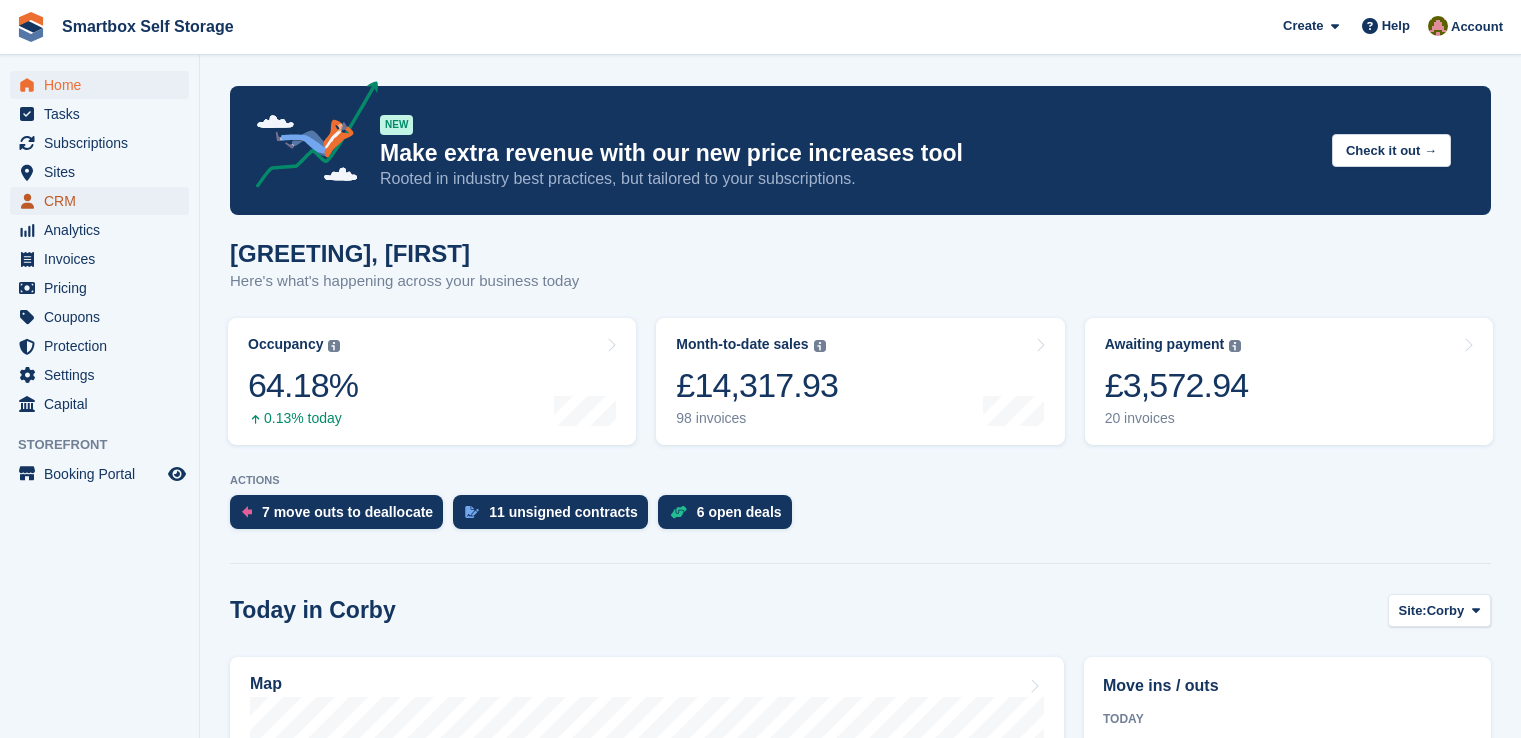 scroll, scrollTop: 0, scrollLeft: 0, axis: both 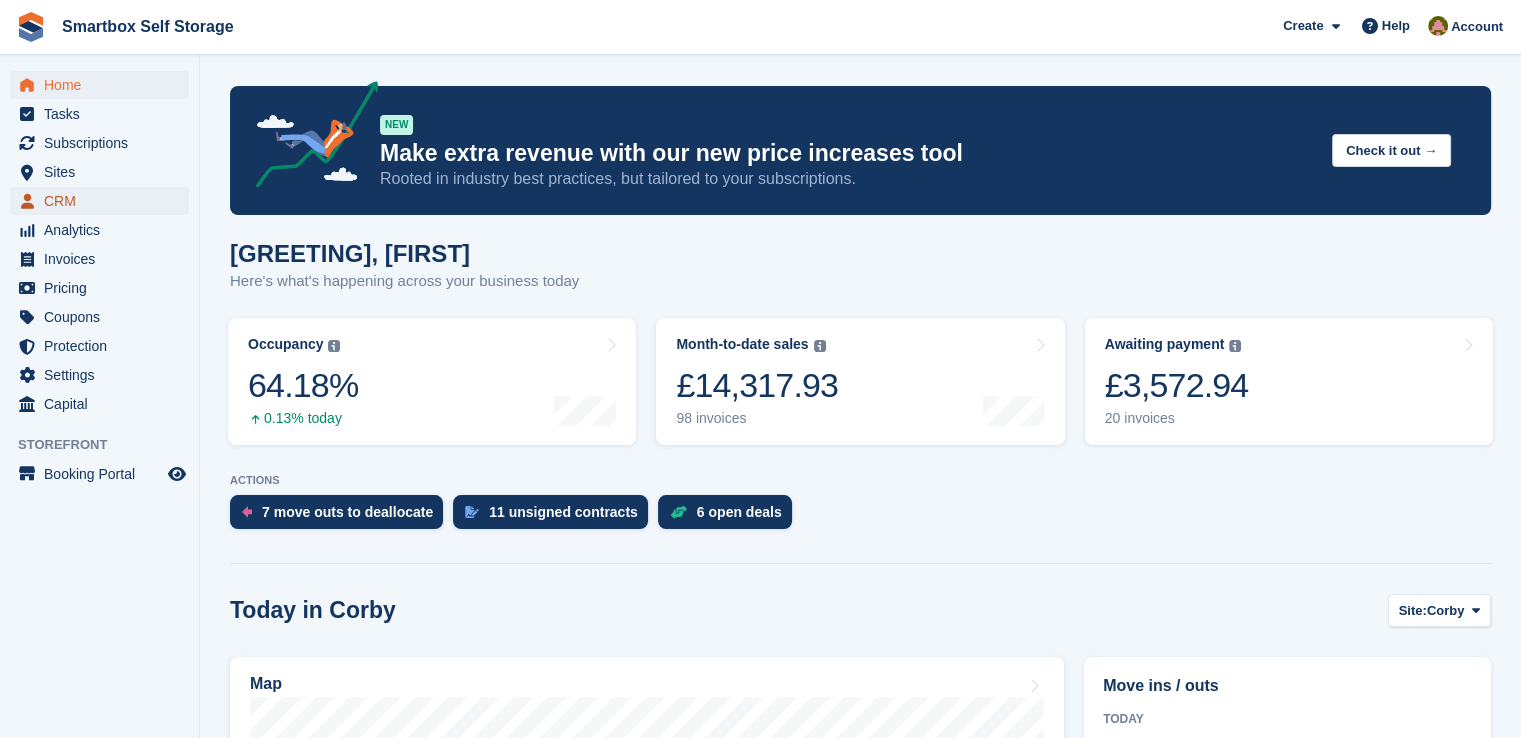 click on "CRM" at bounding box center (104, 201) 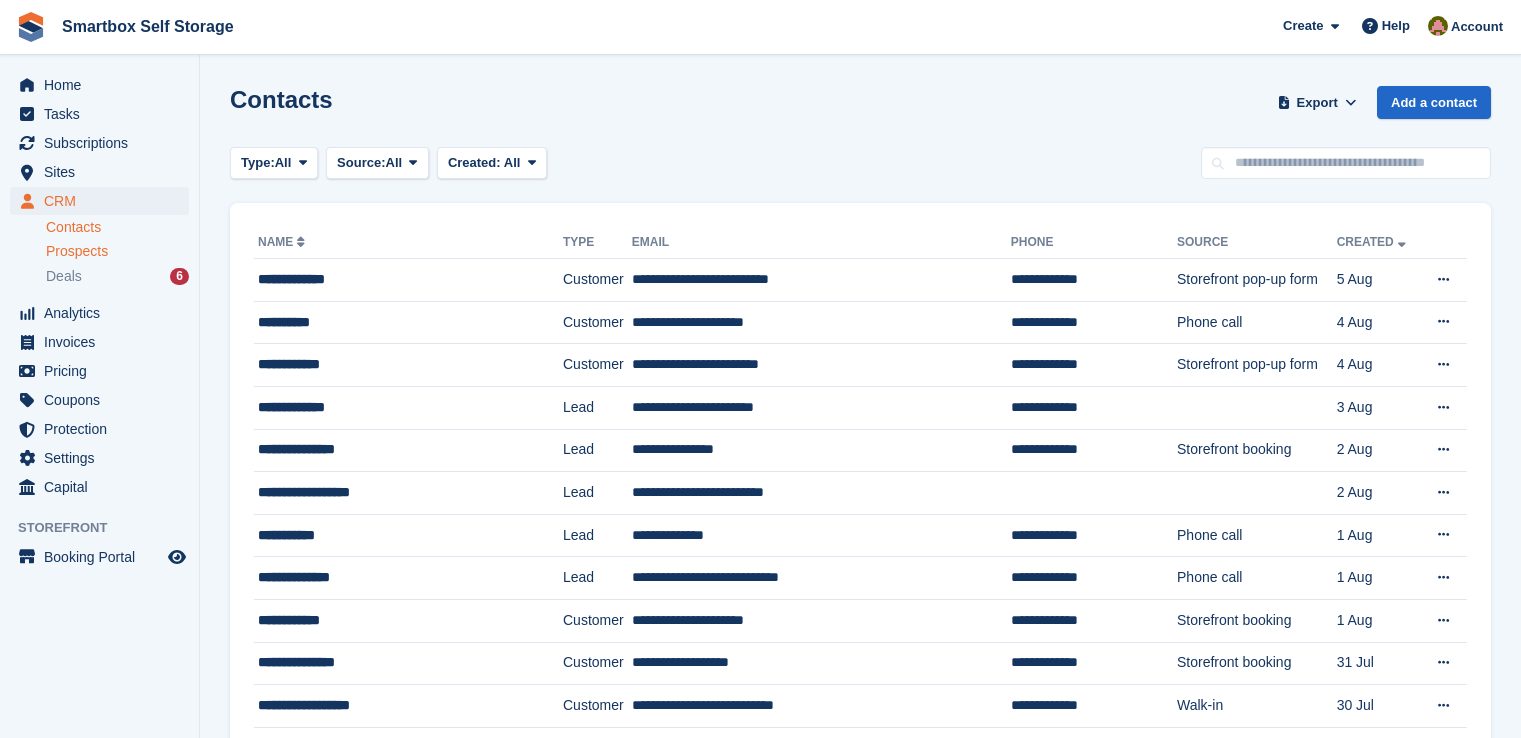 scroll, scrollTop: 0, scrollLeft: 0, axis: both 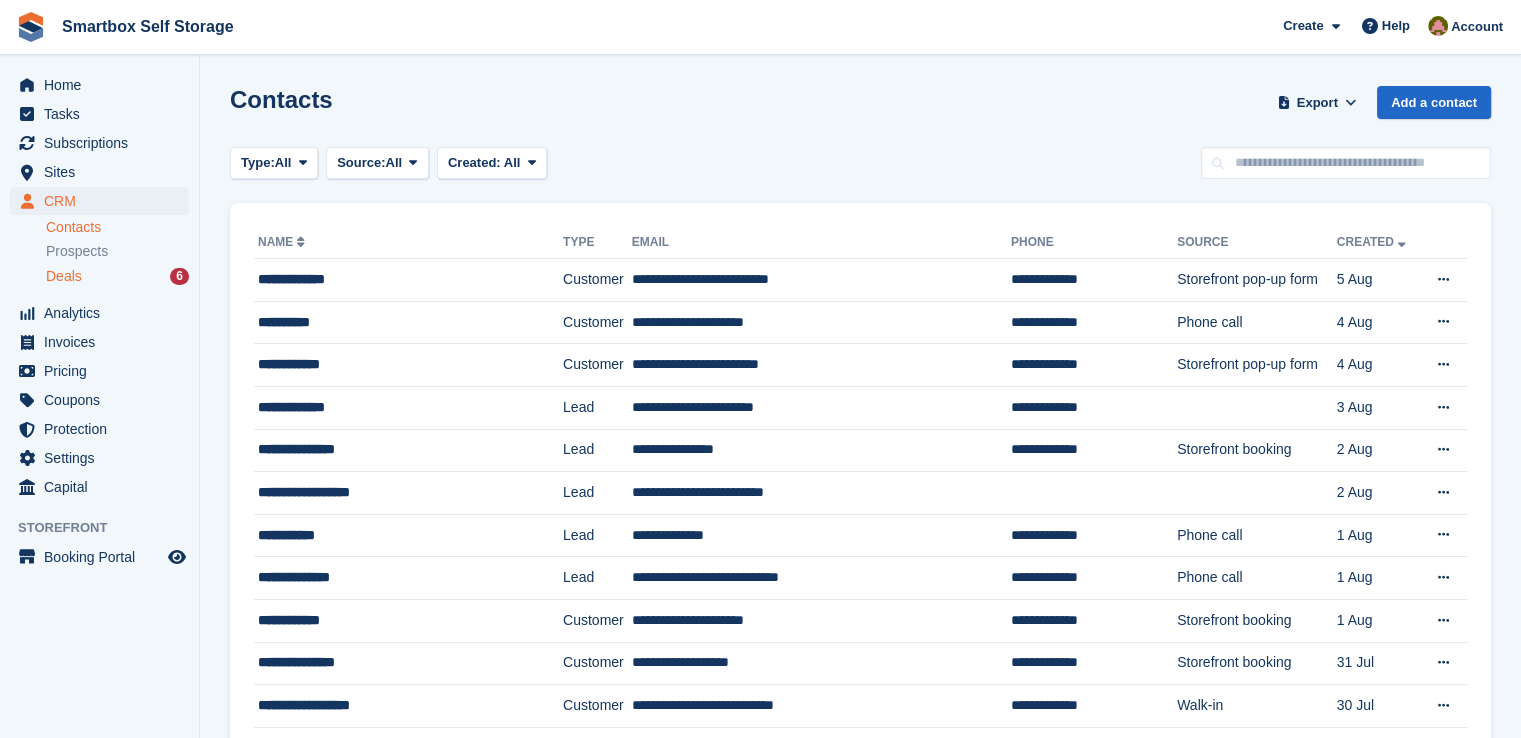 click on "Deals
6" at bounding box center (117, 276) 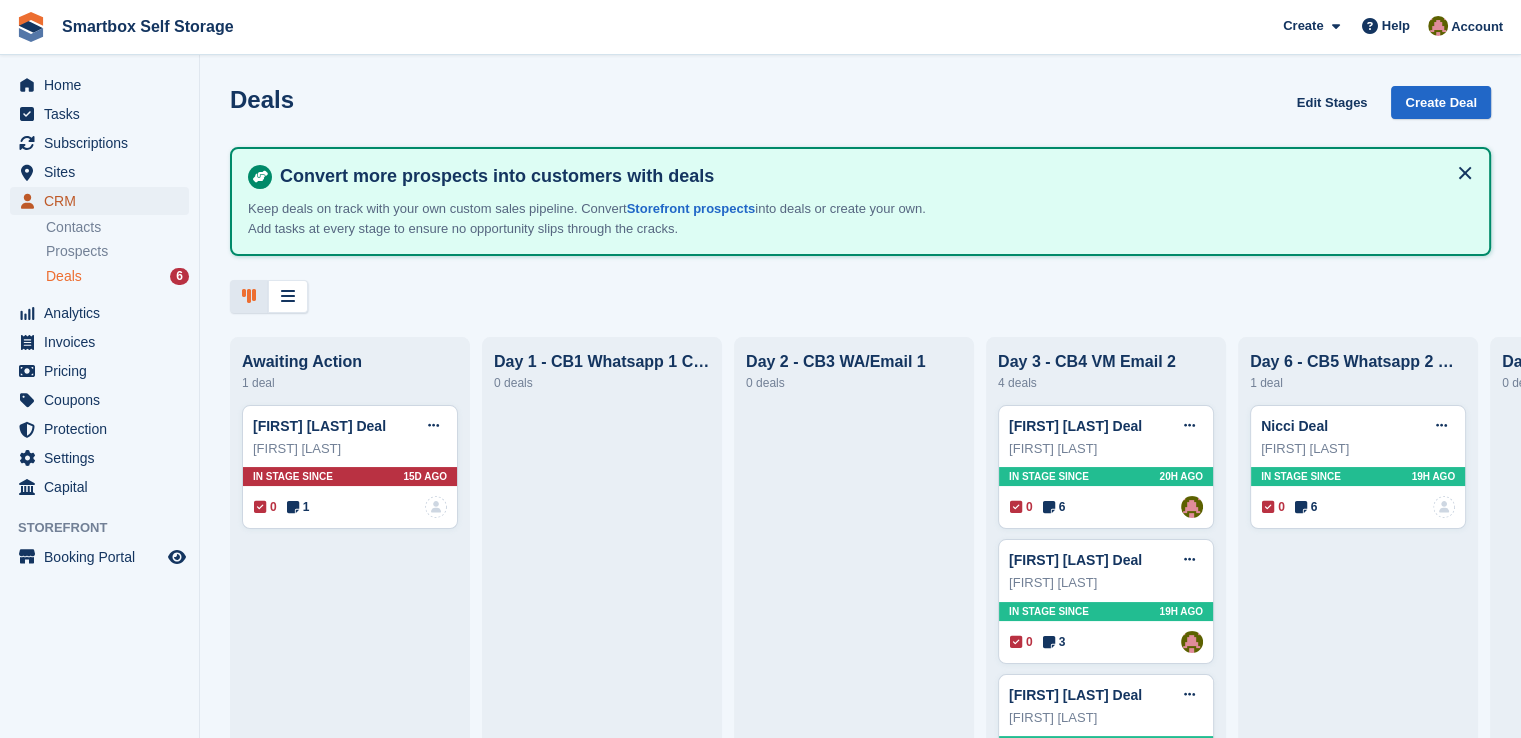 click on "CRM" at bounding box center (104, 201) 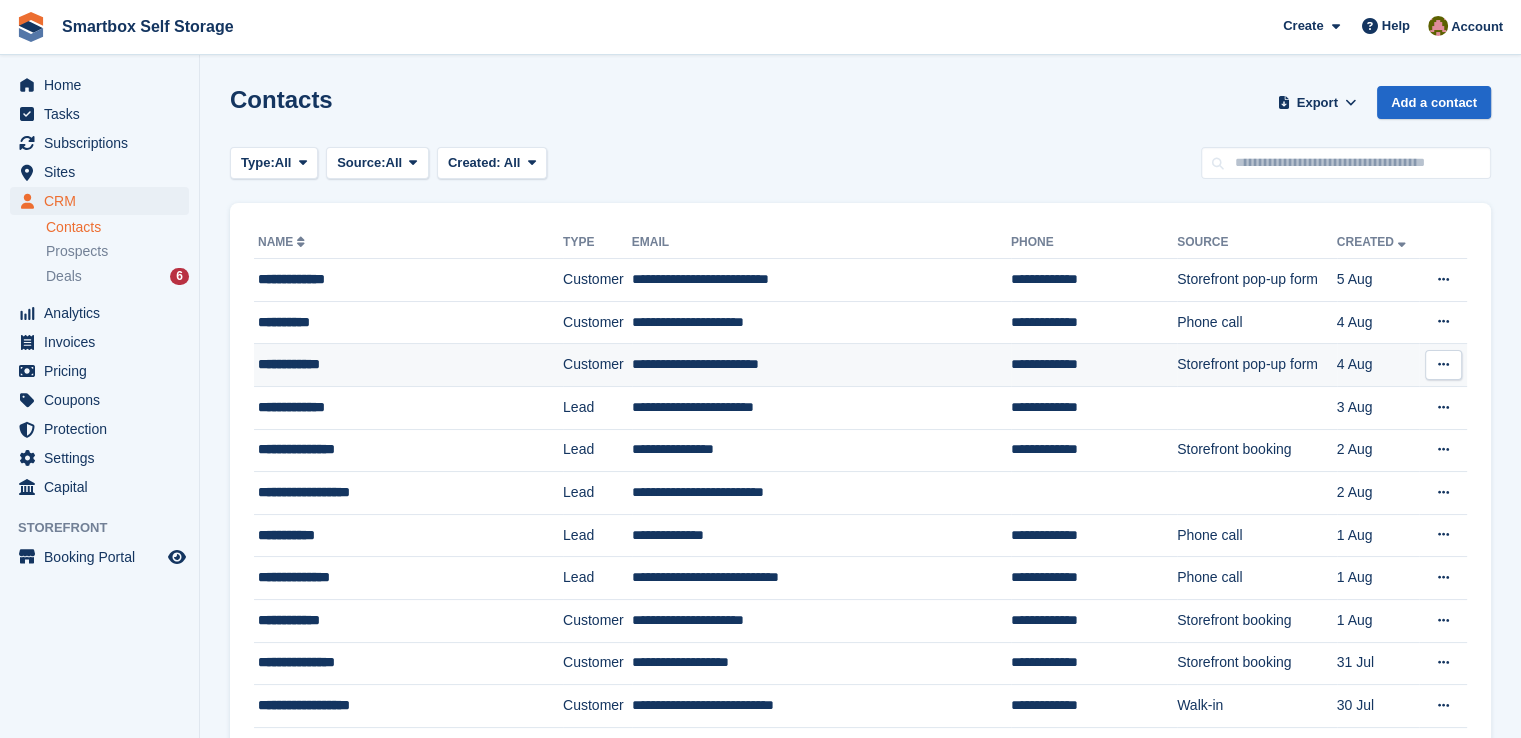 click on "**********" at bounding box center (392, 364) 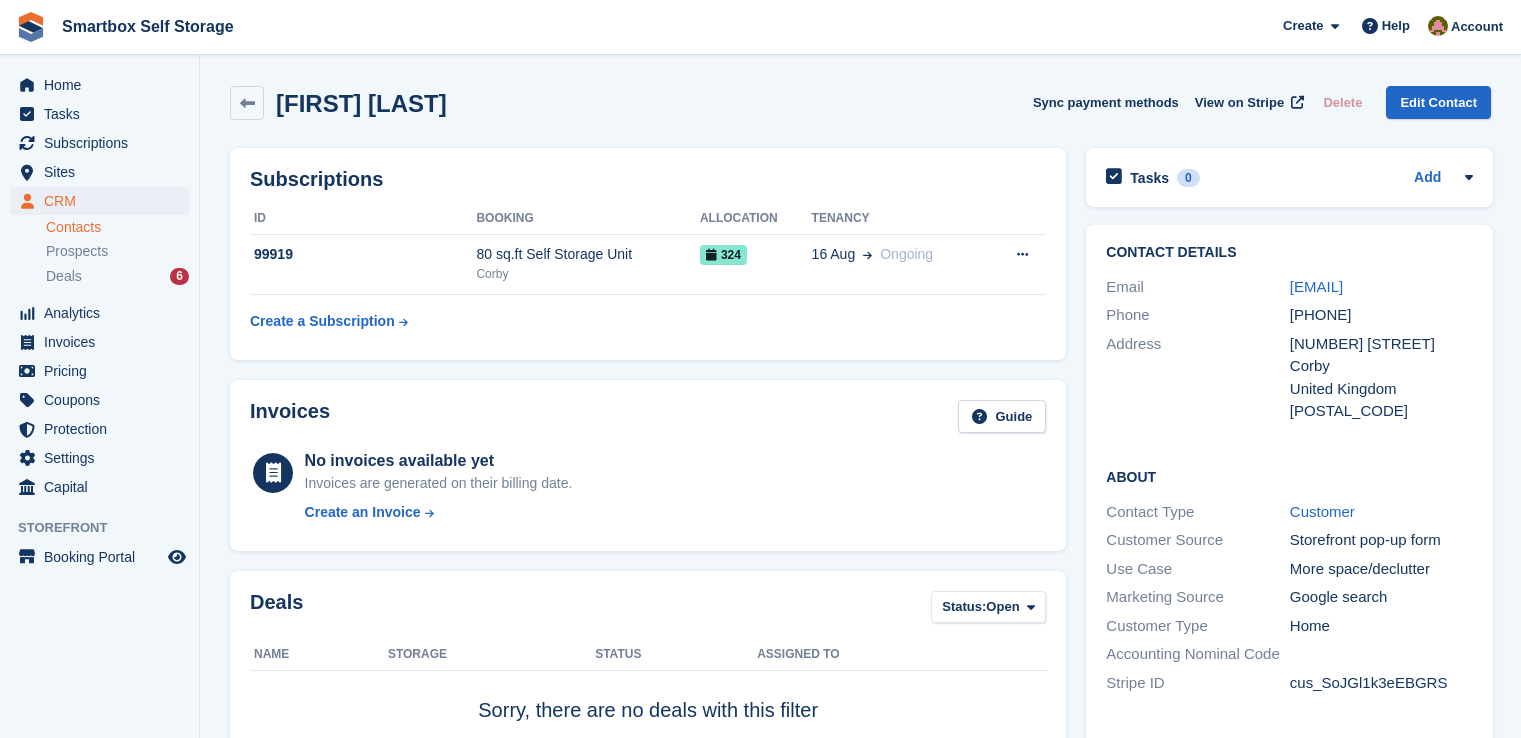 scroll, scrollTop: 0, scrollLeft: 0, axis: both 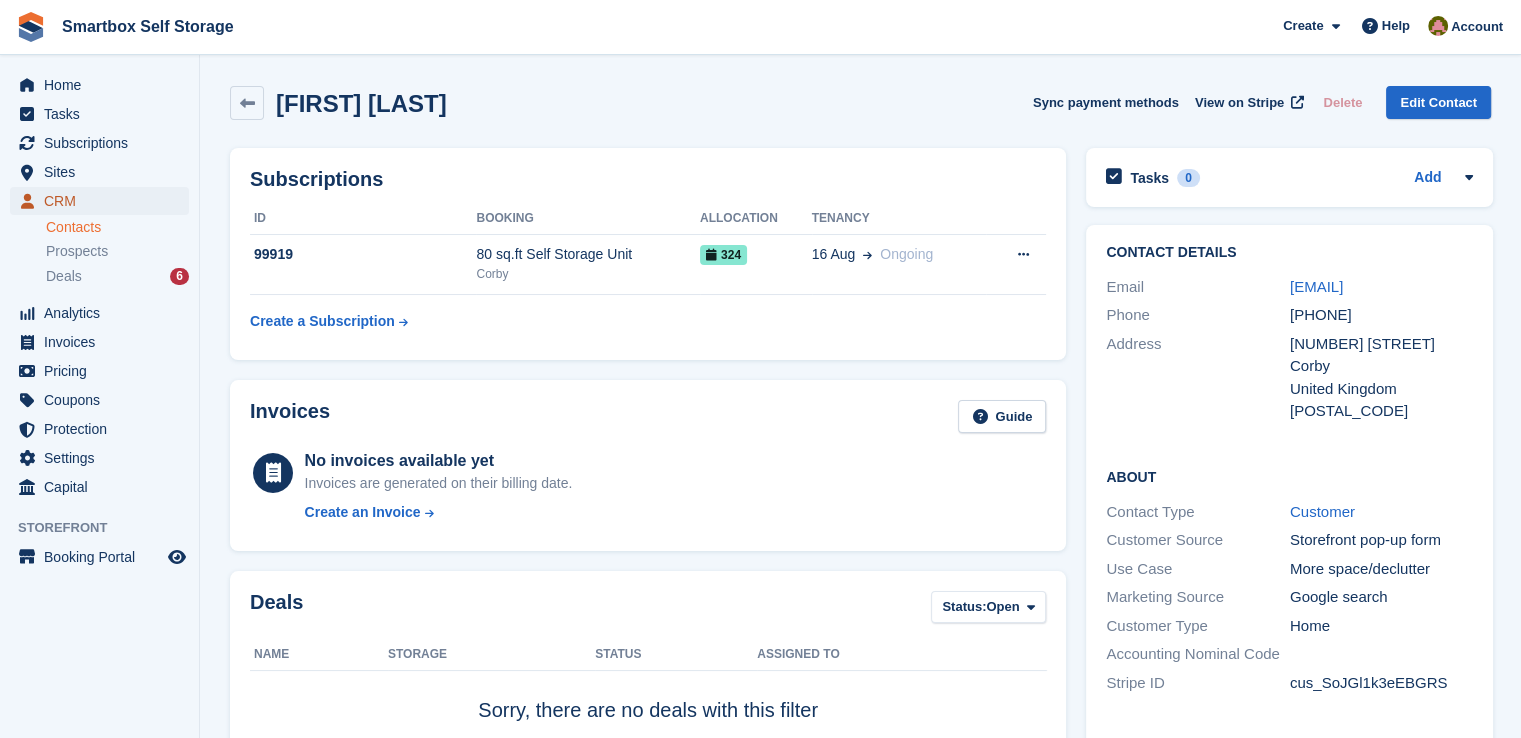 click on "CRM" at bounding box center (104, 201) 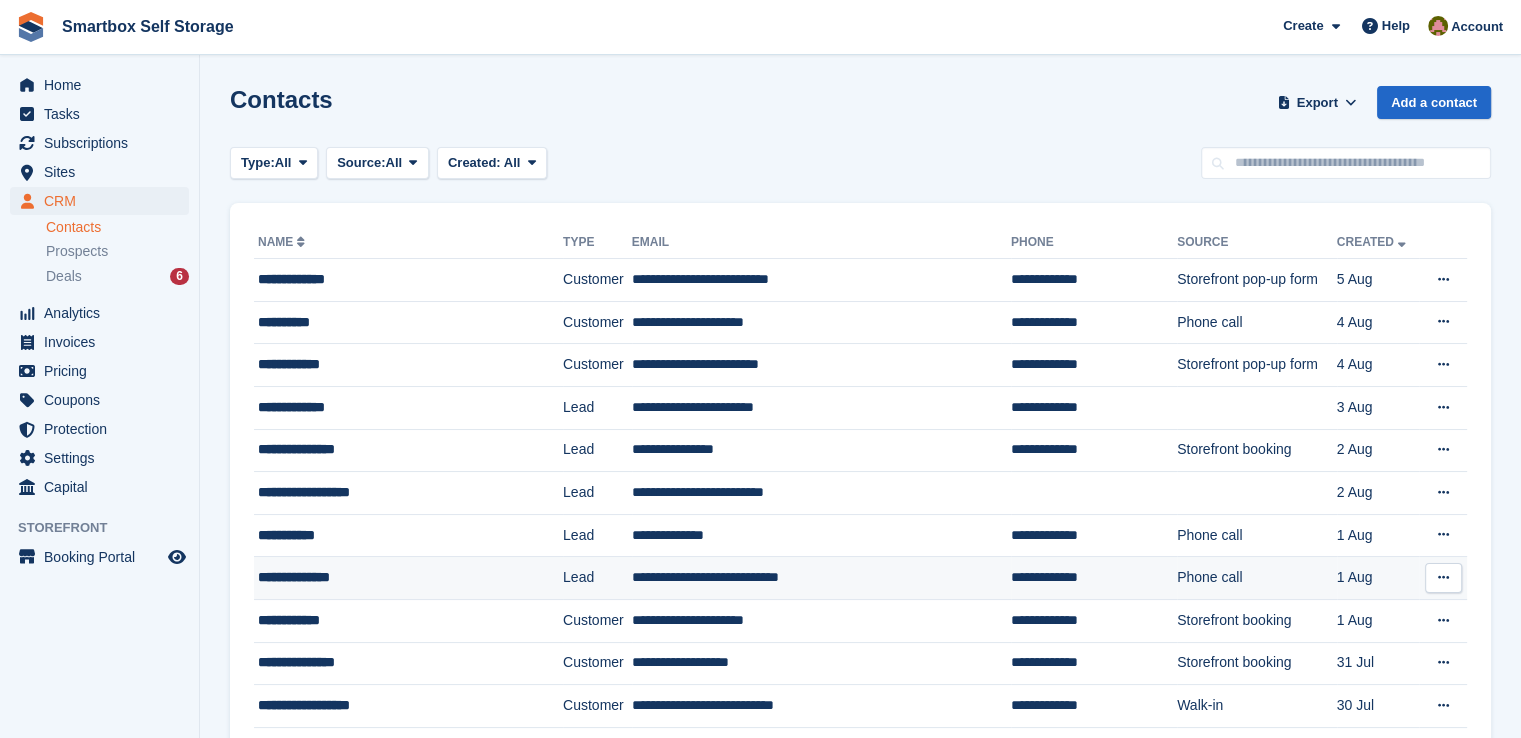 click on "**********" at bounding box center (392, 577) 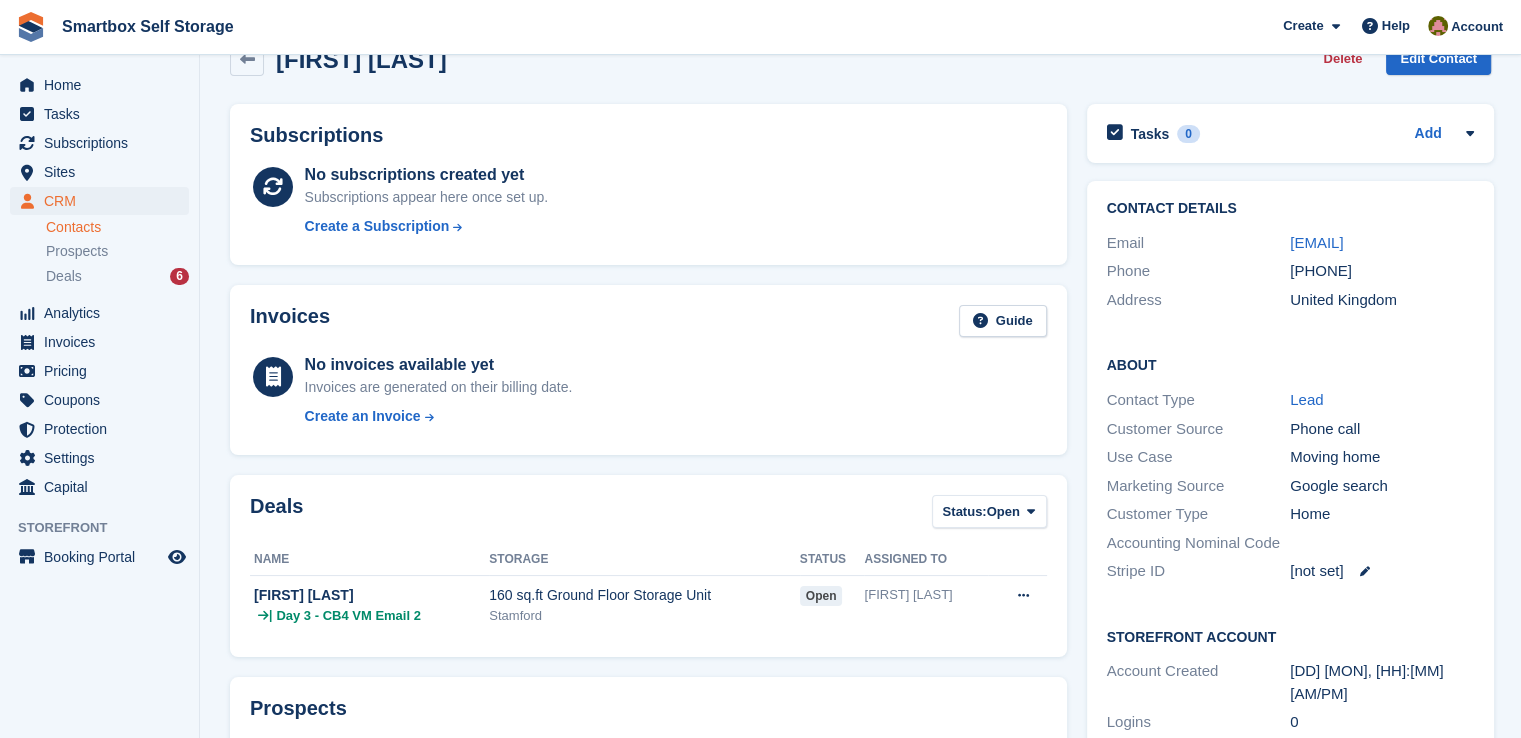 scroll, scrollTop: 0, scrollLeft: 0, axis: both 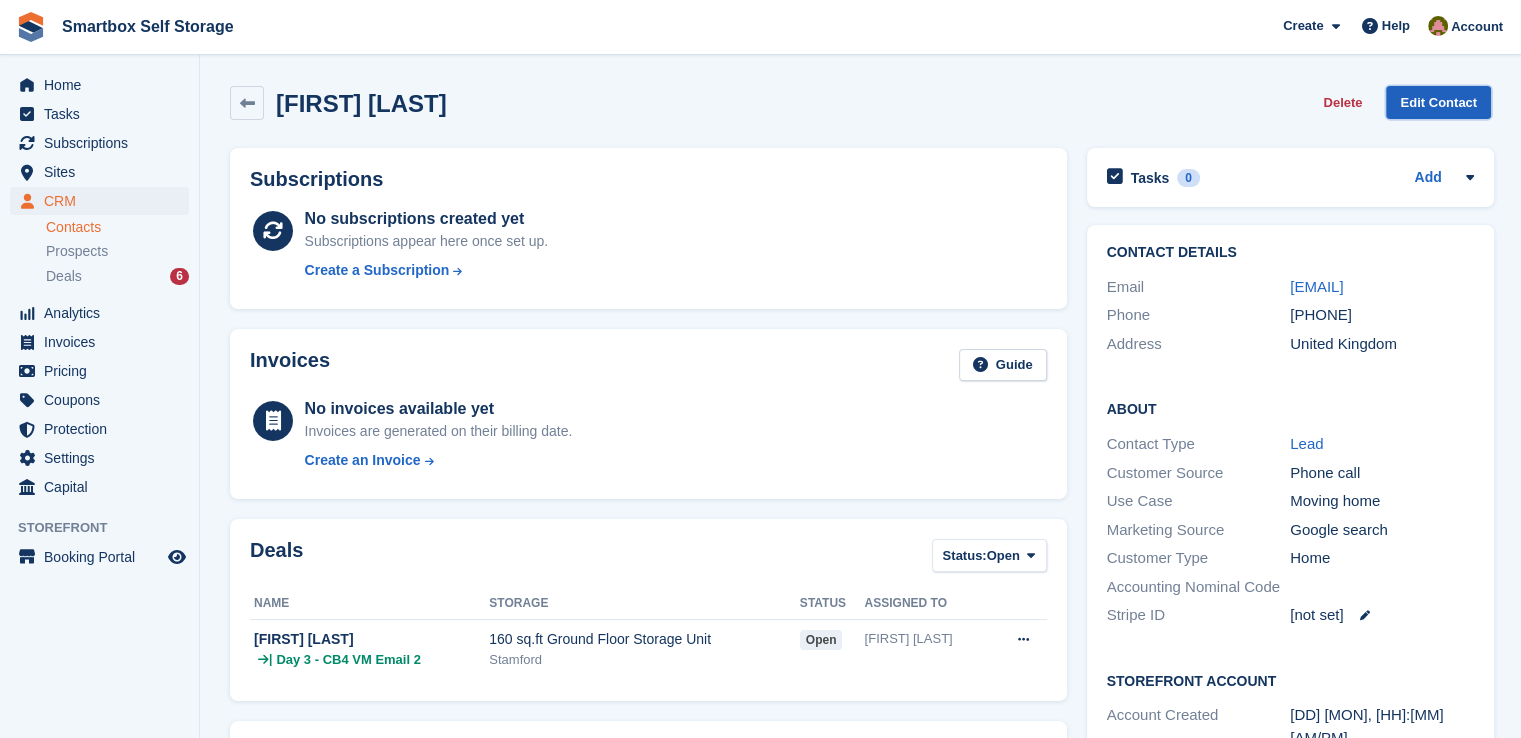 click on "Edit Contact" at bounding box center (1438, 102) 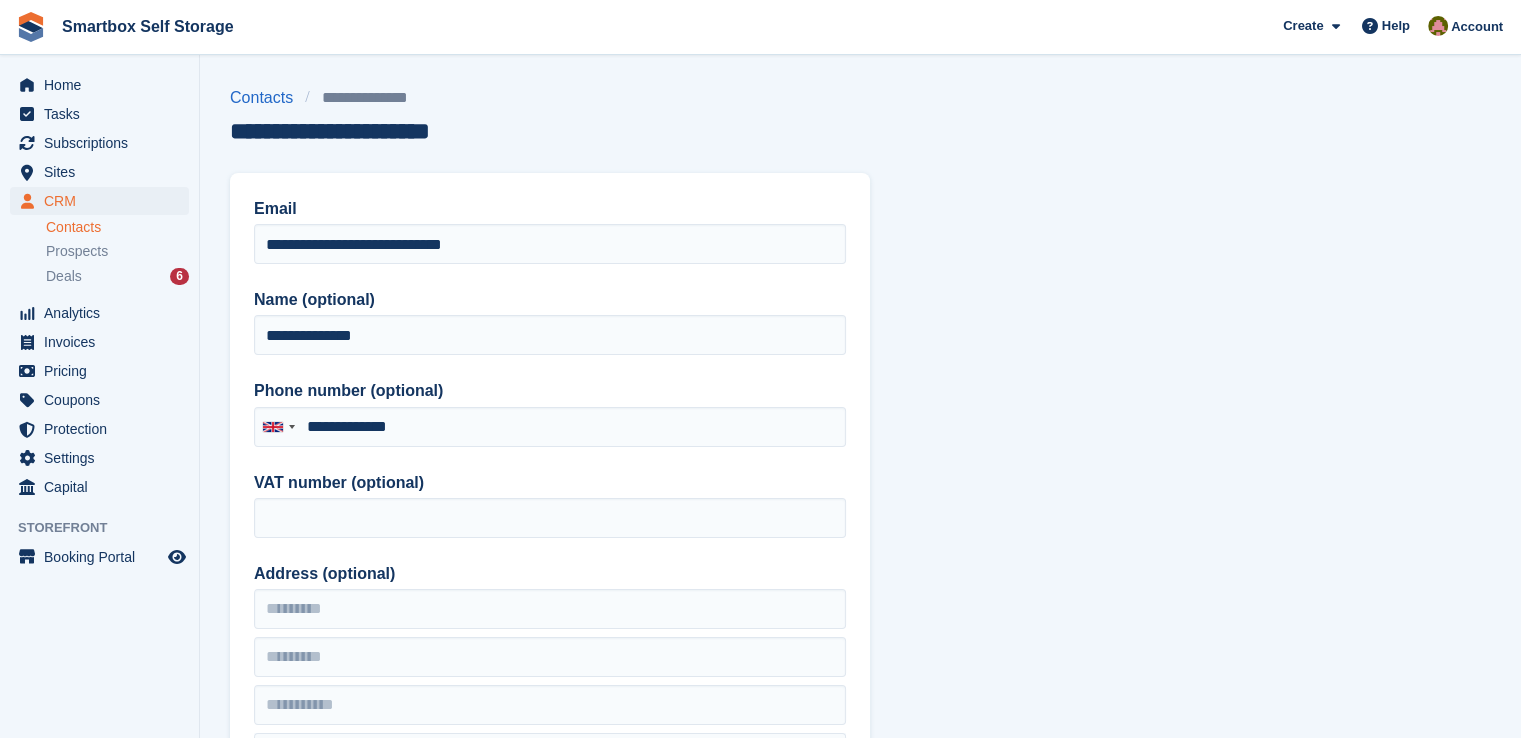 type on "**********" 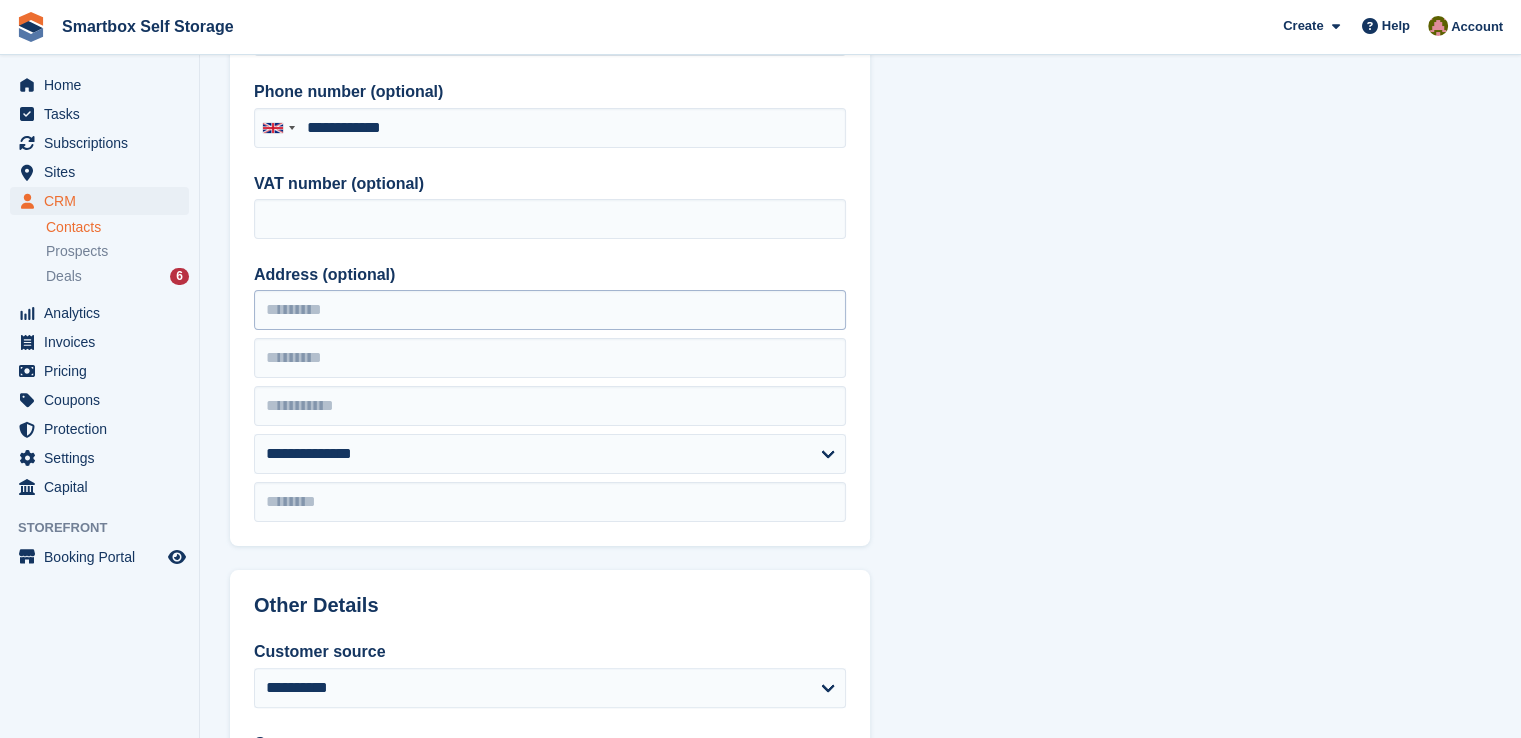 scroll, scrollTop: 300, scrollLeft: 0, axis: vertical 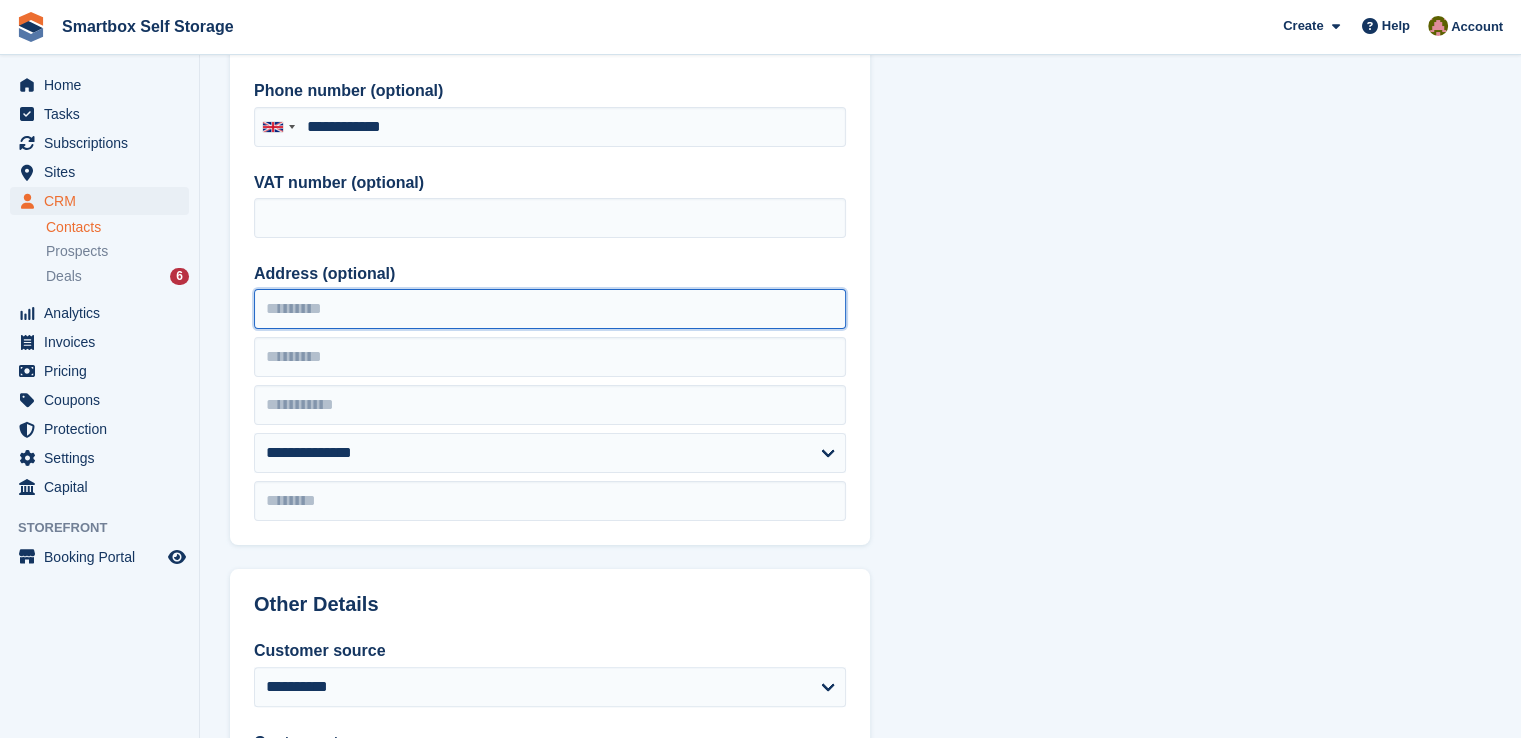 click on "Address (optional)" at bounding box center (550, 309) 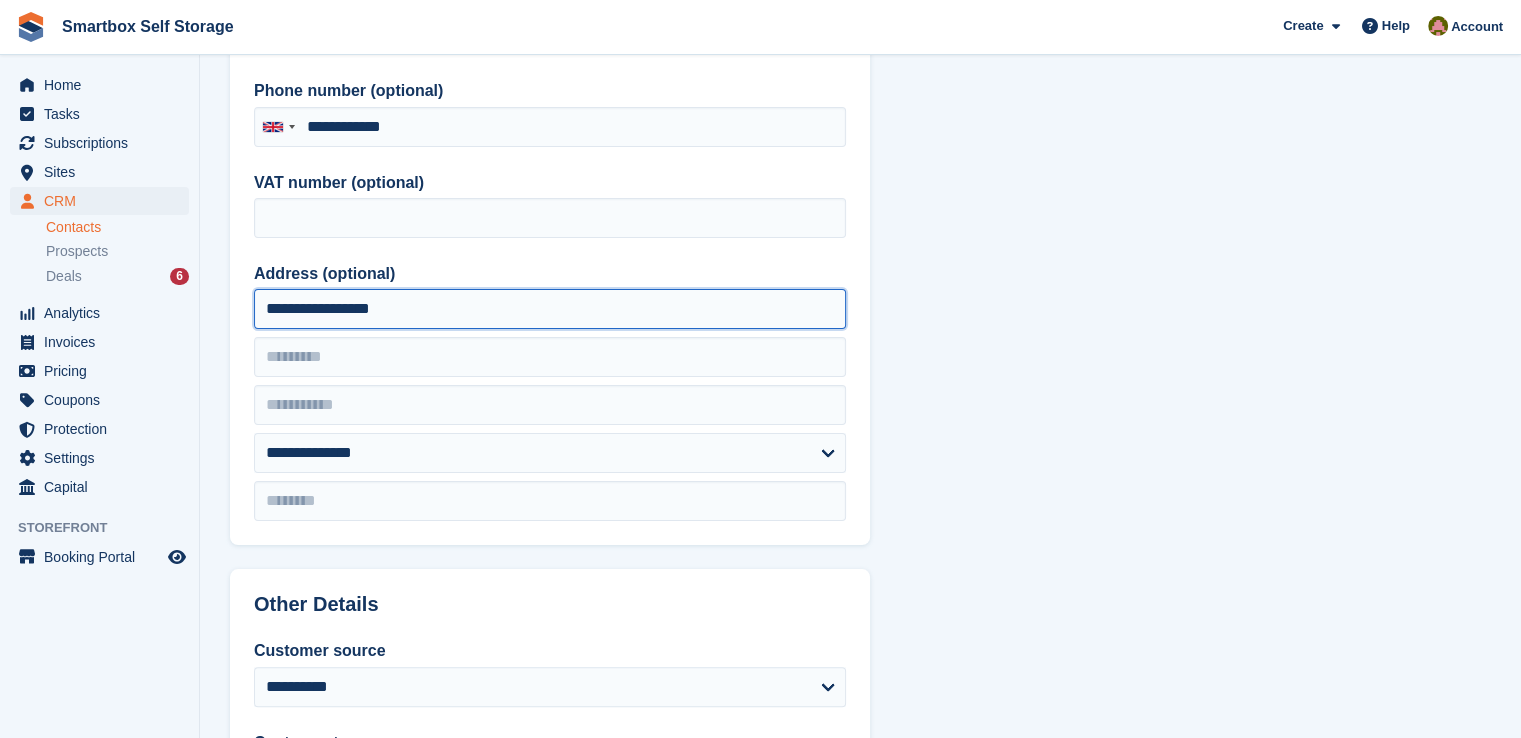 type on "**********" 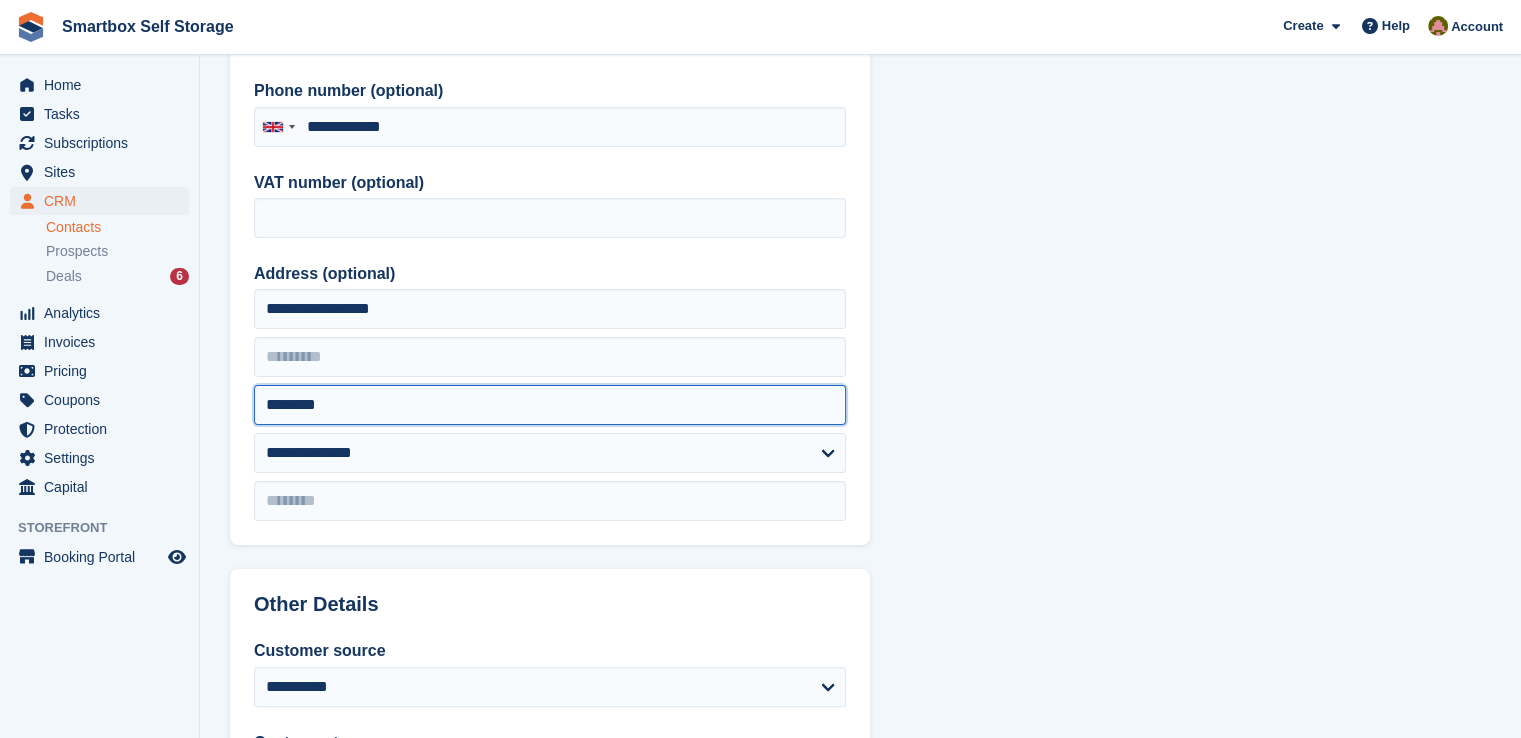 type on "********" 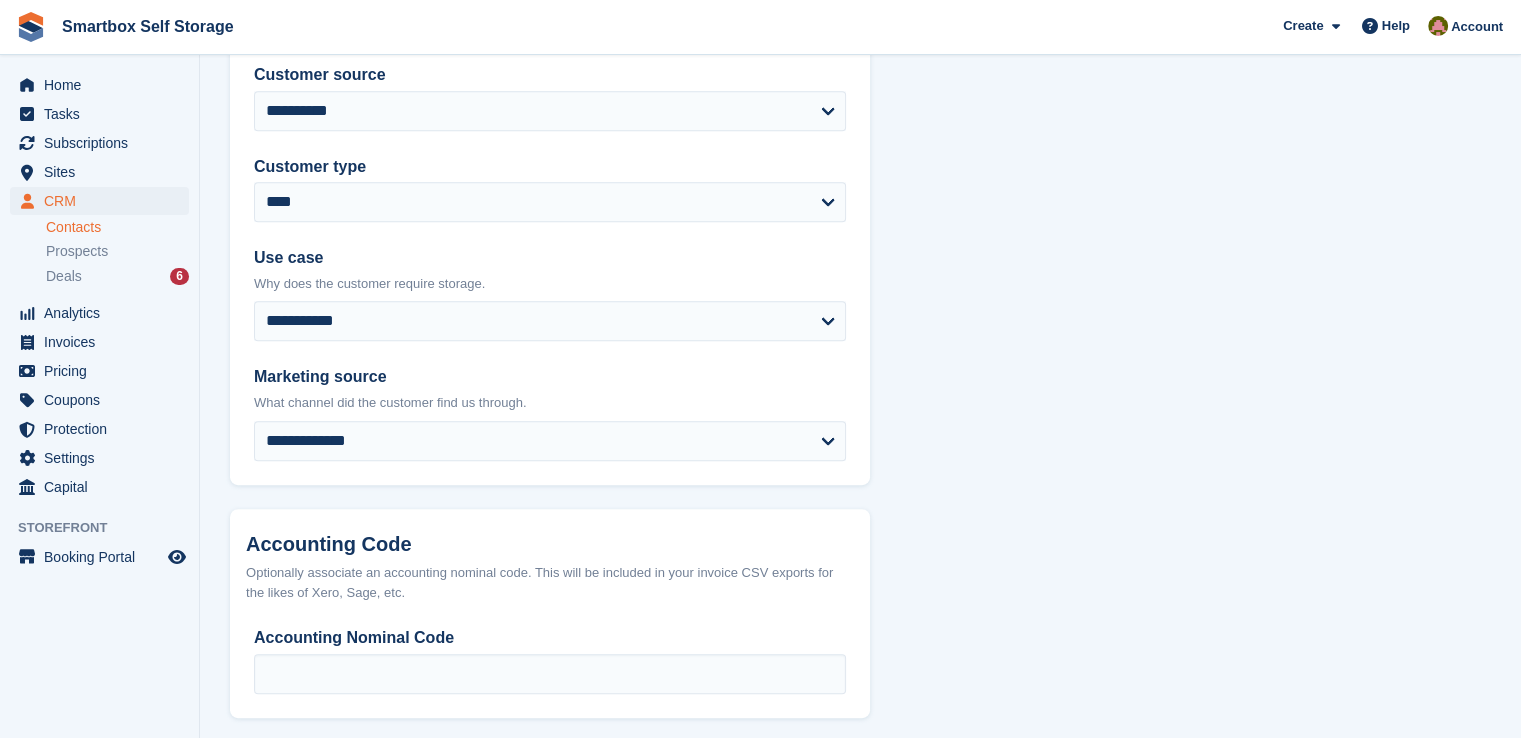 scroll, scrollTop: 966, scrollLeft: 0, axis: vertical 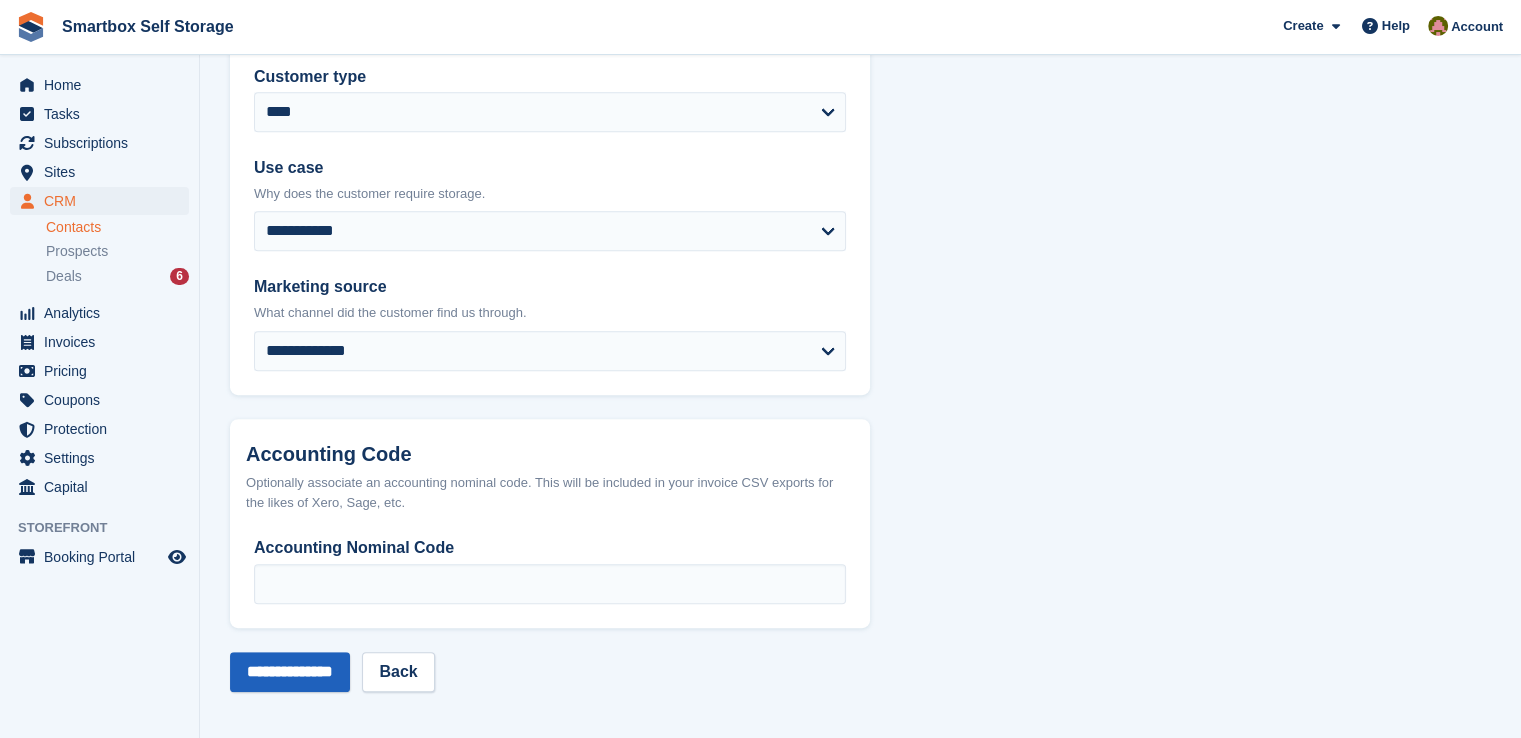type on "*******" 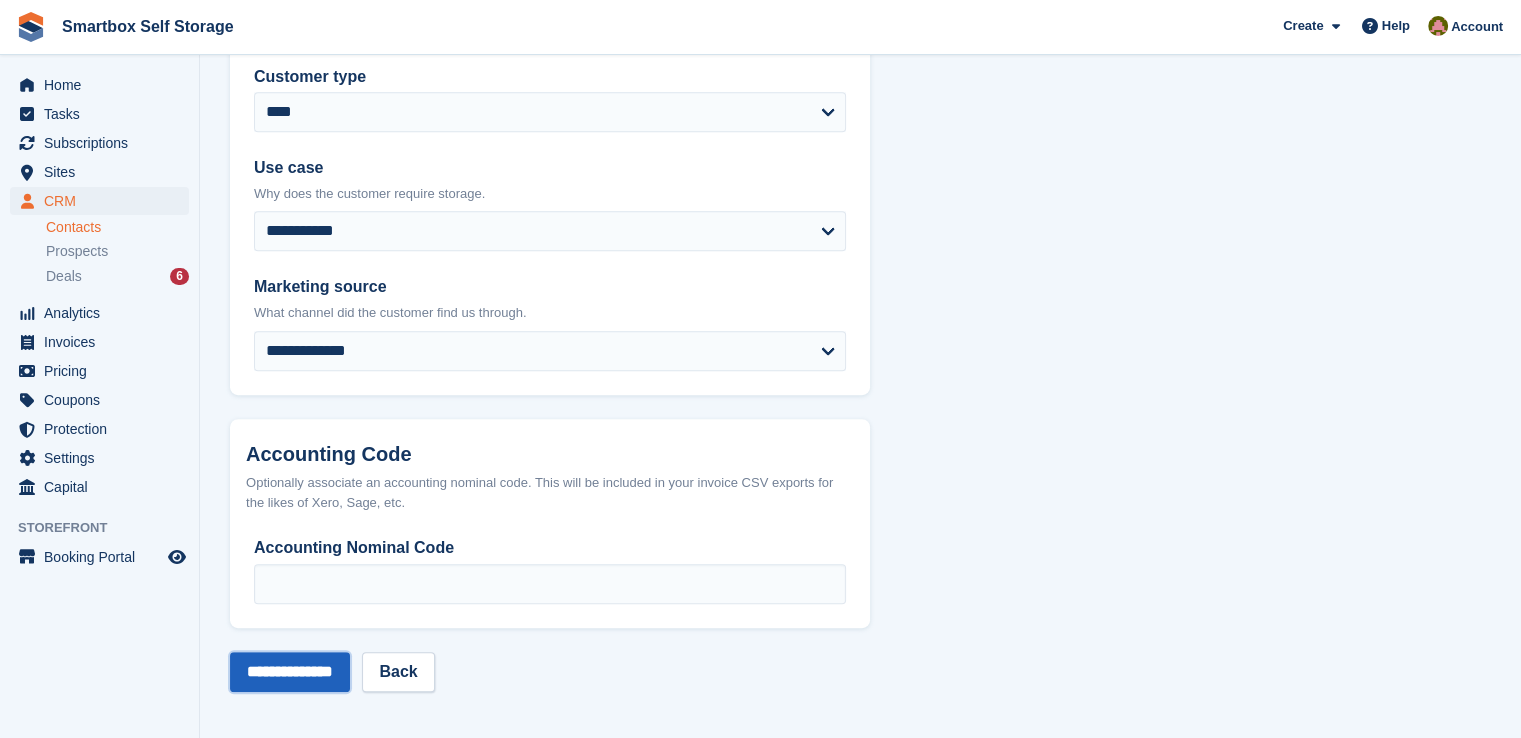 click on "**********" at bounding box center (290, 672) 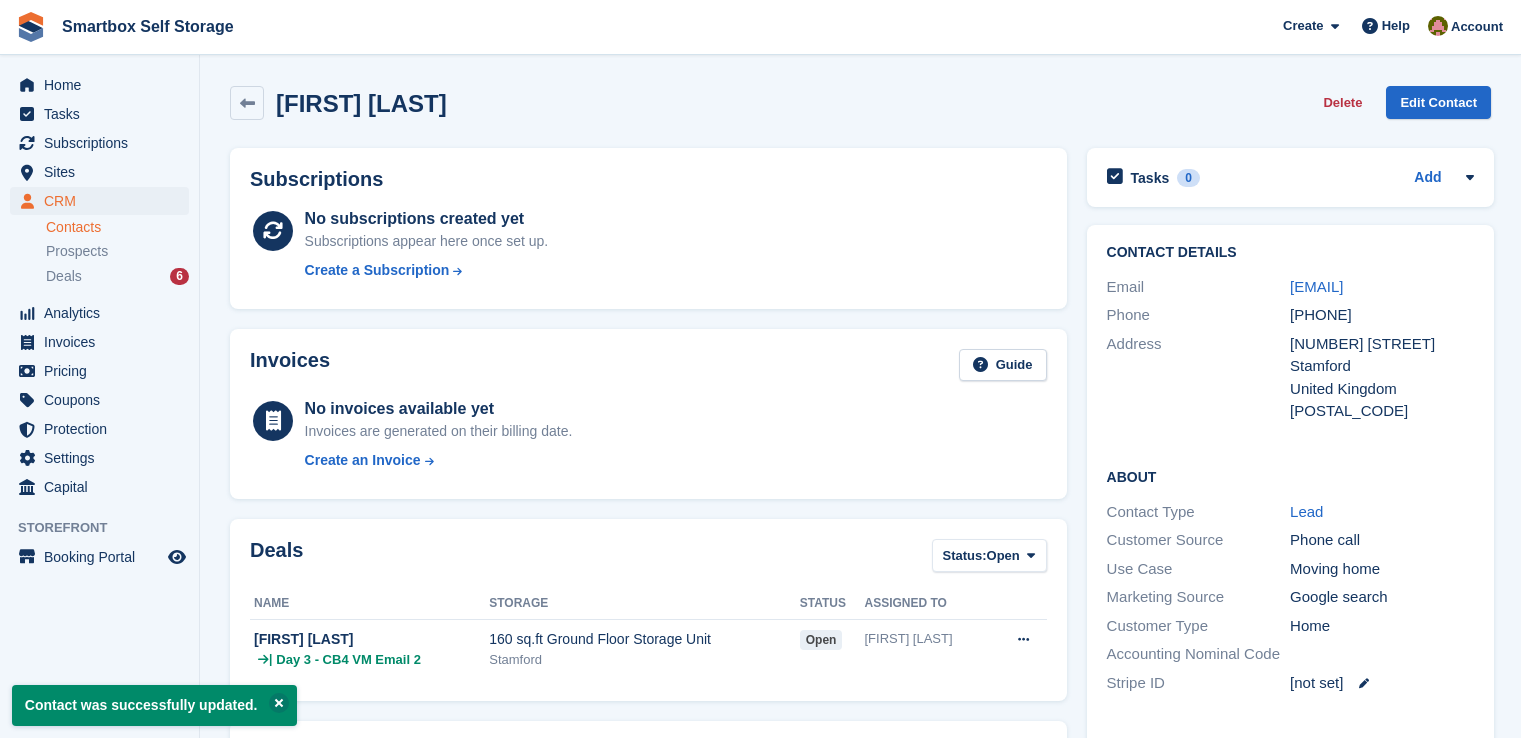 scroll, scrollTop: 0, scrollLeft: 0, axis: both 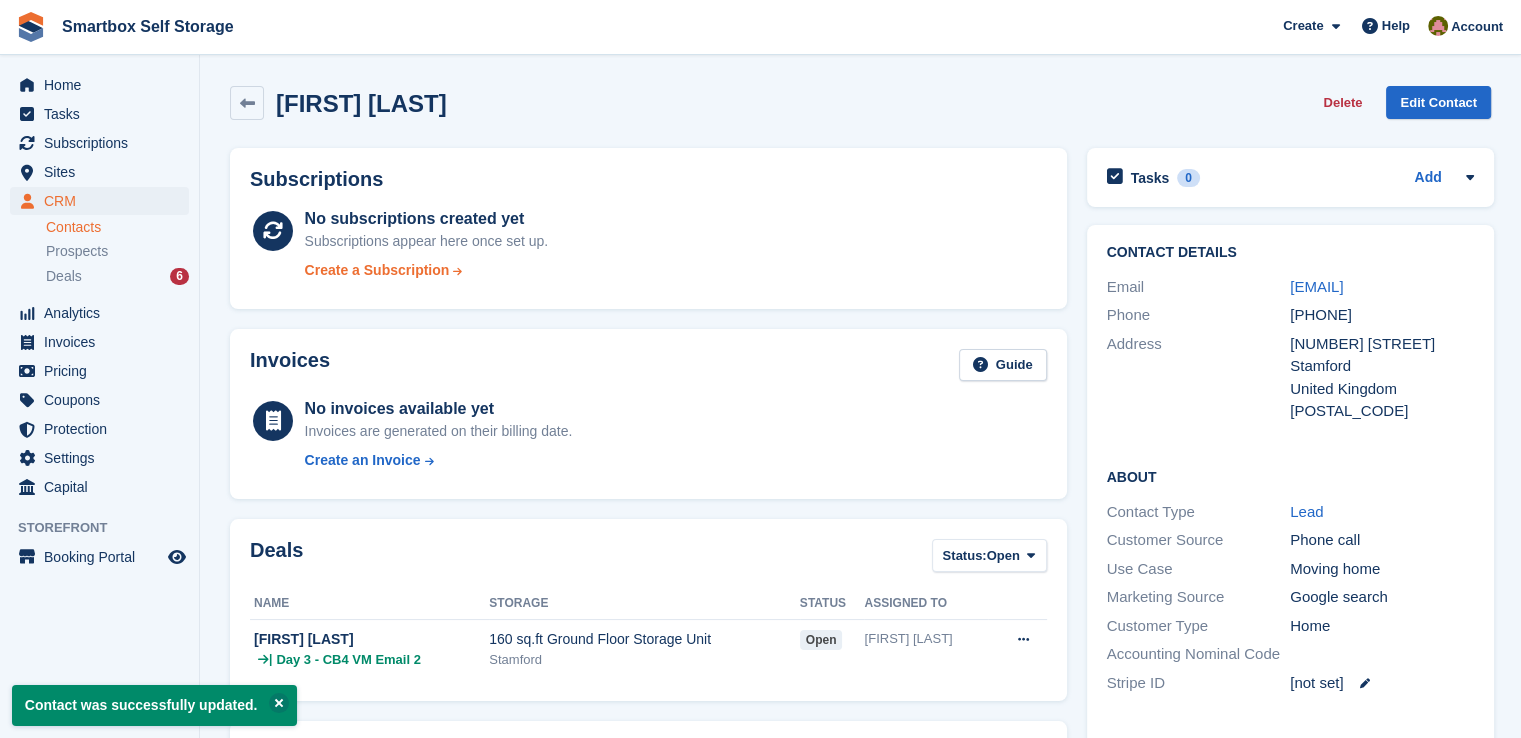 click on "Create a Subscription" at bounding box center [377, 270] 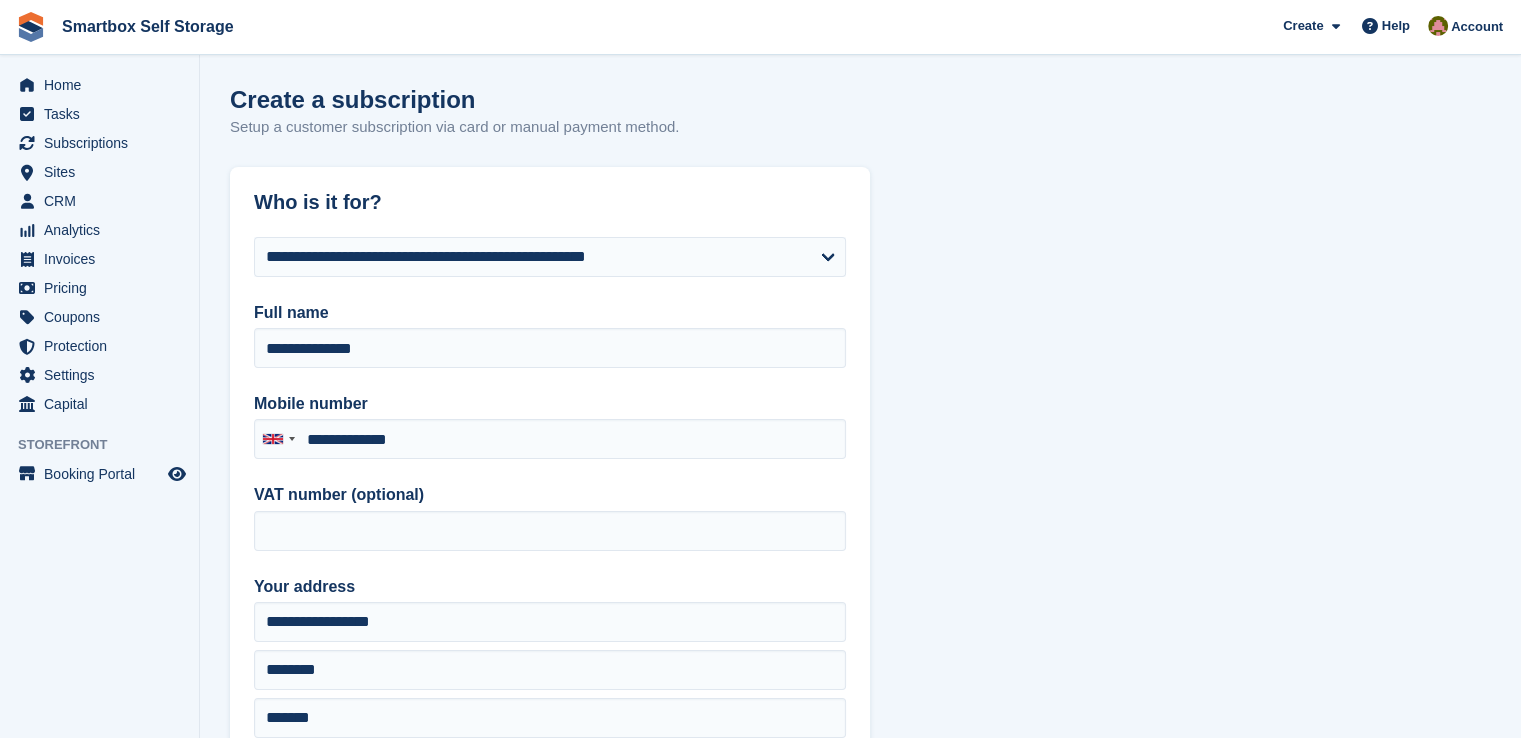 type on "**********" 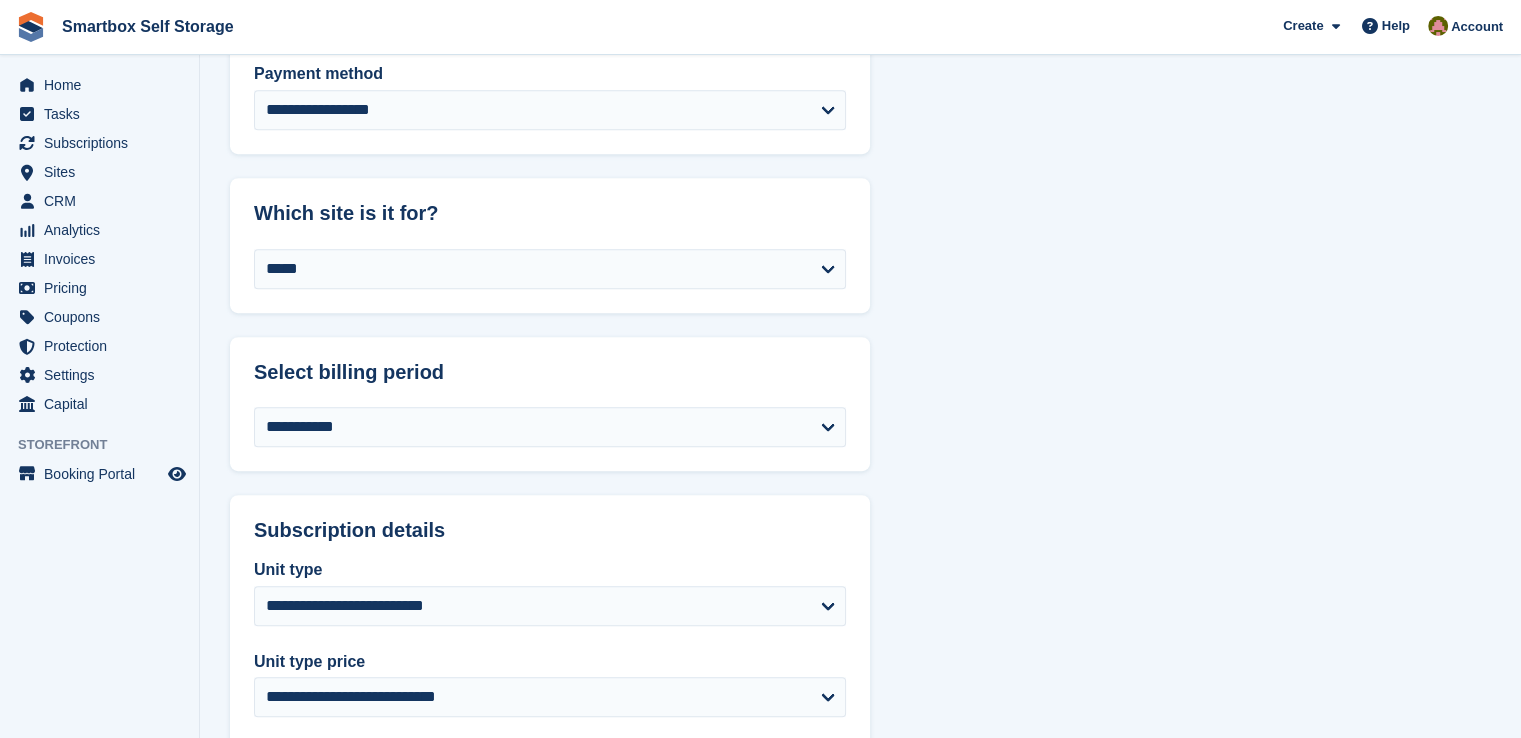 scroll, scrollTop: 1100, scrollLeft: 0, axis: vertical 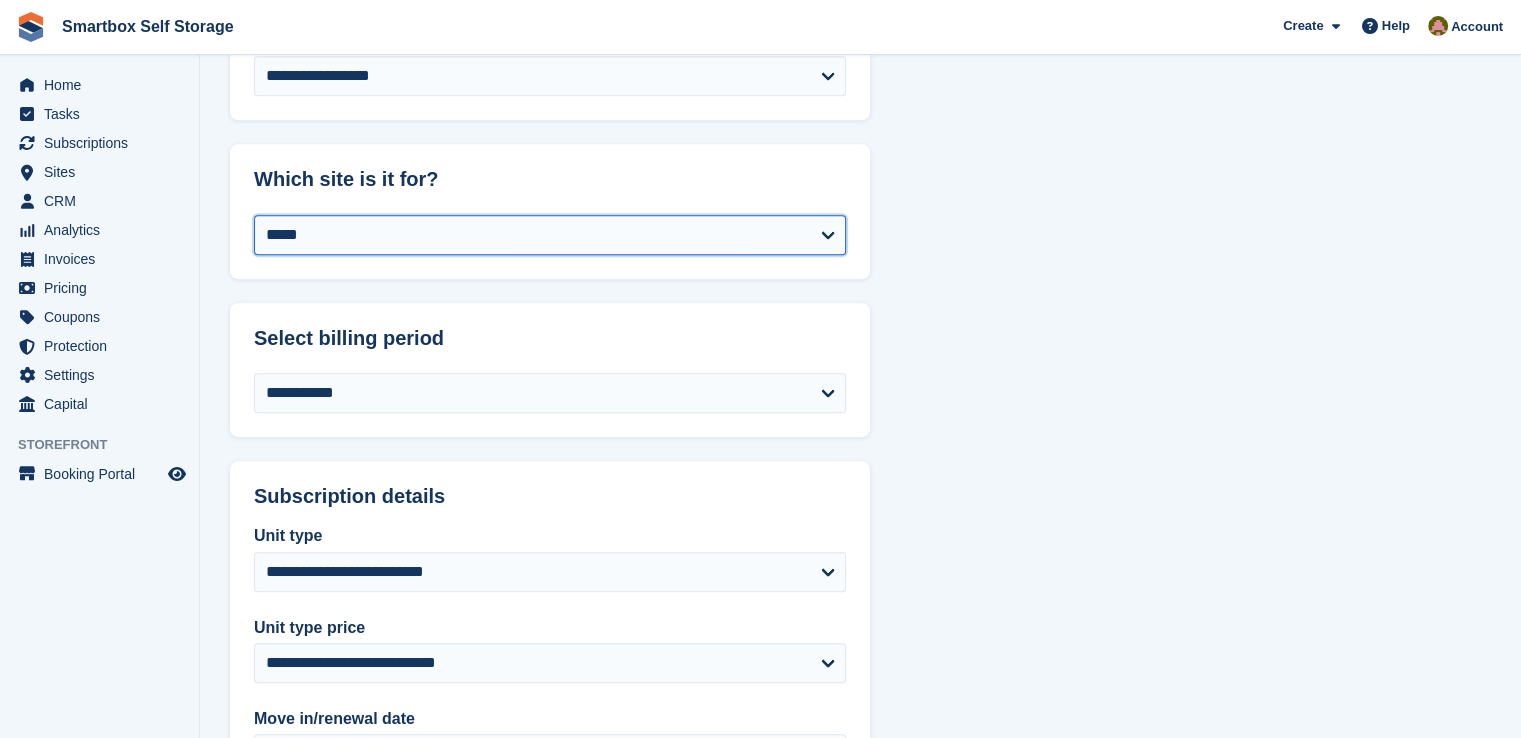 click on "**********" at bounding box center [550, 235] 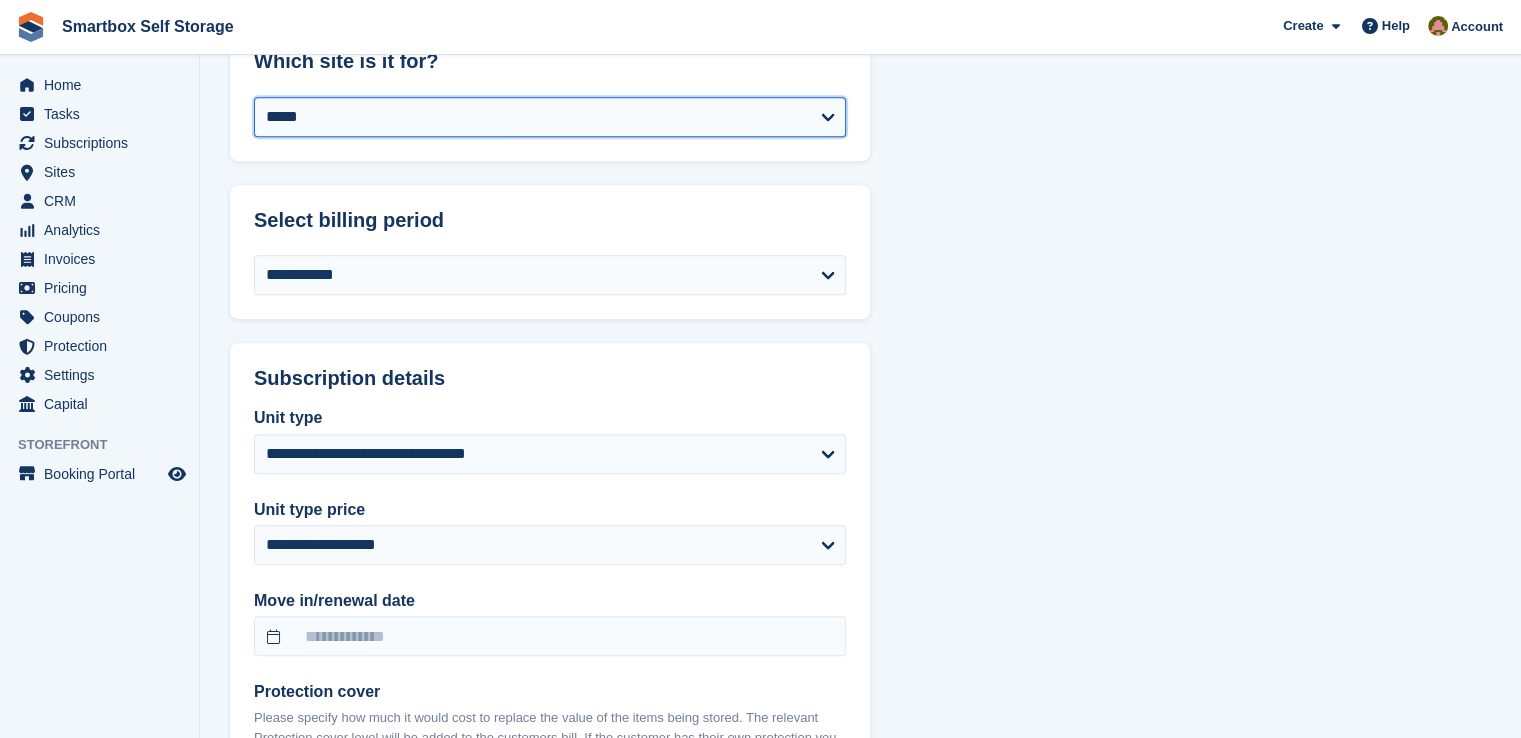 scroll, scrollTop: 1400, scrollLeft: 0, axis: vertical 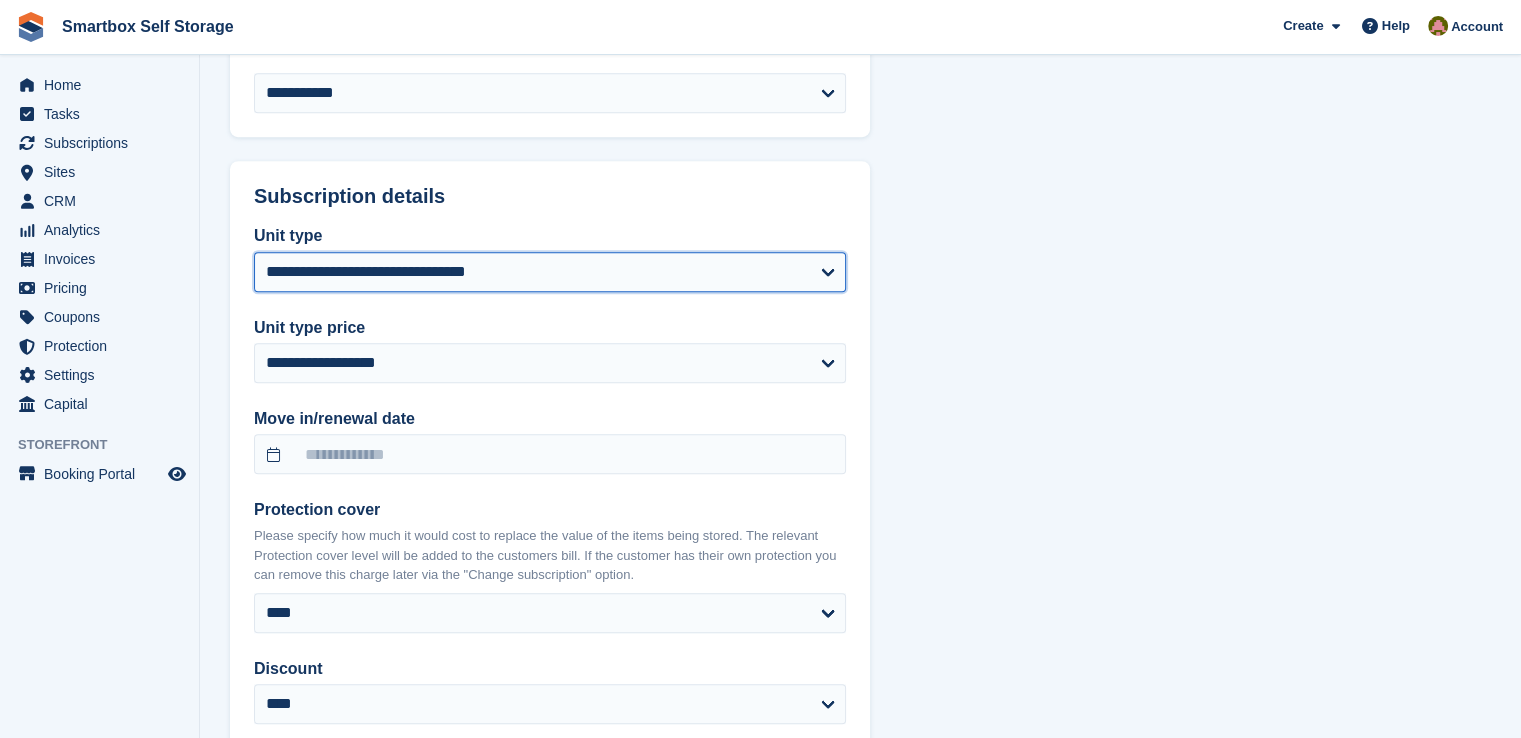 click on "**********" at bounding box center [550, 272] 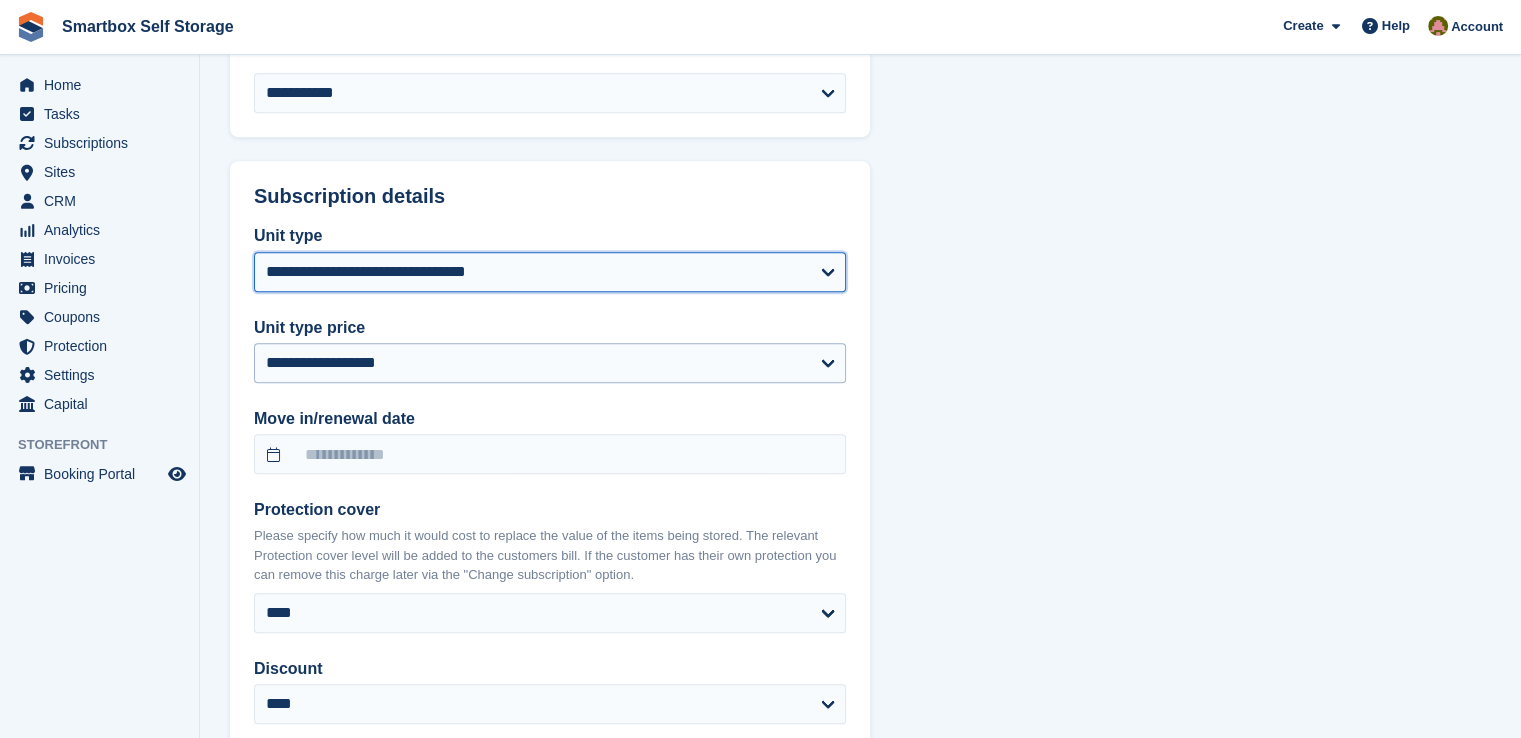 select on "******" 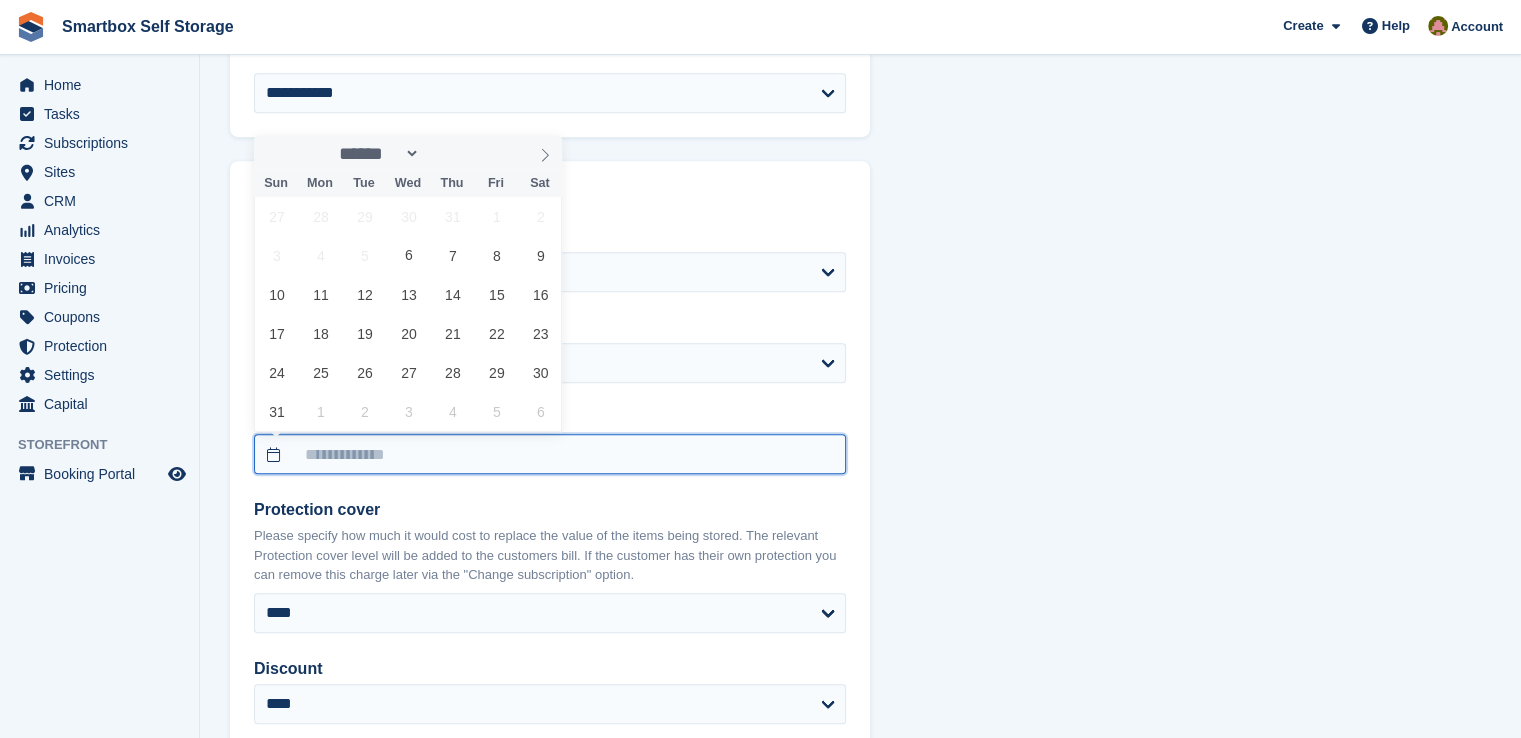 click at bounding box center (550, 454) 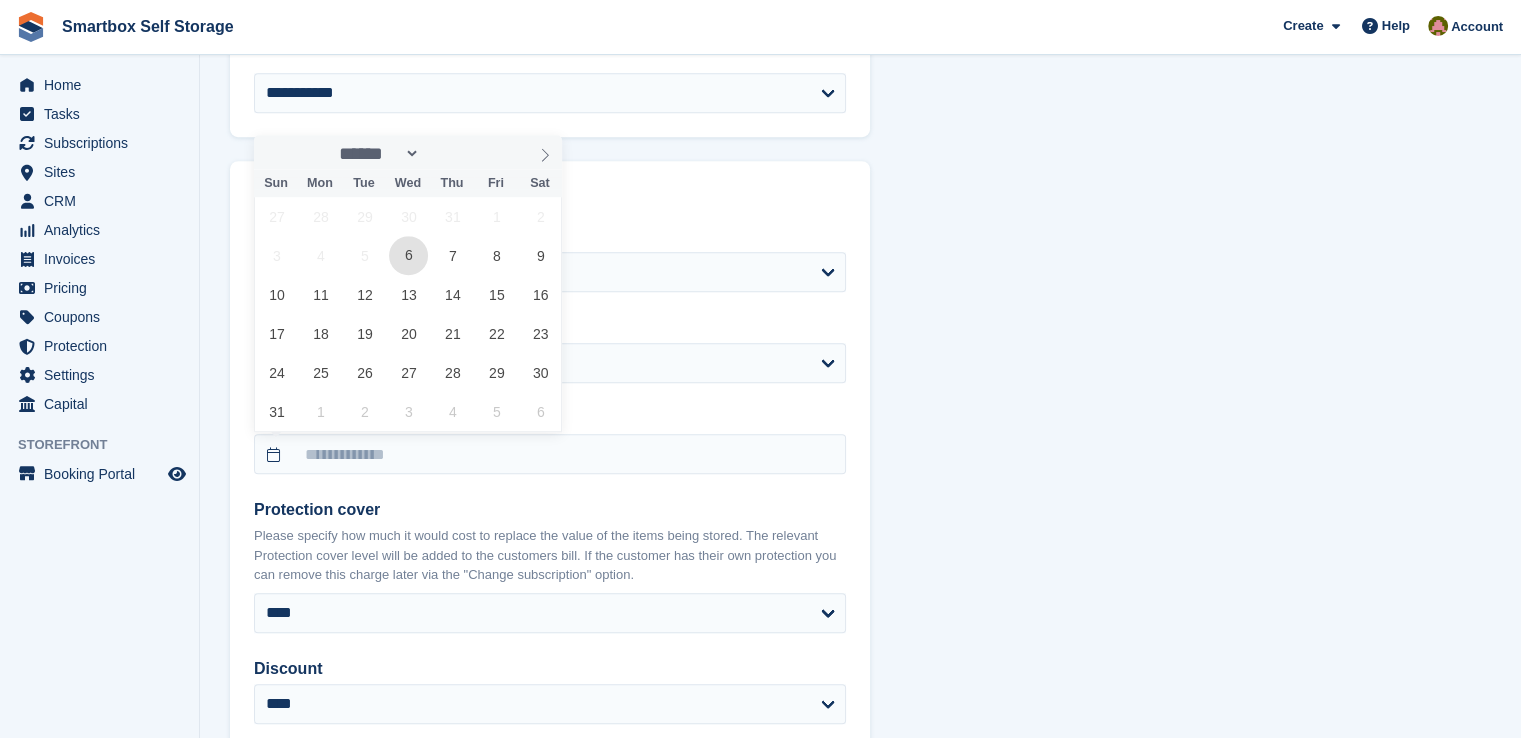click on "6" at bounding box center [408, 255] 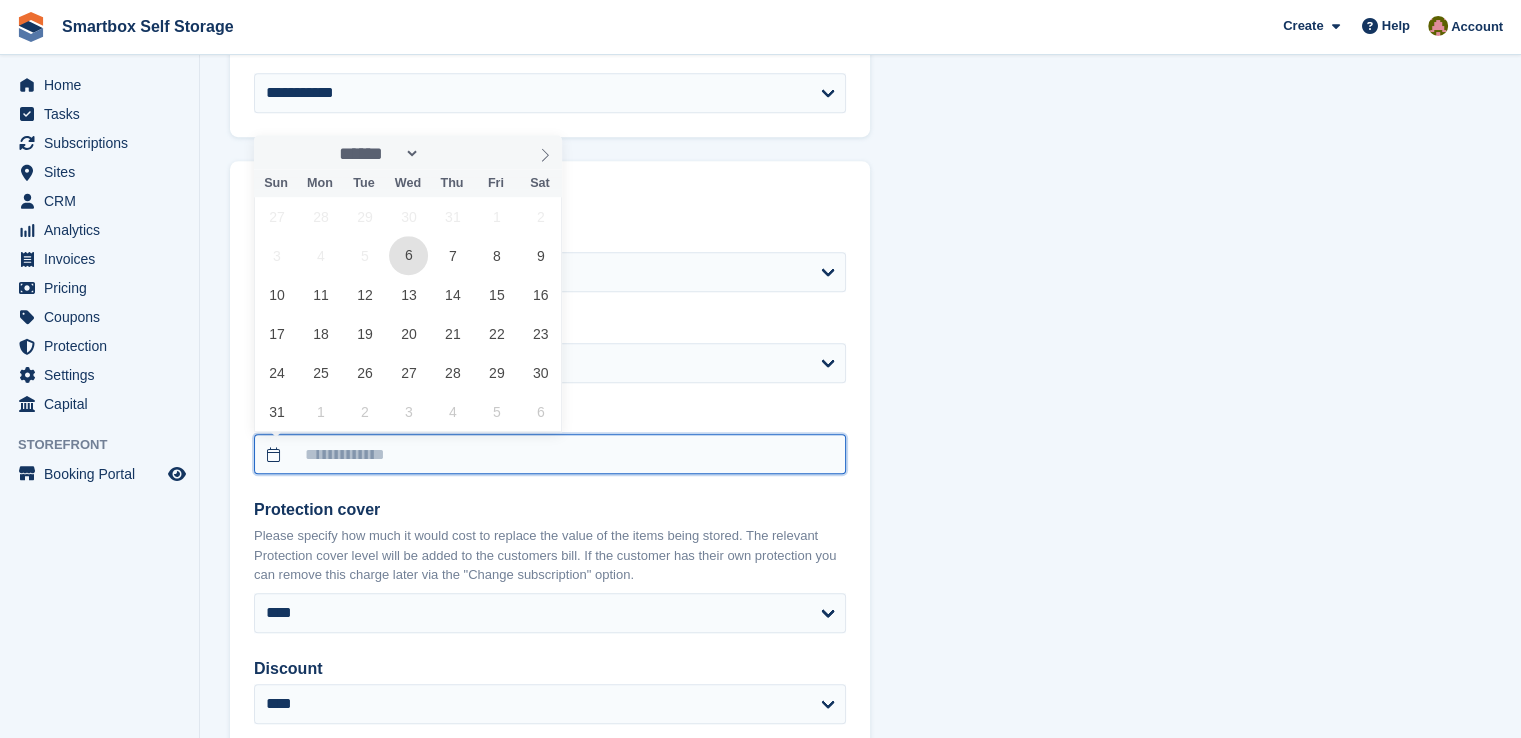 type on "**********" 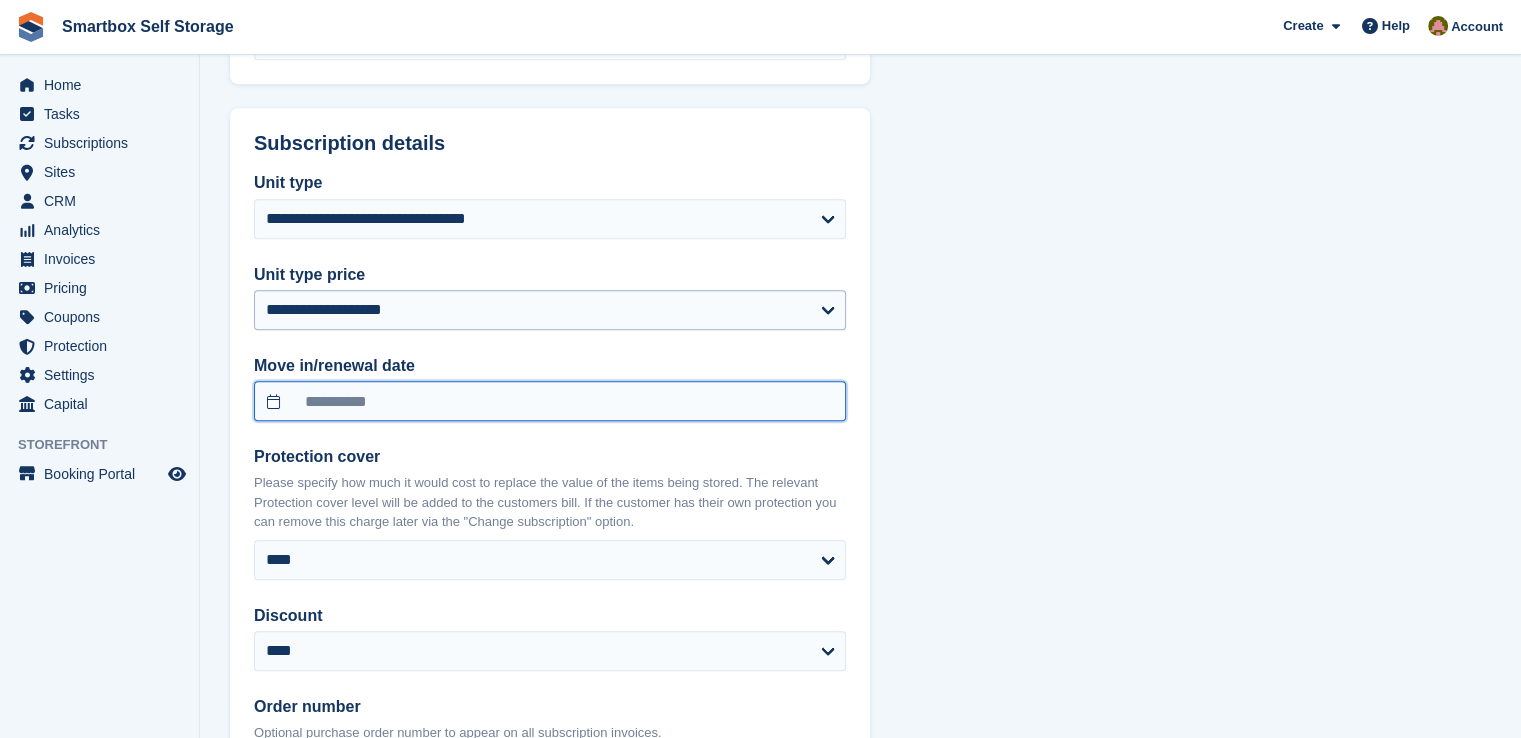 scroll, scrollTop: 1500, scrollLeft: 0, axis: vertical 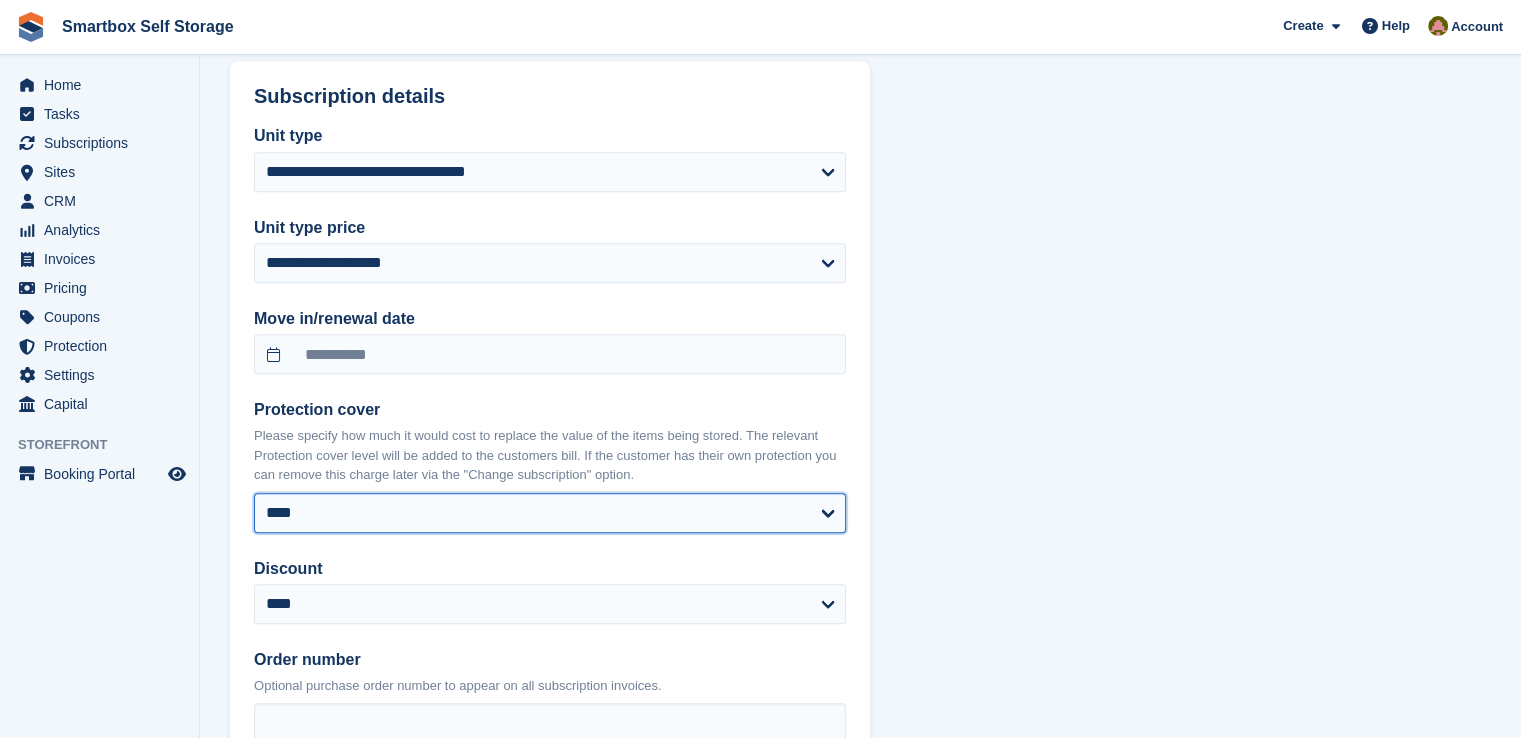 click on "****
******
******
******
******
******
*******
*******
*******
*******
*******
*******
*******
*******" at bounding box center (550, 513) 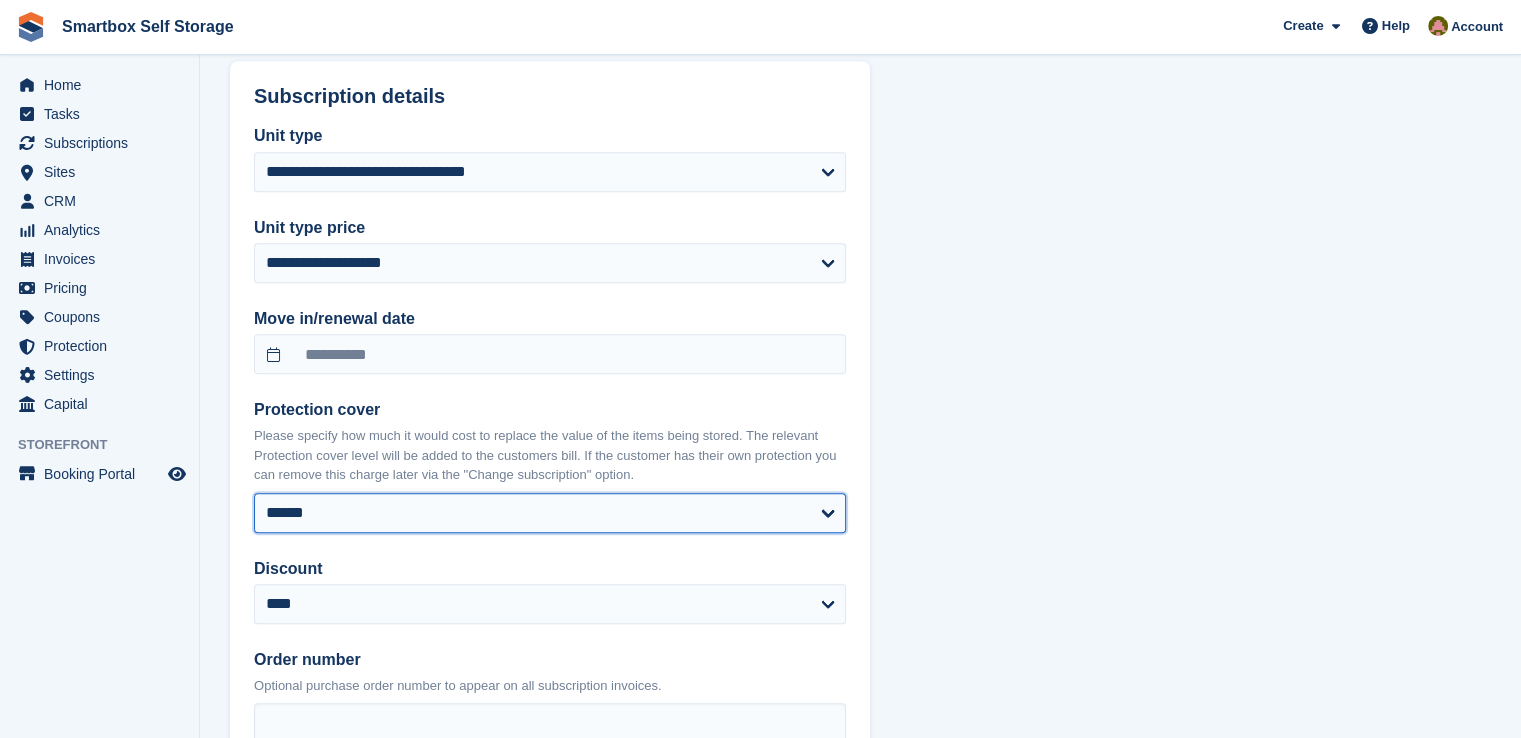 click on "****
******
******
******
******
******
*******
*******
*******
*******
*******
*******
*******
*******" at bounding box center [550, 513] 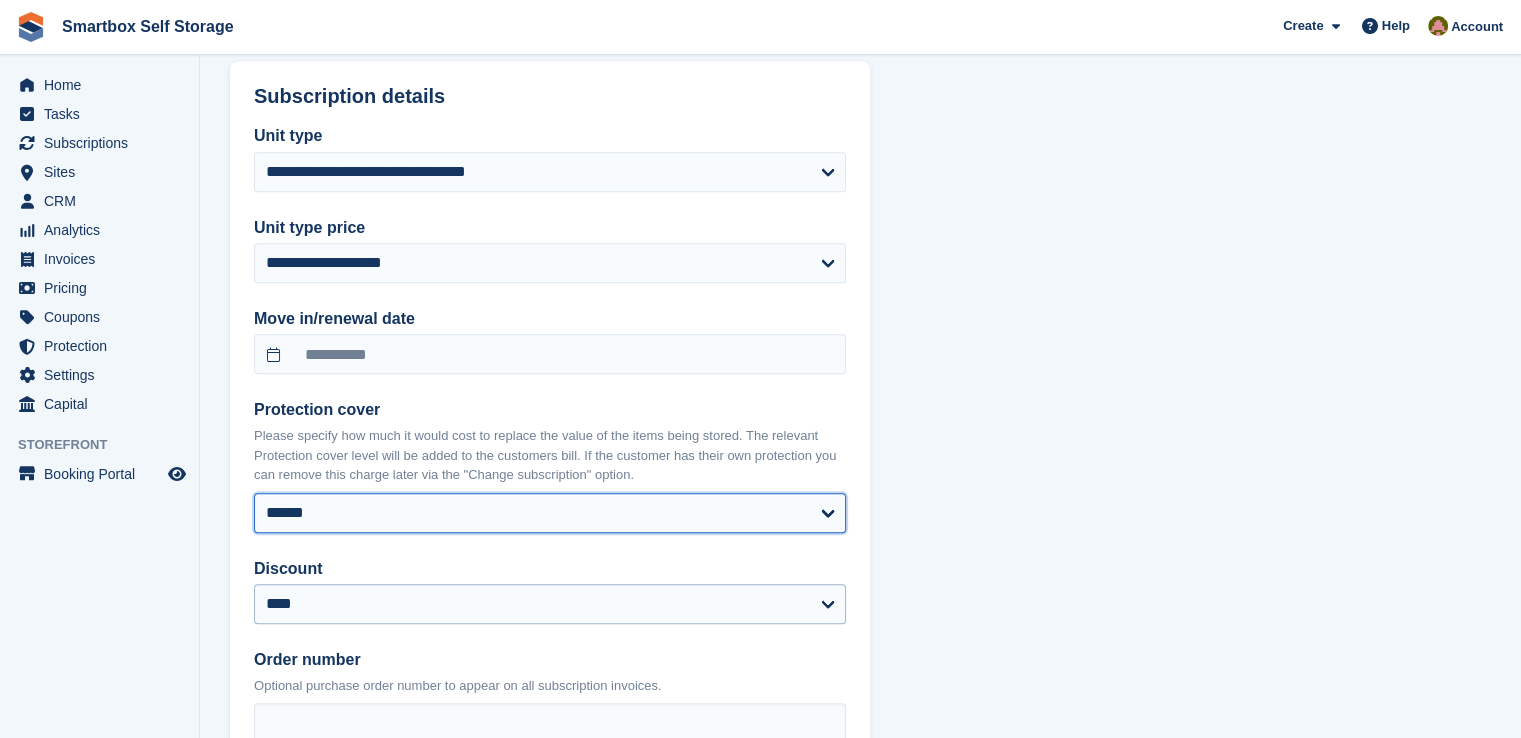 select on "******" 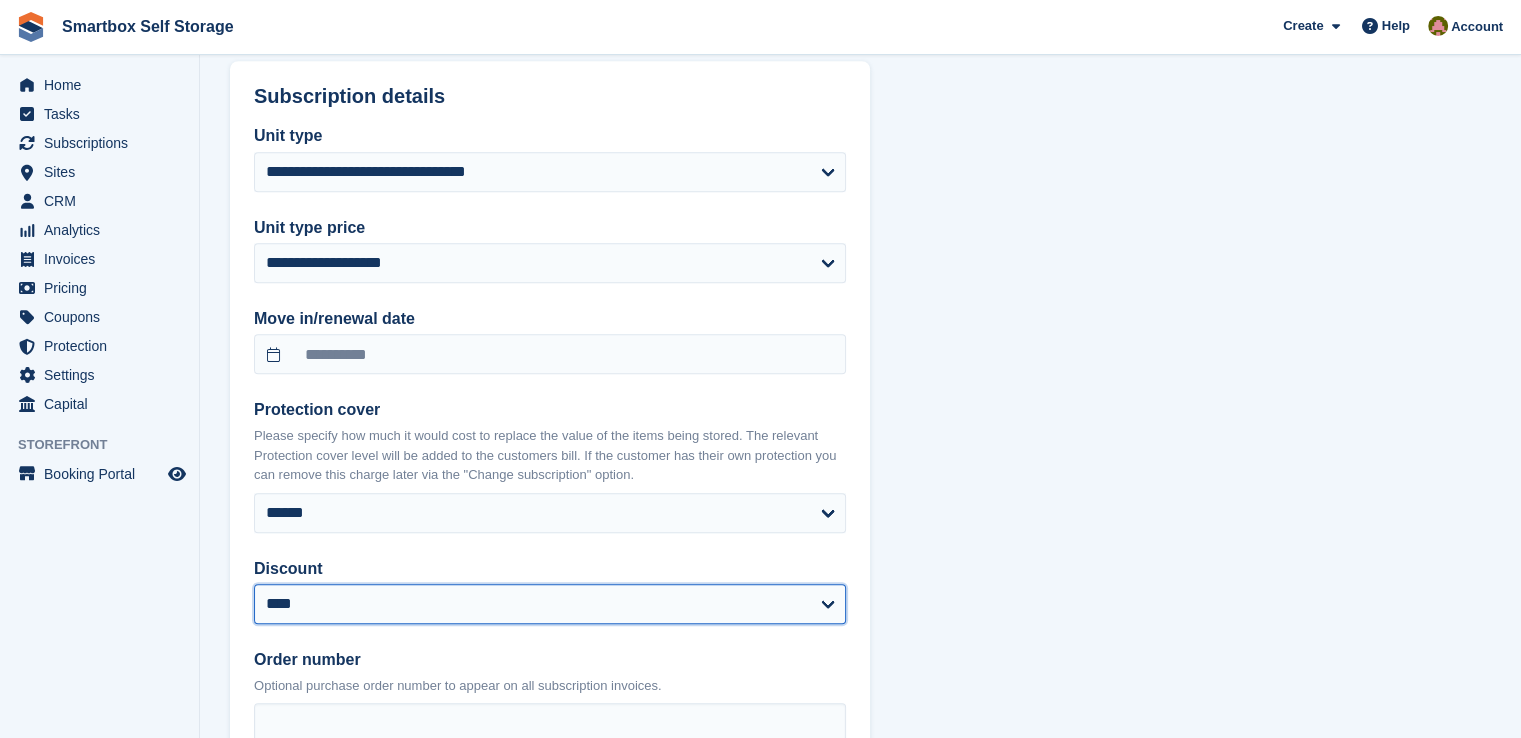 click on "**********" at bounding box center [550, 604] 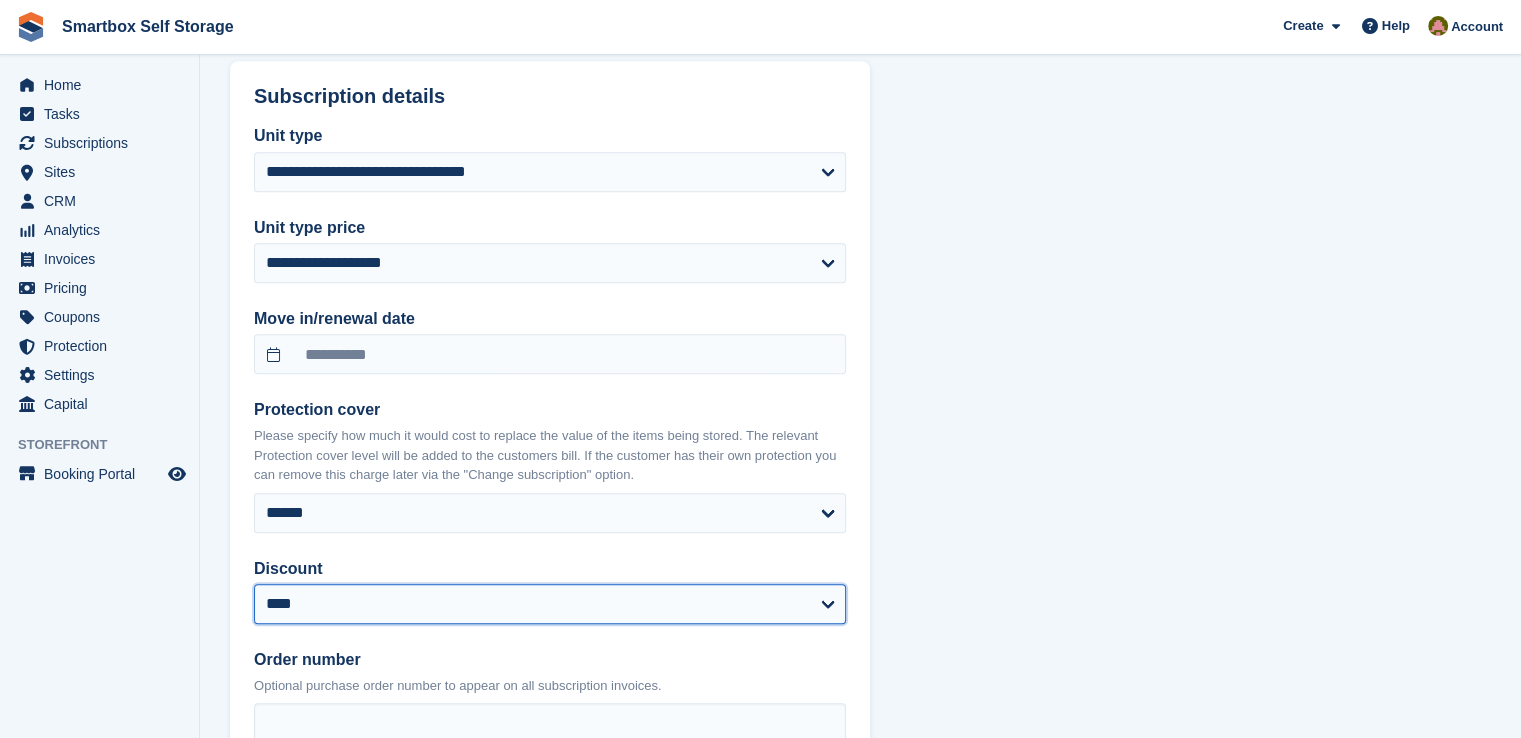 select on "****" 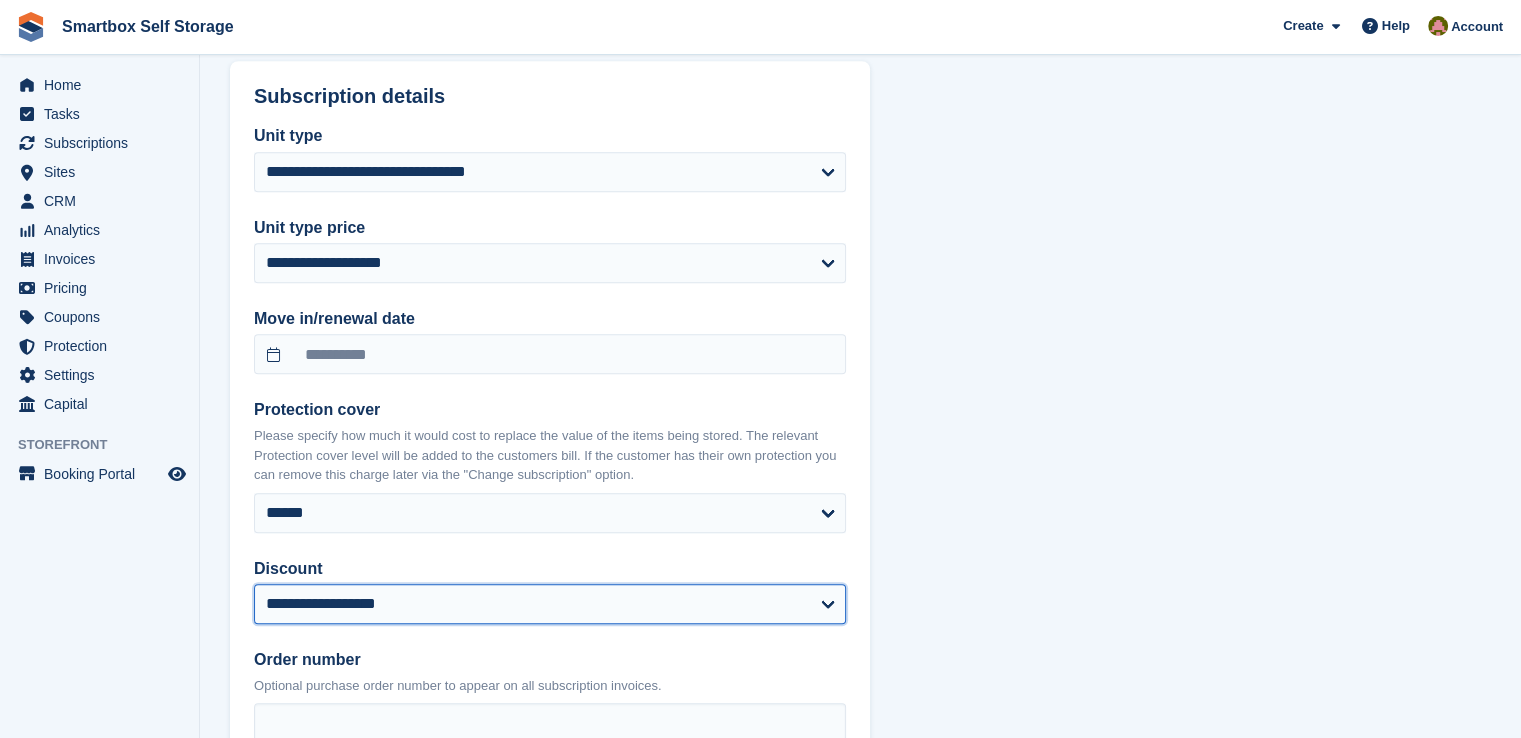 click on "**********" at bounding box center [550, 604] 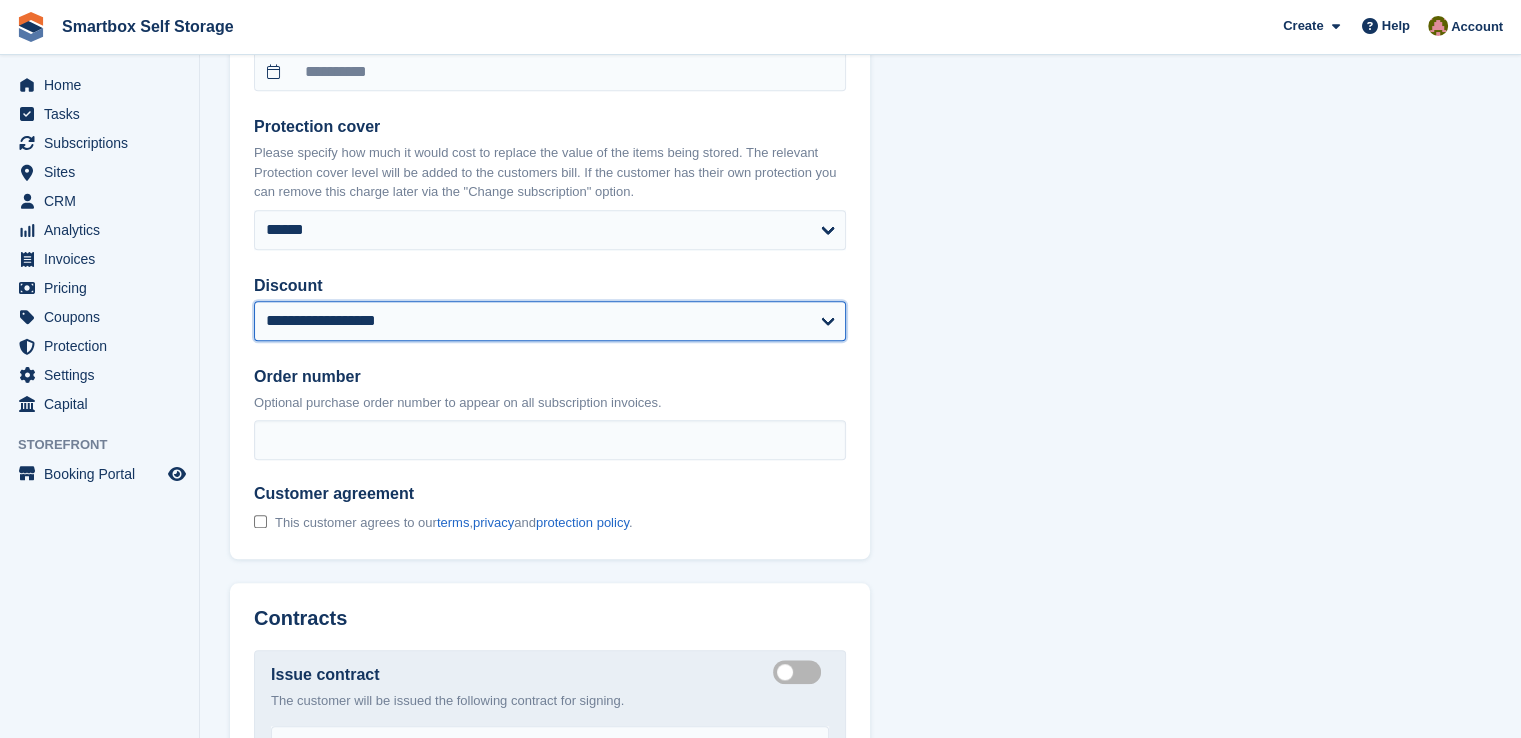 scroll, scrollTop: 1900, scrollLeft: 0, axis: vertical 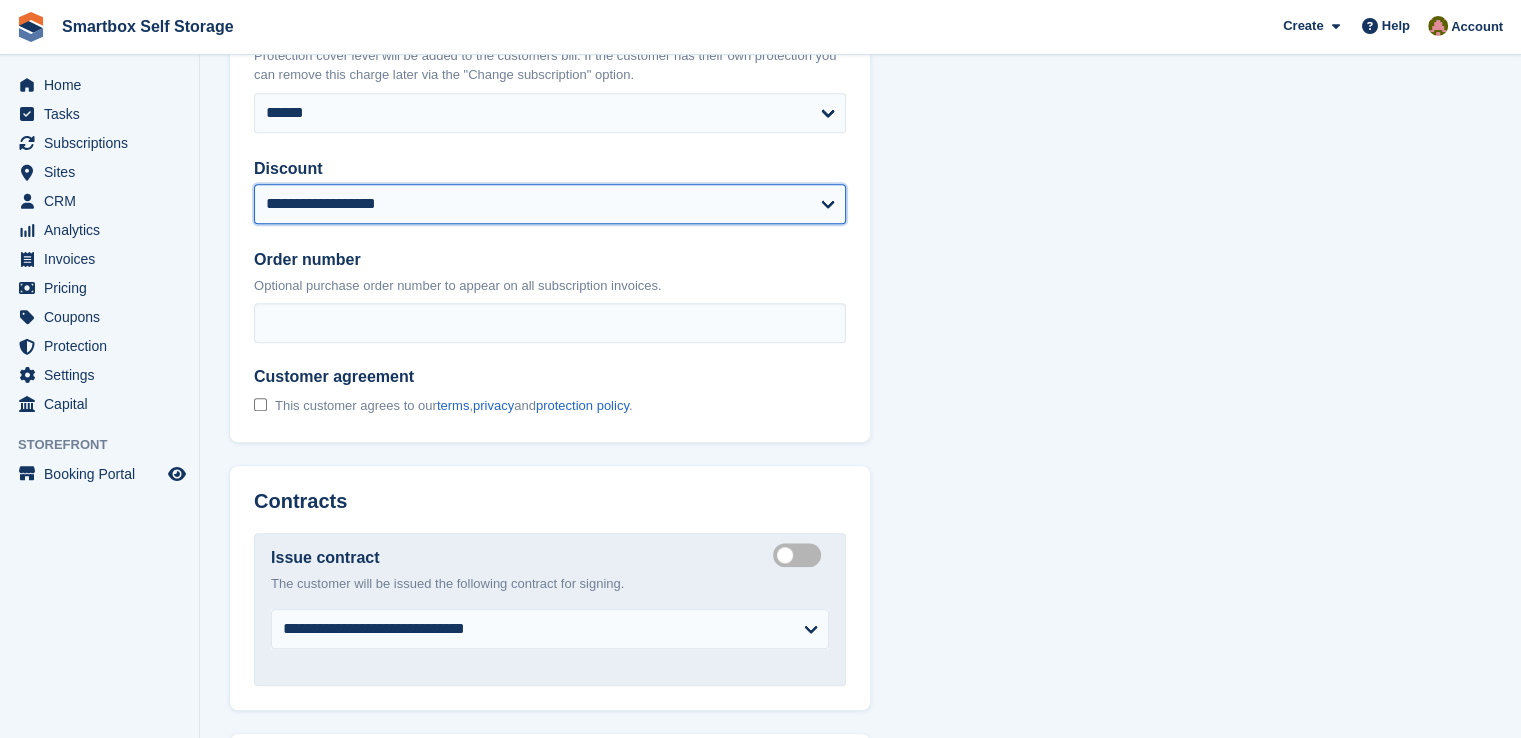 select on "******" 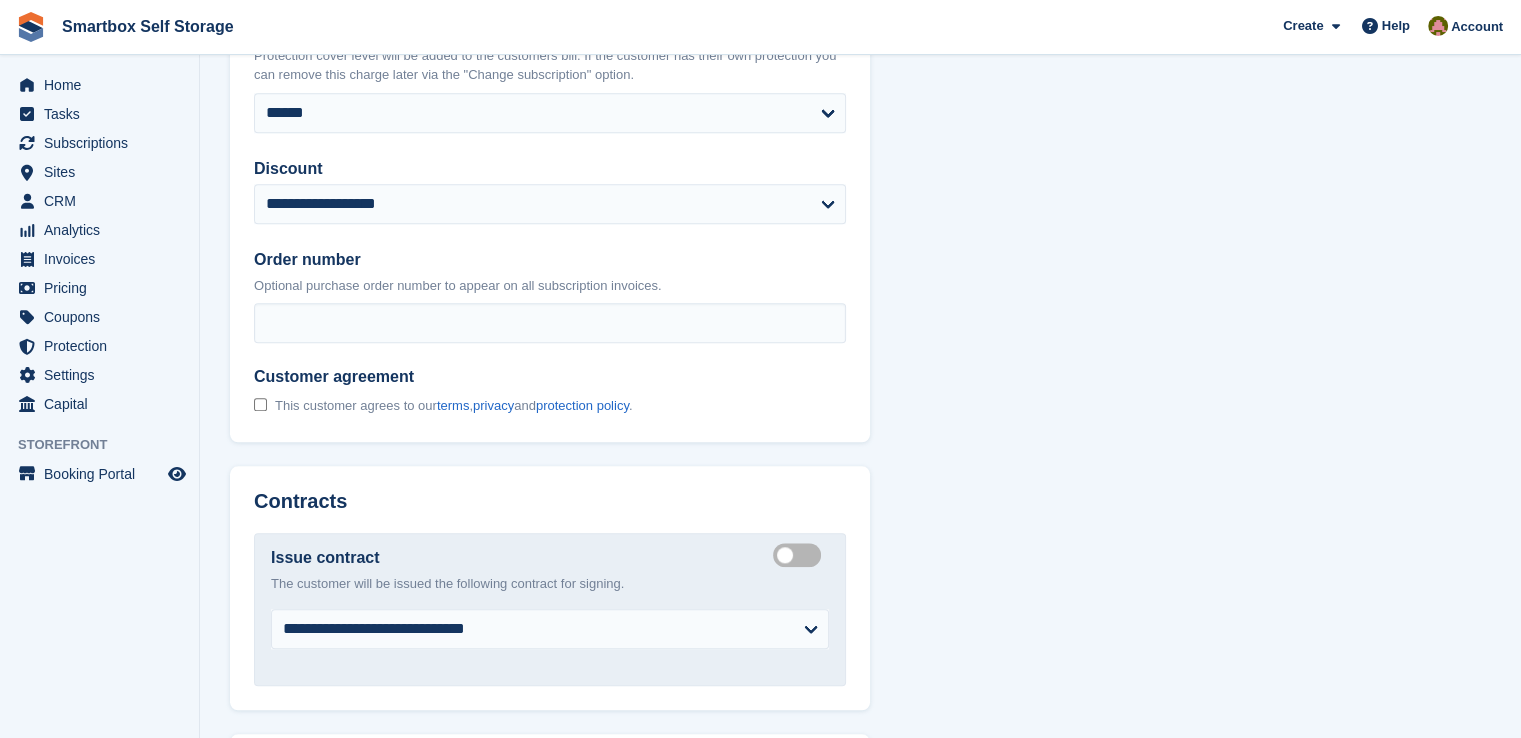 click on "This customer agrees to our  terms ,  privacy  and  protection policy ." at bounding box center [453, 406] 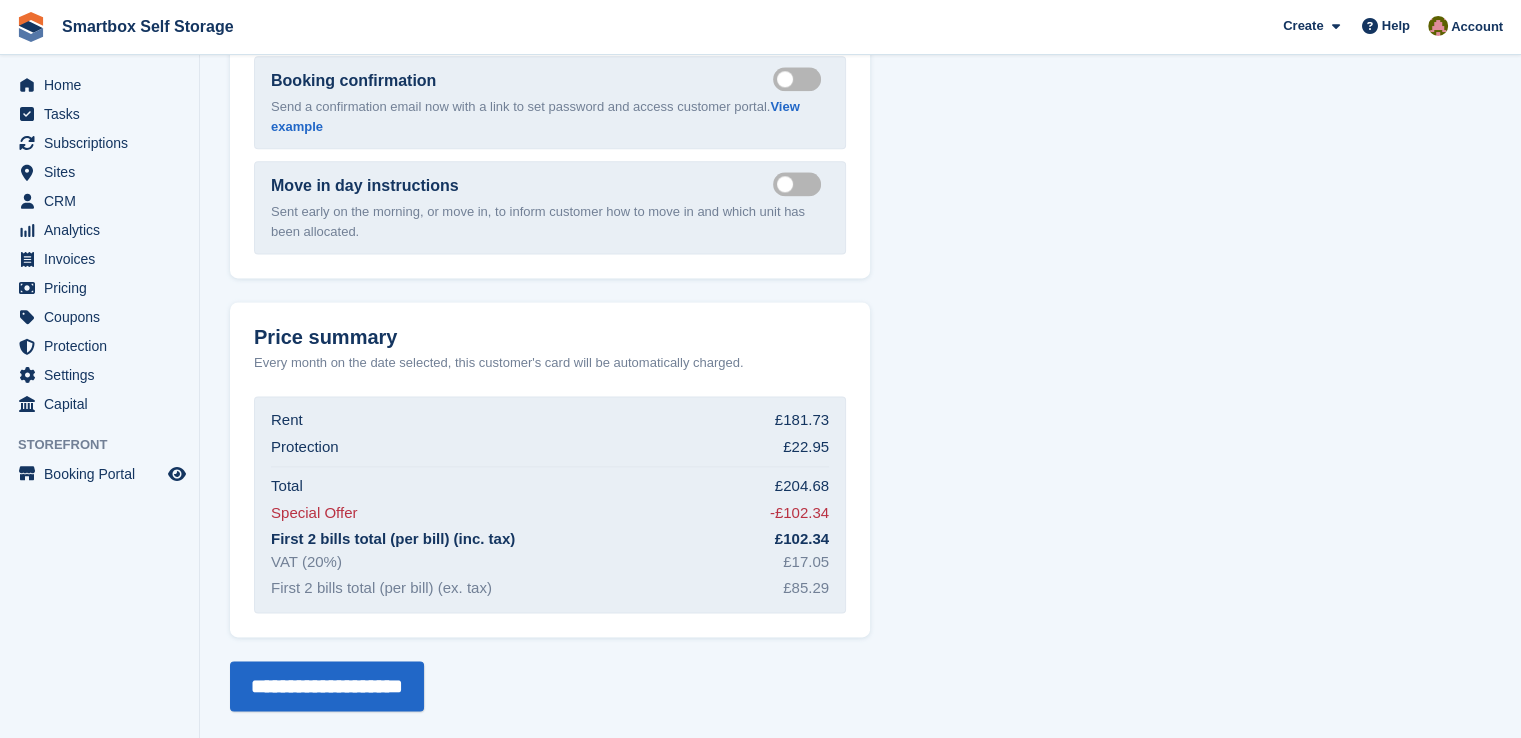 scroll, scrollTop: 2673, scrollLeft: 0, axis: vertical 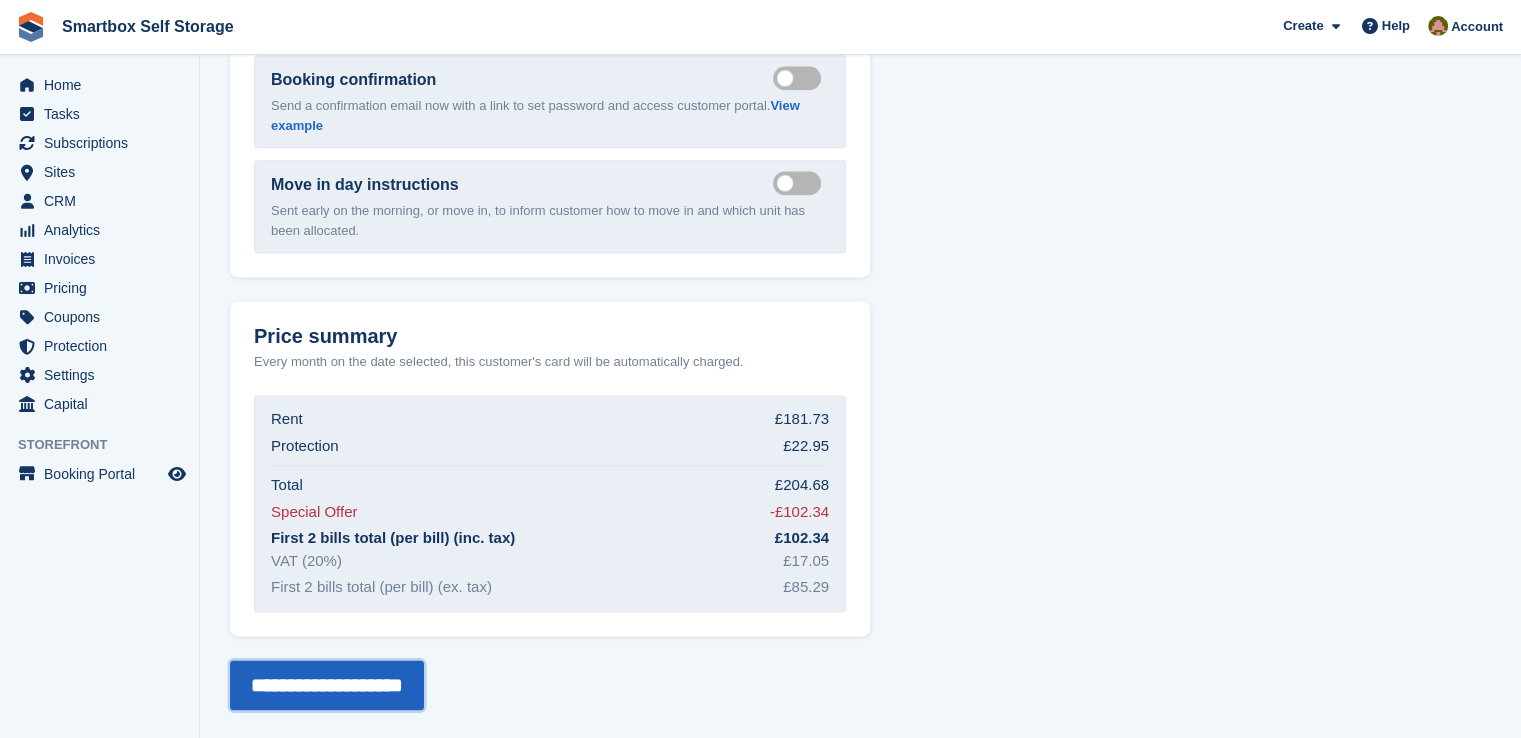 click on "**********" at bounding box center [327, 685] 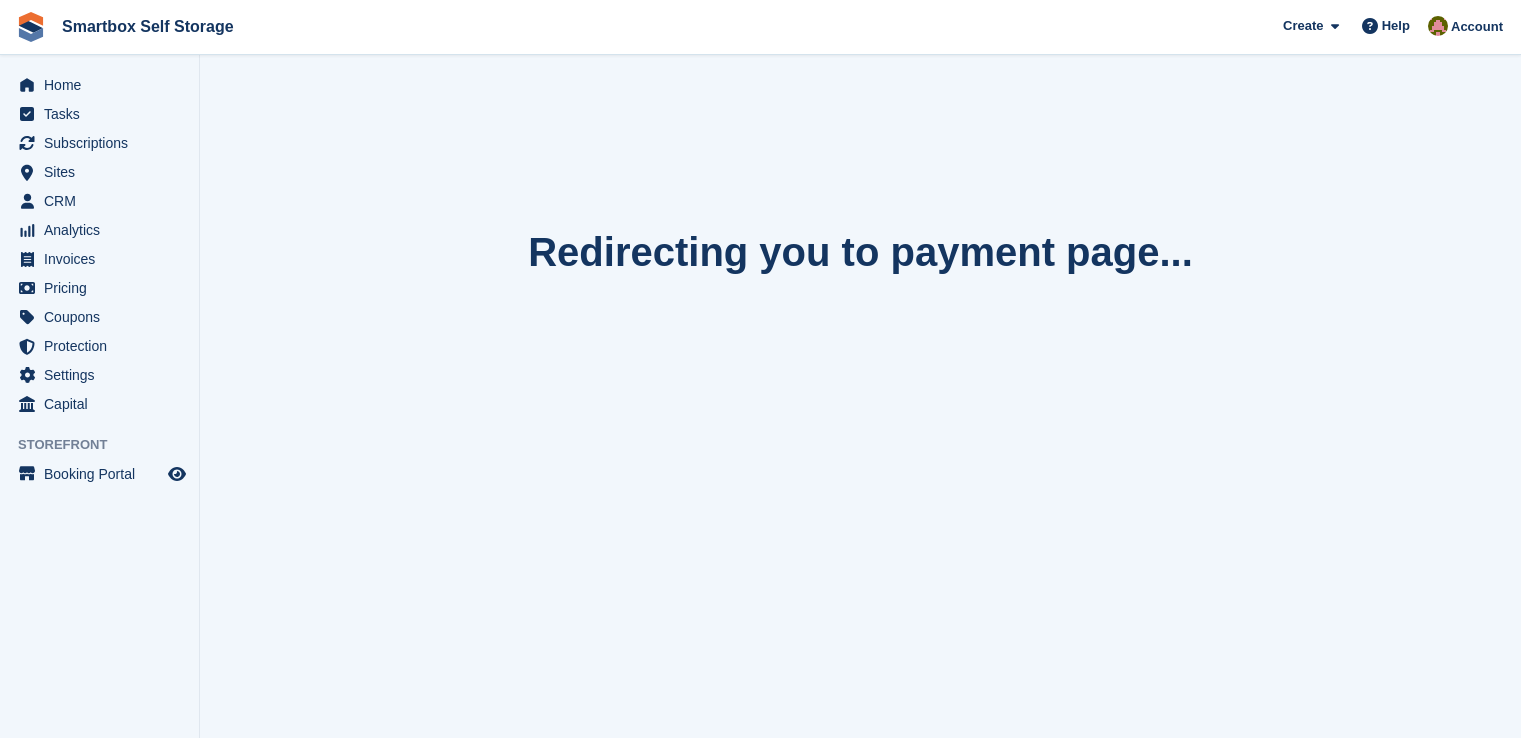 scroll, scrollTop: 0, scrollLeft: 0, axis: both 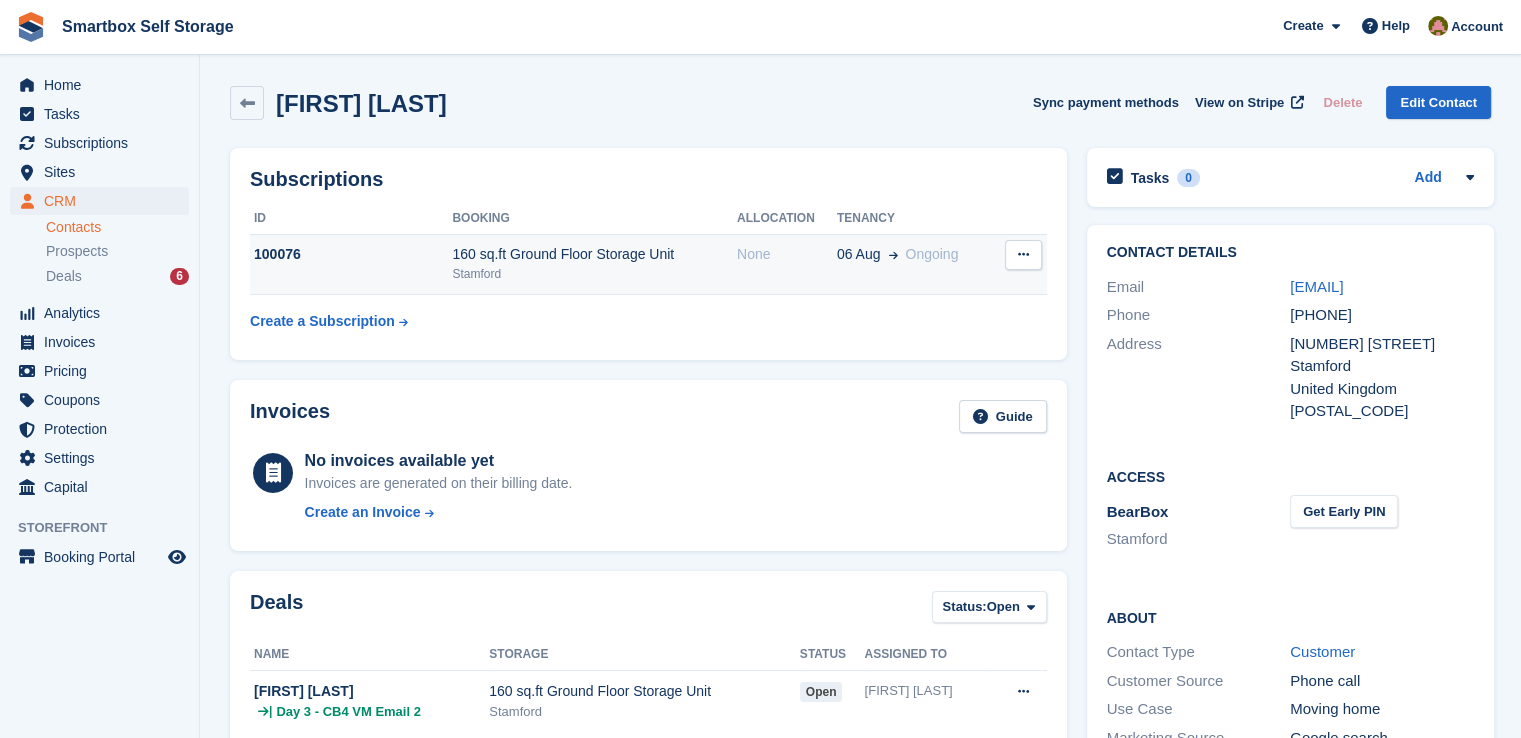 click on "None" at bounding box center [787, 264] 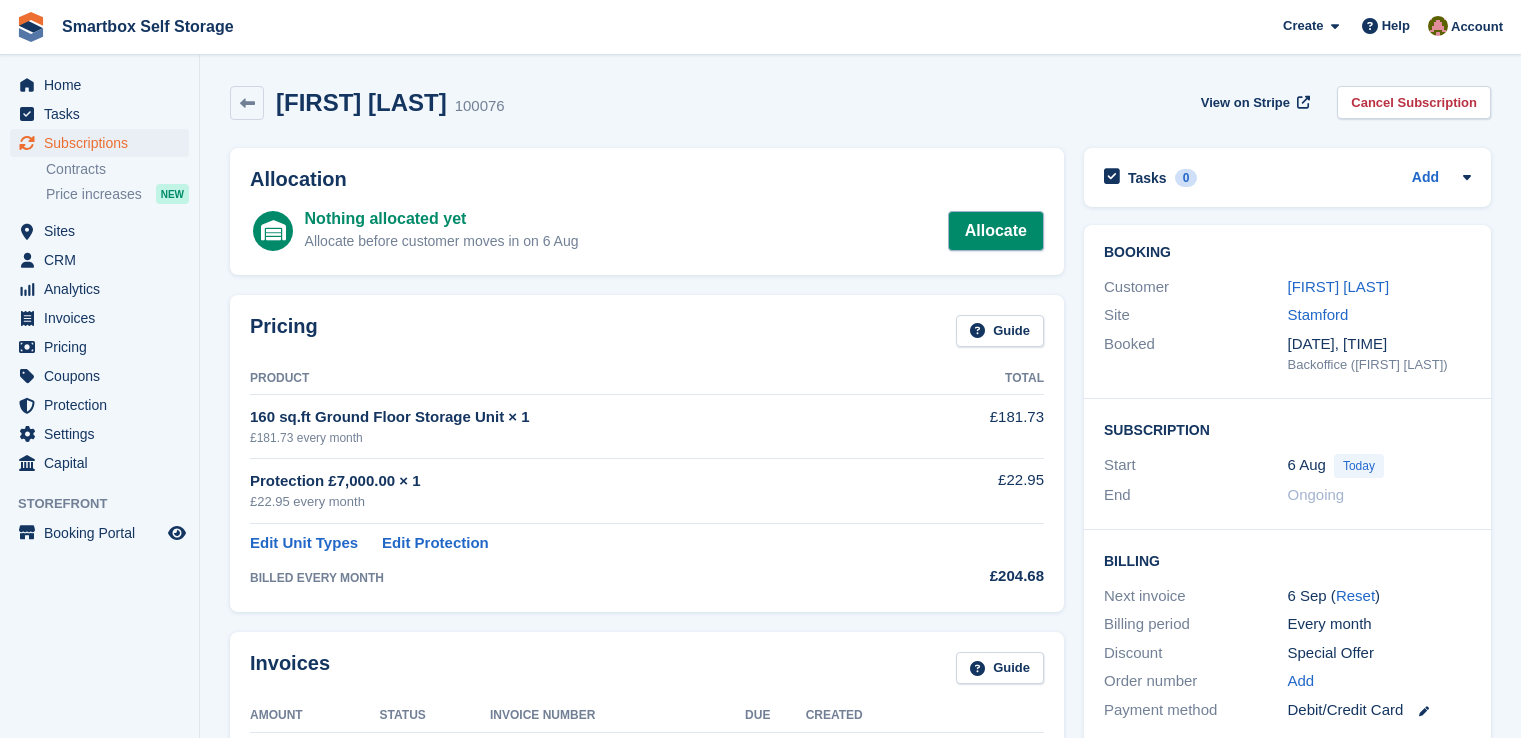 scroll, scrollTop: 0, scrollLeft: 0, axis: both 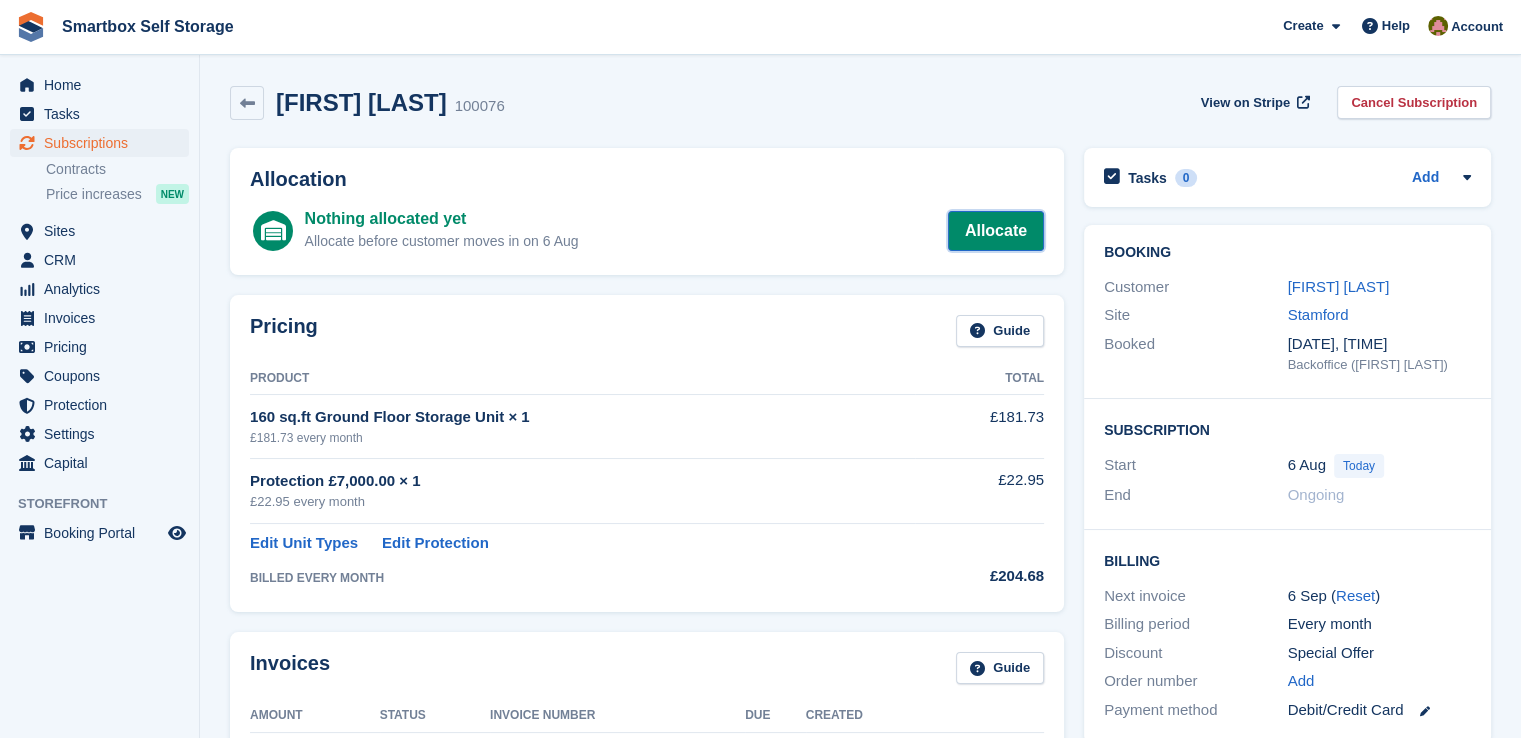 click on "Allocate" at bounding box center (996, 231) 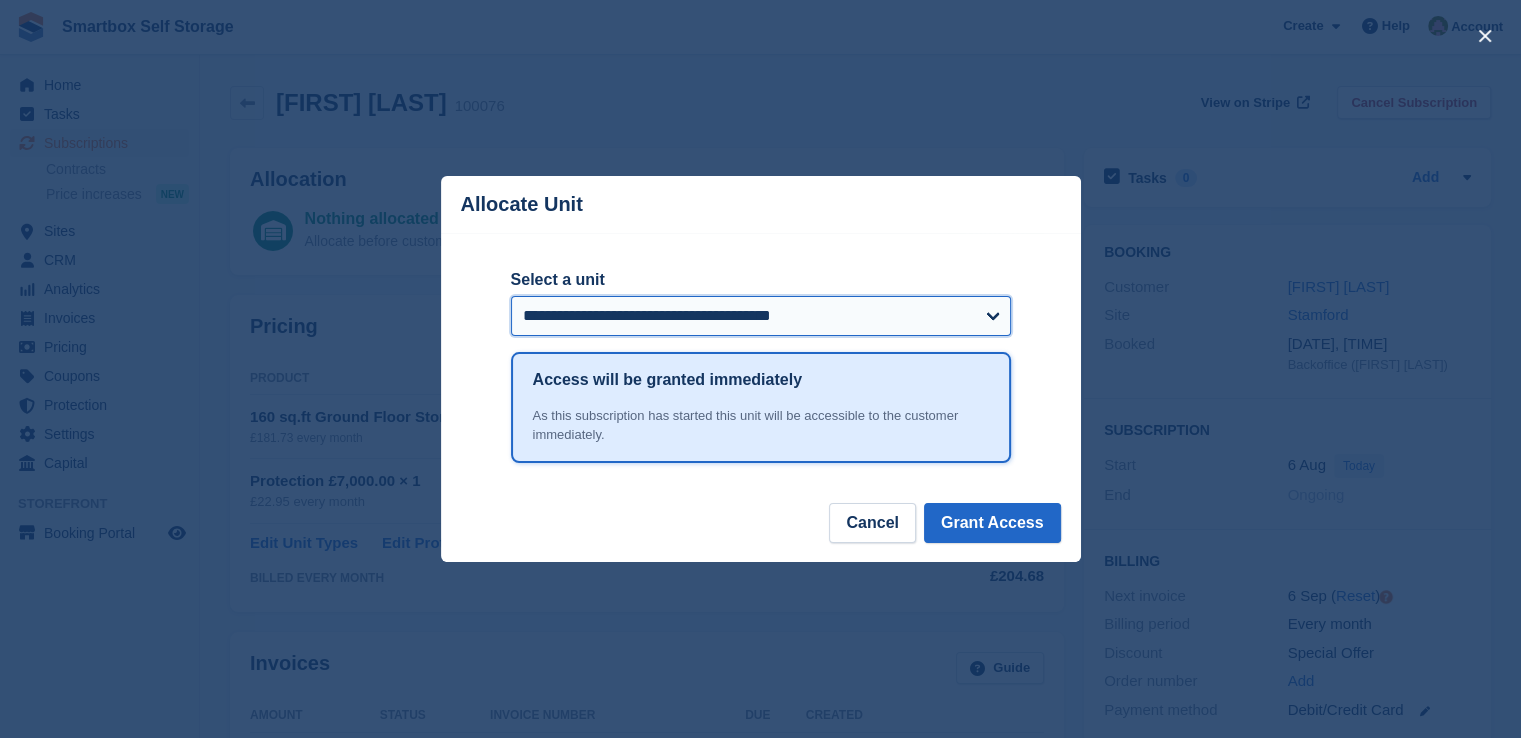 click on "**********" at bounding box center [761, 316] 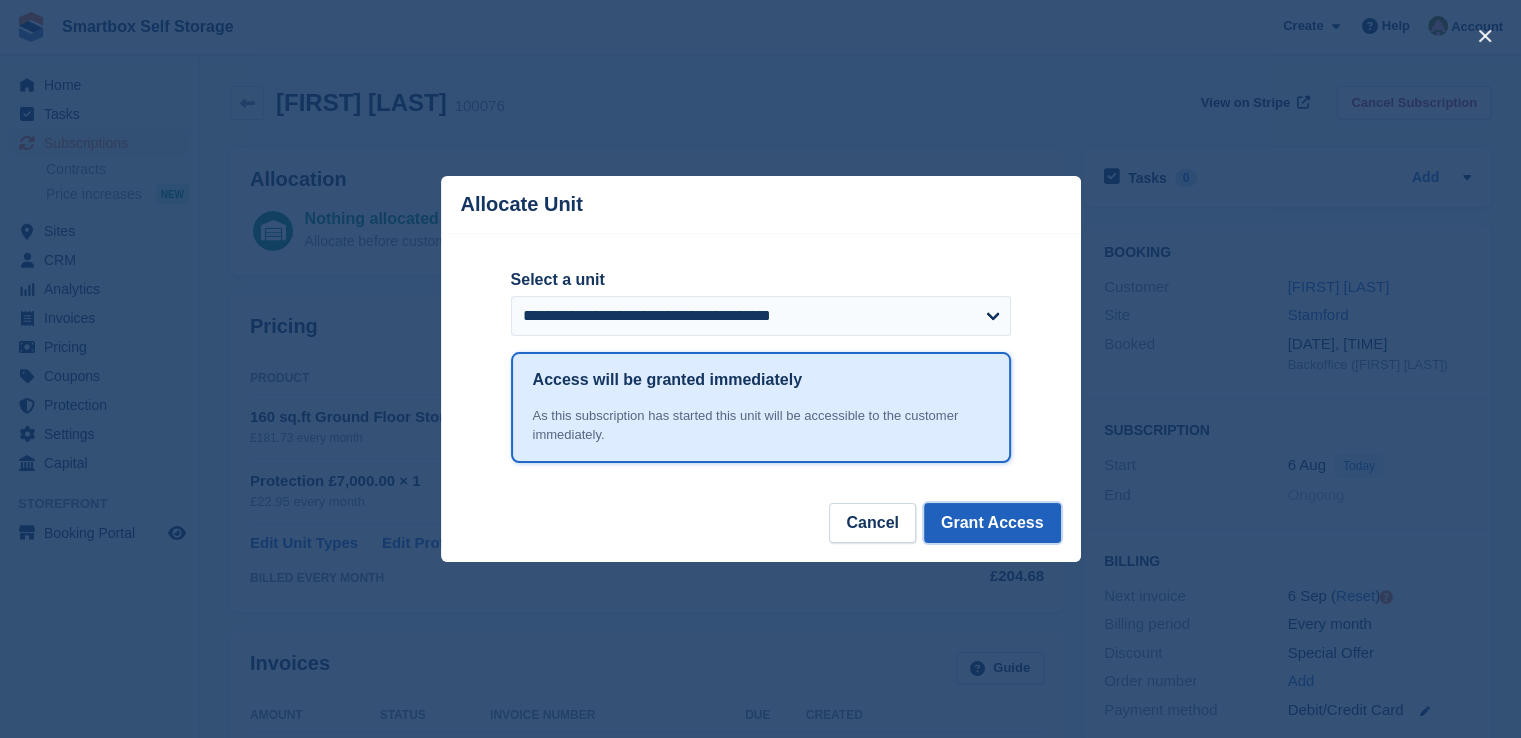 click on "Grant Access" at bounding box center [992, 523] 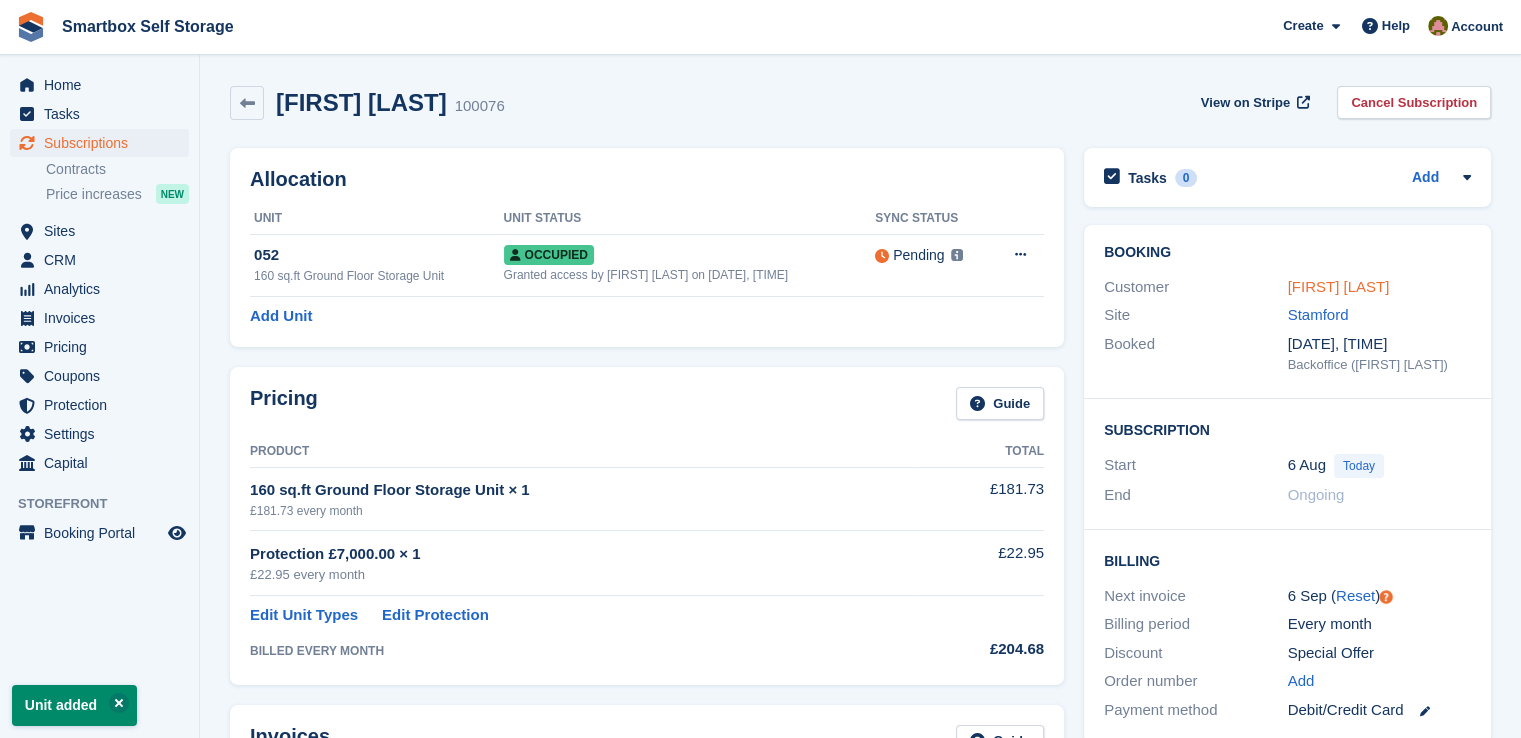 click on "Steve Holloway" at bounding box center [1339, 286] 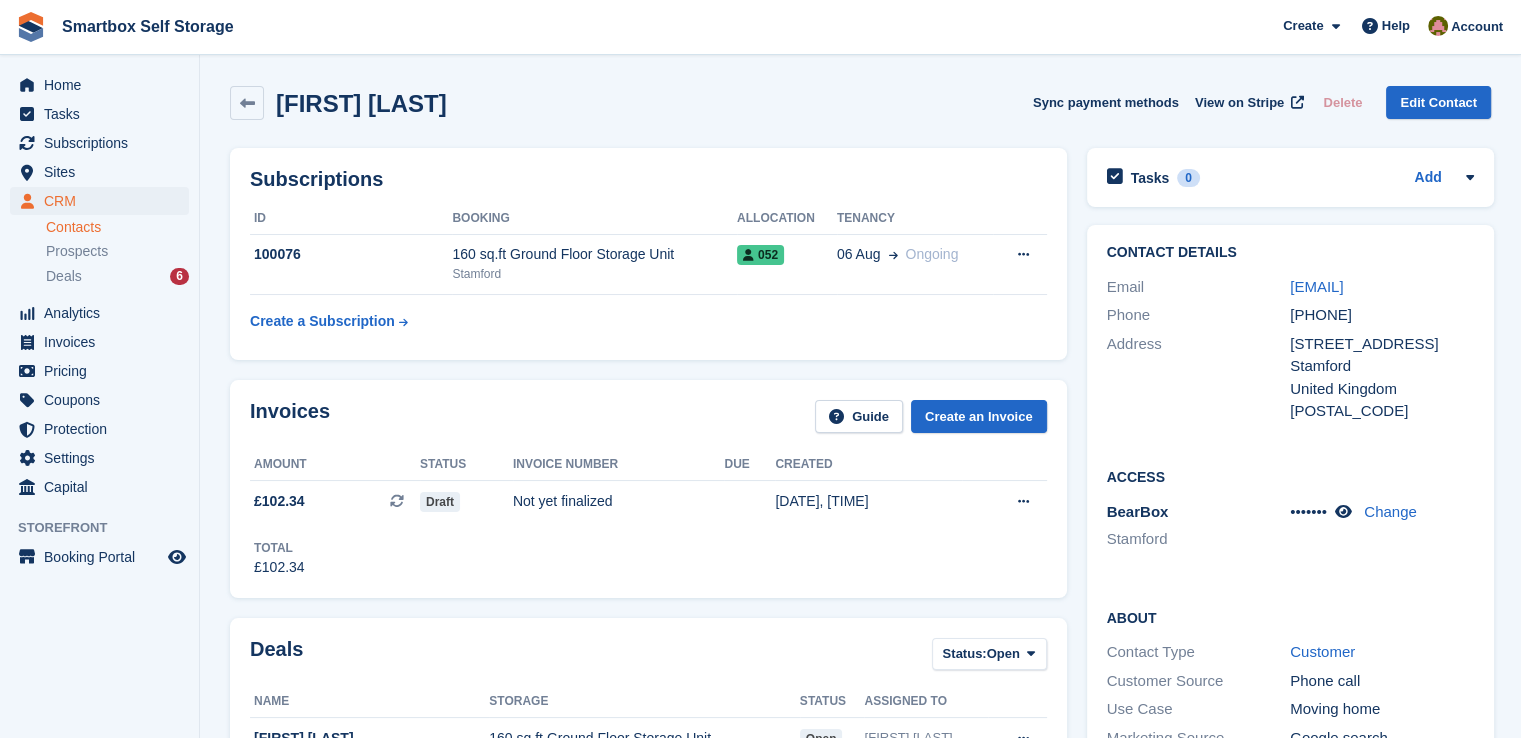 drag, startPoint x: 1393, startPoint y: 333, endPoint x: 1273, endPoint y: 346, distance: 120.70211 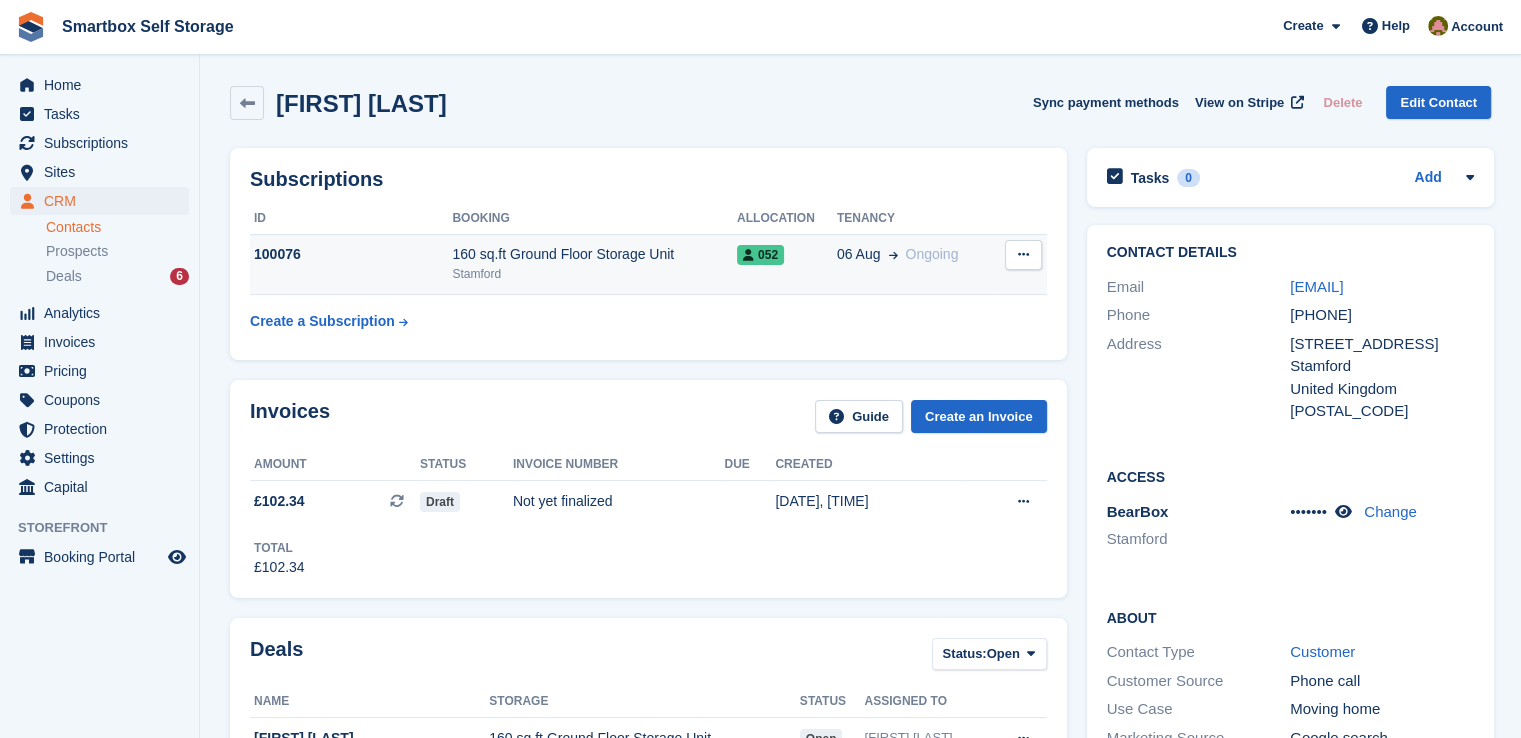 drag, startPoint x: 604, startPoint y: 281, endPoint x: 619, endPoint y: 281, distance: 15 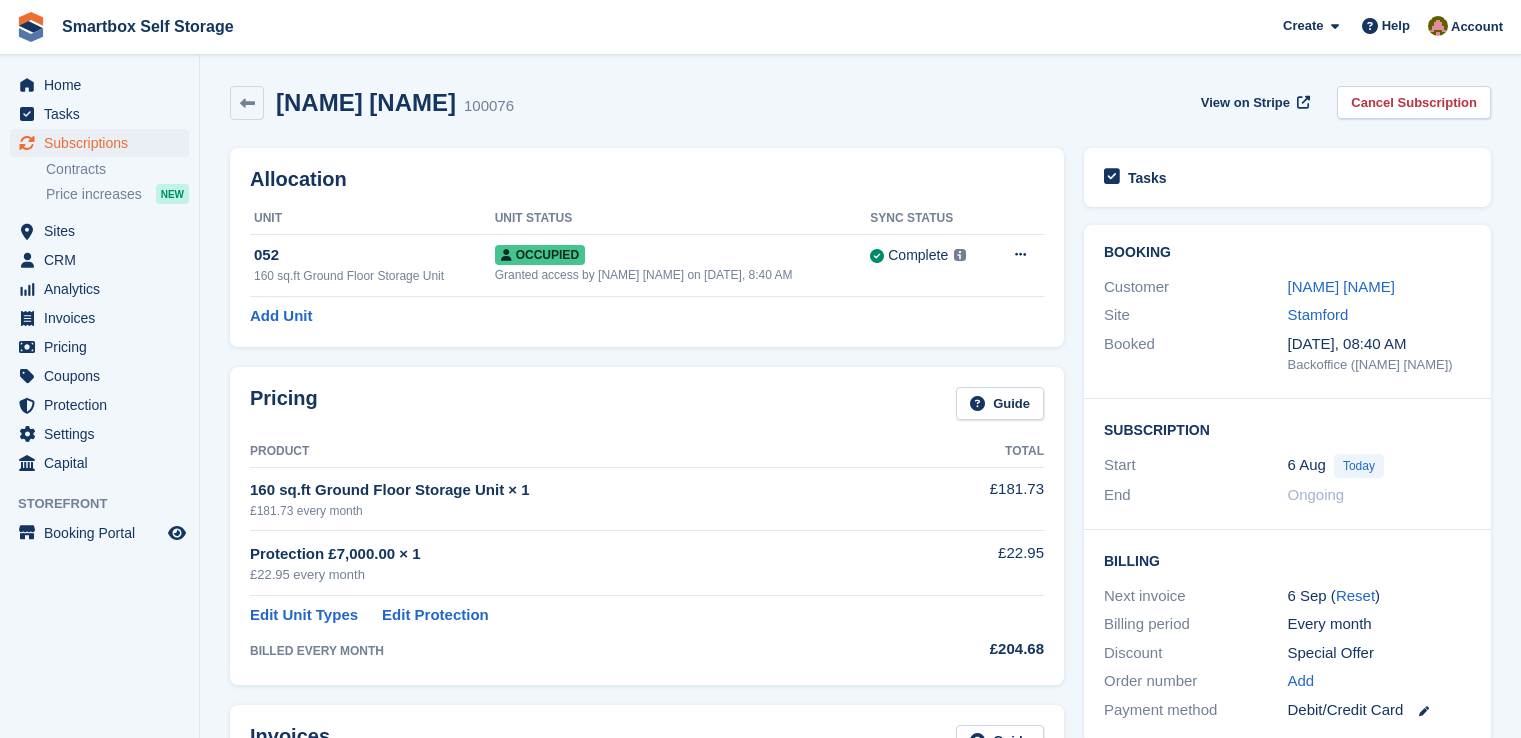 scroll, scrollTop: 0, scrollLeft: 0, axis: both 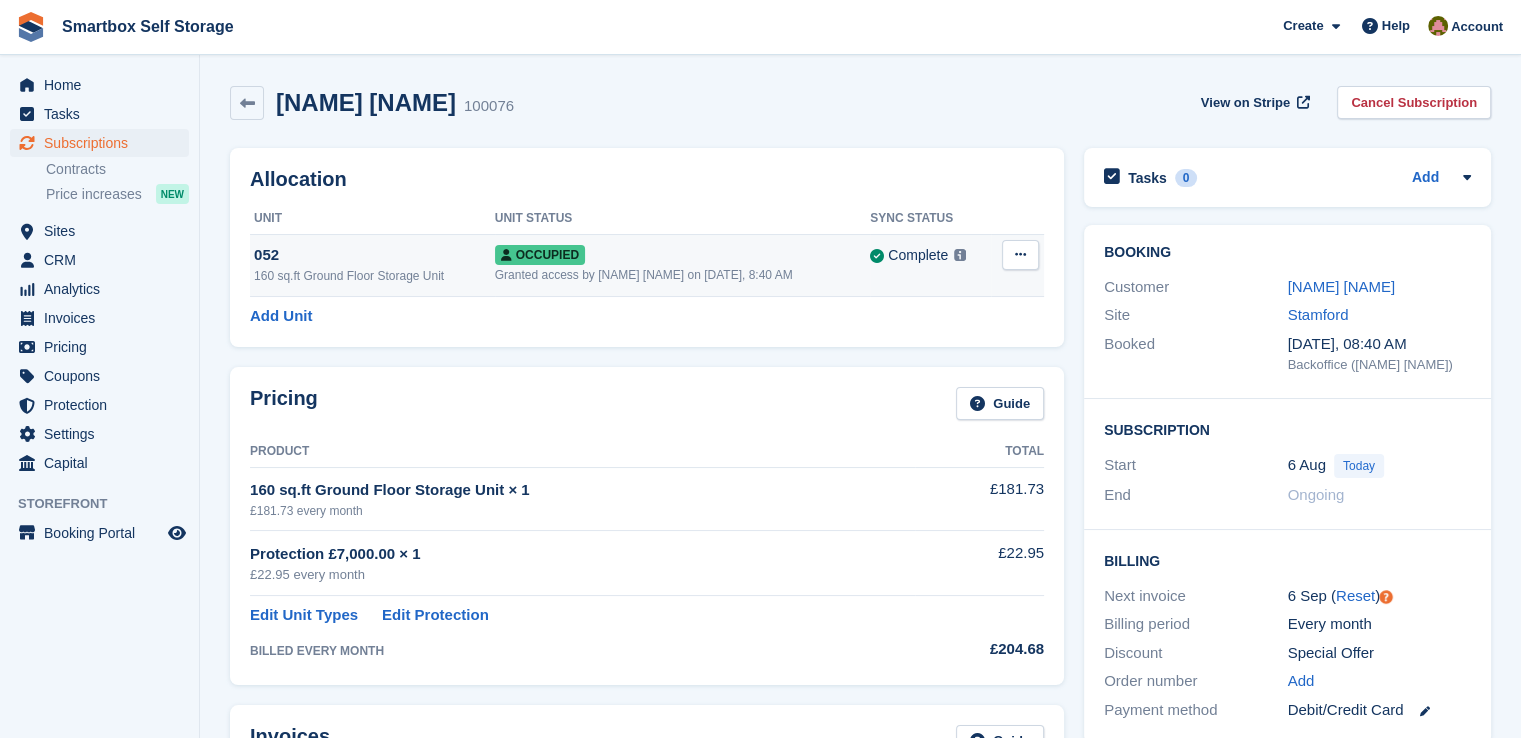 drag, startPoint x: 542, startPoint y: 266, endPoint x: 593, endPoint y: 266, distance: 51 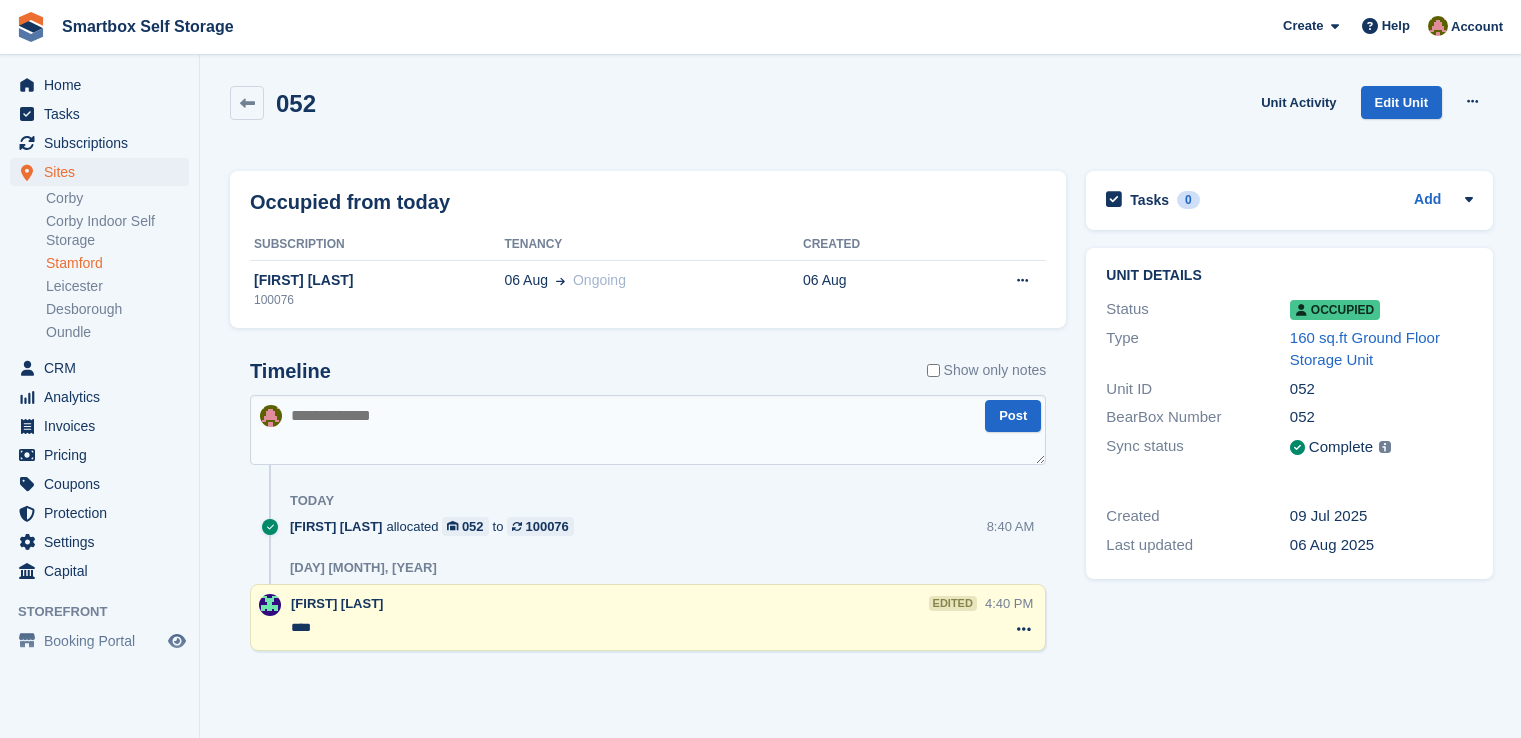 scroll, scrollTop: 0, scrollLeft: 0, axis: both 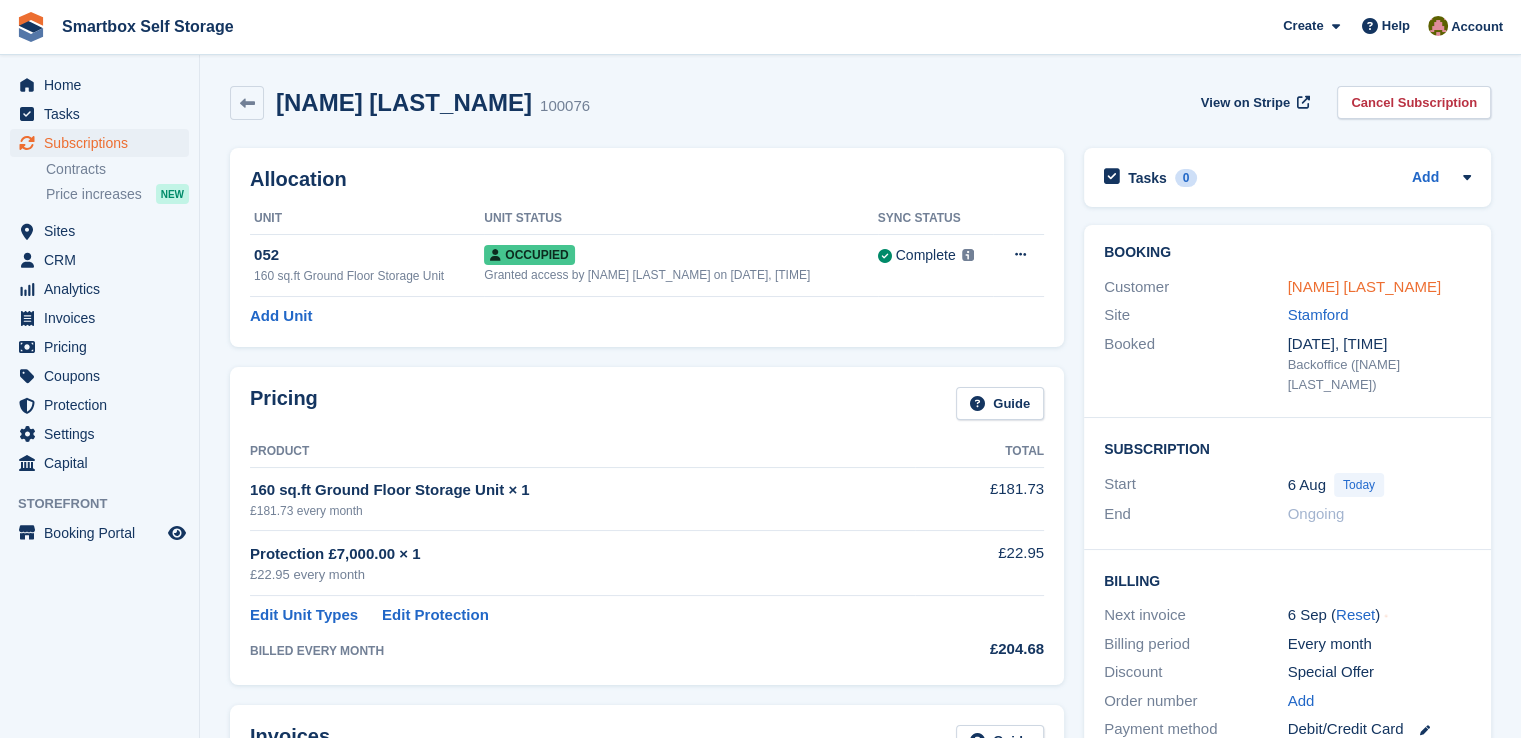 click on "[FIRST] [LAST]" at bounding box center (1364, 286) 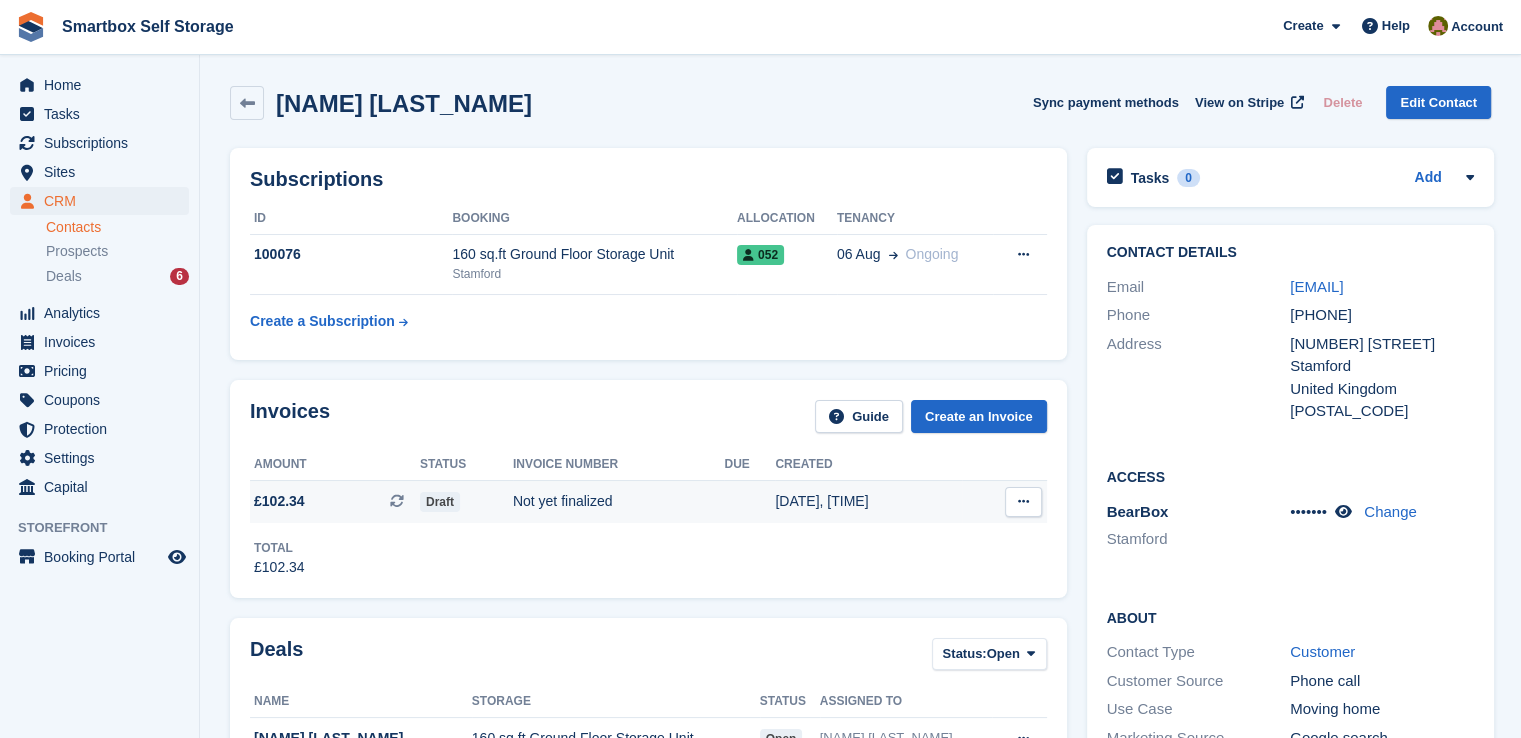 click on "Not yet finalized" at bounding box center [619, 501] 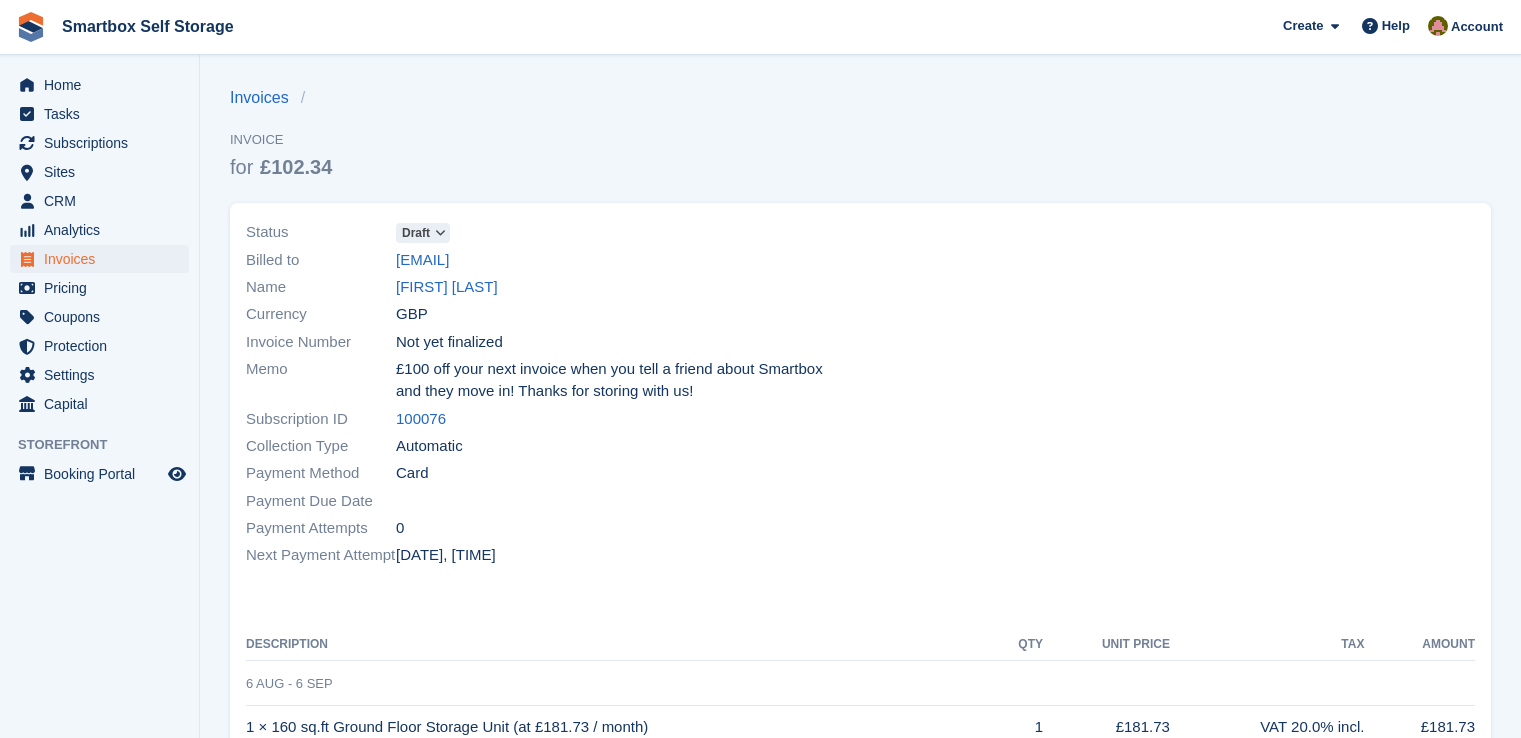 scroll, scrollTop: 0, scrollLeft: 0, axis: both 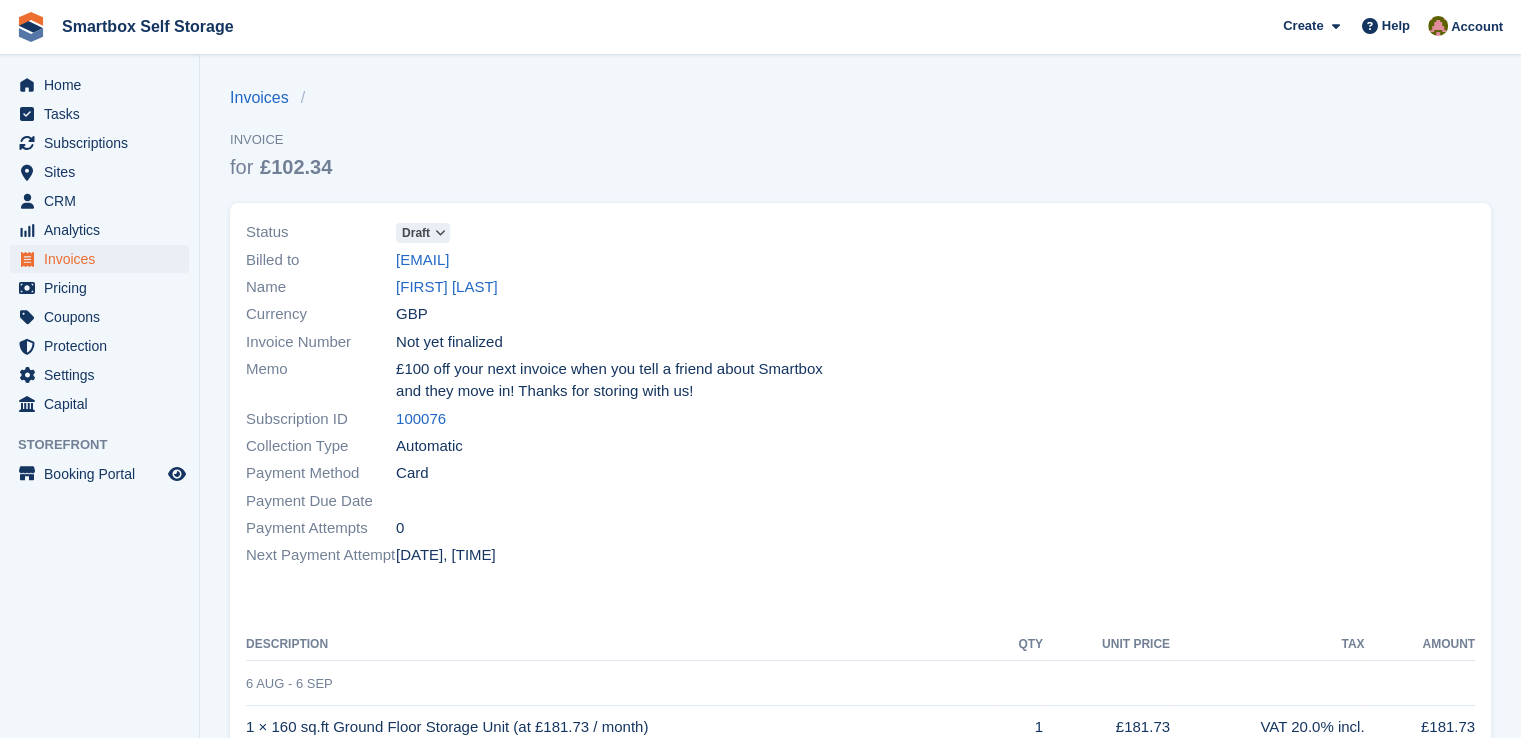 click on "Draft" at bounding box center [416, 233] 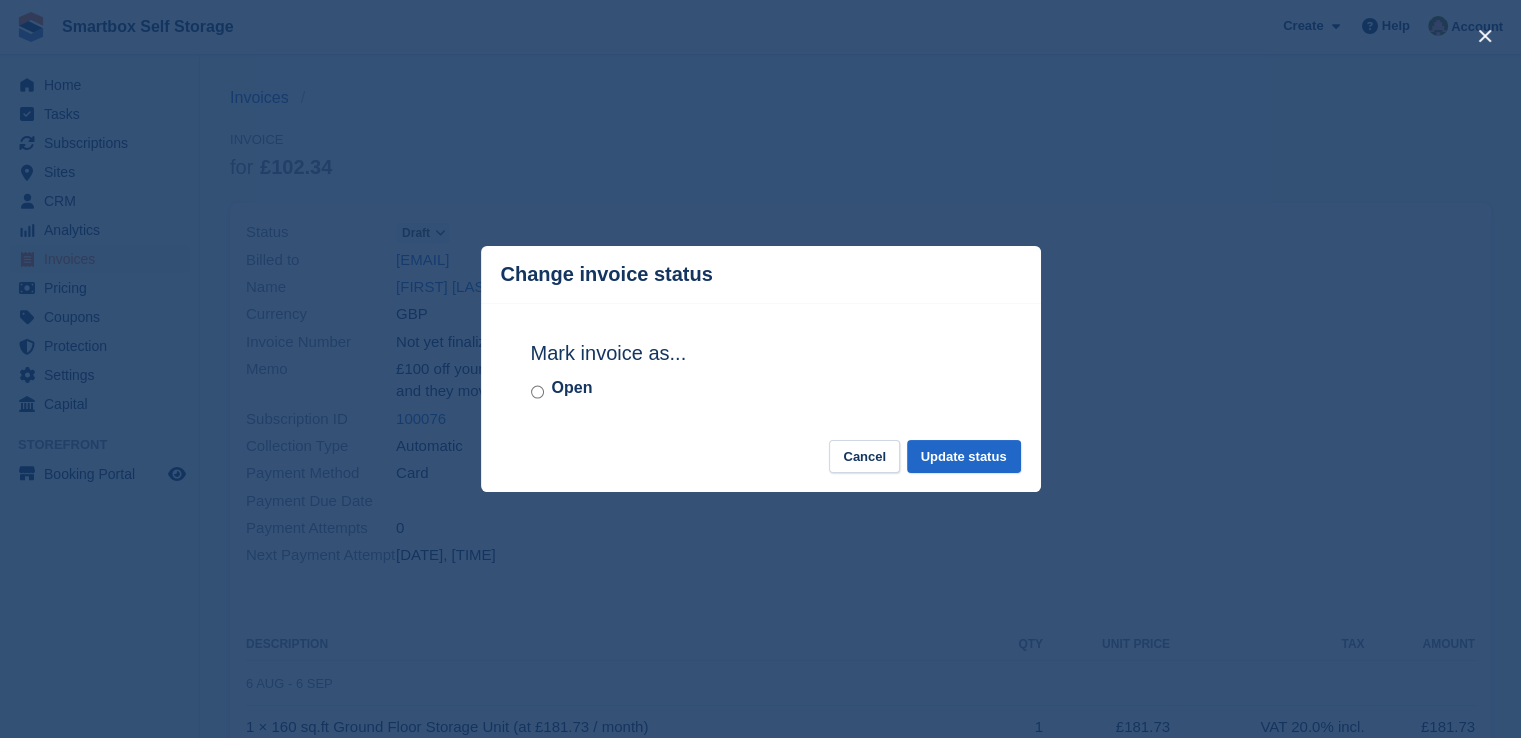 click on "Open" at bounding box center (572, 388) 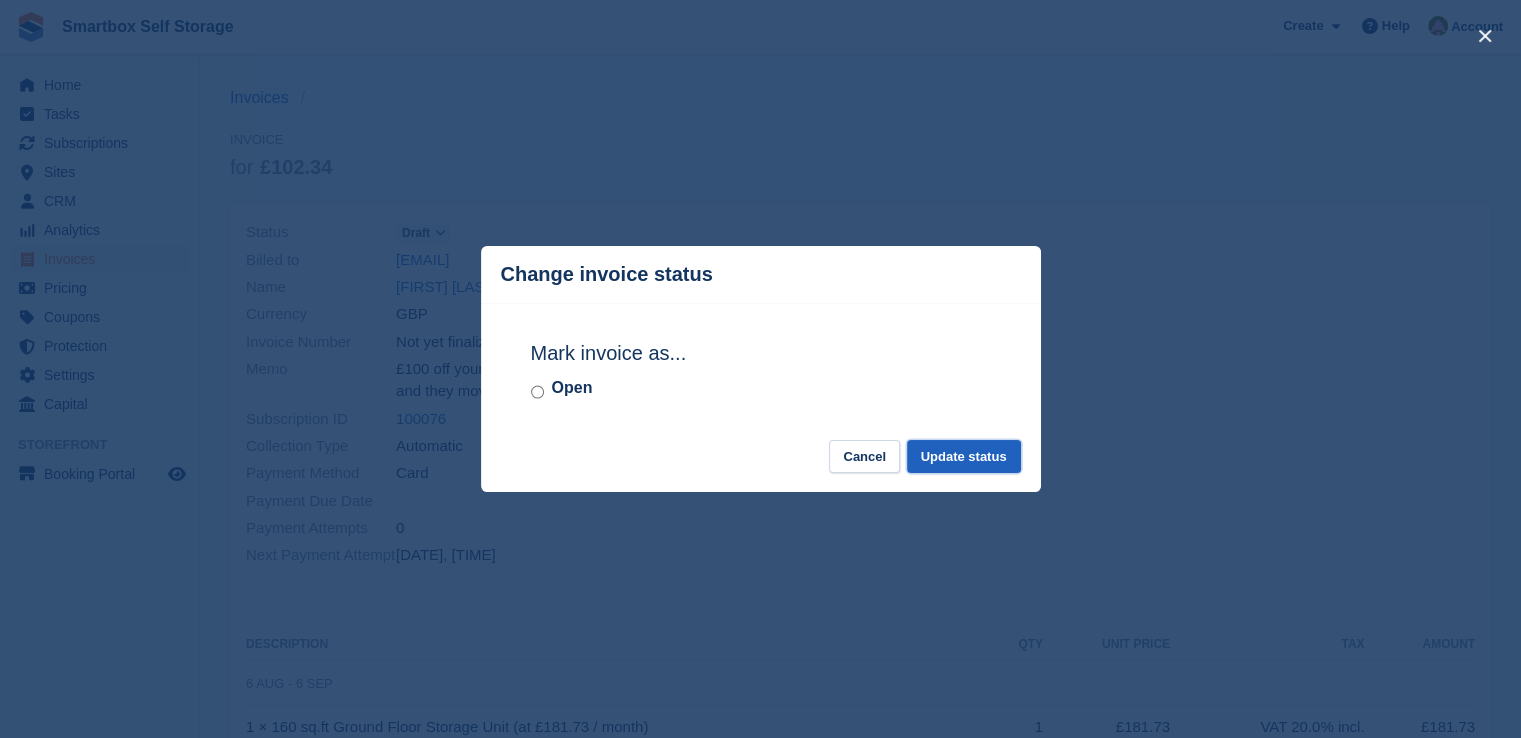 click on "Update status" at bounding box center (964, 456) 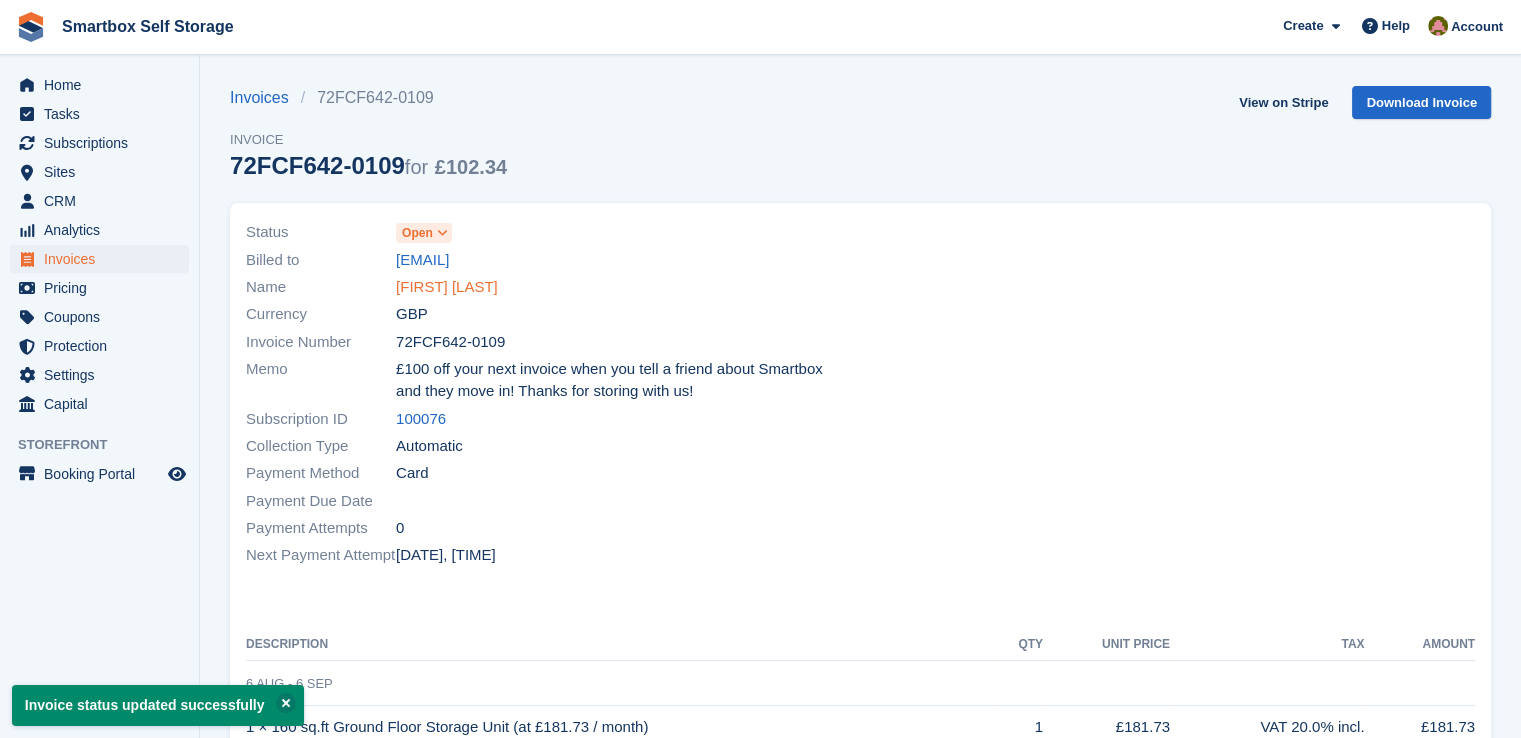 click on "[FIRST] [LAST]" at bounding box center [447, 287] 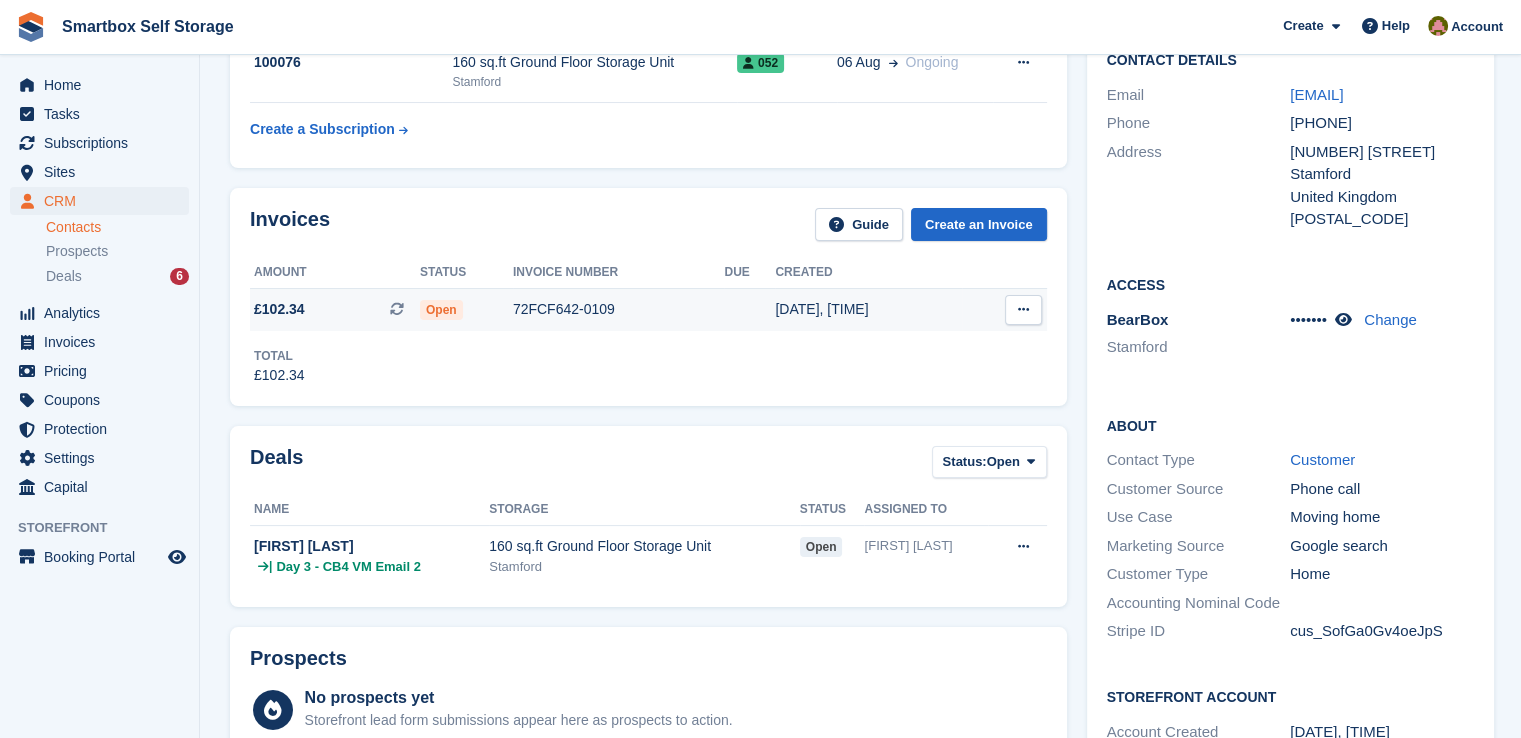 scroll, scrollTop: 200, scrollLeft: 0, axis: vertical 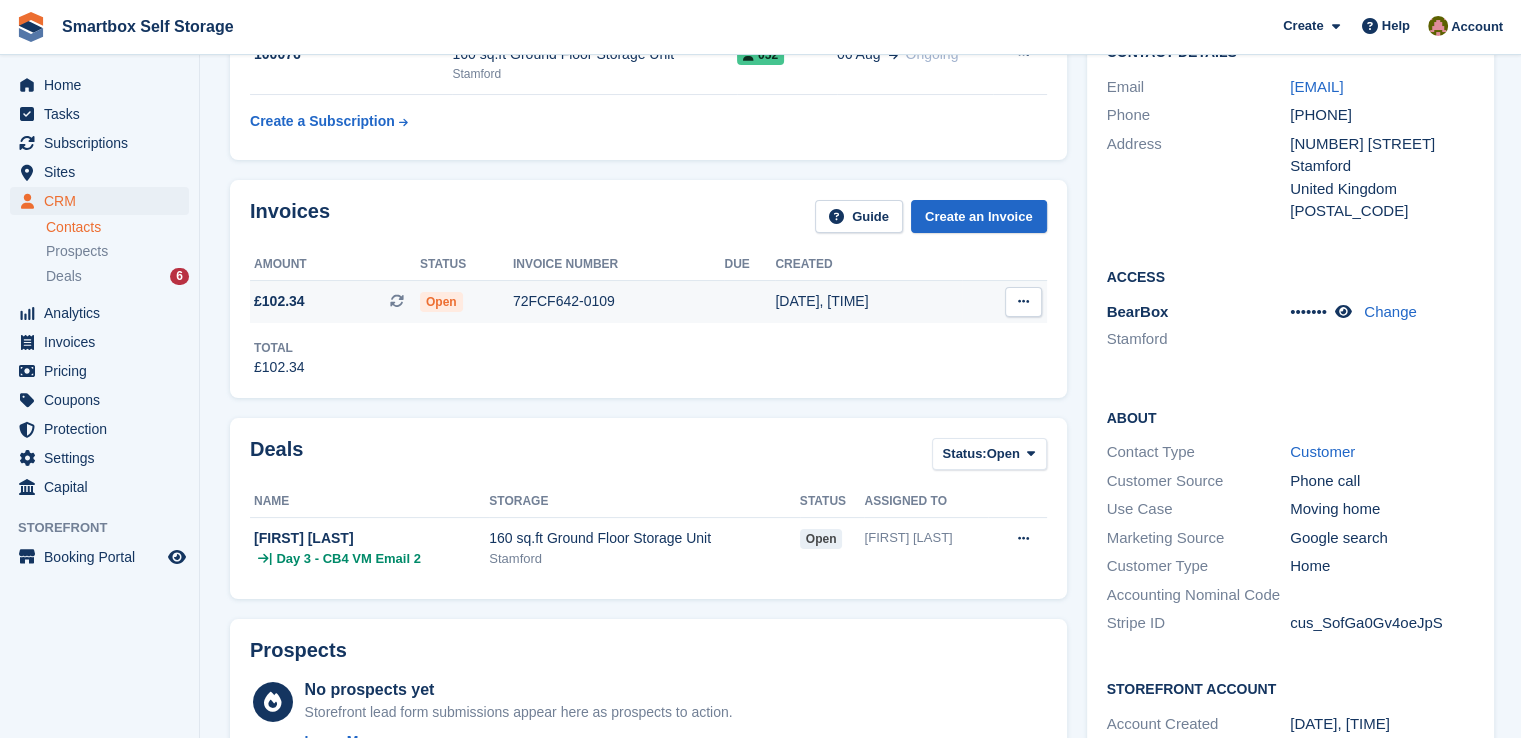 click on "72FCF642-0109" at bounding box center (619, 301) 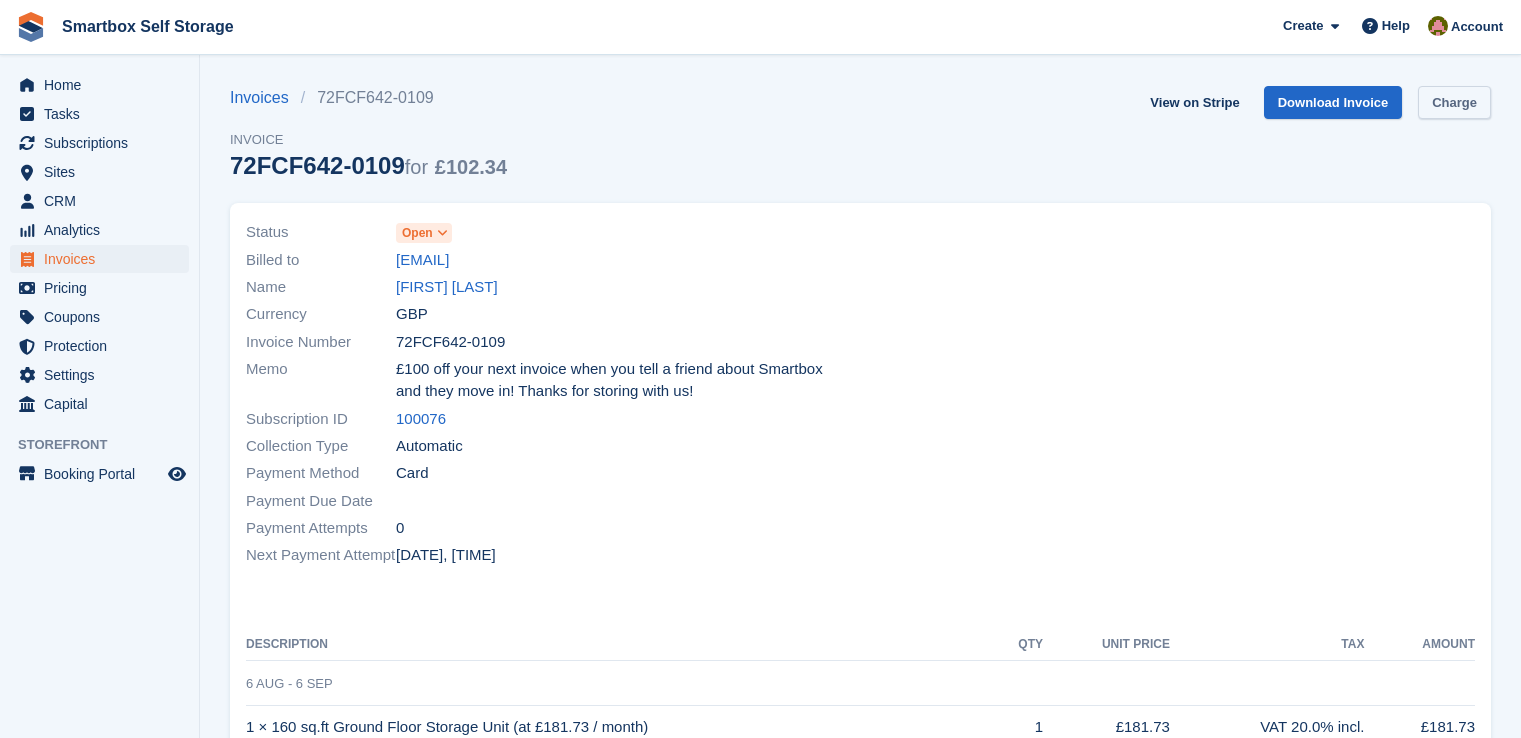 scroll, scrollTop: 0, scrollLeft: 0, axis: both 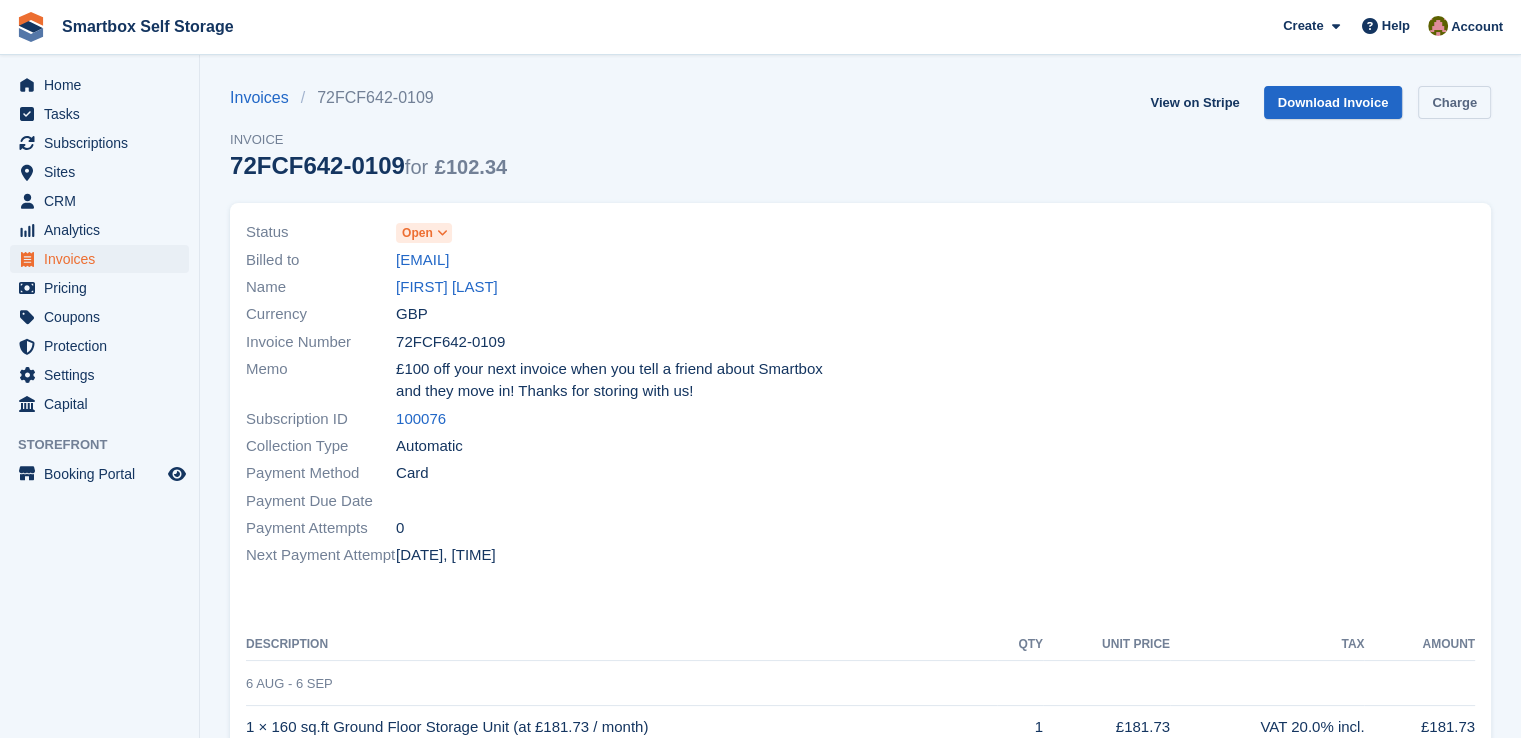 click on "Charge" at bounding box center (1454, 102) 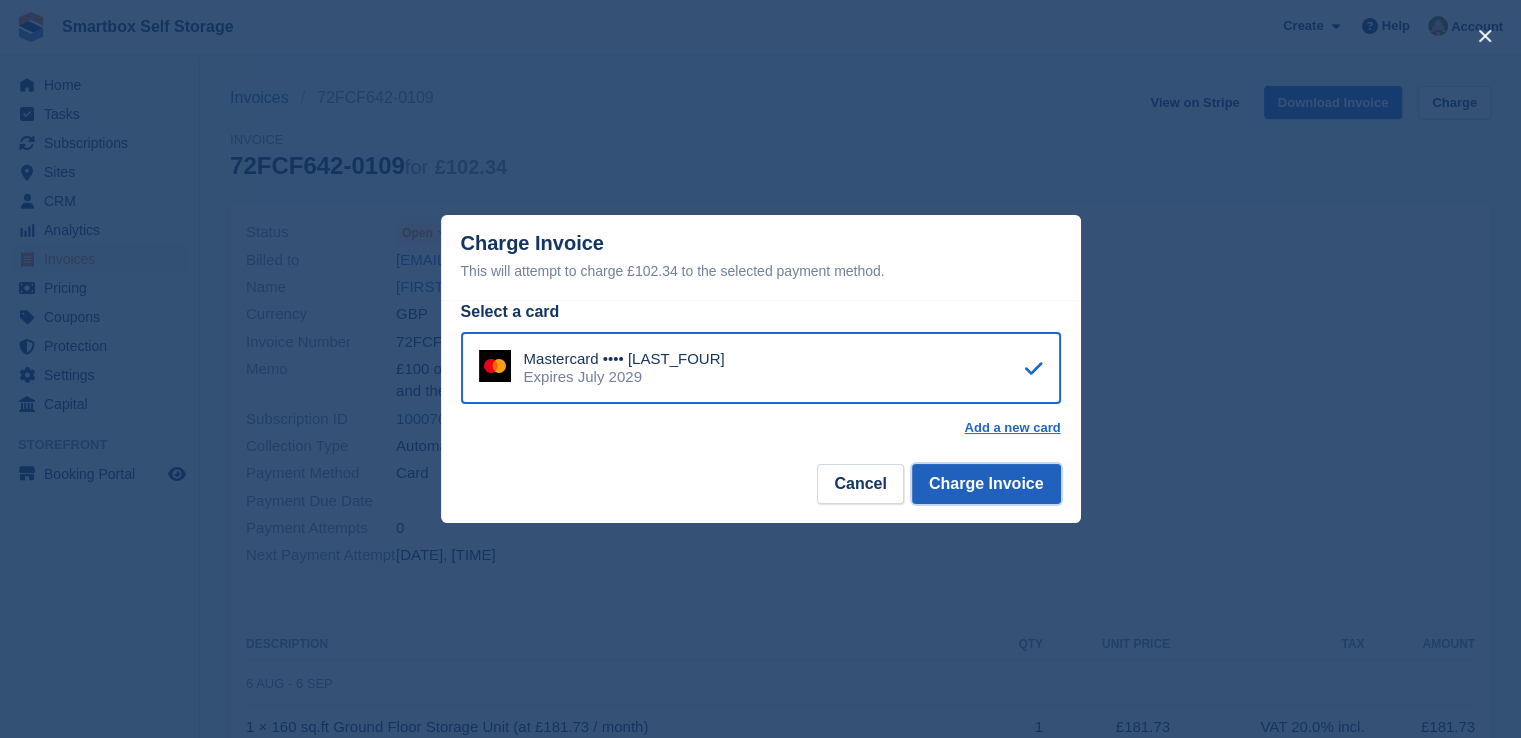 click on "Charge Invoice" at bounding box center (986, 484) 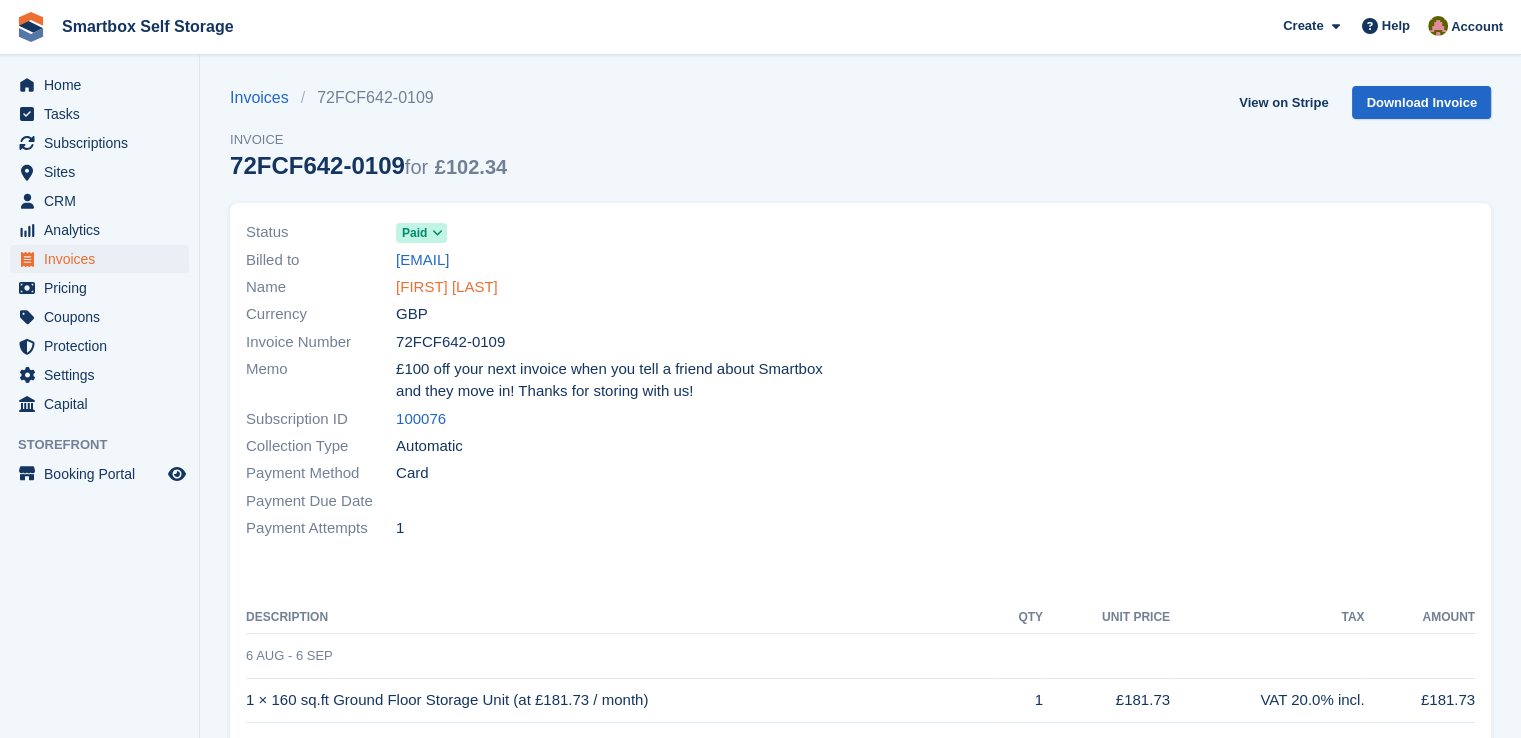 click on "[FIRST] [LAST]" at bounding box center [447, 287] 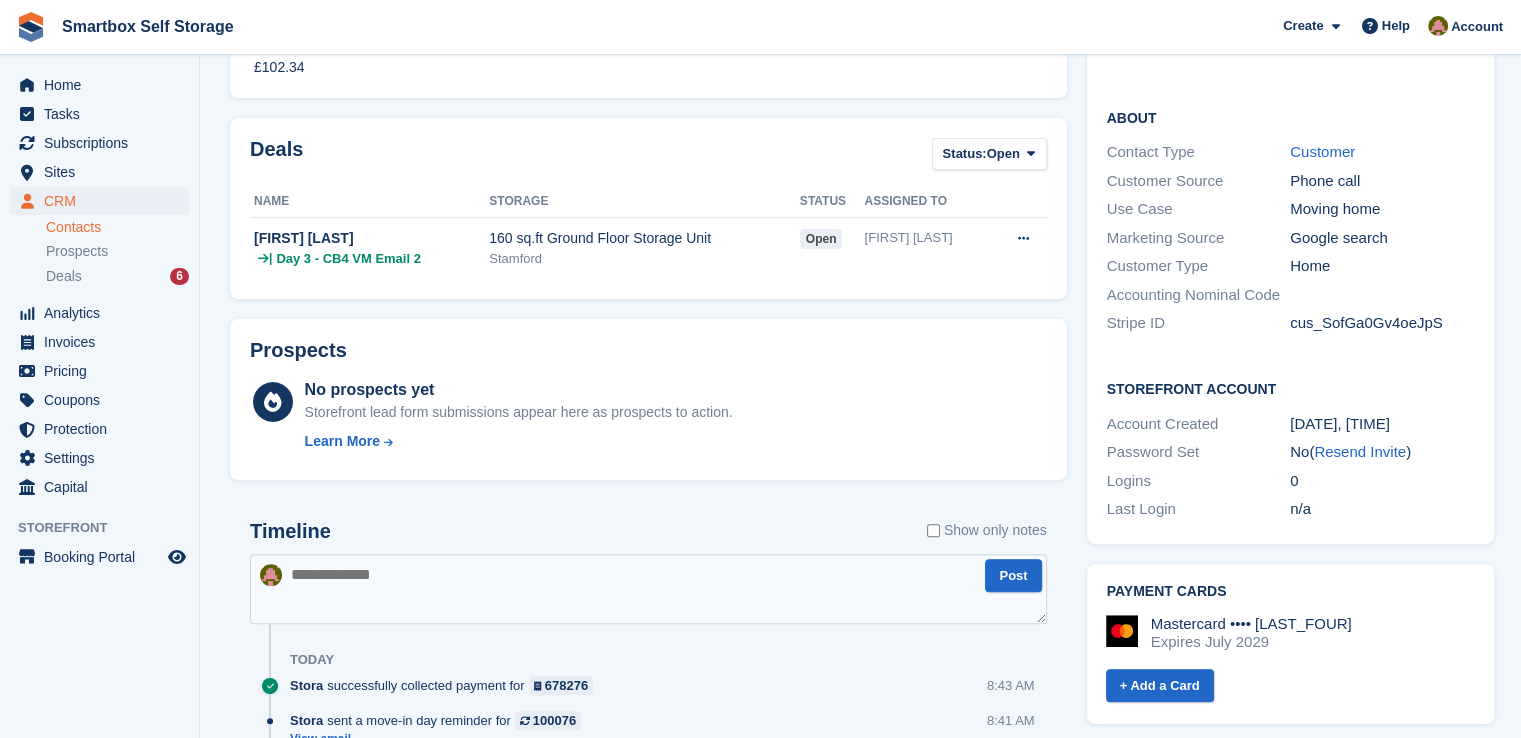 scroll, scrollTop: 800, scrollLeft: 0, axis: vertical 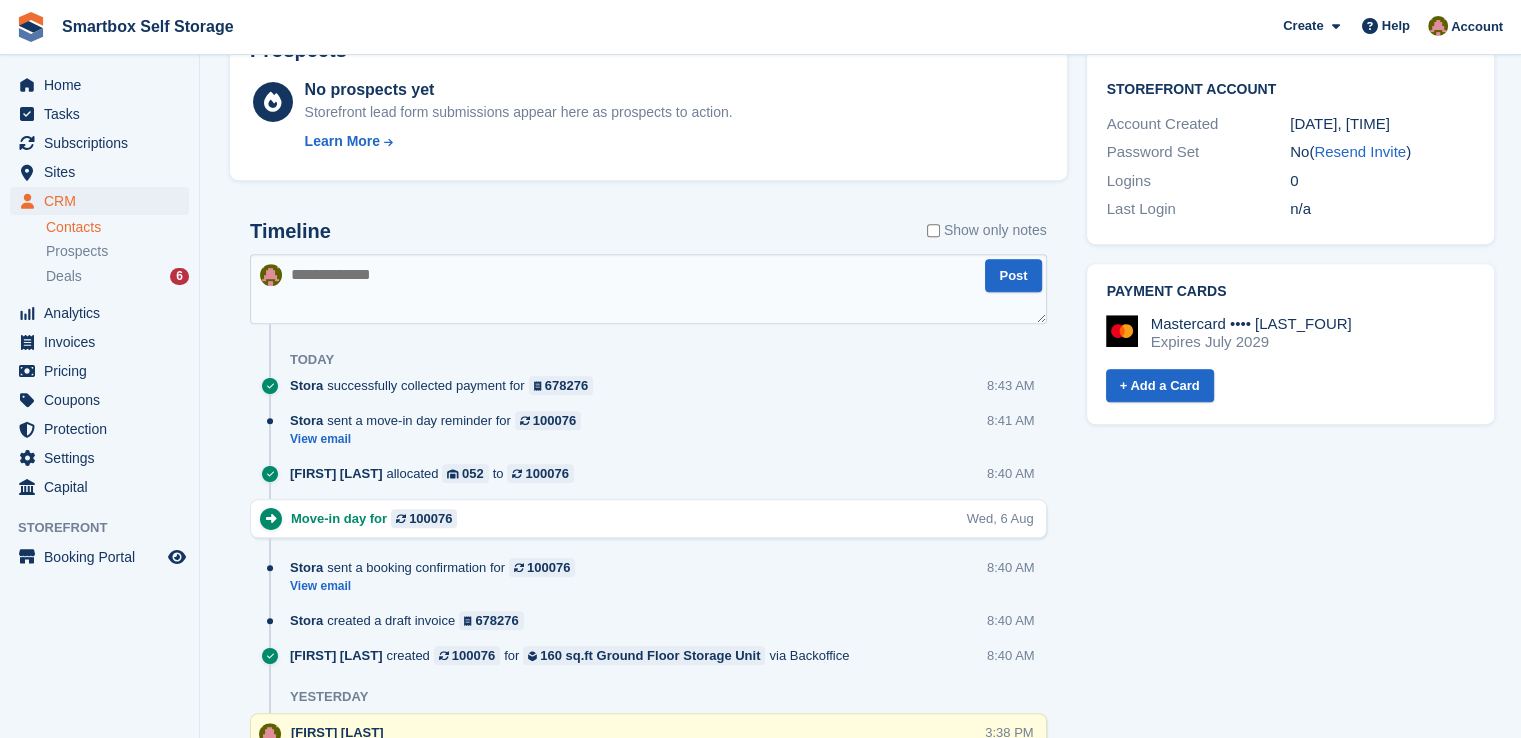 click at bounding box center (648, 289) 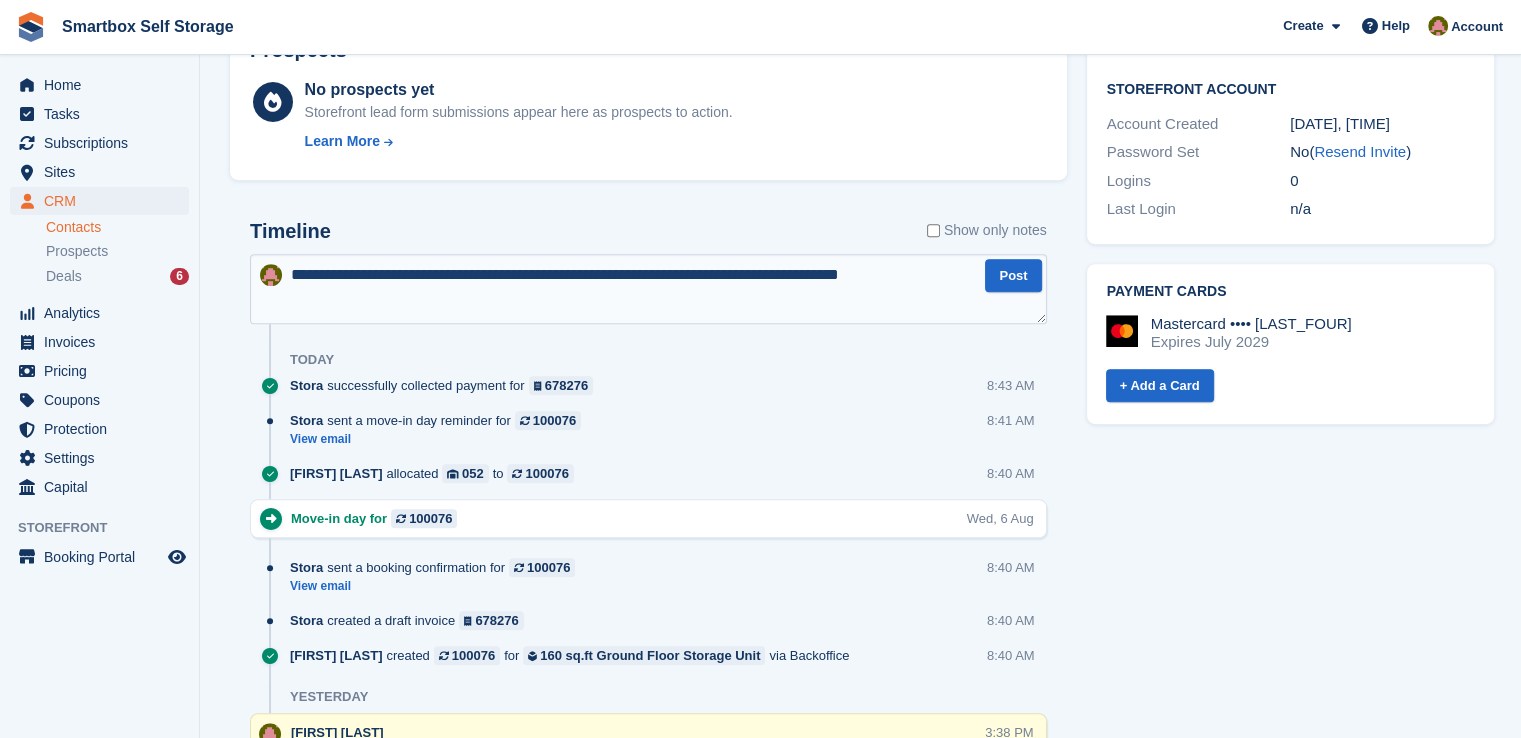 type on "**********" 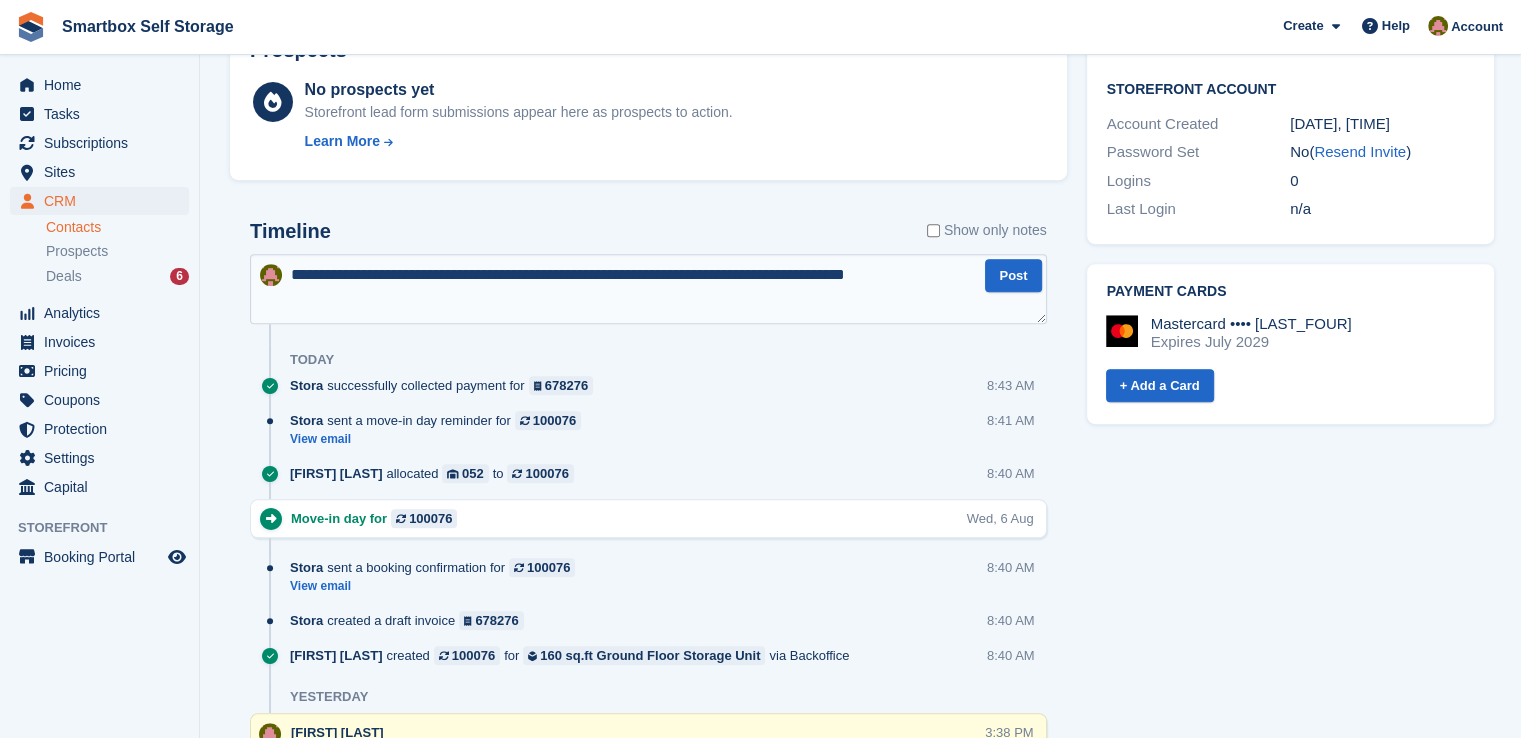 type 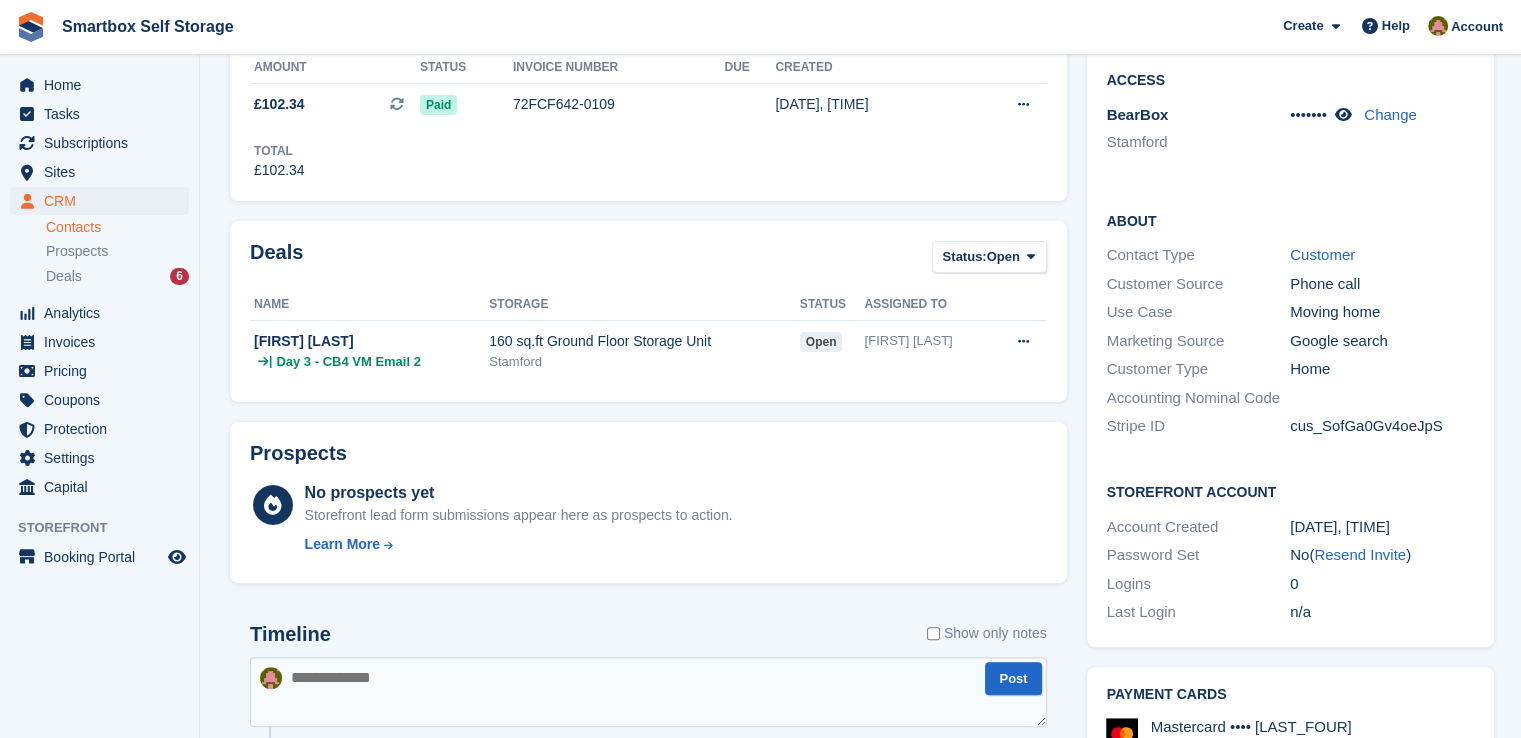 scroll, scrollTop: 200, scrollLeft: 0, axis: vertical 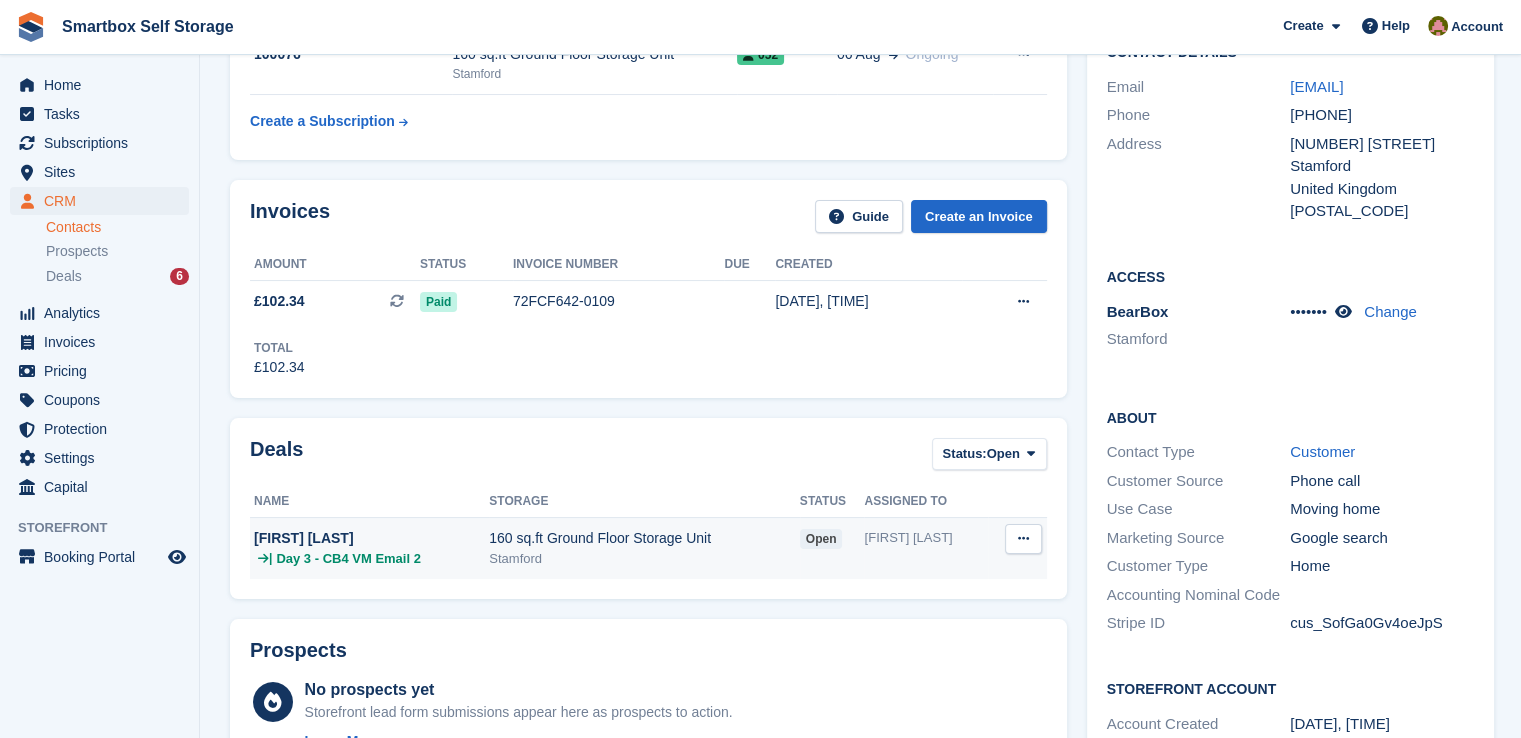 click on "160 sq.ft Ground Floor Storage Unit" at bounding box center (644, 538) 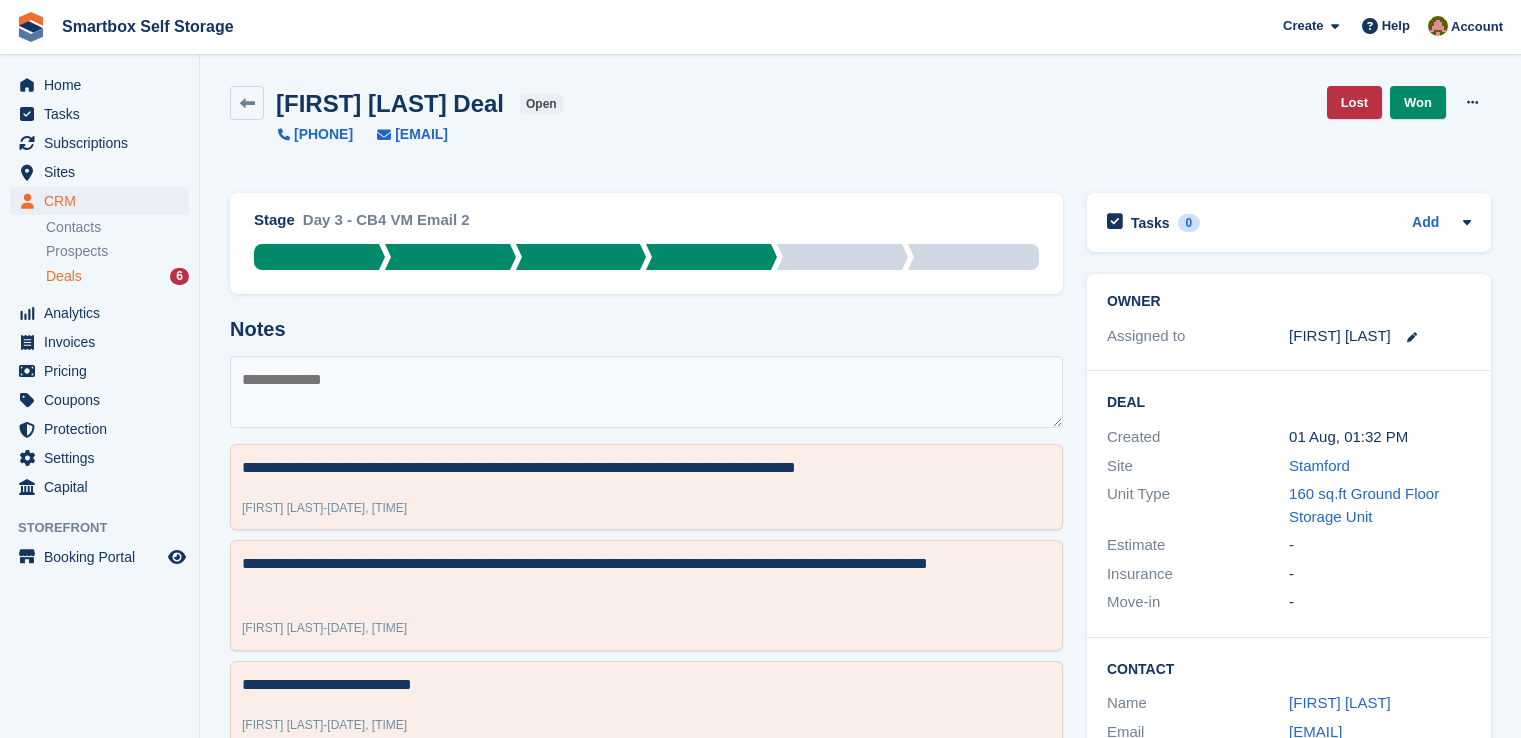 scroll, scrollTop: 0, scrollLeft: 0, axis: both 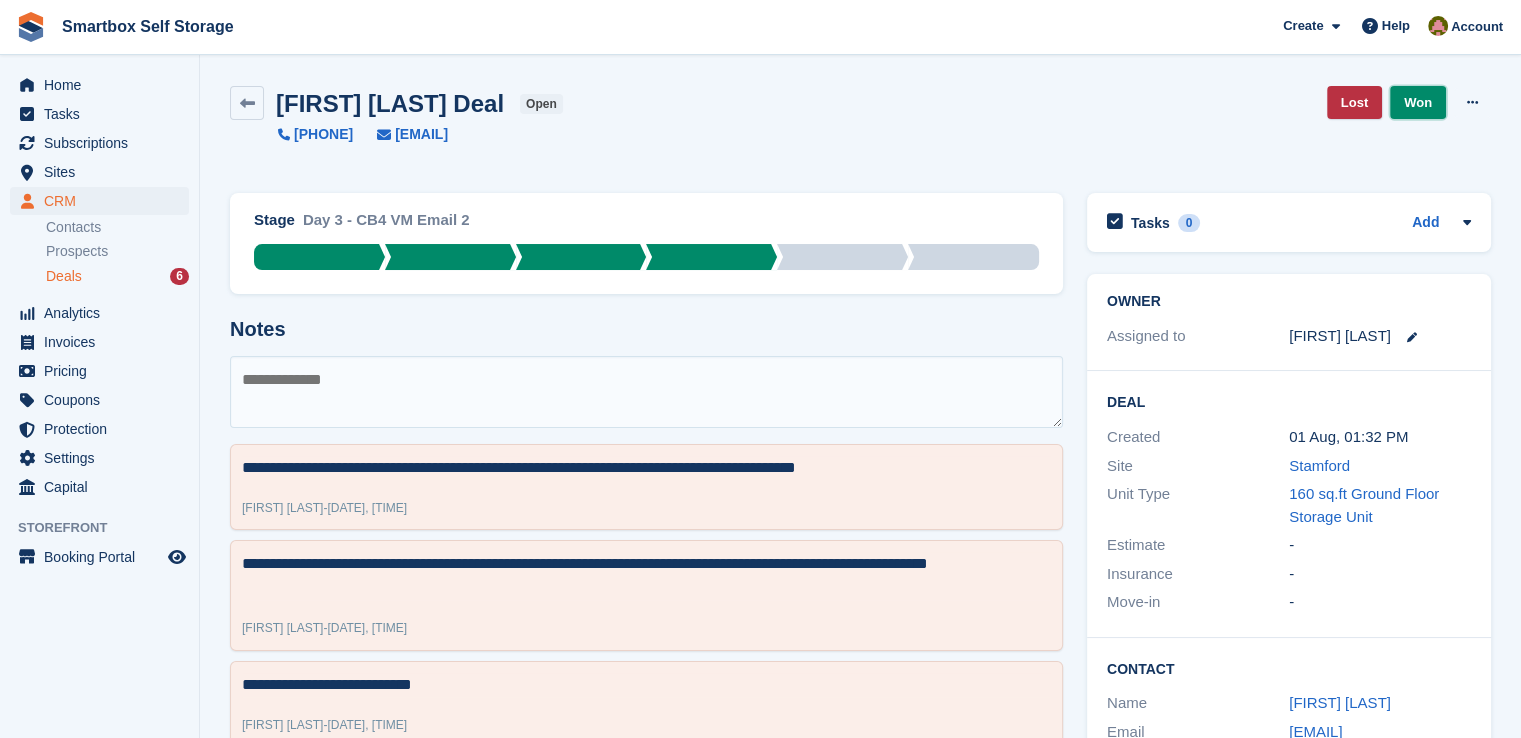 drag, startPoint x: 1420, startPoint y: 107, endPoint x: 1373, endPoint y: 168, distance: 77.00649 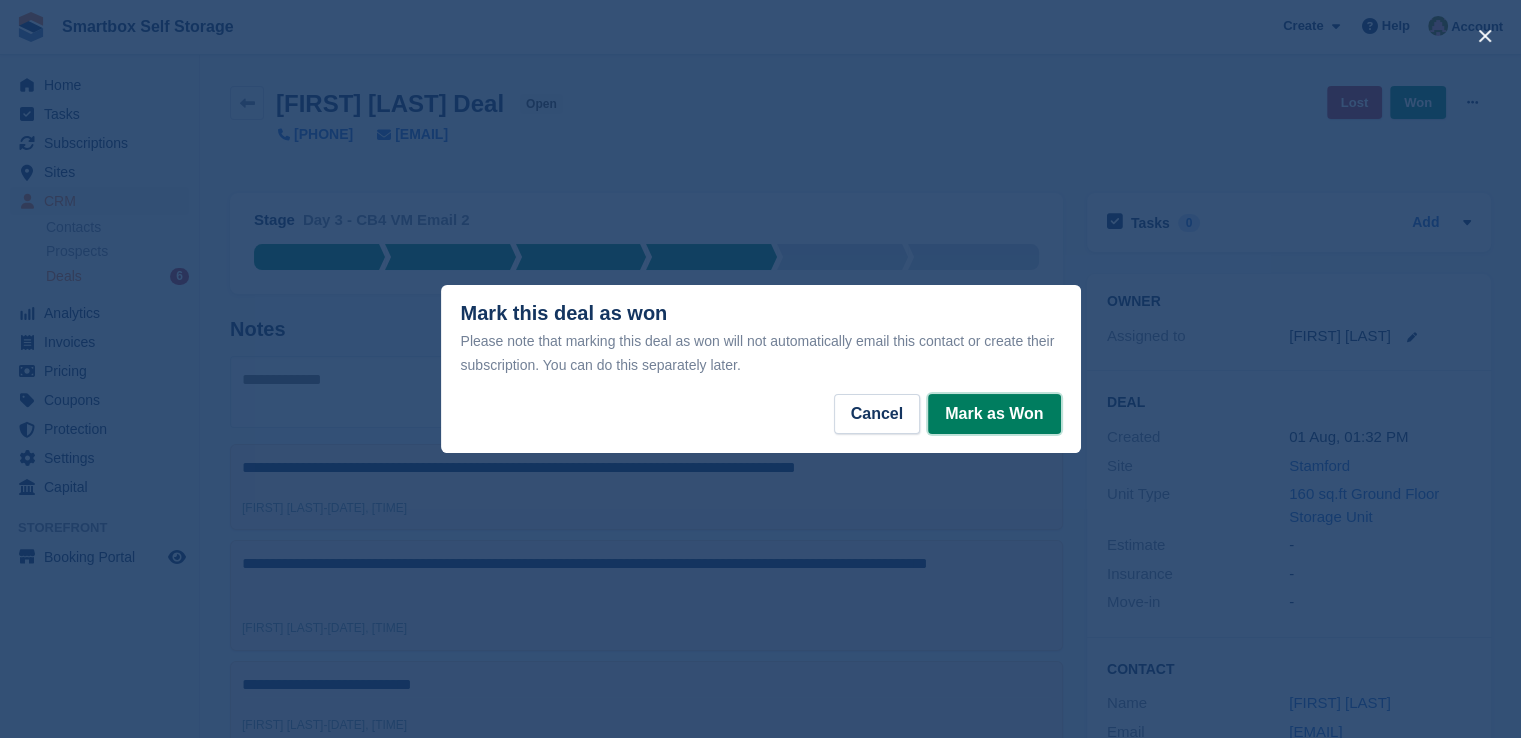 click on "Mark as Won" at bounding box center [994, 414] 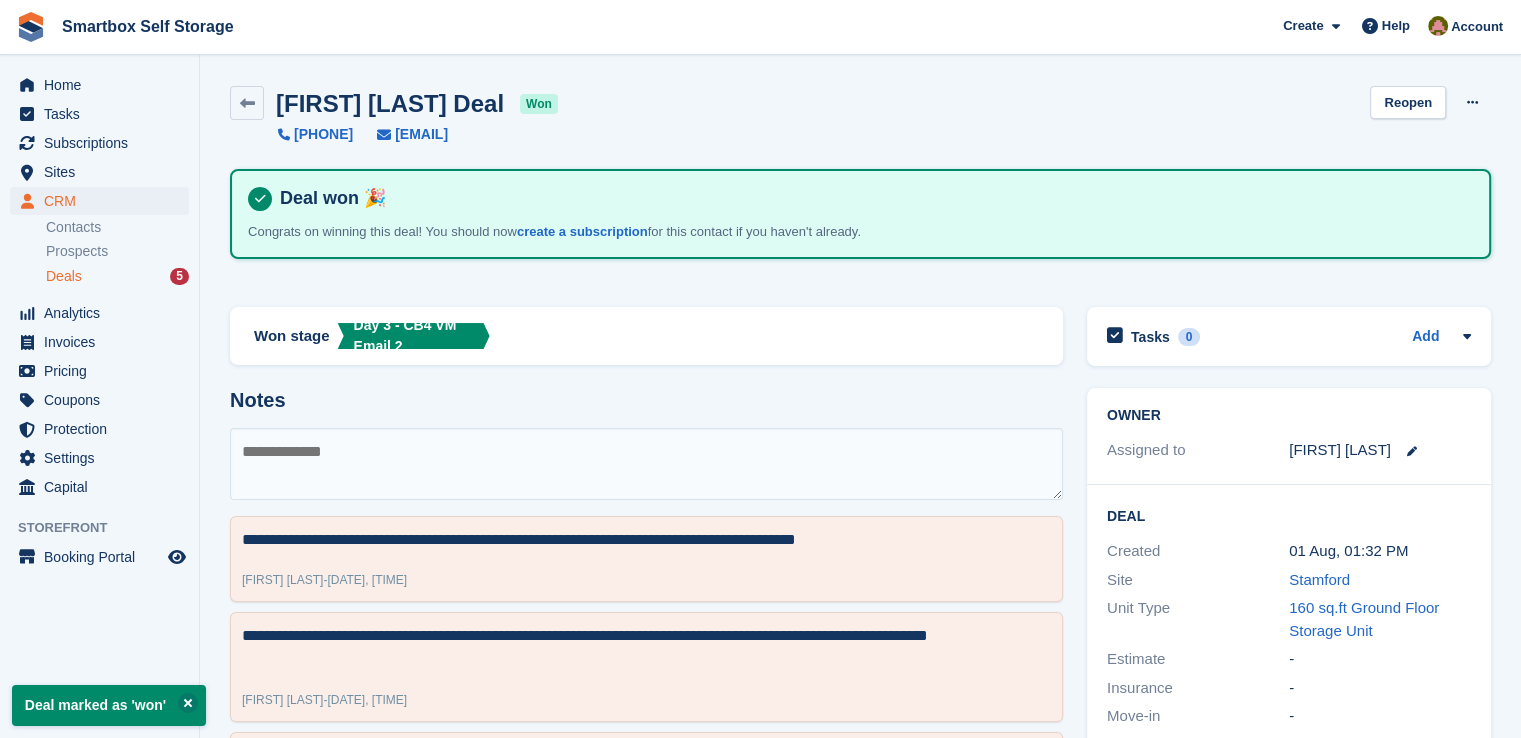 click on "Deals" at bounding box center [64, 276] 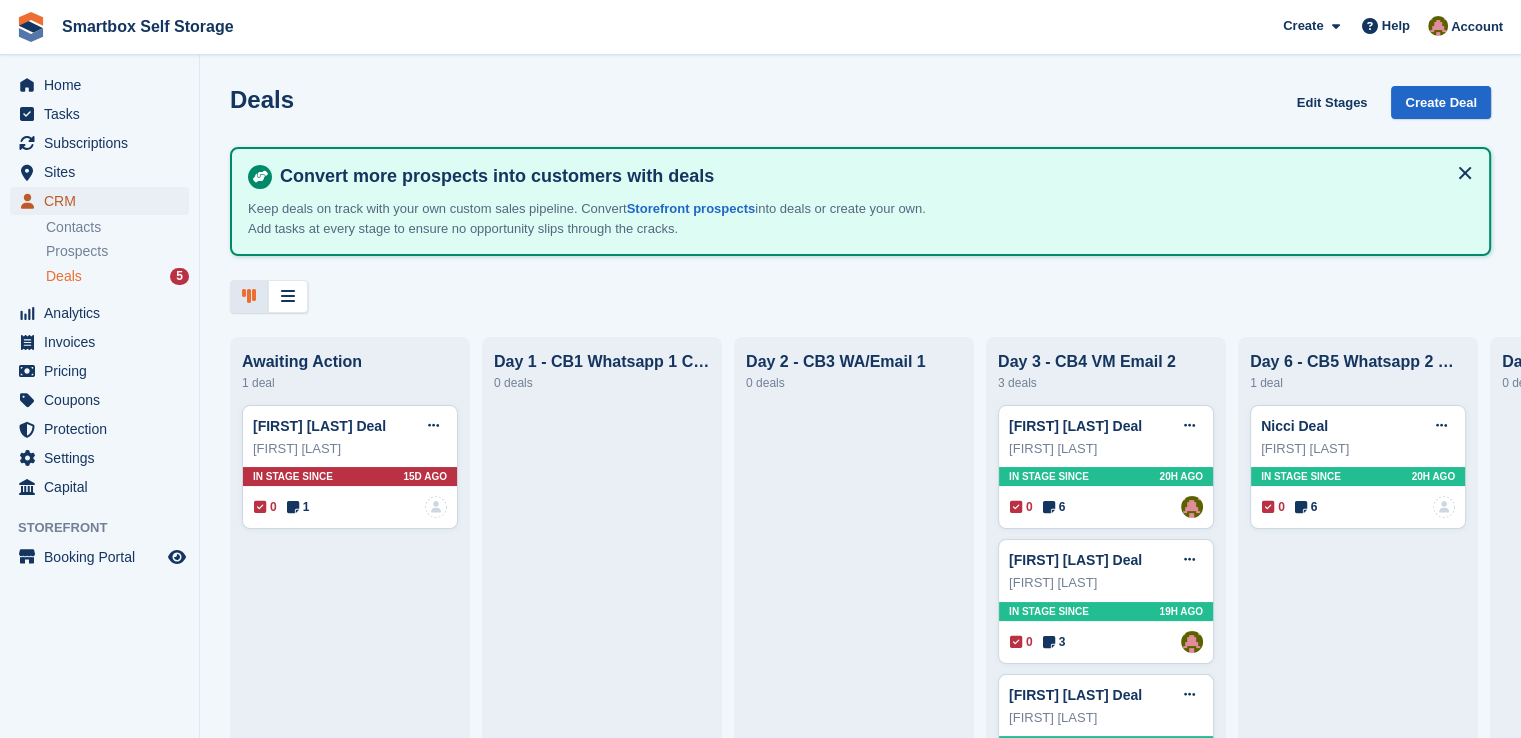 click at bounding box center [27, 201] 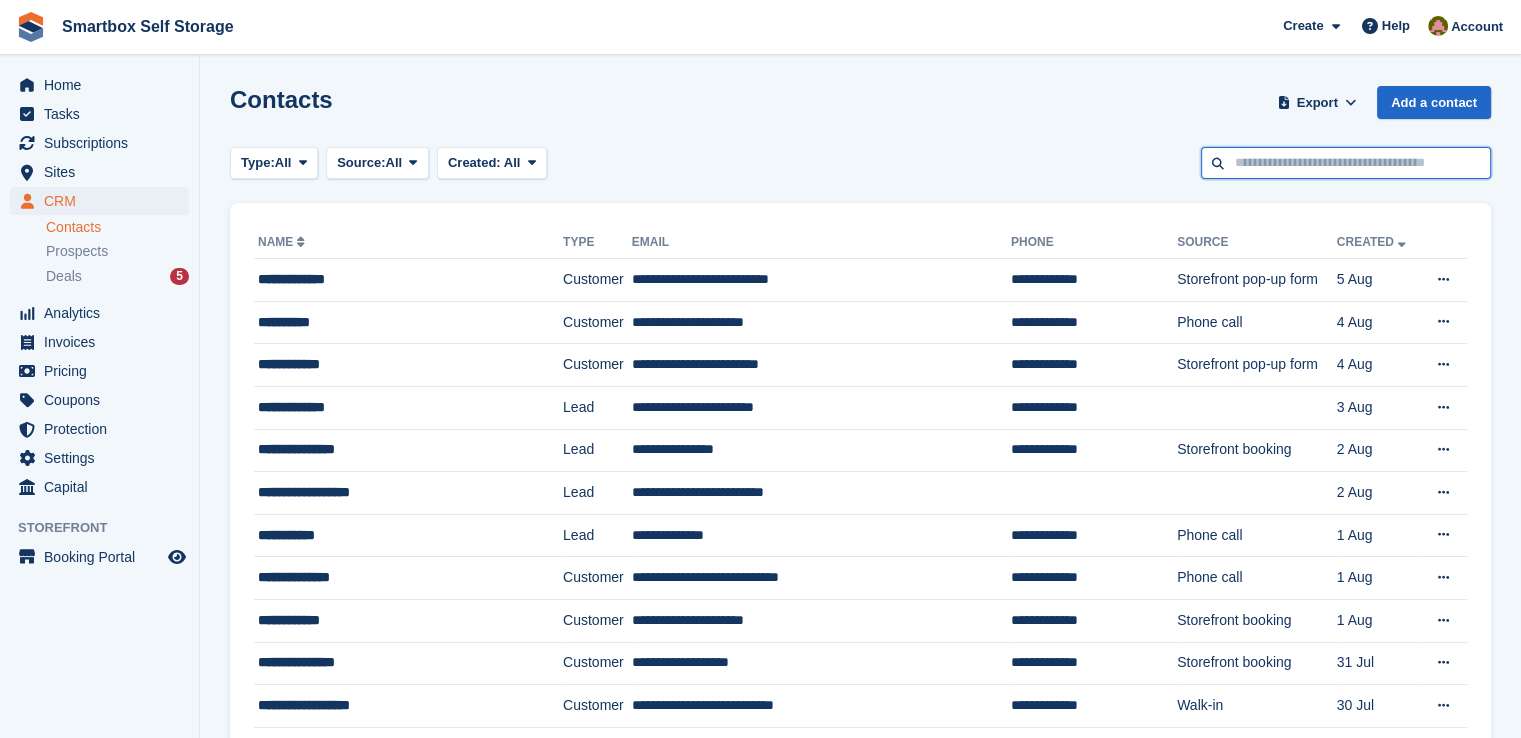 click at bounding box center (1346, 163) 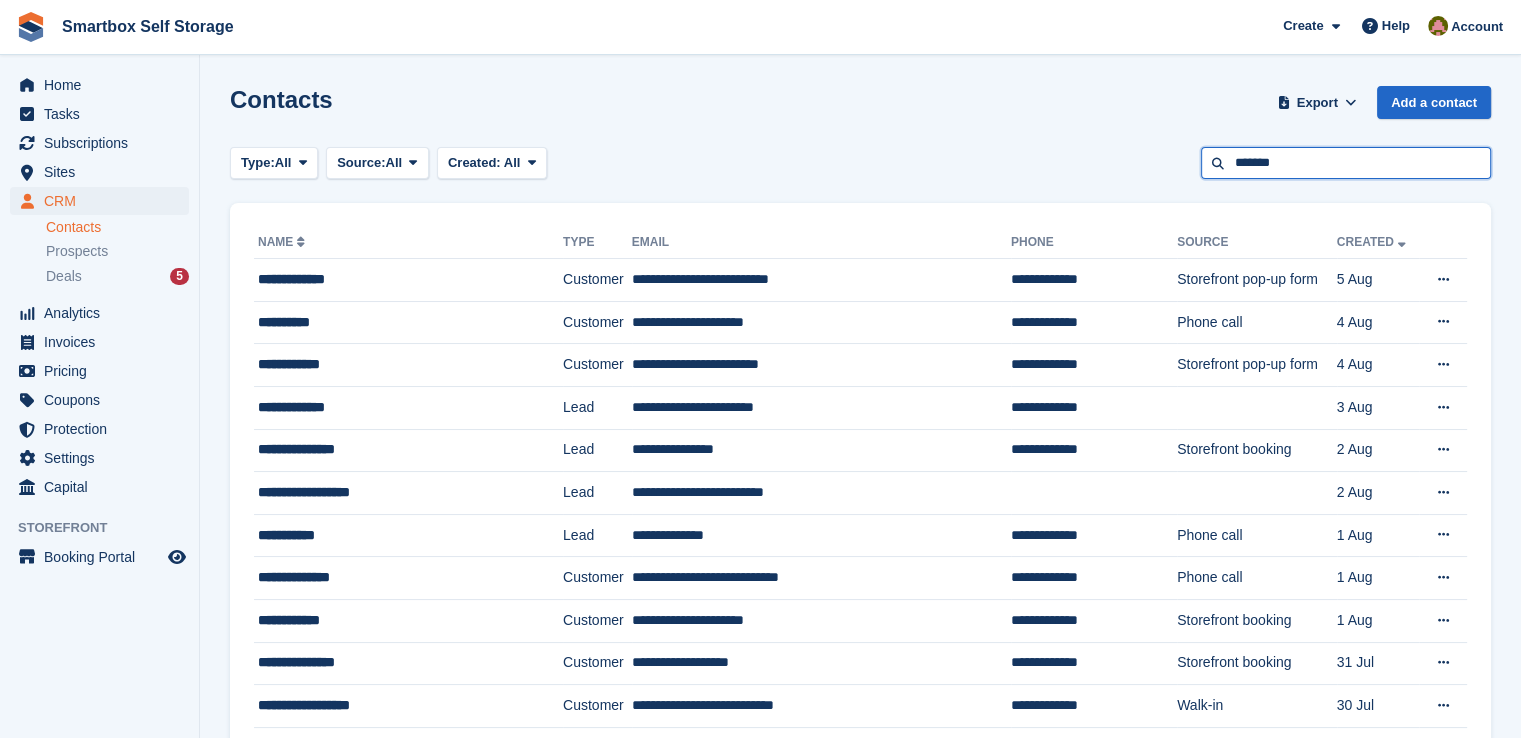 type on "*******" 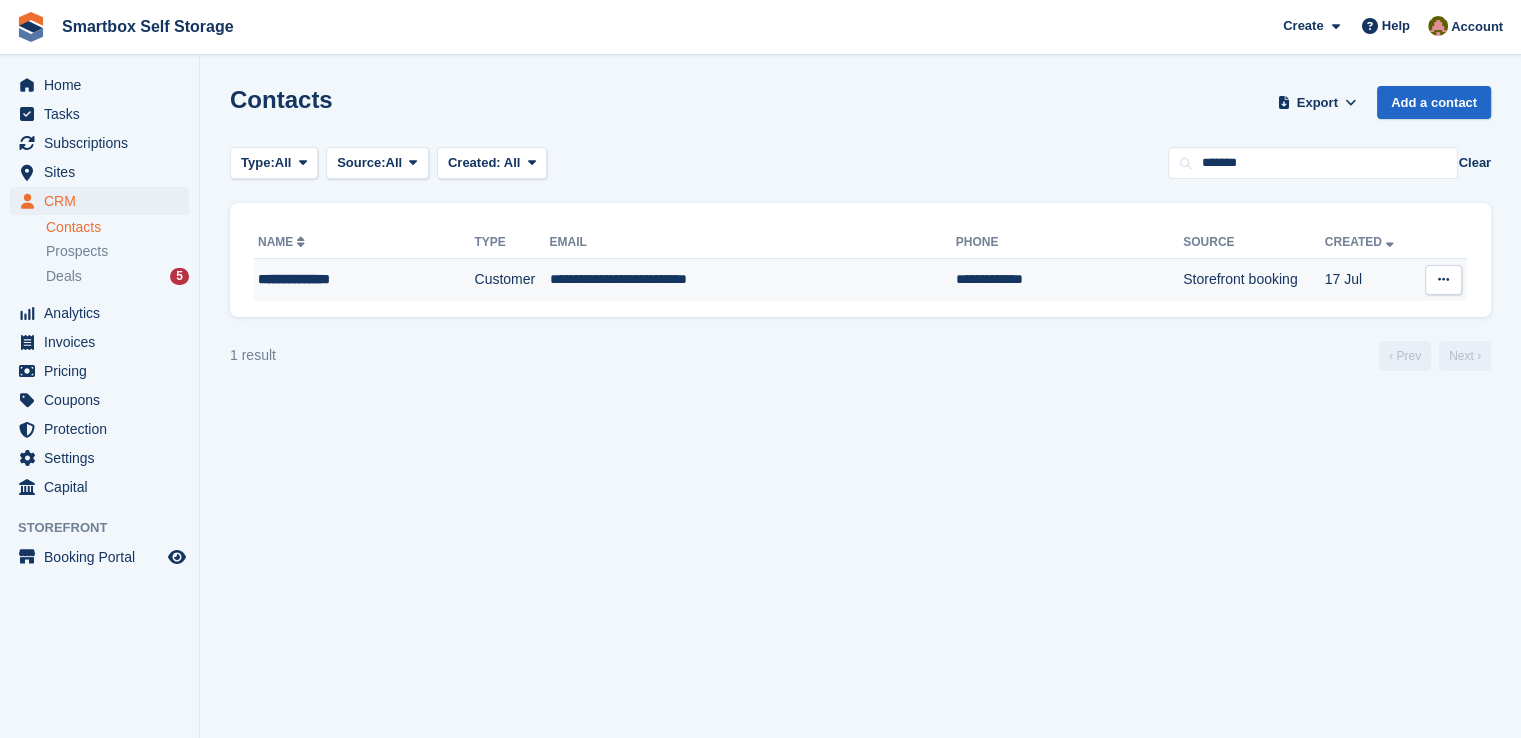 click on "Customer" at bounding box center [511, 280] 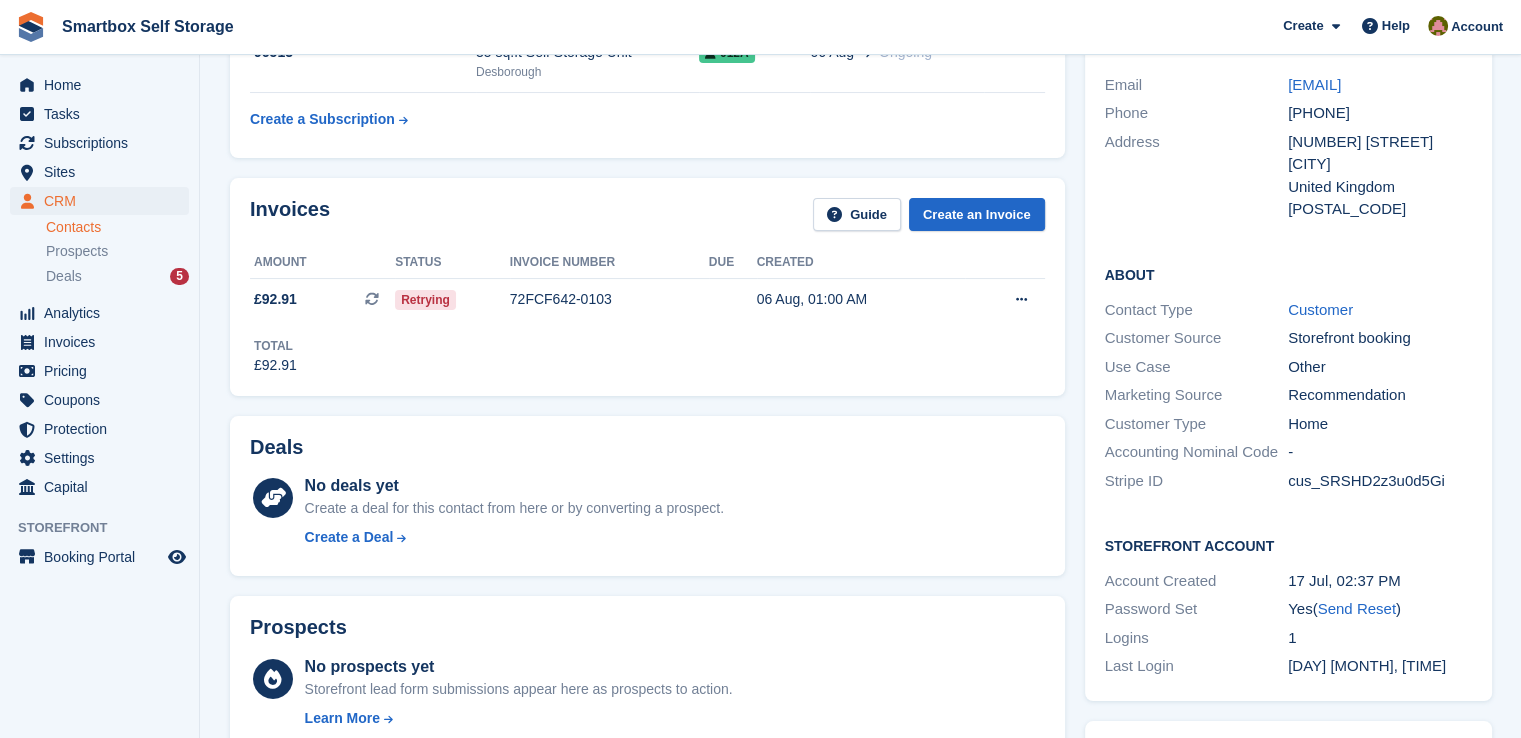 scroll, scrollTop: 0, scrollLeft: 0, axis: both 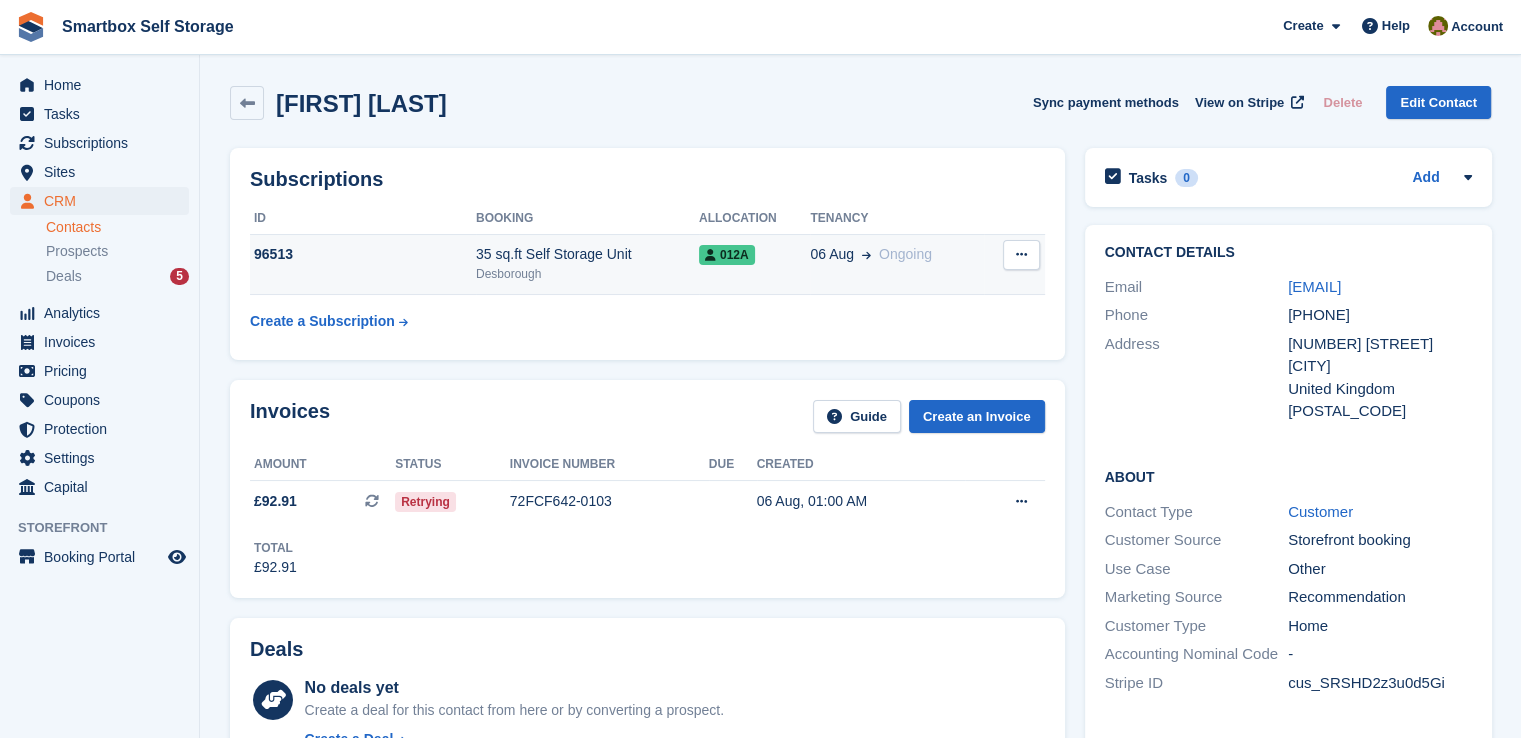click on "96513" at bounding box center [363, 264] 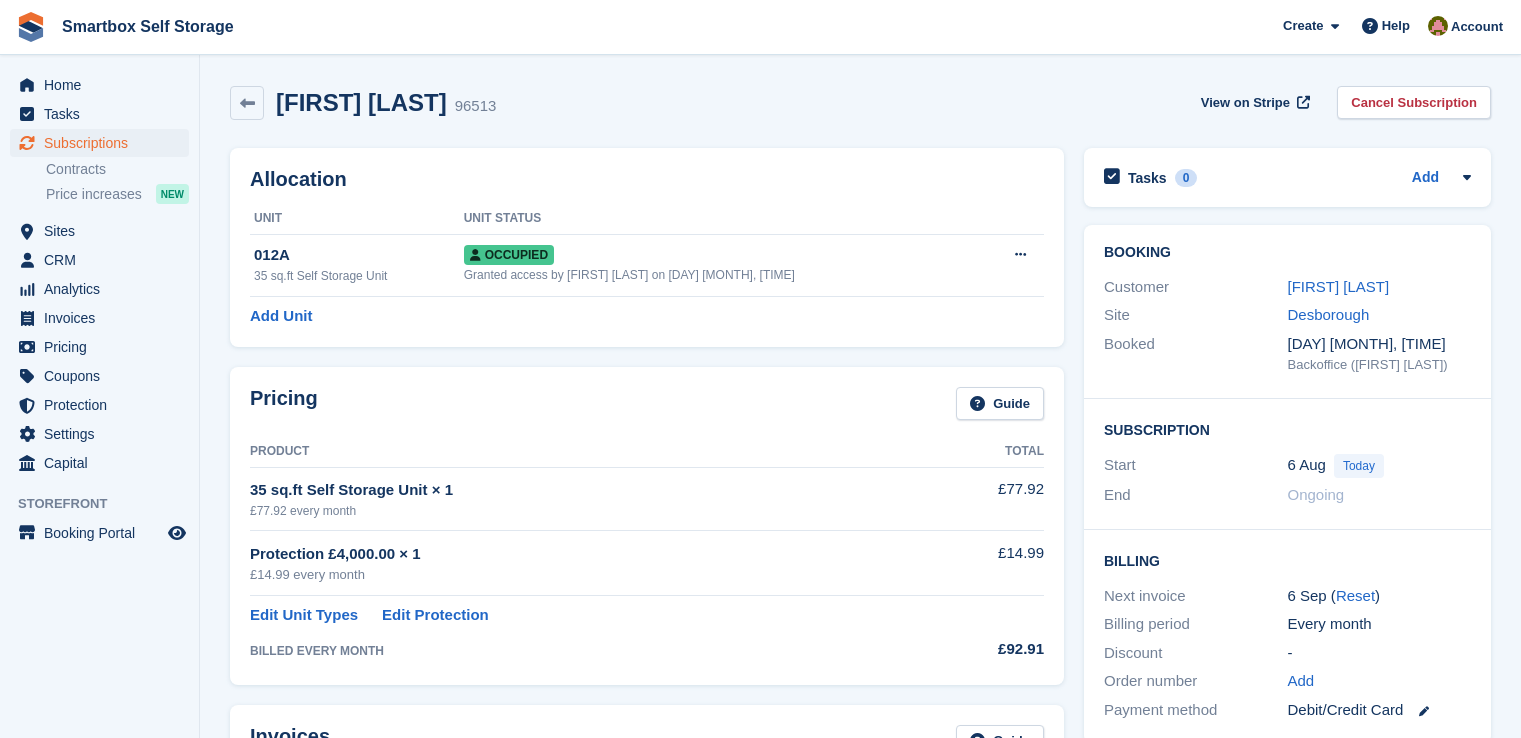 scroll, scrollTop: 0, scrollLeft: 0, axis: both 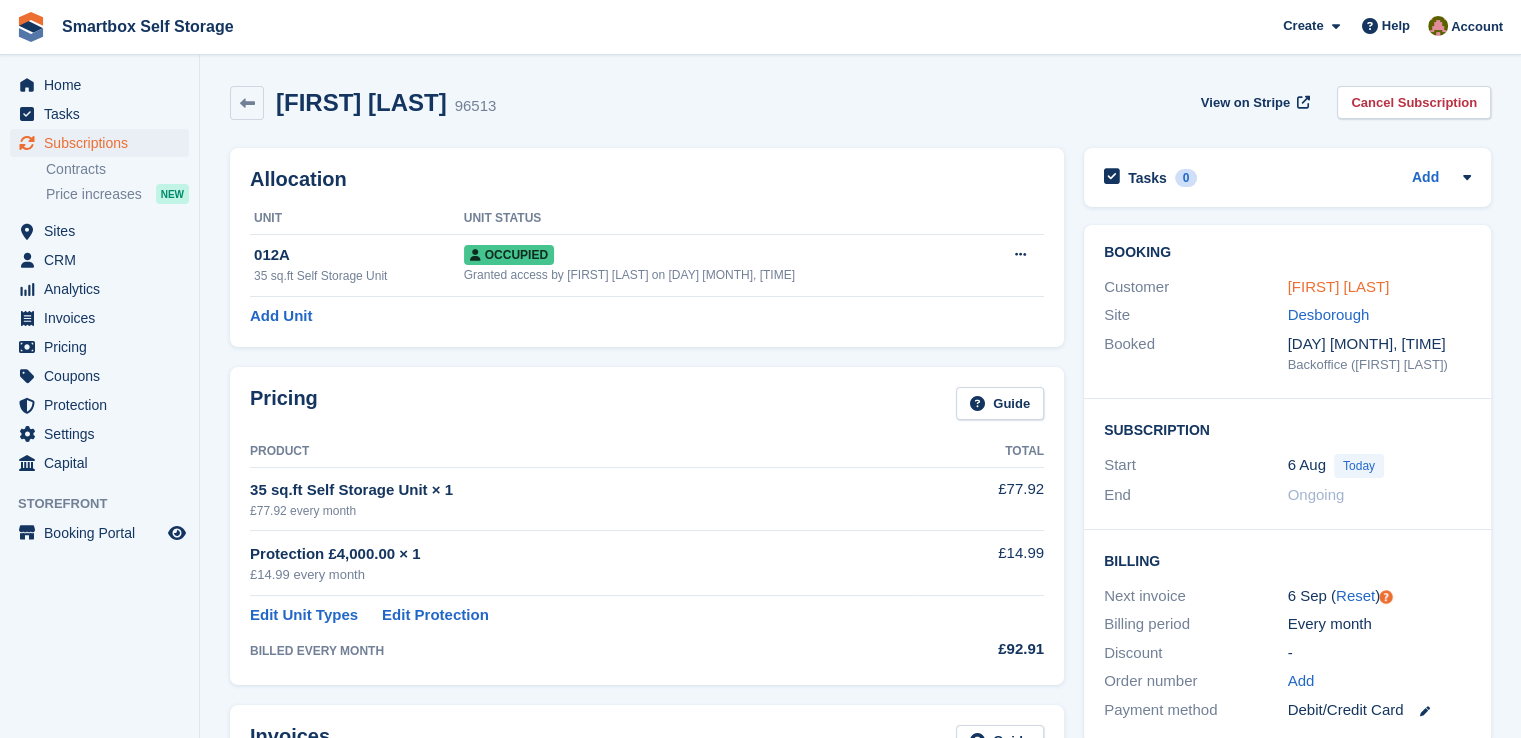 click on "[FIRST] [LAST]" at bounding box center (1339, 286) 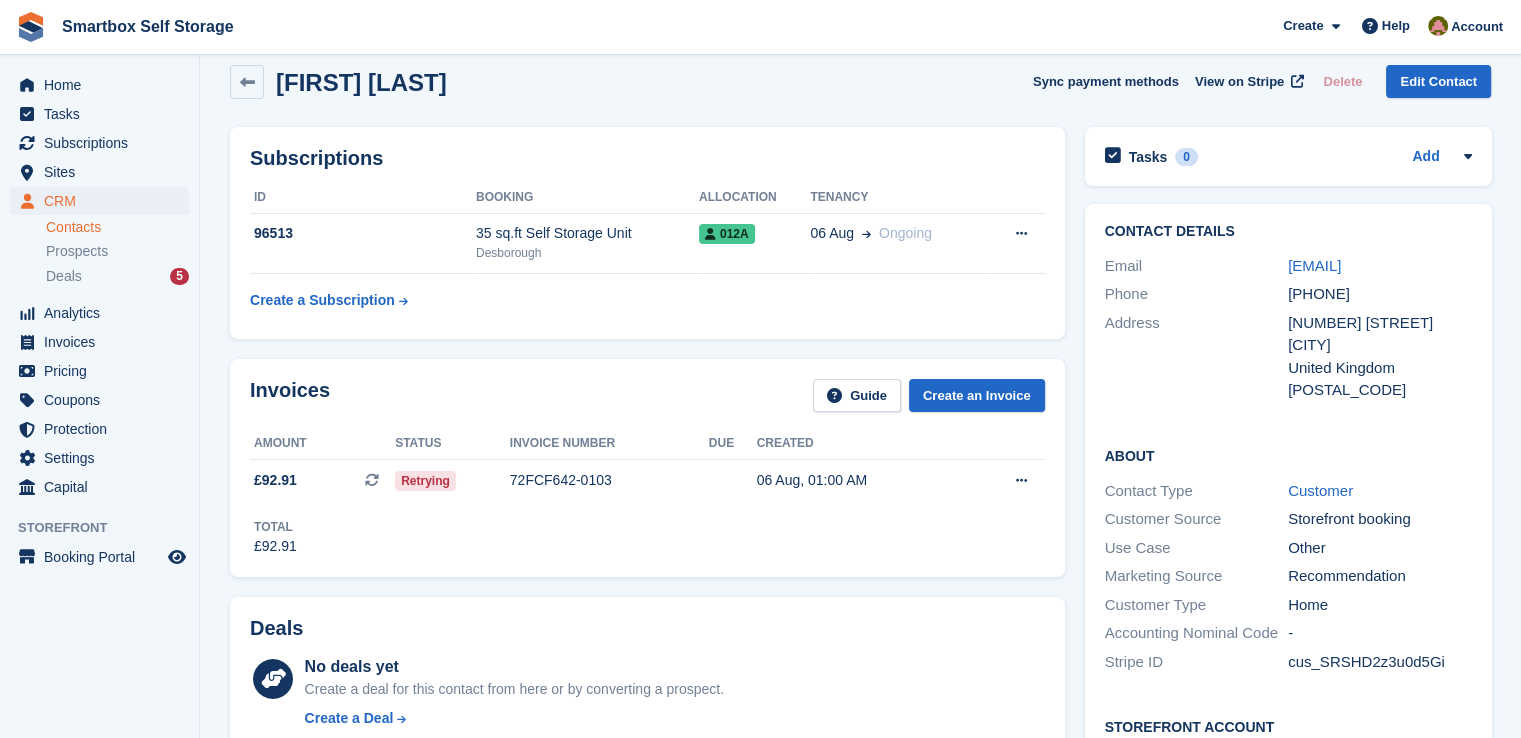 scroll, scrollTop: 0, scrollLeft: 0, axis: both 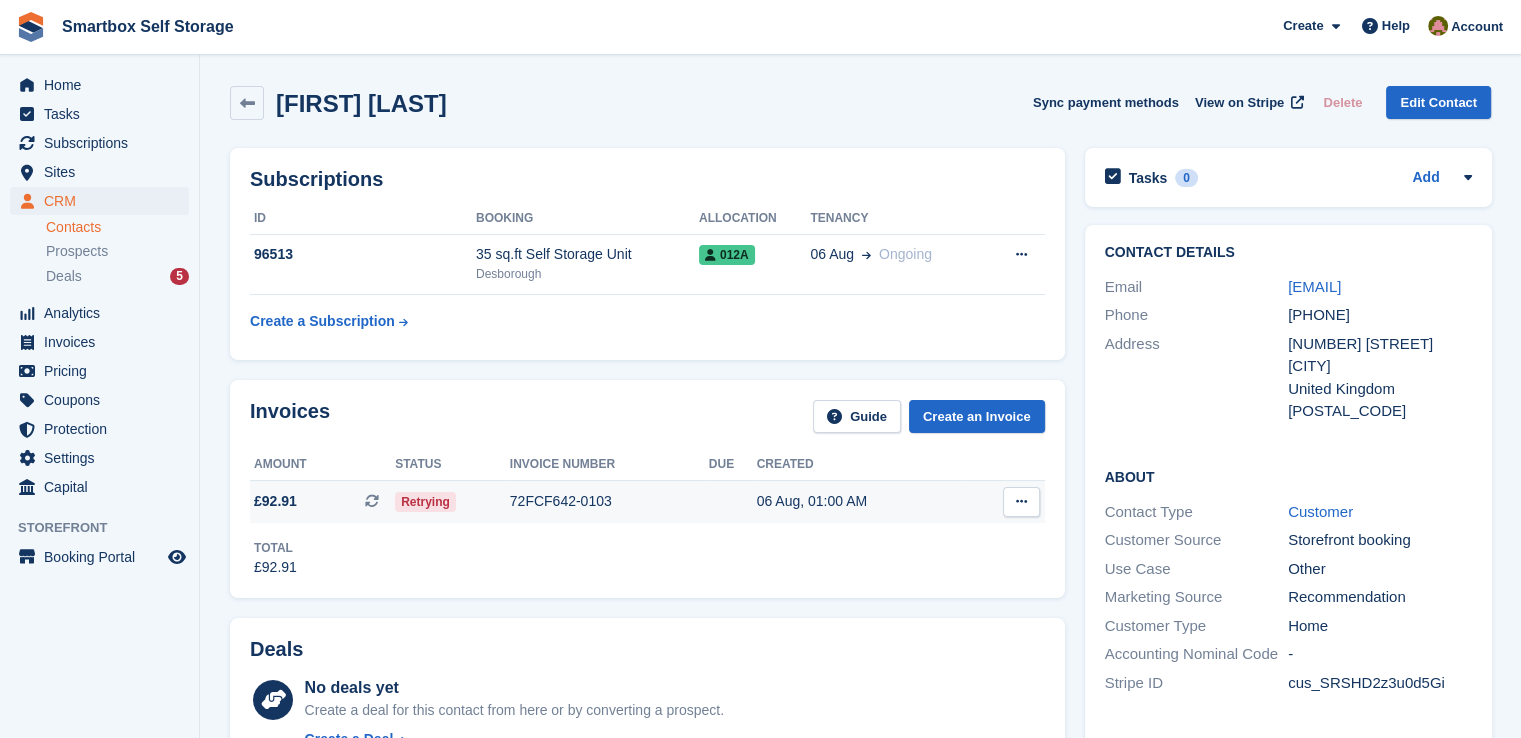 click on "72FCF642-0103" at bounding box center [609, 501] 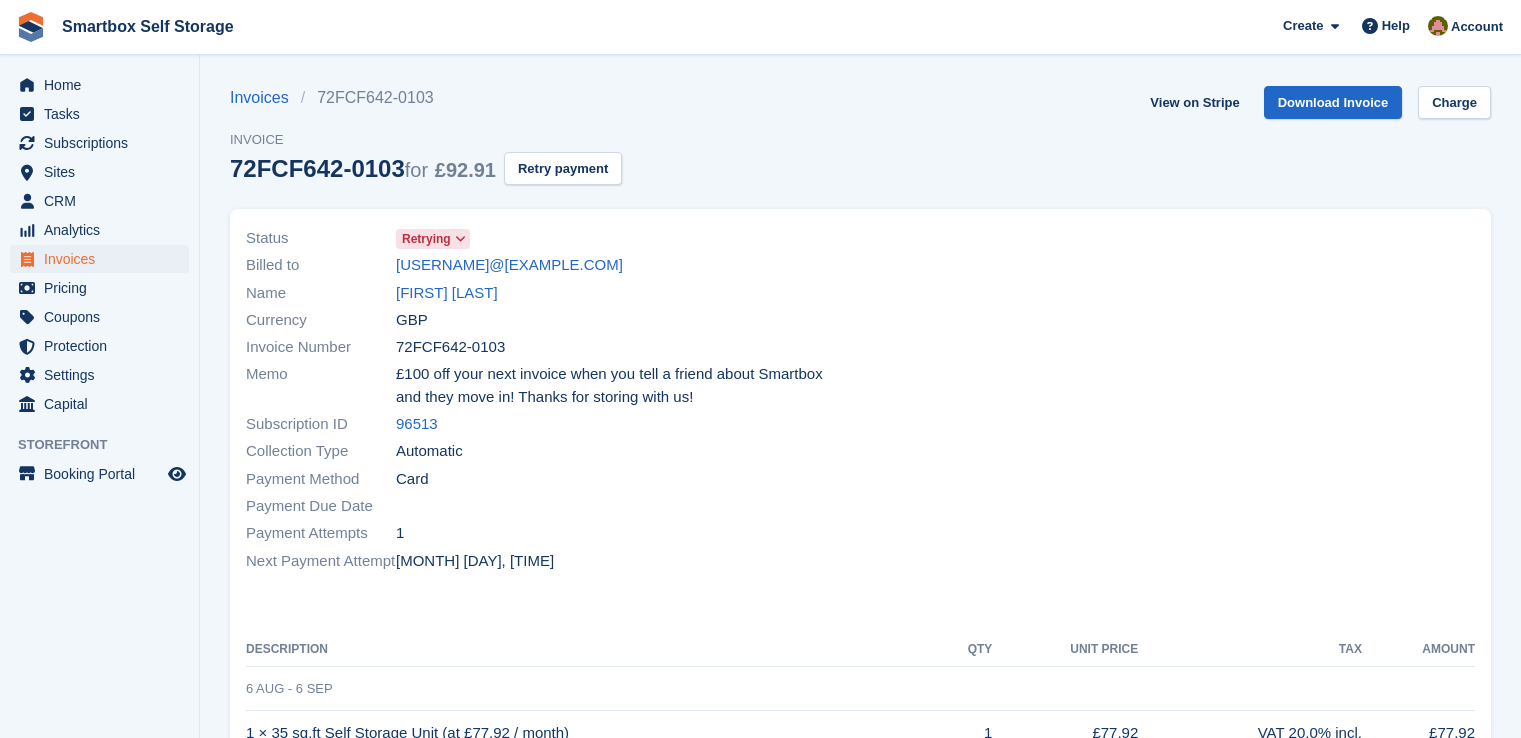 scroll, scrollTop: 0, scrollLeft: 0, axis: both 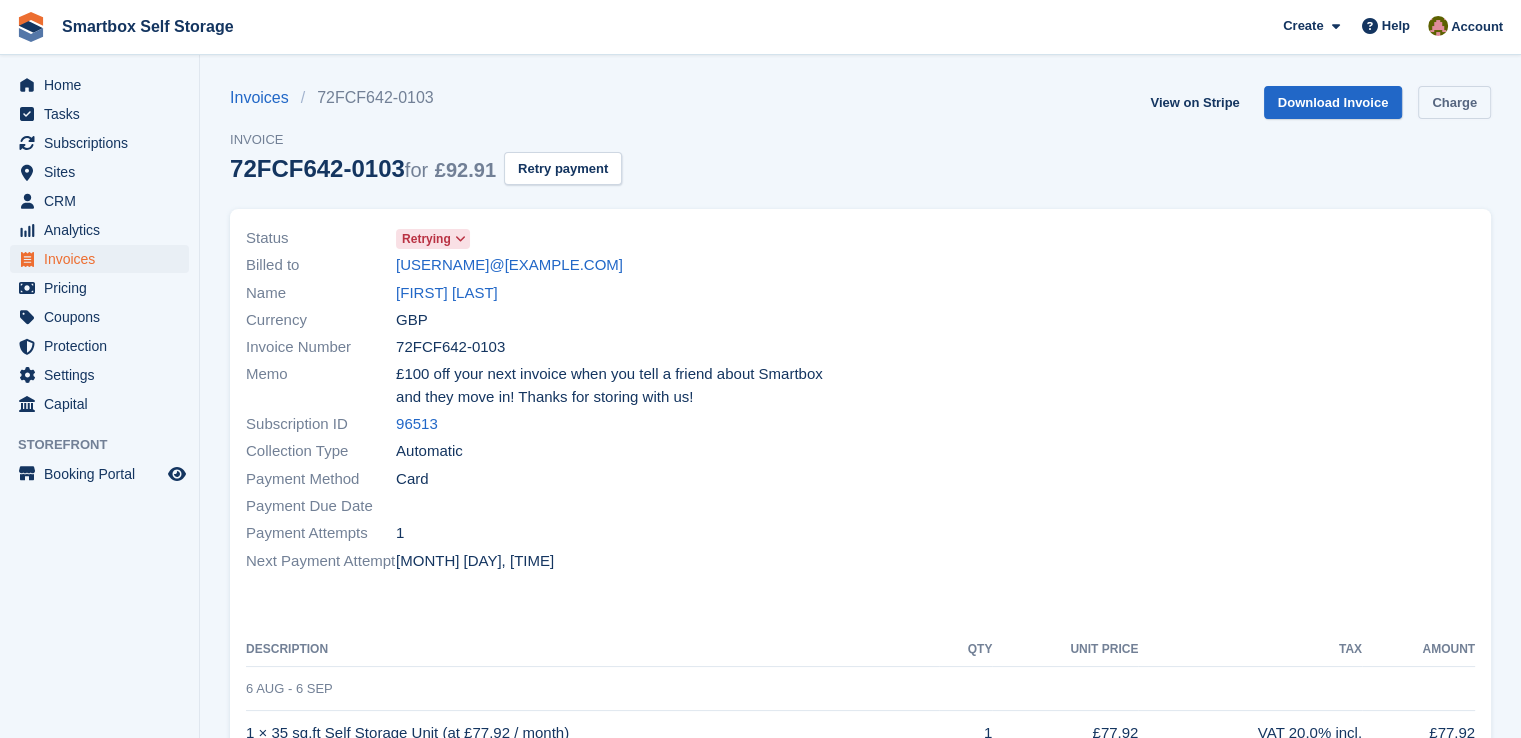 click on "Charge" at bounding box center (1454, 102) 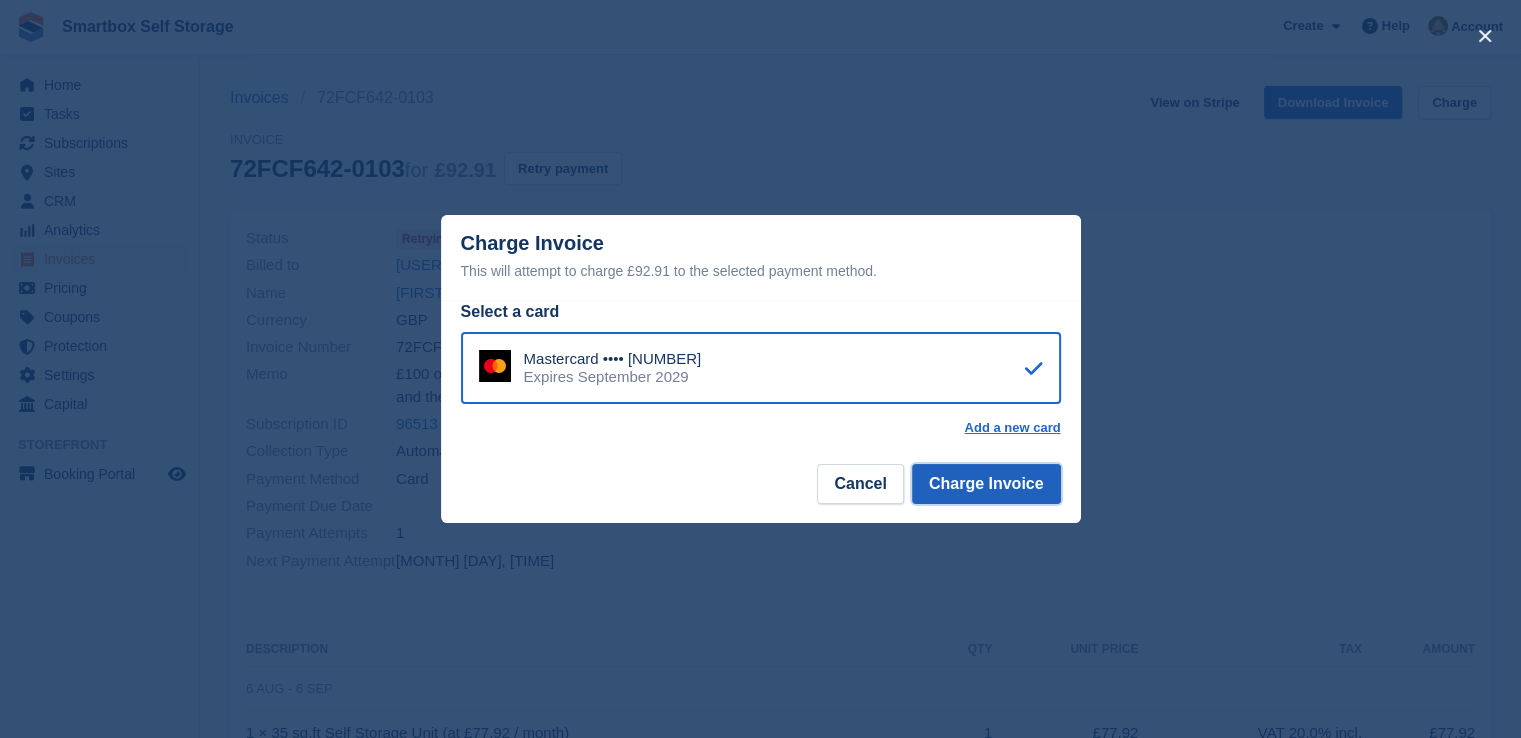 click on "Charge Invoice" at bounding box center (986, 484) 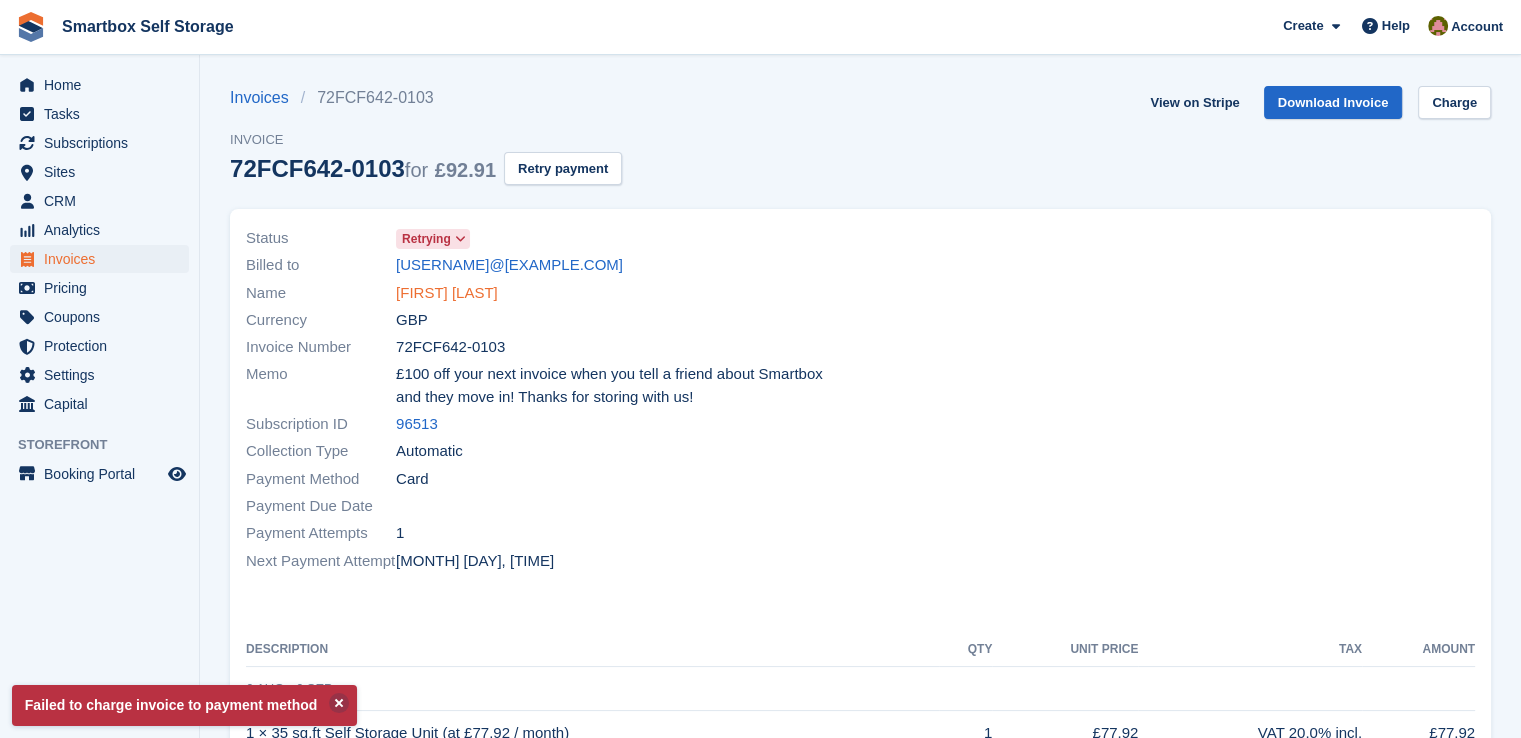 click on "[FIRST] [LAST]" at bounding box center [447, 293] 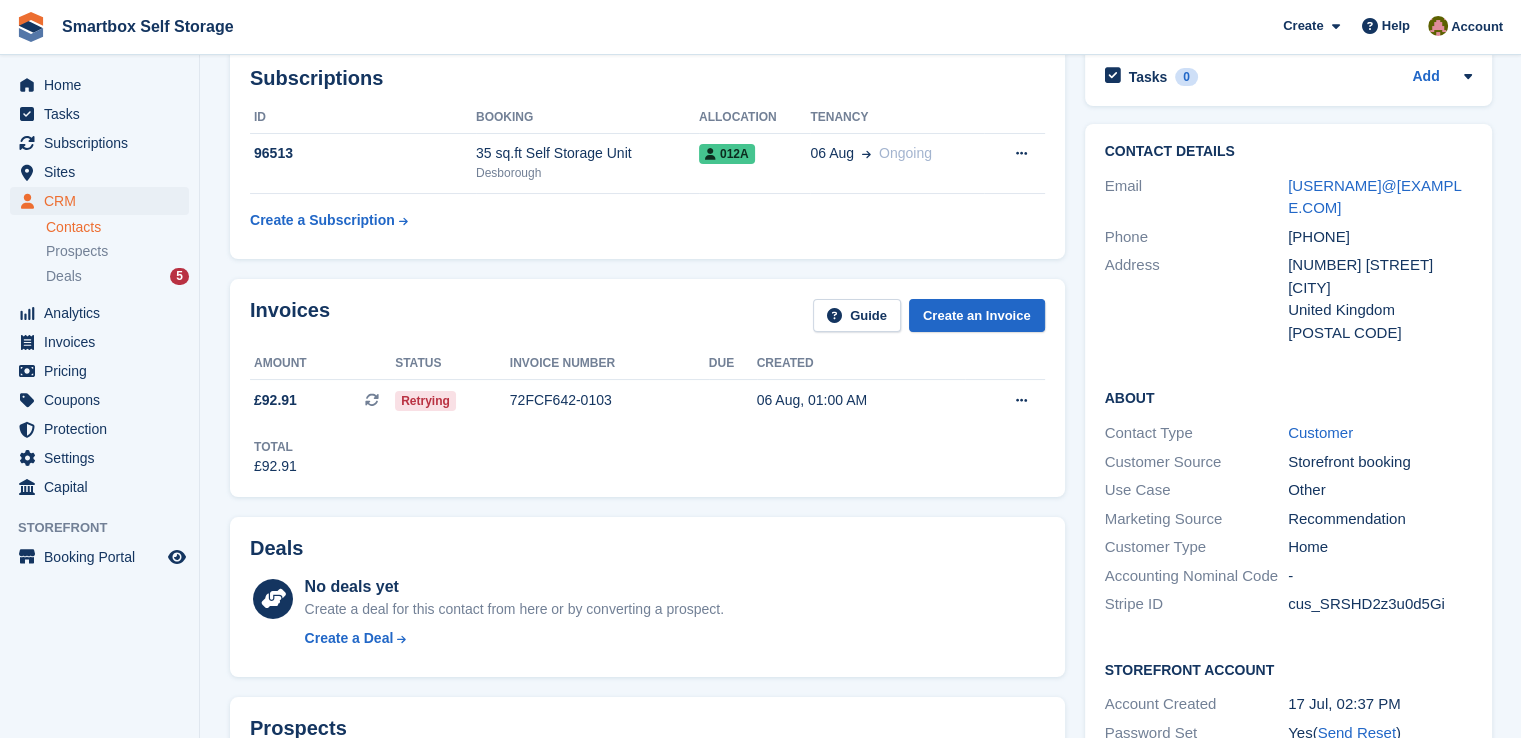 scroll, scrollTop: 100, scrollLeft: 0, axis: vertical 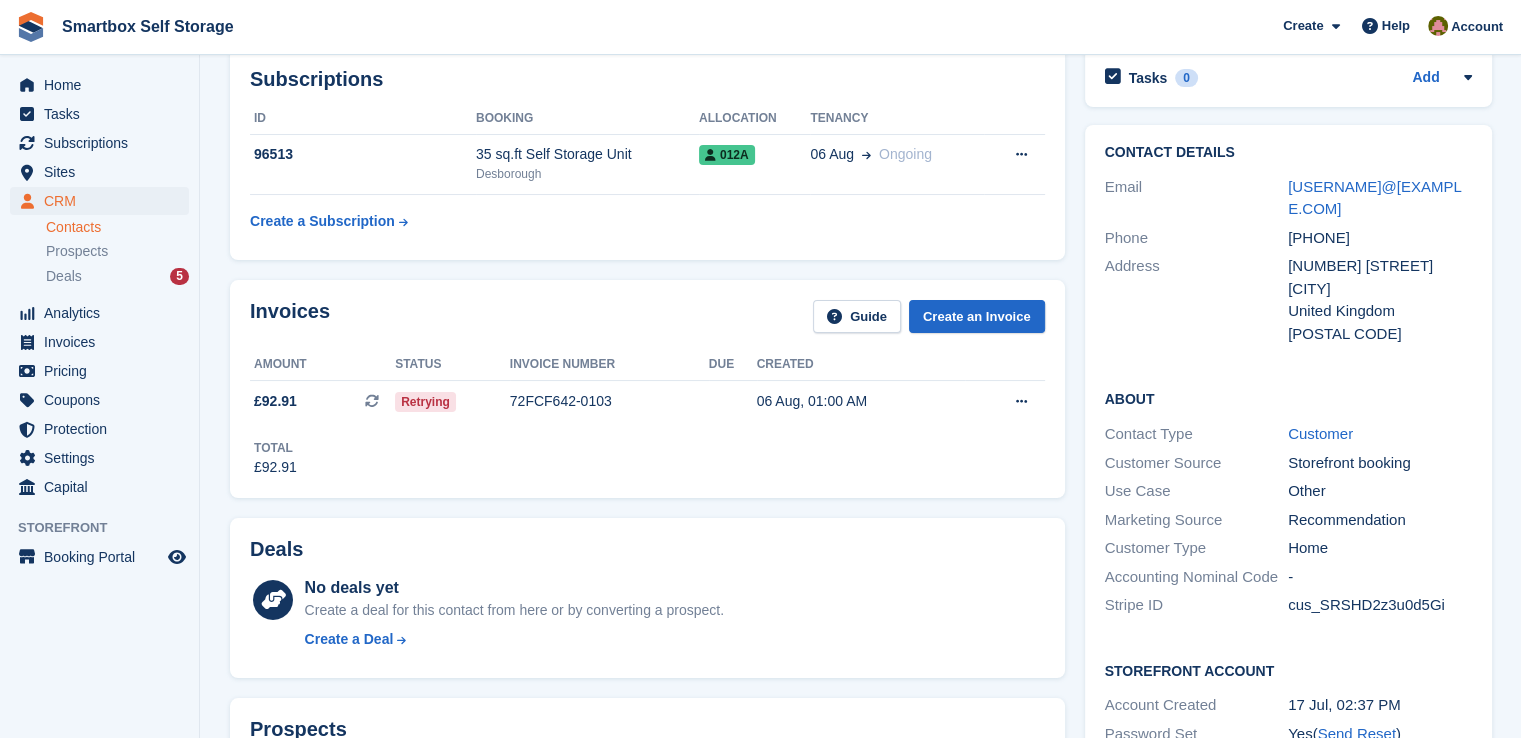 click on "Invoices
Guide
Create an Invoice" at bounding box center (647, 322) 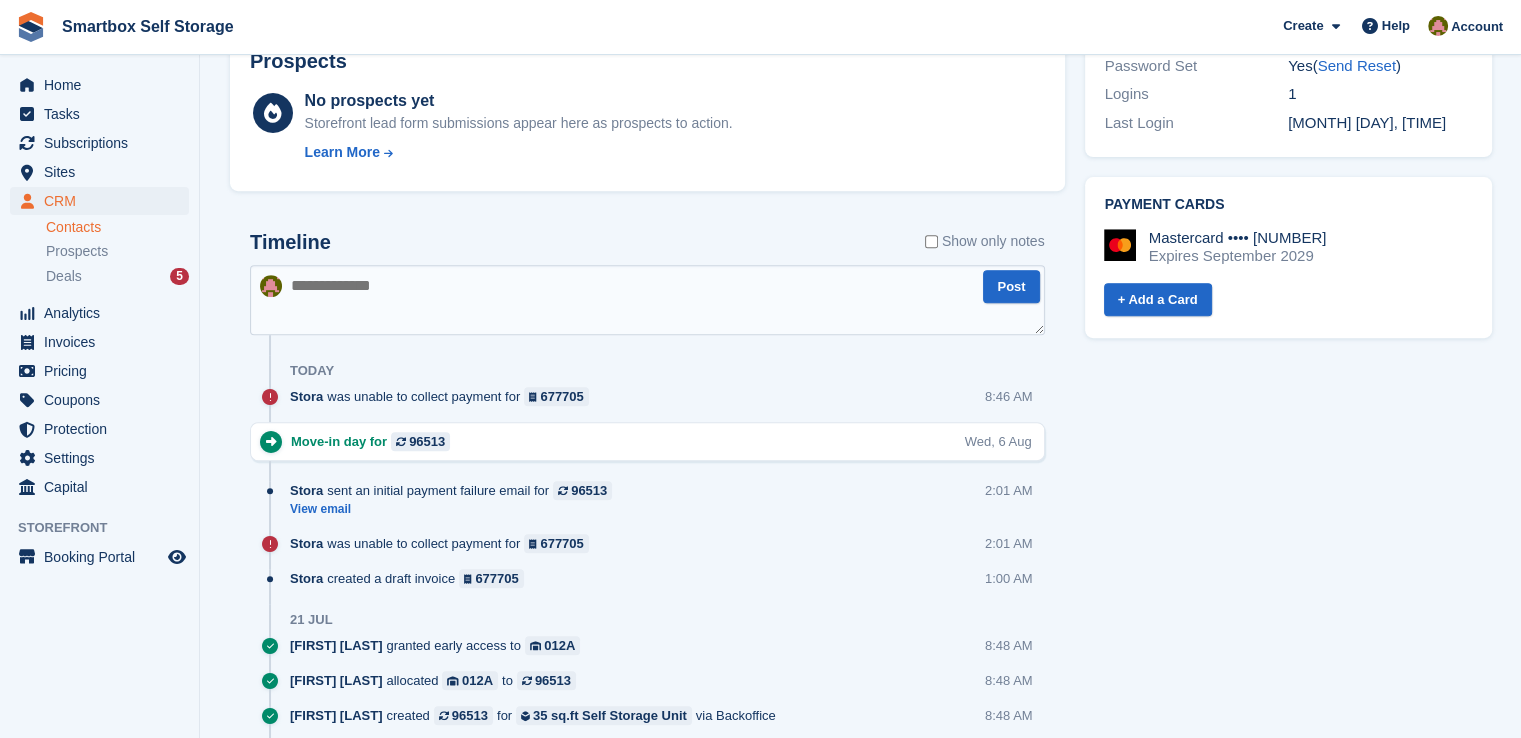 scroll, scrollTop: 900, scrollLeft: 0, axis: vertical 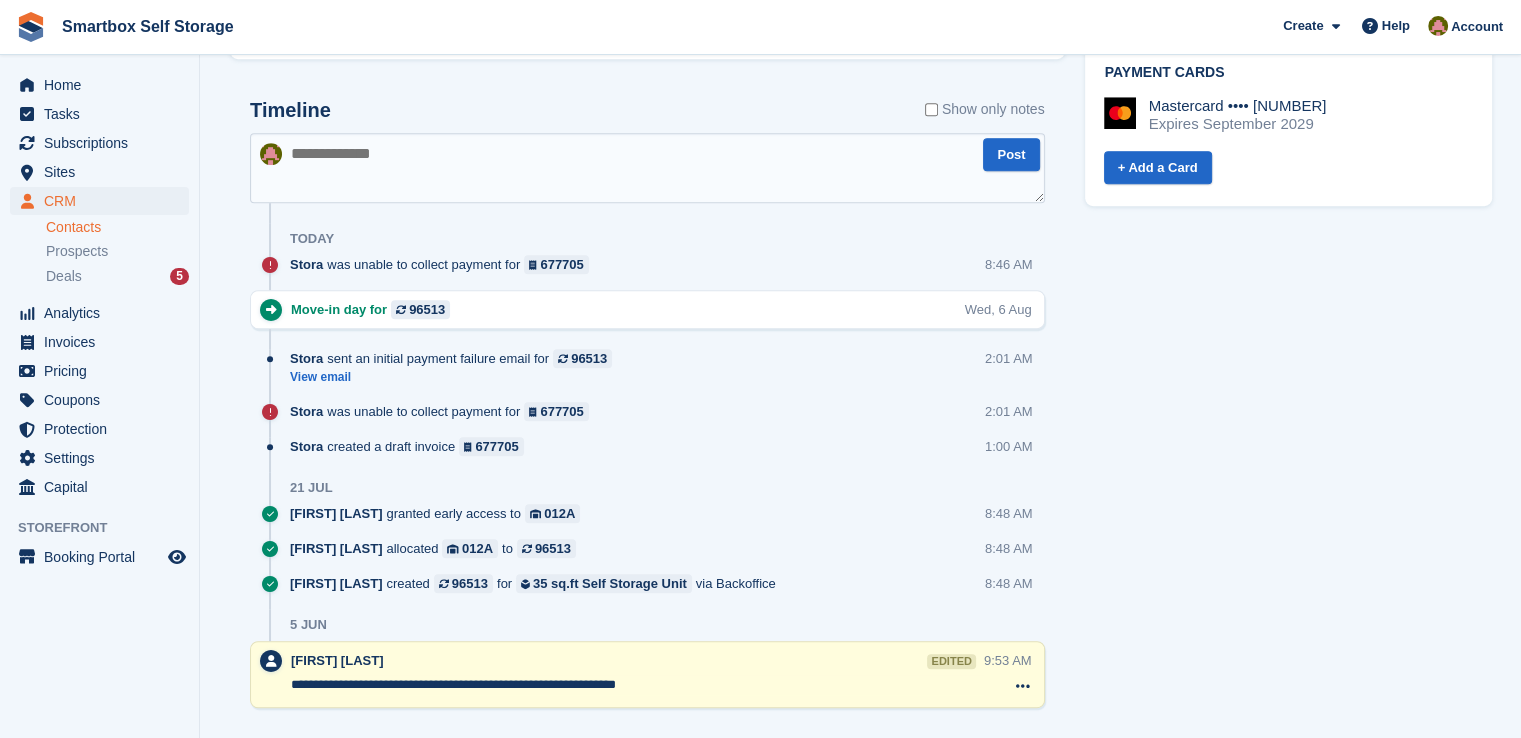 click at bounding box center [647, 168] 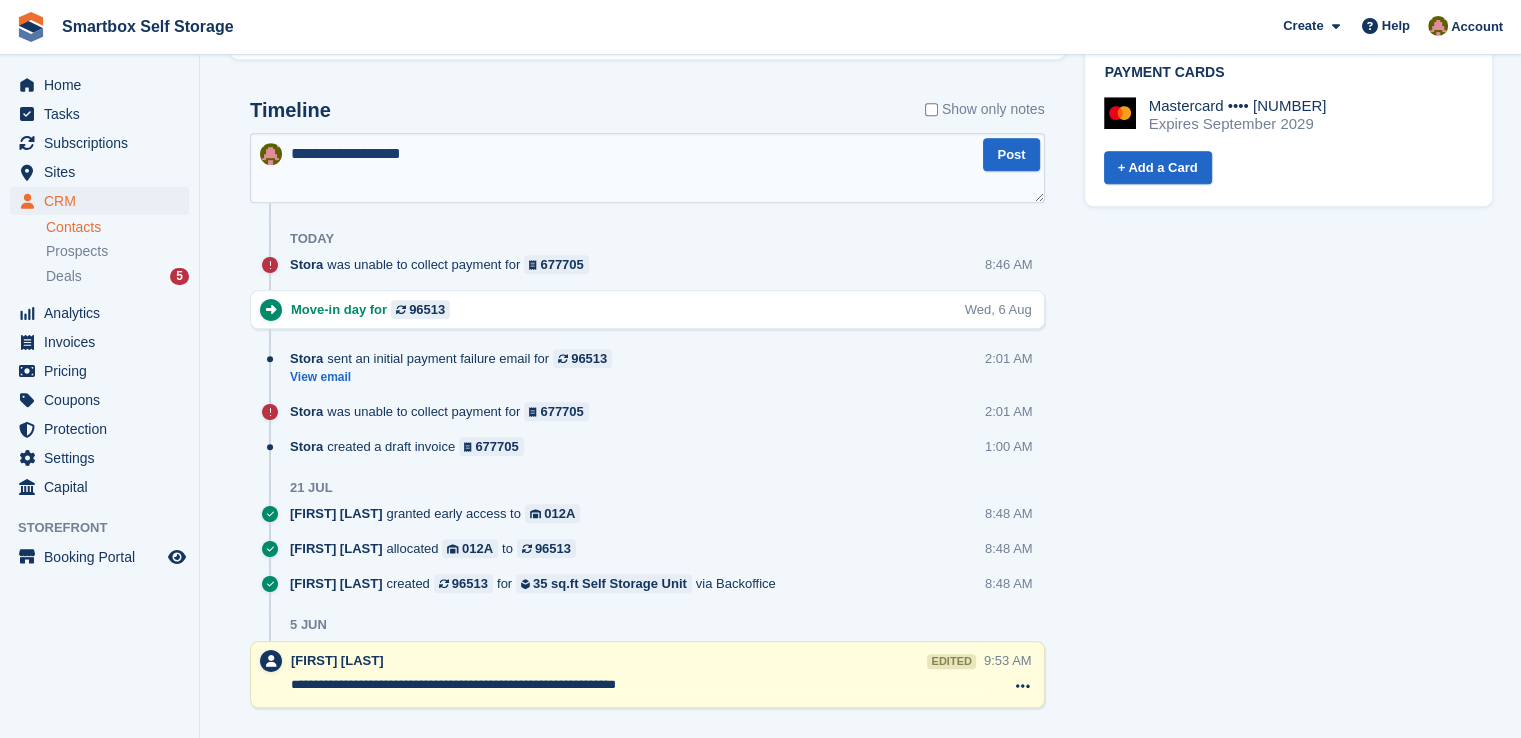 paste on "**********" 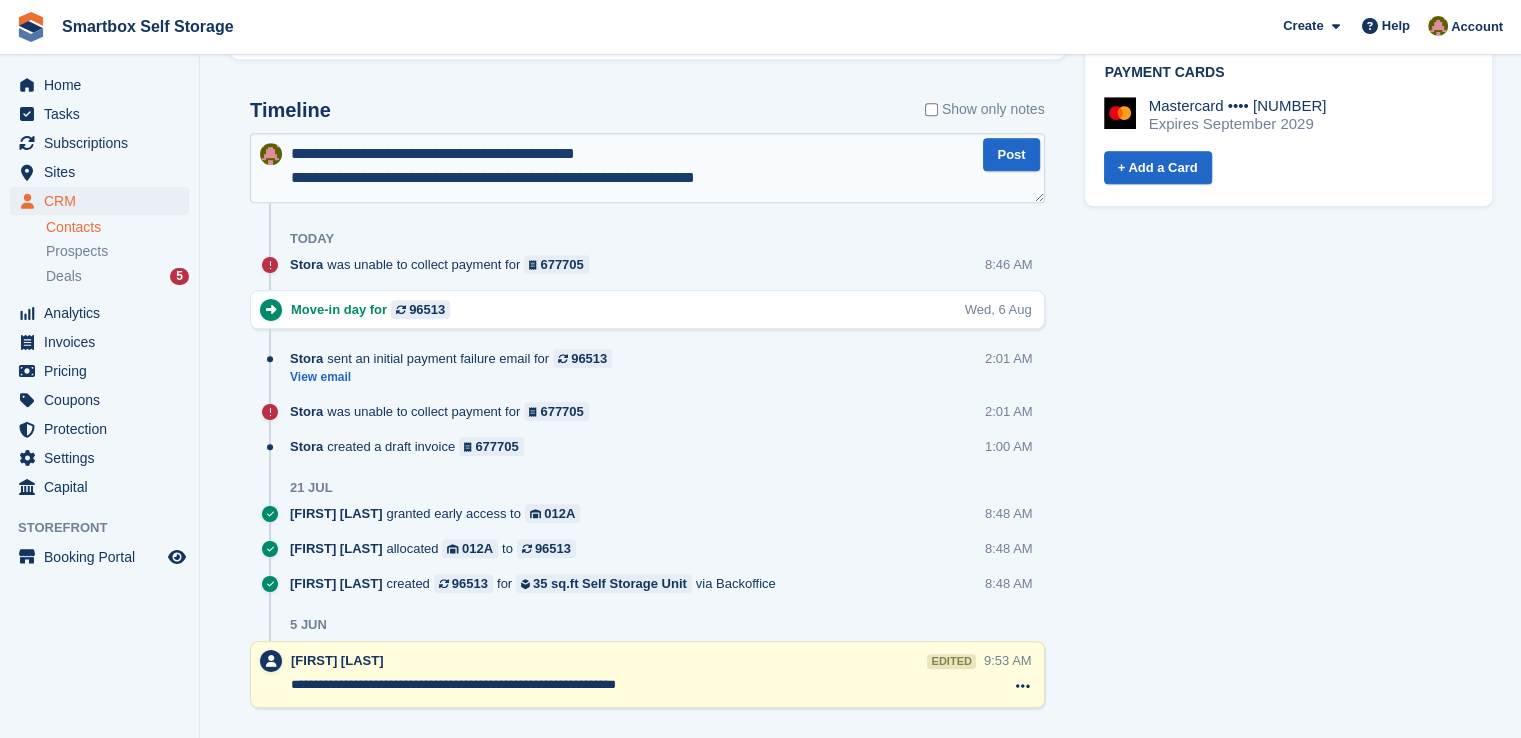 scroll, scrollTop: 131, scrollLeft: 0, axis: vertical 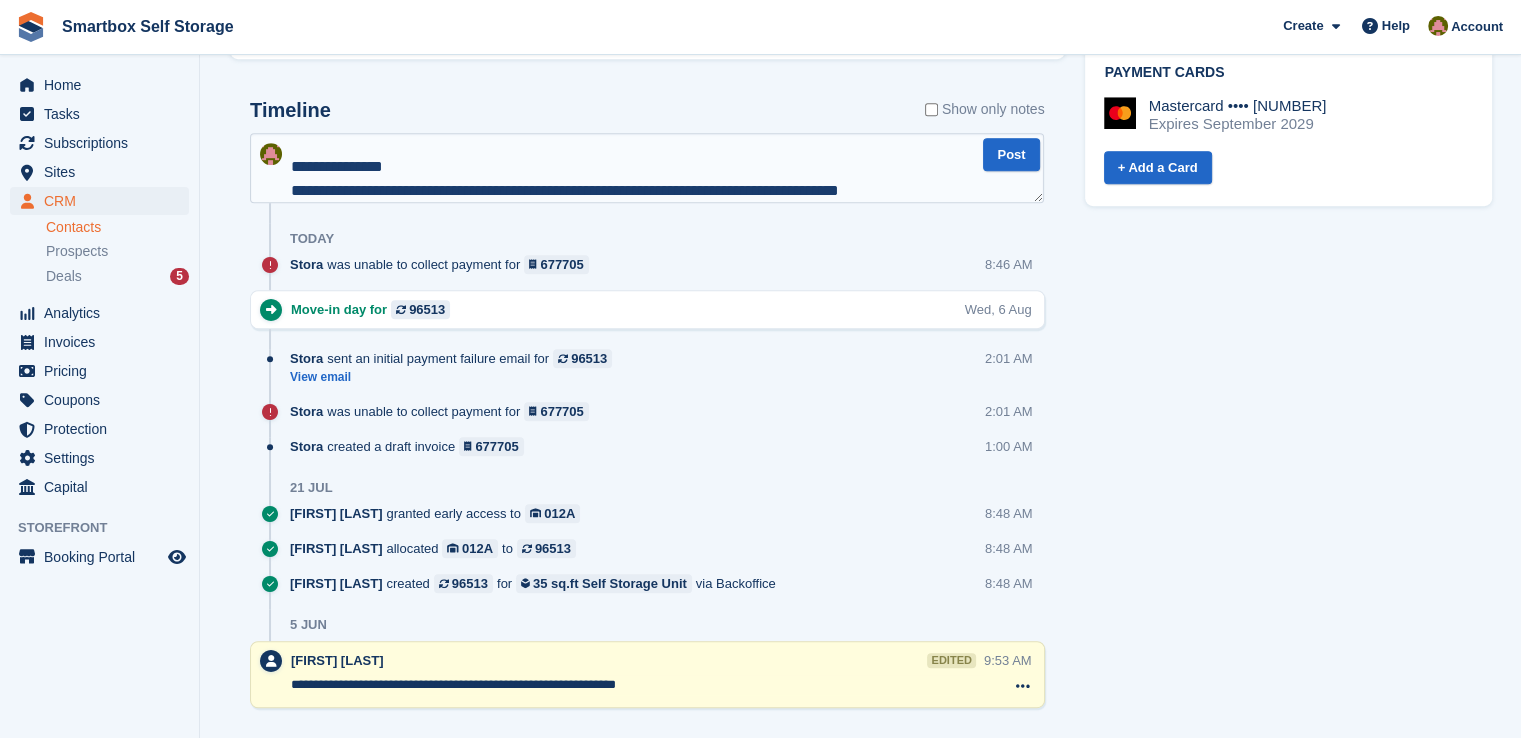 type on "**********" 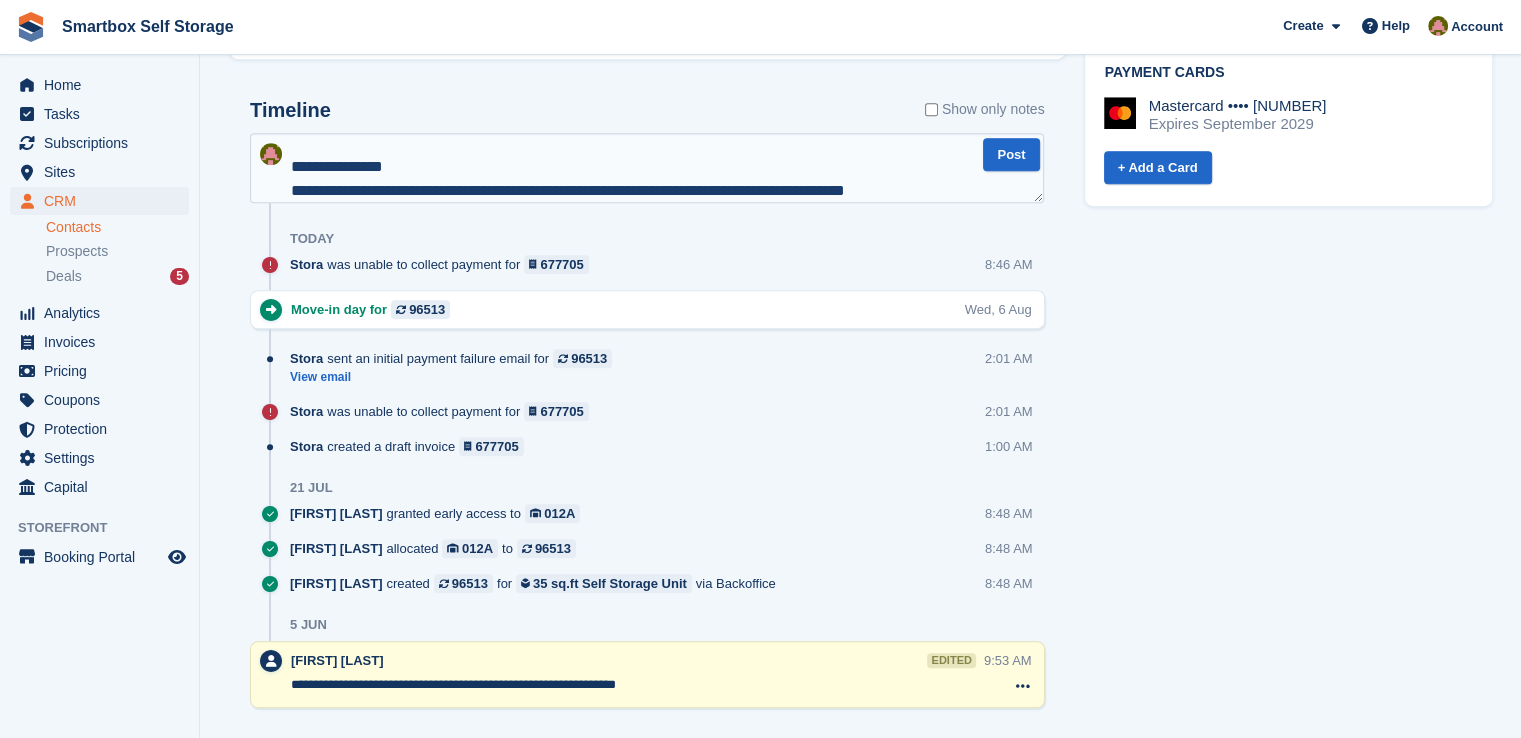 type 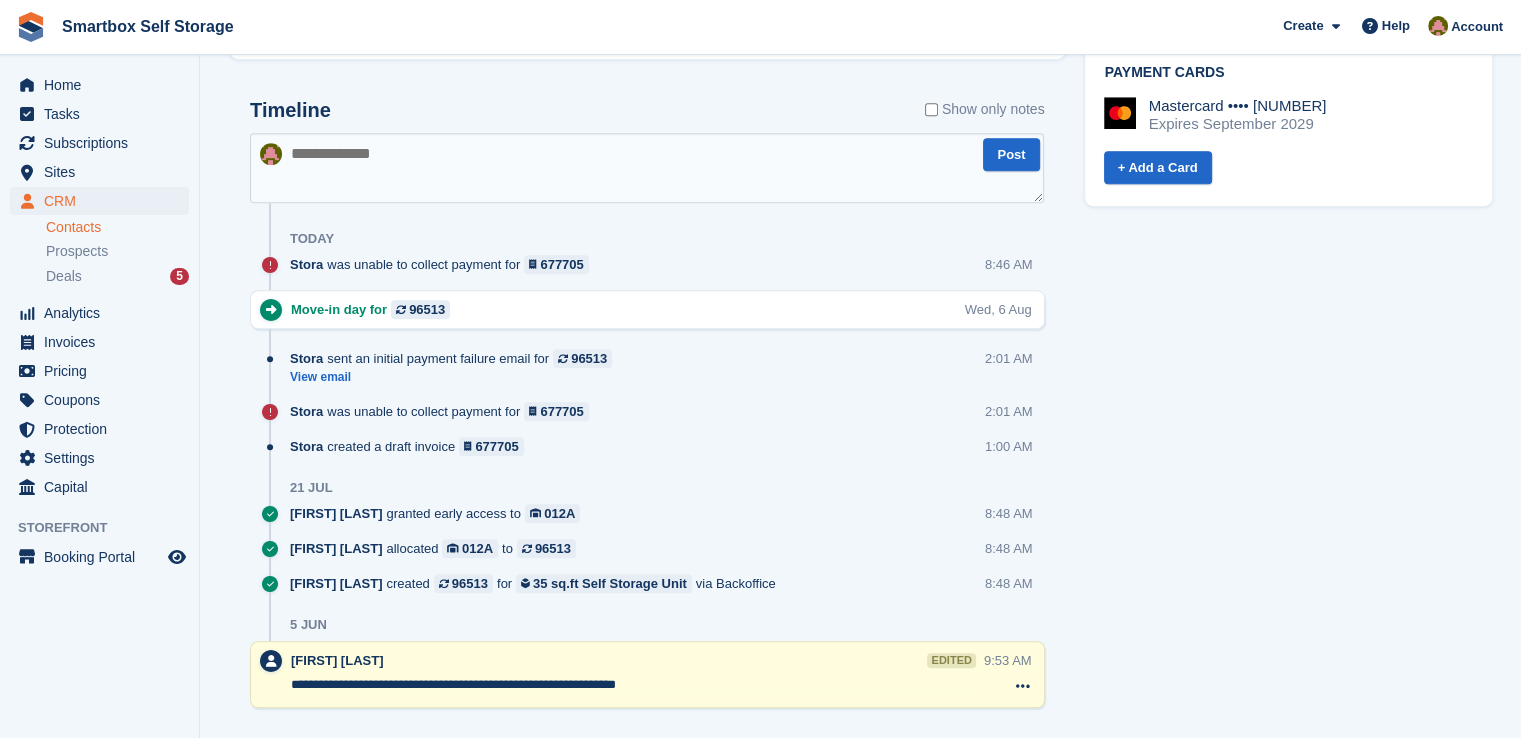 scroll, scrollTop: 0, scrollLeft: 0, axis: both 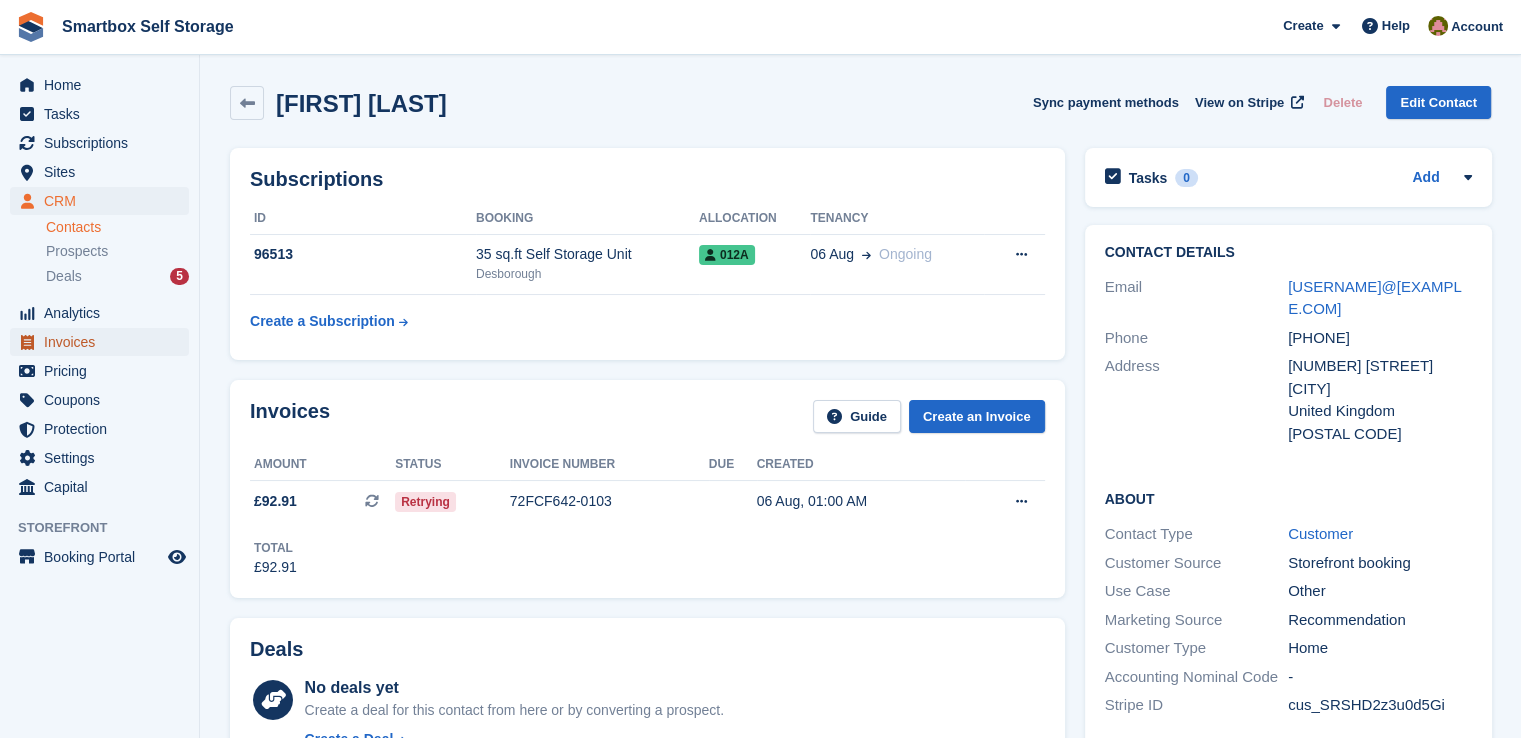 drag, startPoint x: 72, startPoint y: 337, endPoint x: 159, endPoint y: 342, distance: 87.14356 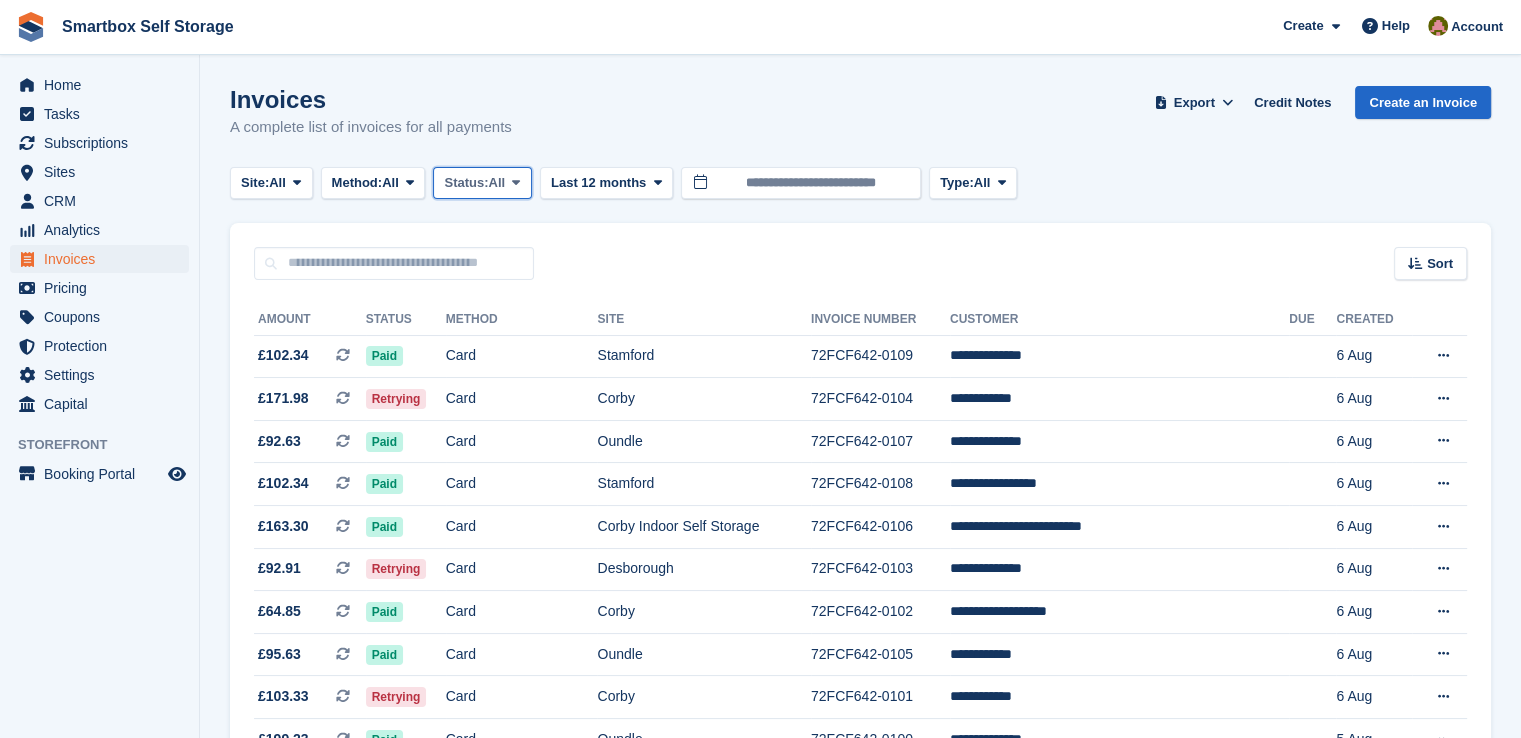 click on "All" at bounding box center (497, 183) 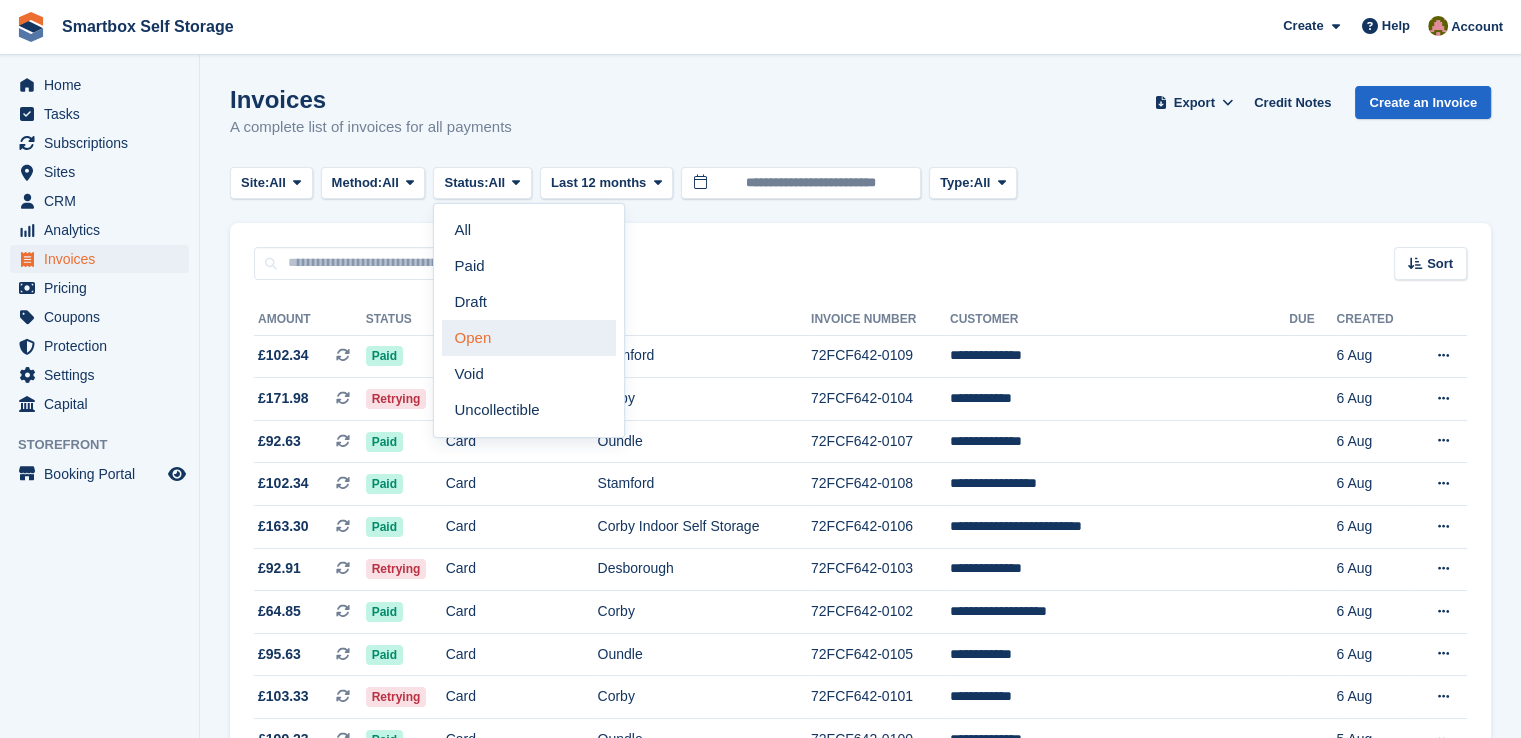 click on "Open" at bounding box center (529, 338) 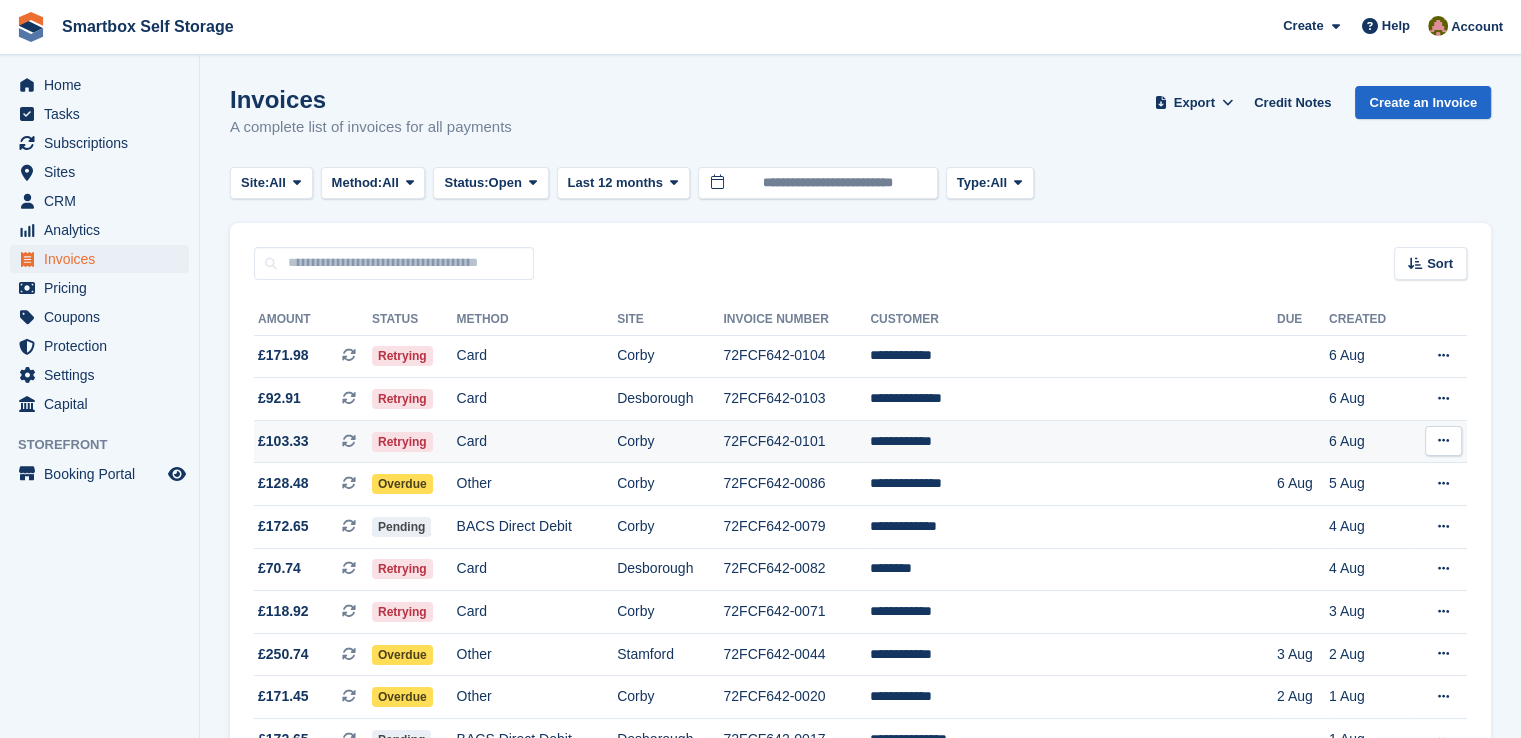 click on "Corby" at bounding box center [670, 441] 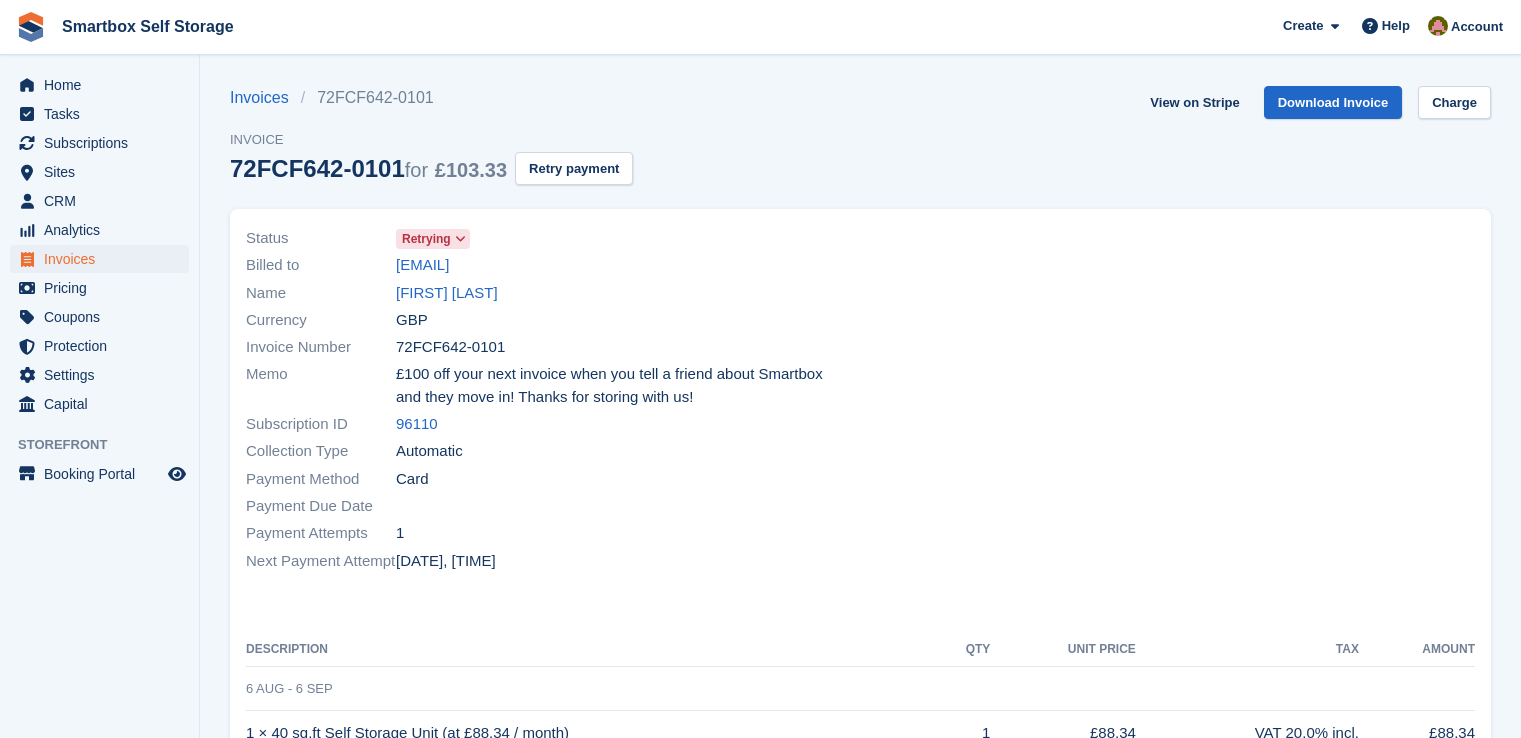 scroll, scrollTop: 0, scrollLeft: 0, axis: both 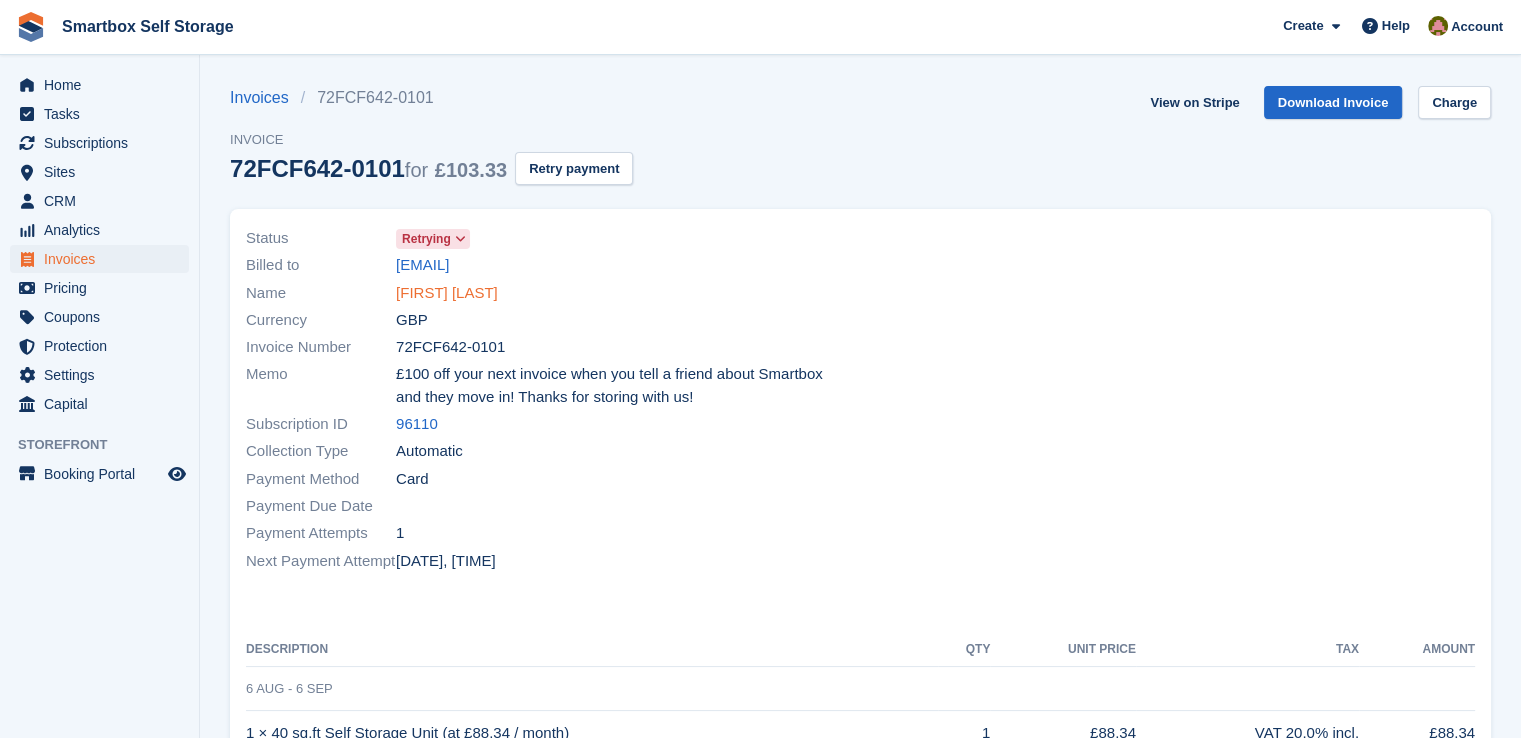 click on "[FIRST] [LAST]" at bounding box center (447, 293) 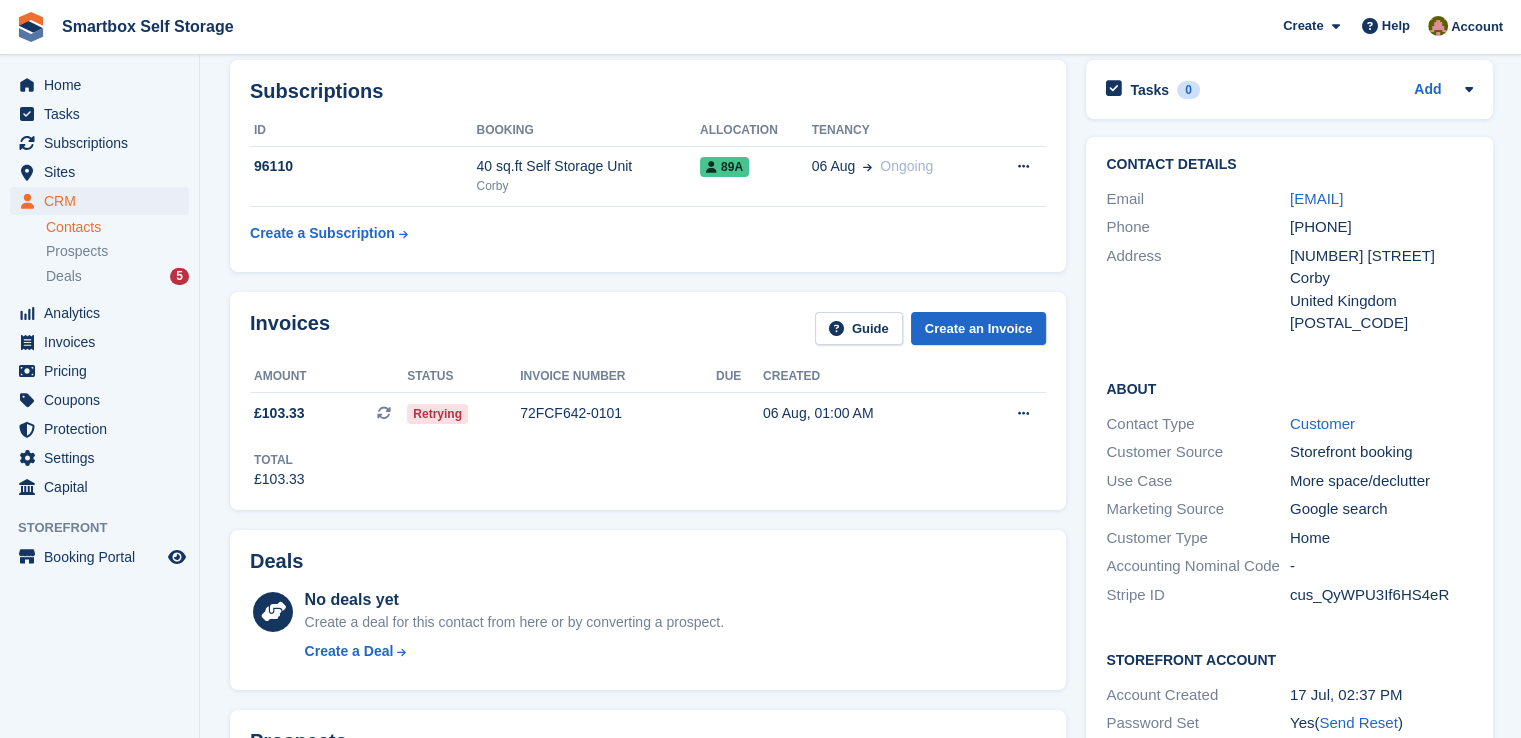 scroll, scrollTop: 43, scrollLeft: 0, axis: vertical 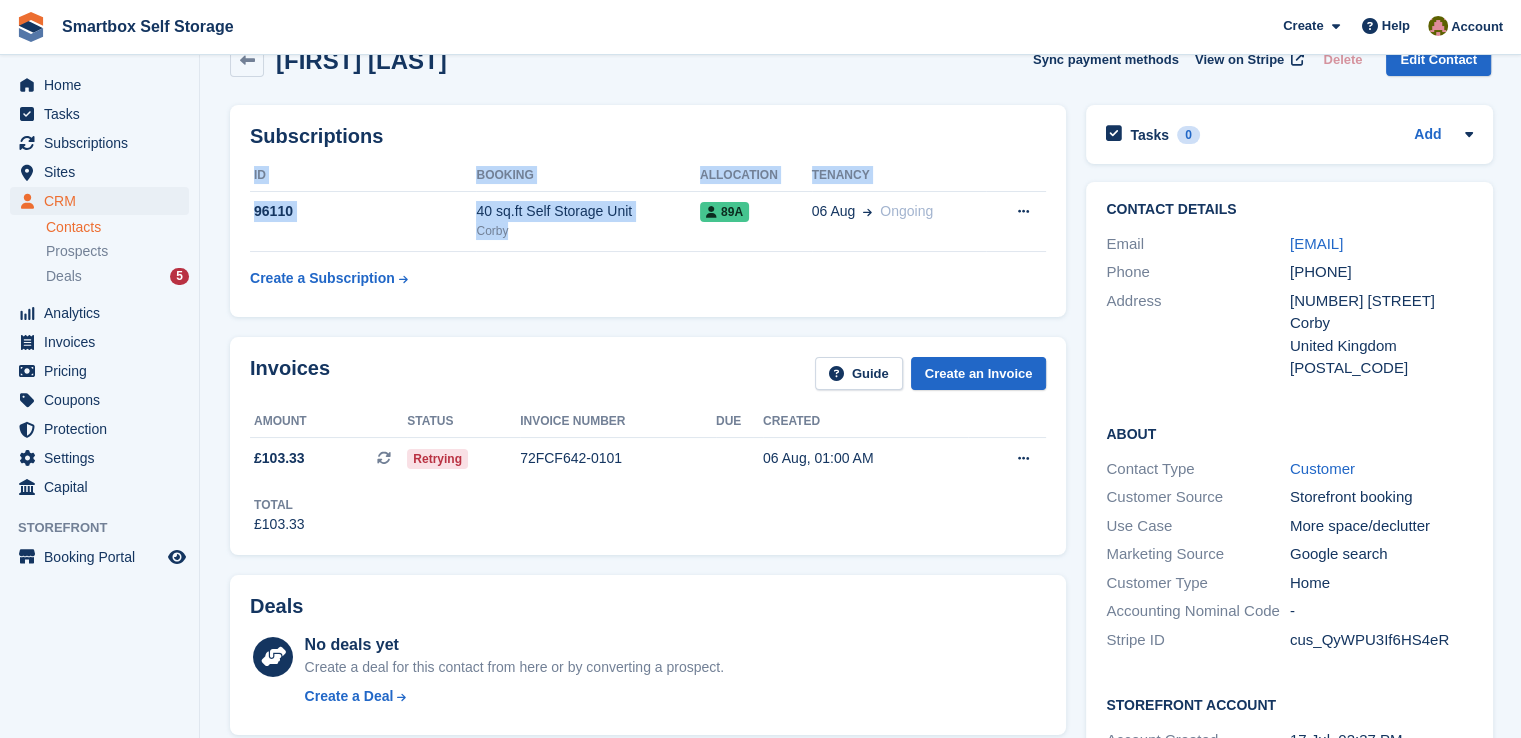 drag, startPoint x: 561, startPoint y: 237, endPoint x: 560, endPoint y: 297, distance: 60.00833 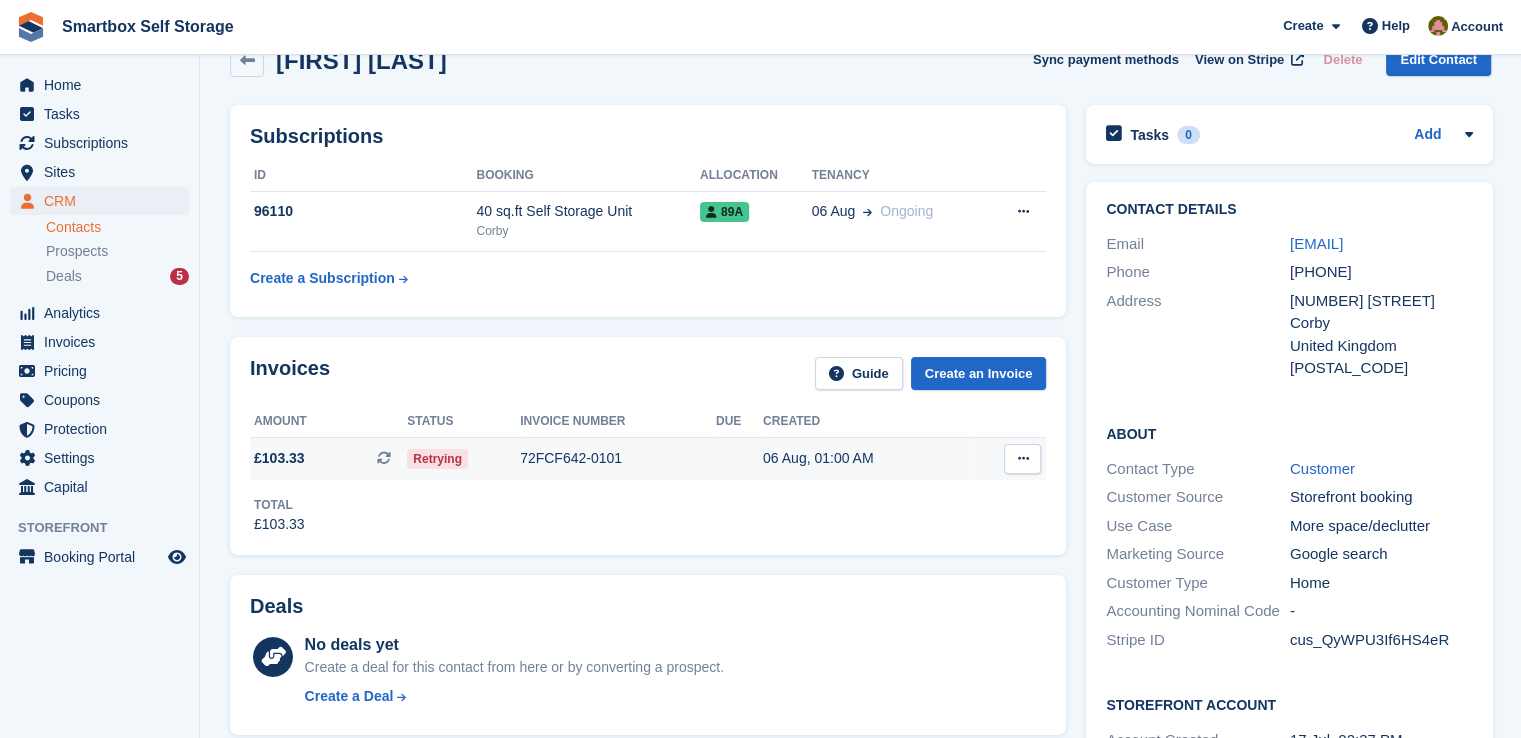 click on "72FCF642-0101" at bounding box center [618, 458] 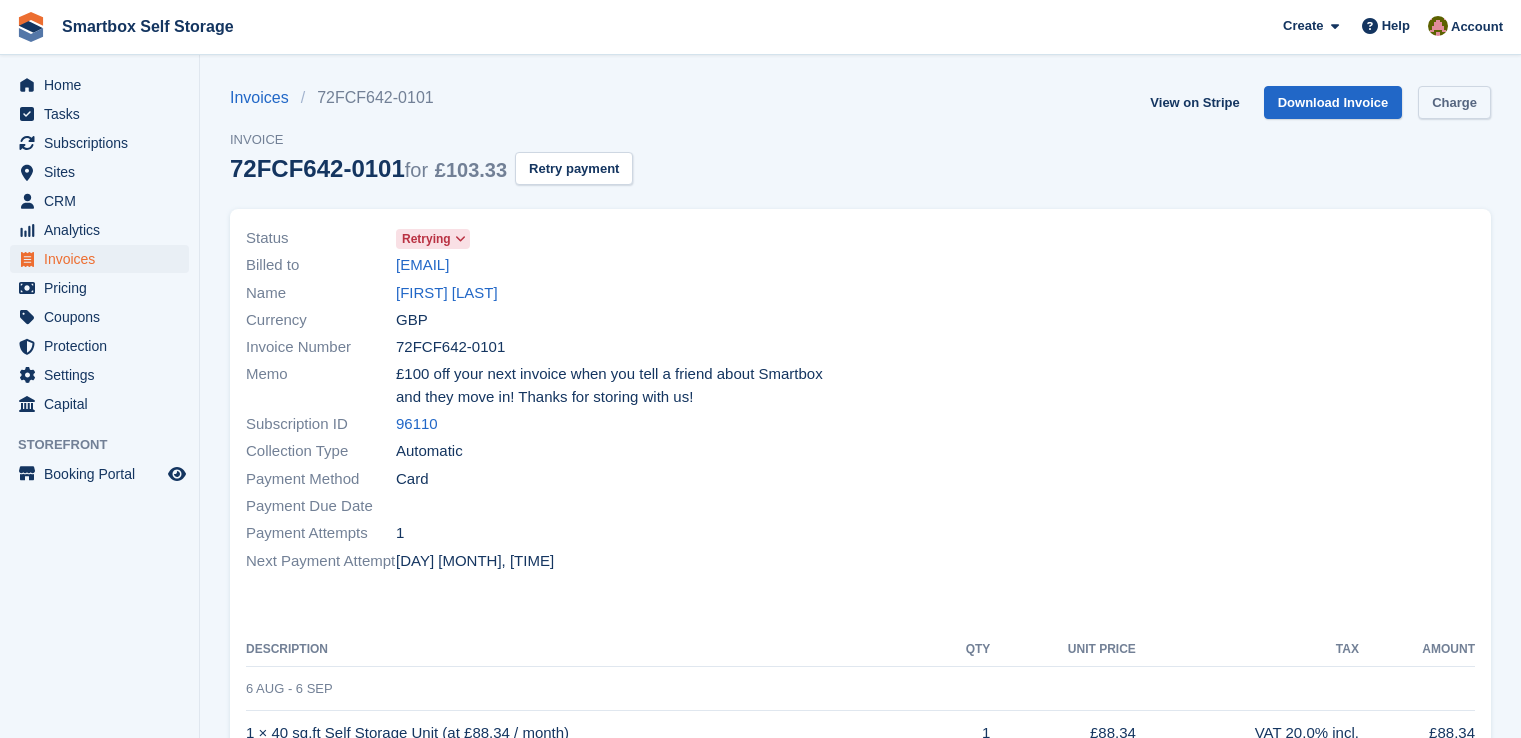 scroll, scrollTop: 0, scrollLeft: 0, axis: both 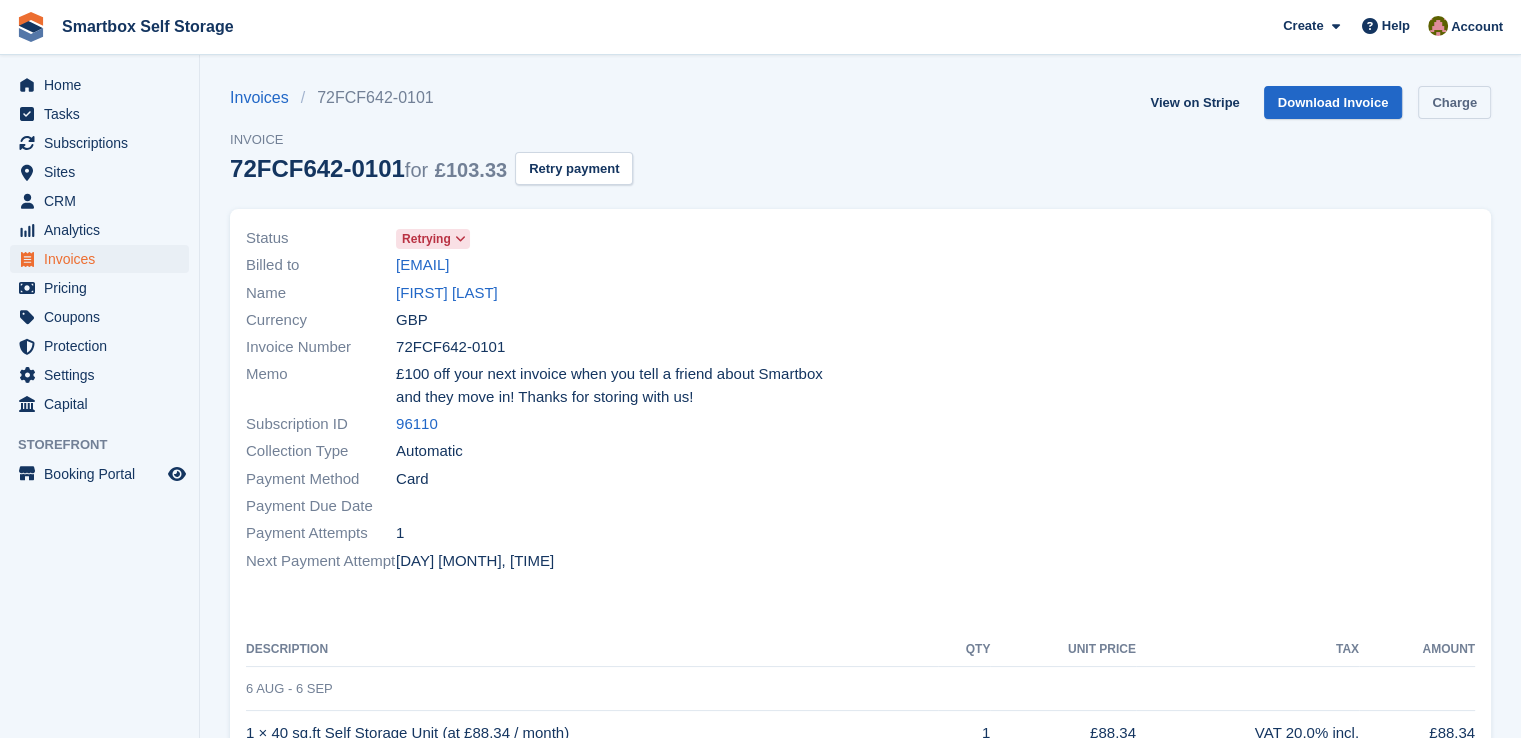 click on "Charge" at bounding box center [1454, 102] 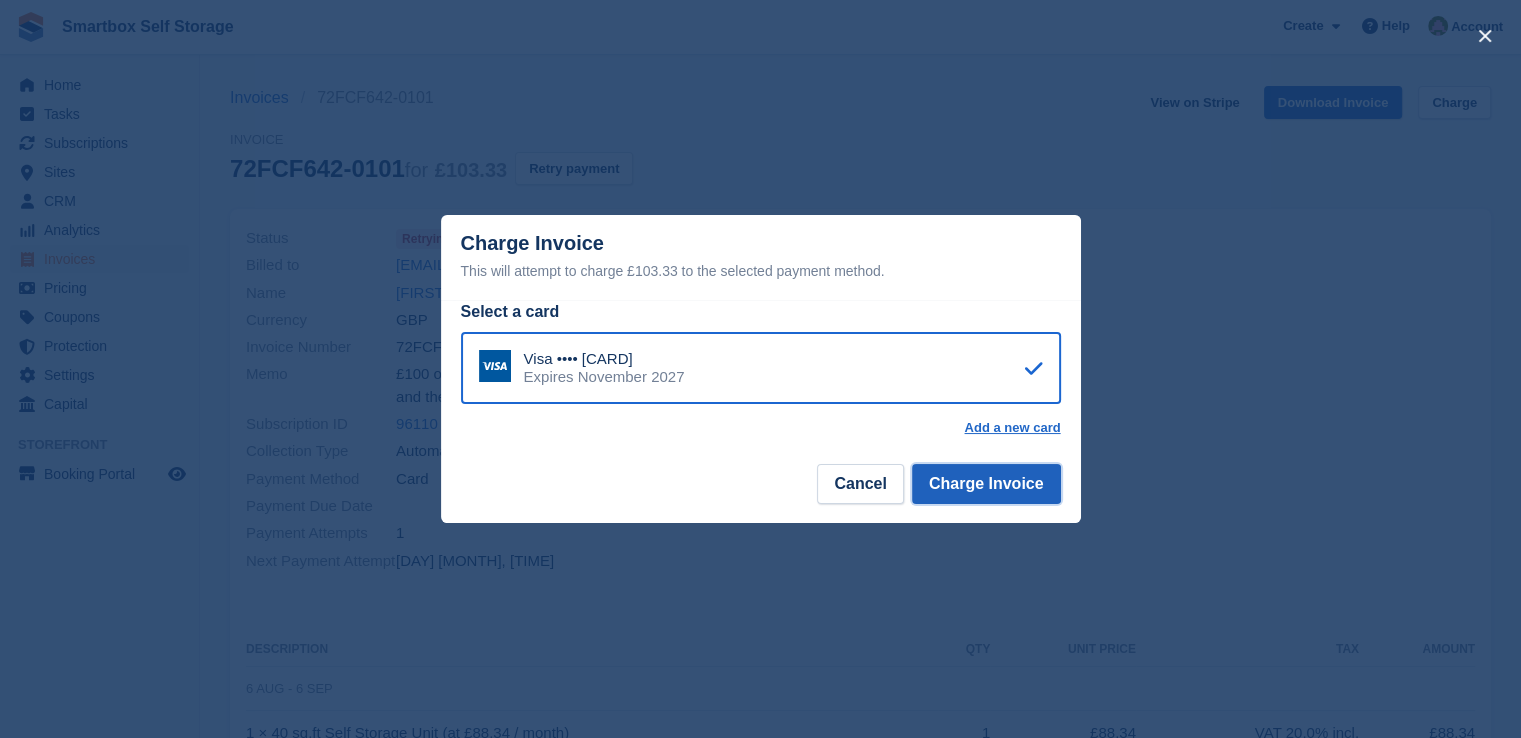 click on "Charge Invoice" at bounding box center (986, 484) 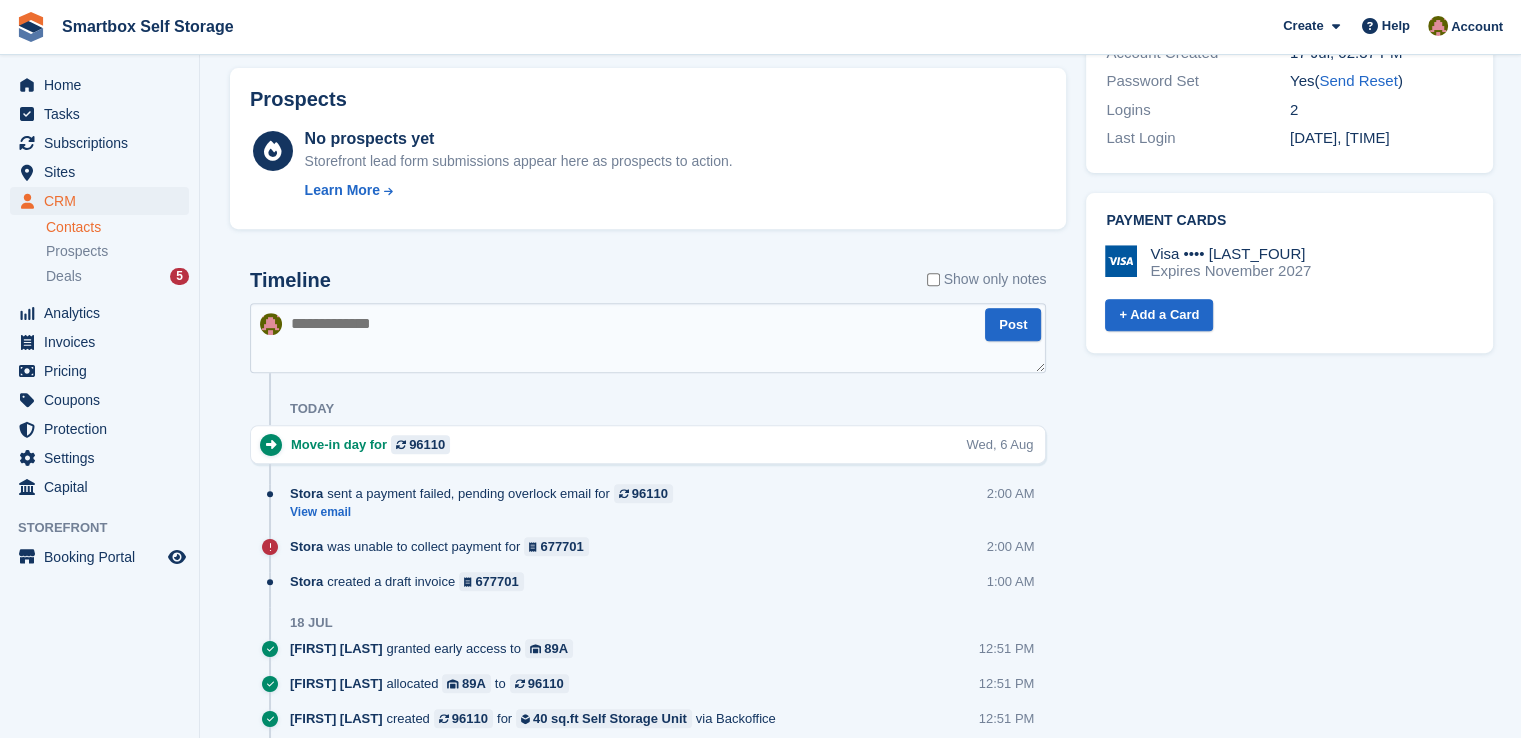 scroll, scrollTop: 772, scrollLeft: 0, axis: vertical 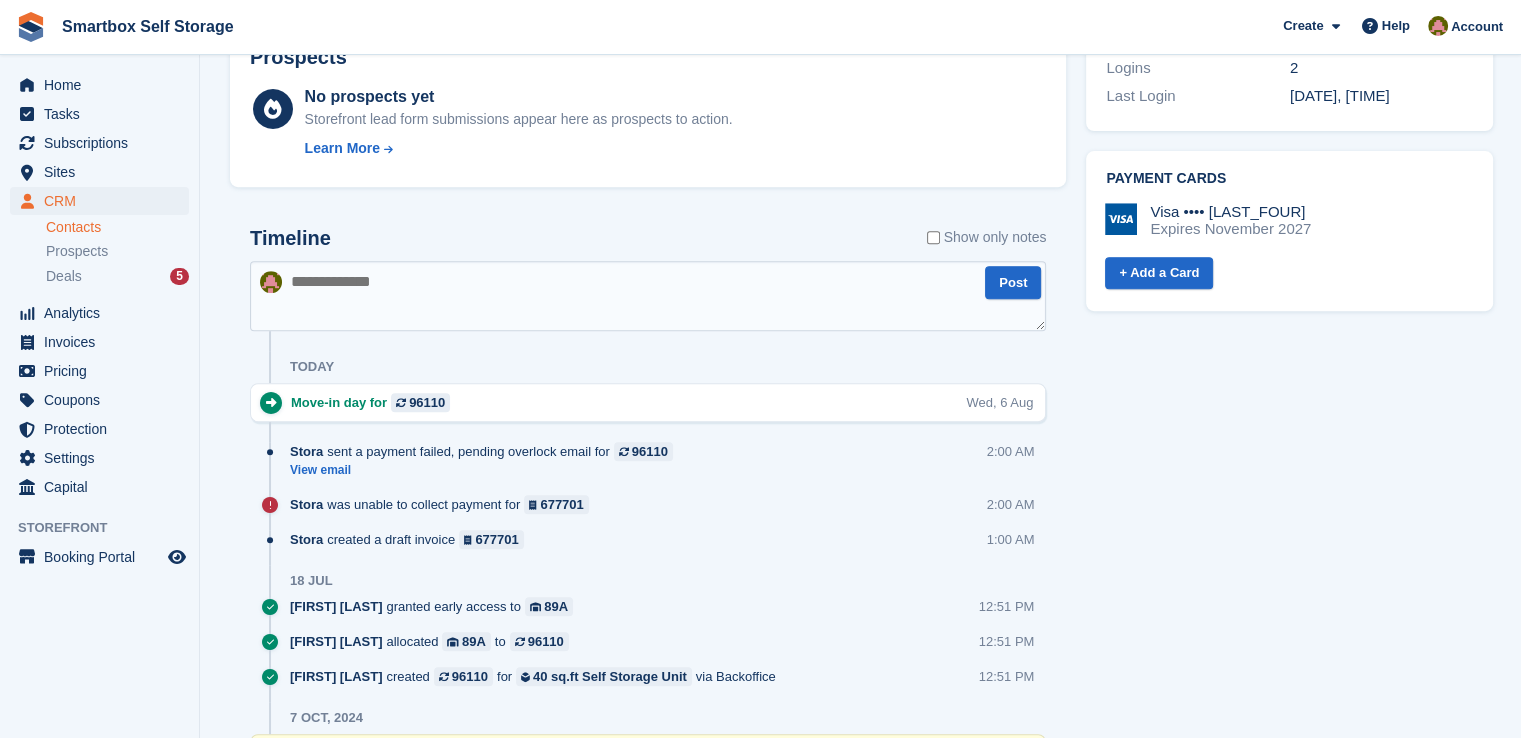 click at bounding box center [648, 296] 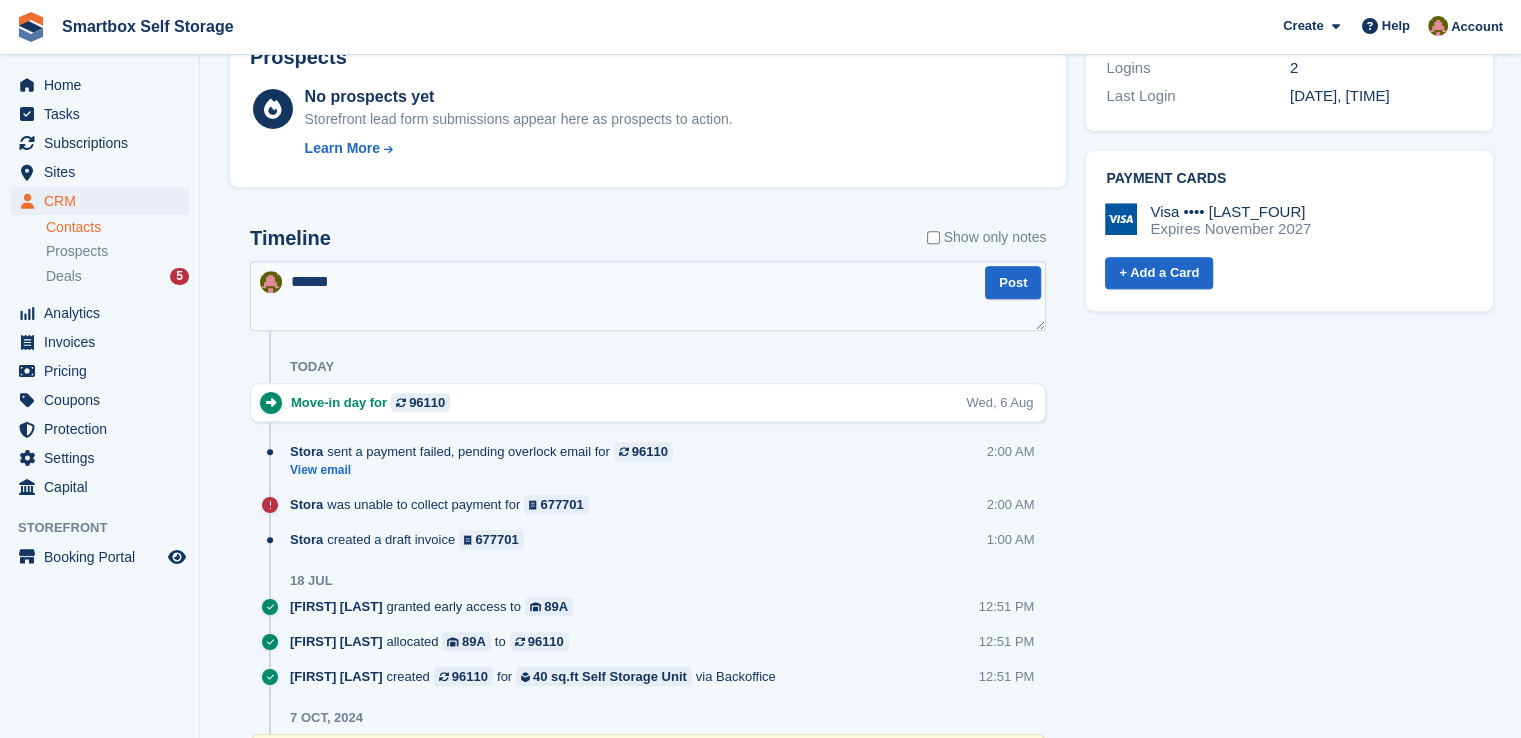 type on "*******" 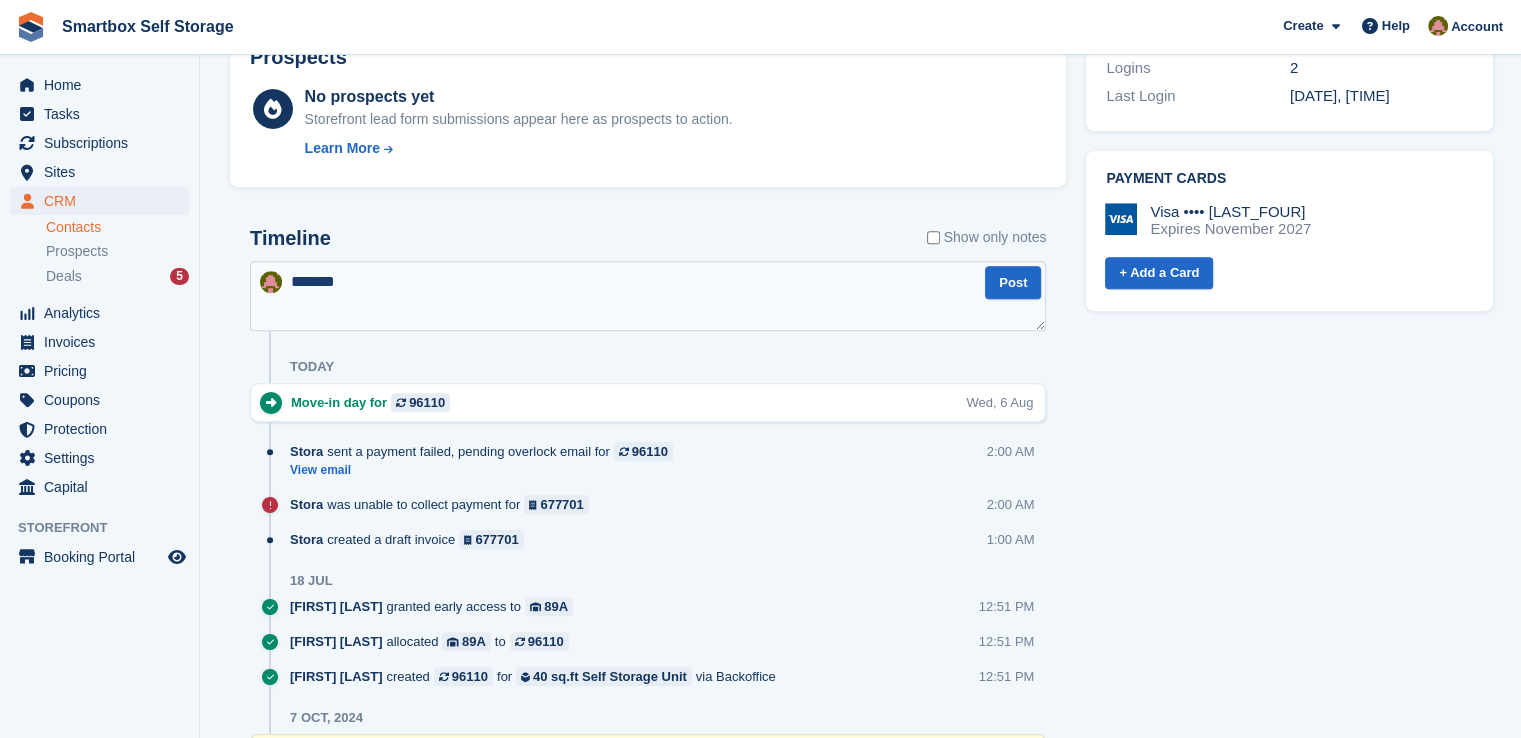 type 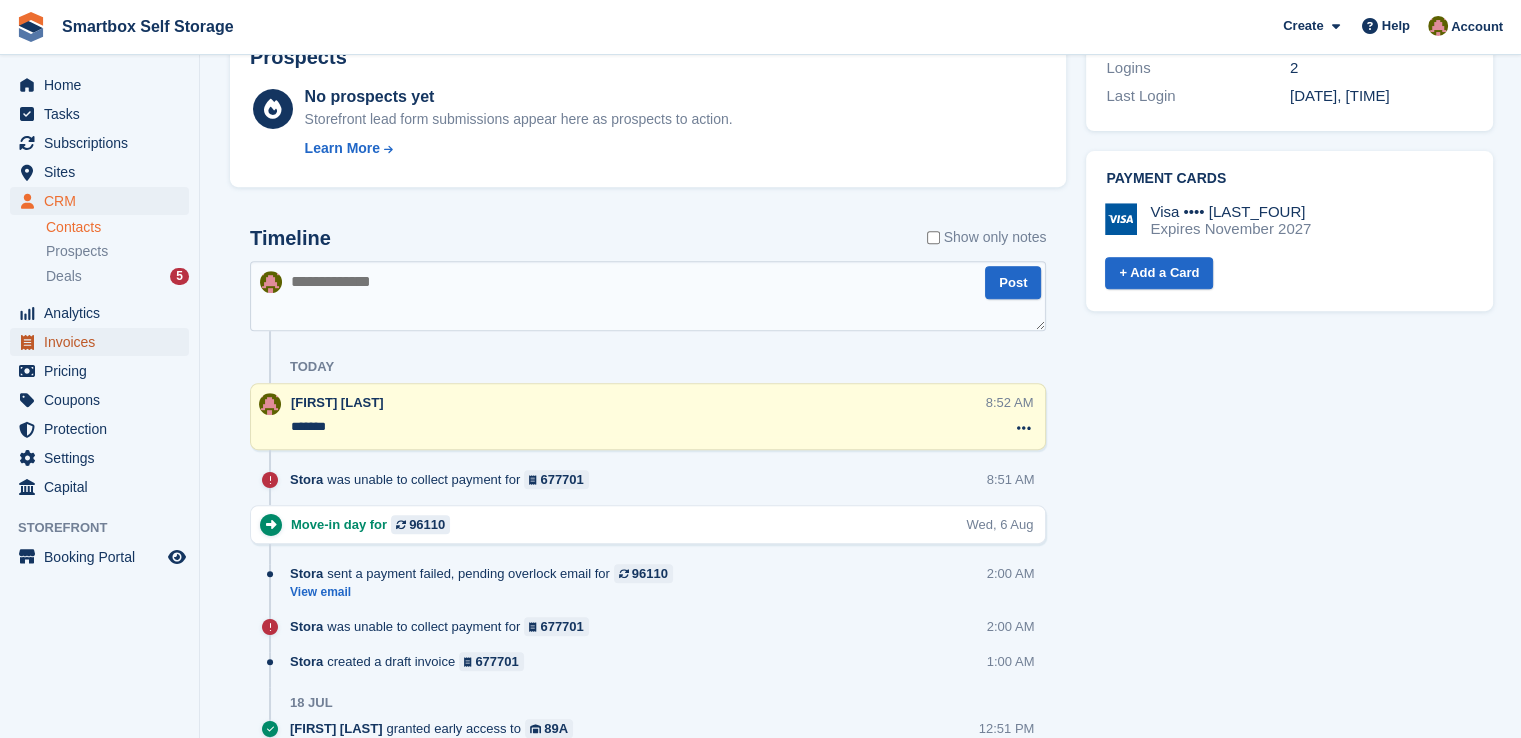 click on "Invoices" at bounding box center [104, 342] 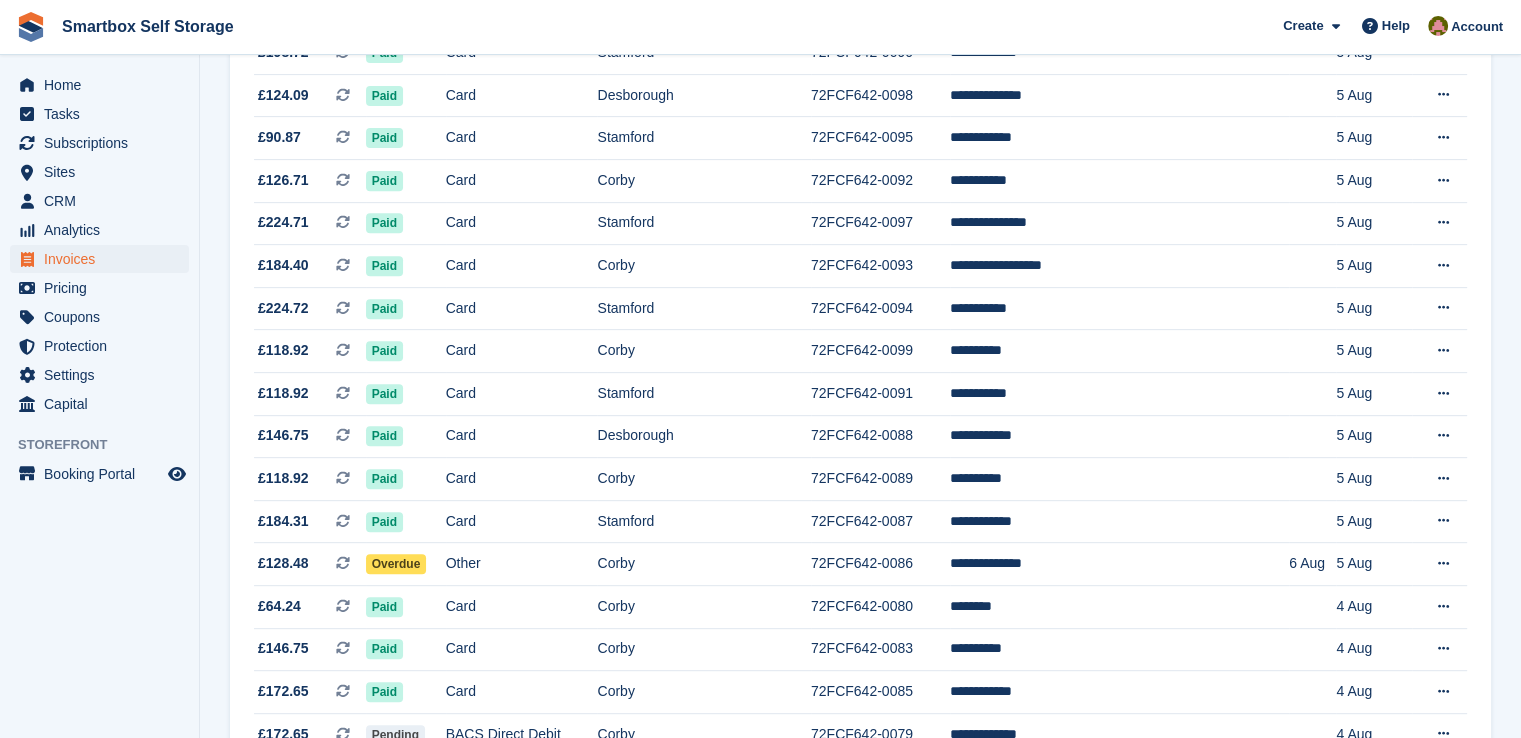 scroll, scrollTop: 0, scrollLeft: 0, axis: both 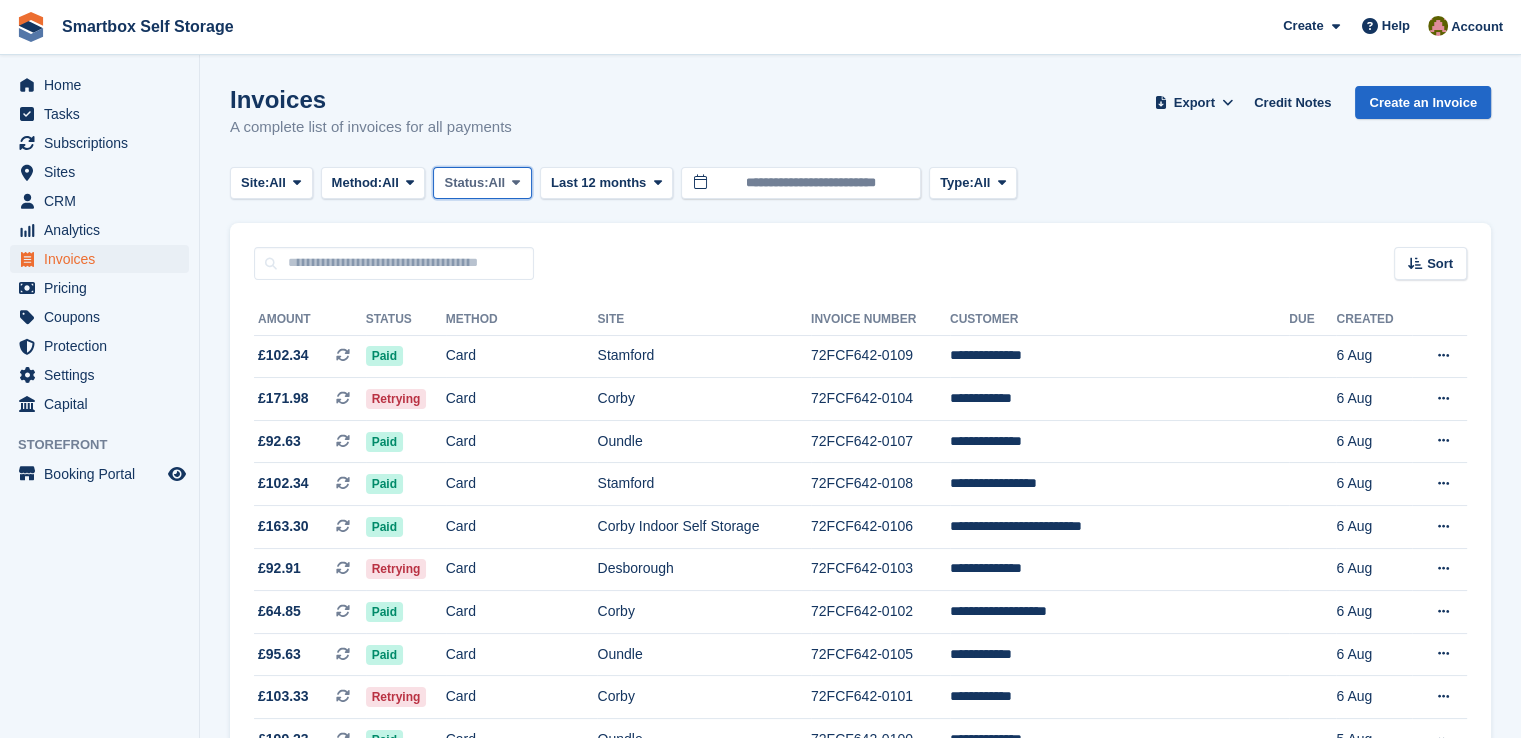 click on "Status:" at bounding box center (466, 183) 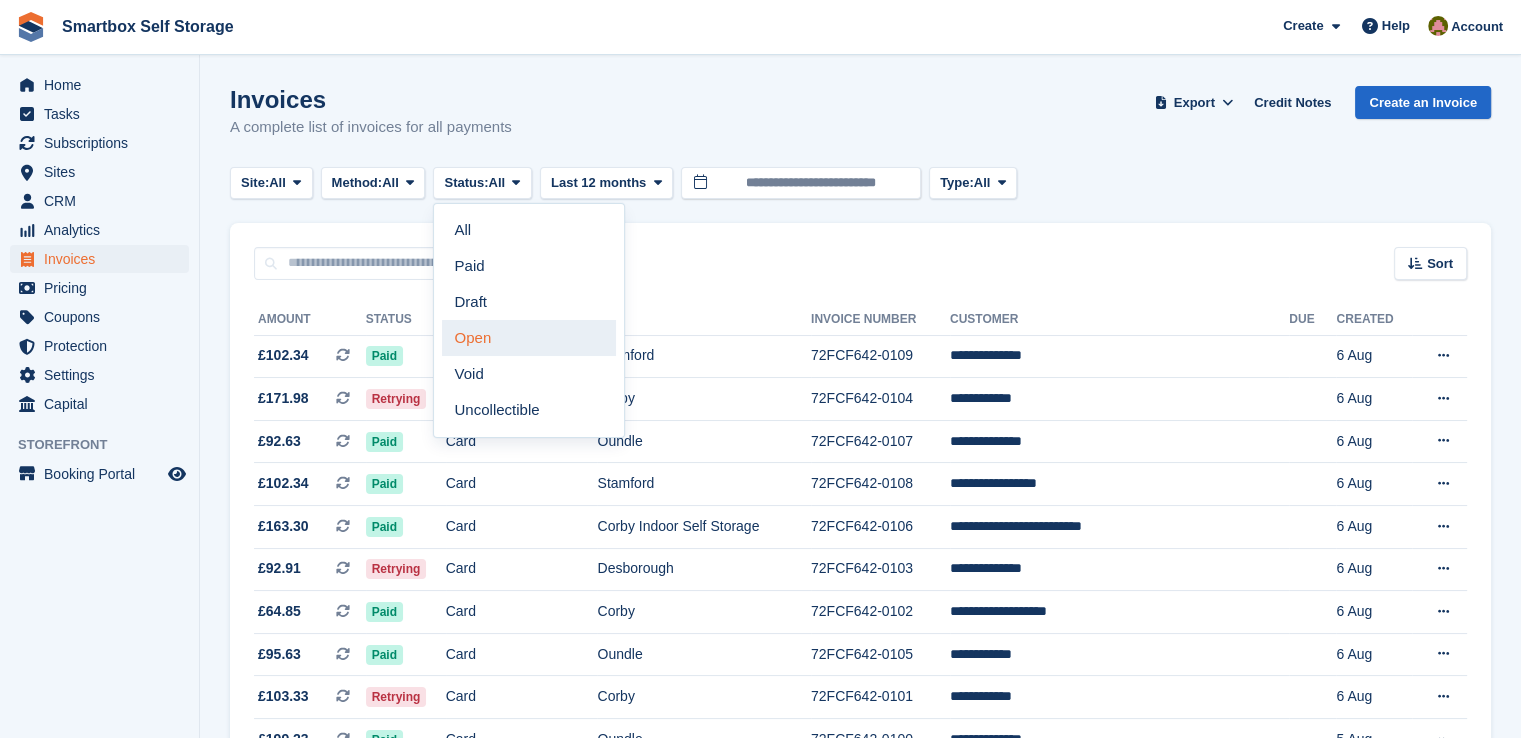 click on "Open" at bounding box center [529, 338] 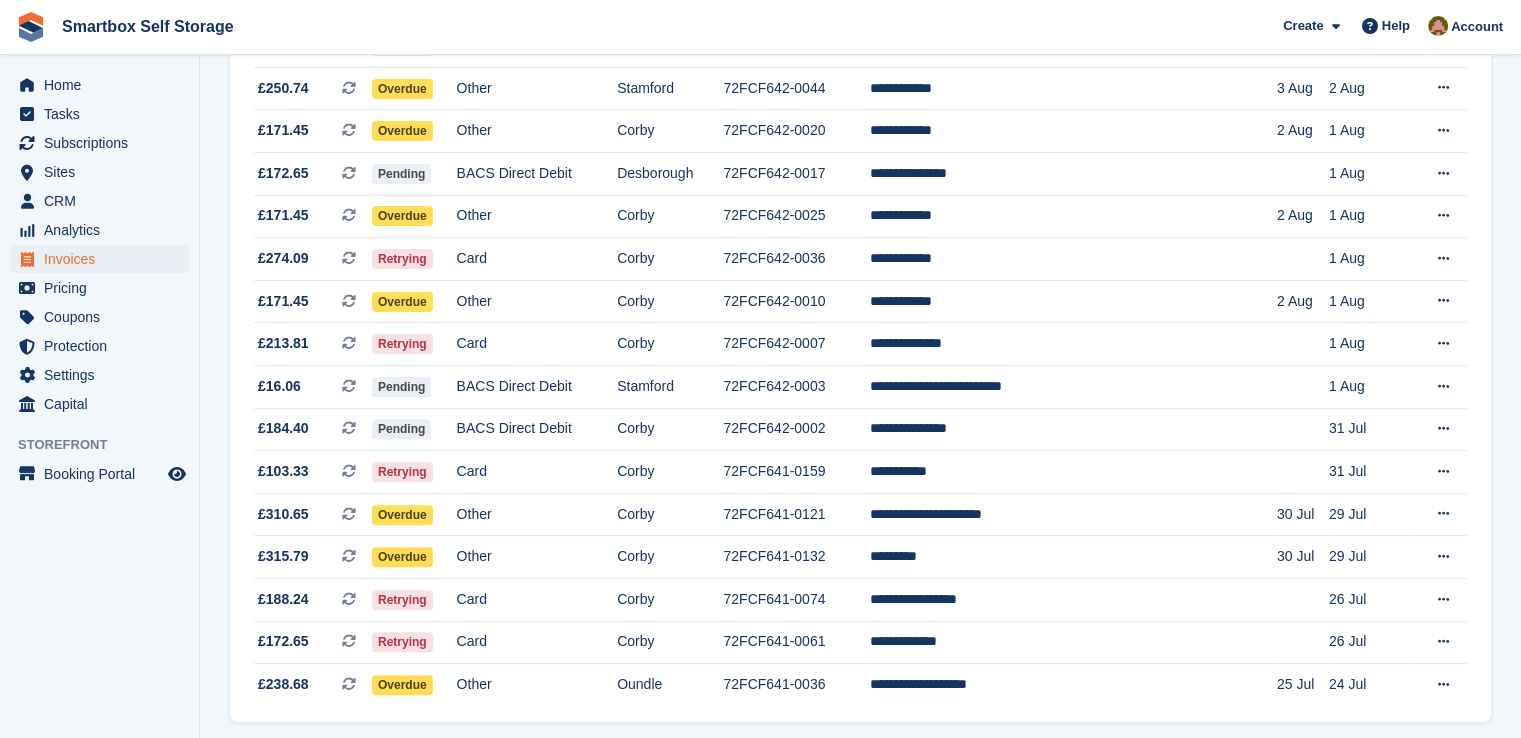 scroll, scrollTop: 600, scrollLeft: 0, axis: vertical 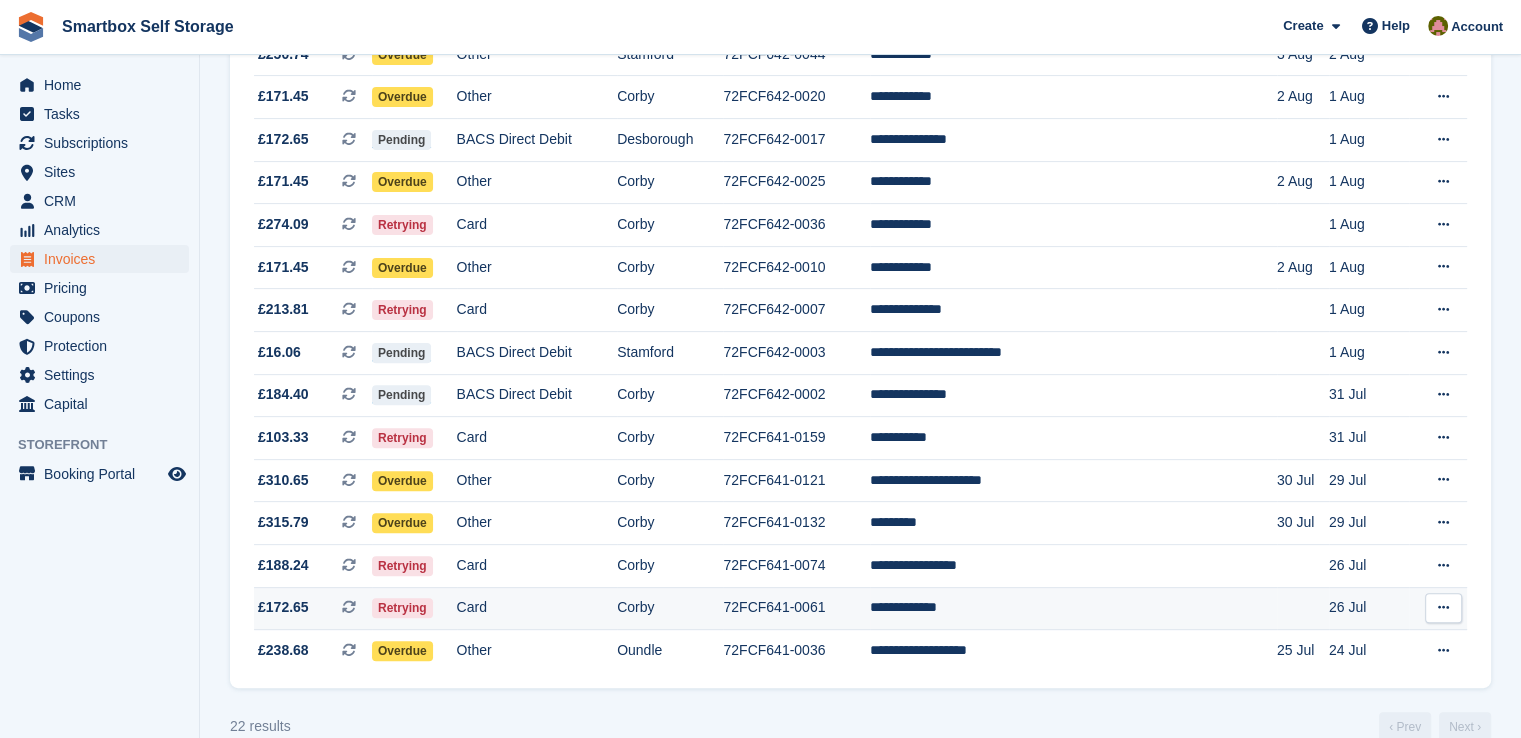 click on "Card" at bounding box center [537, 608] 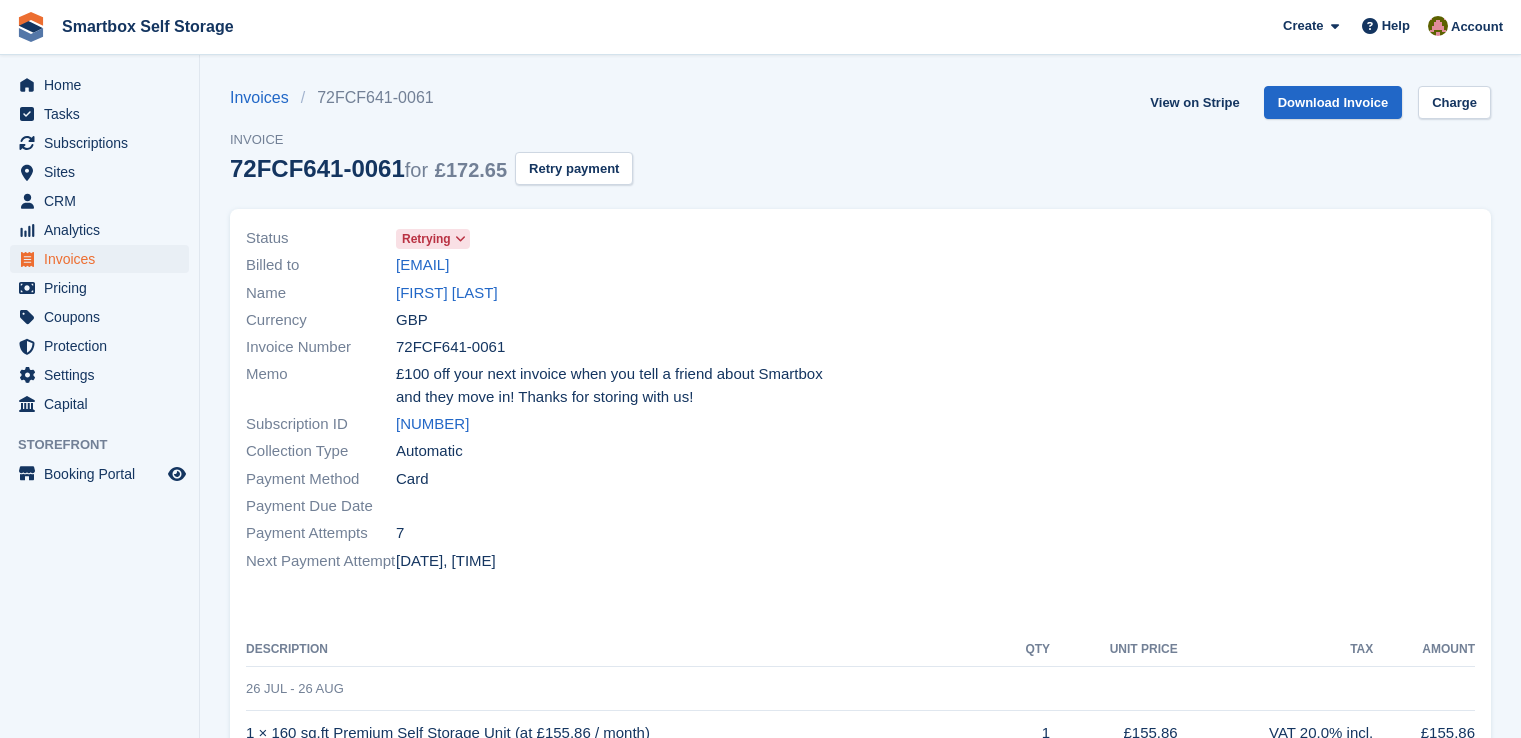 scroll, scrollTop: 0, scrollLeft: 0, axis: both 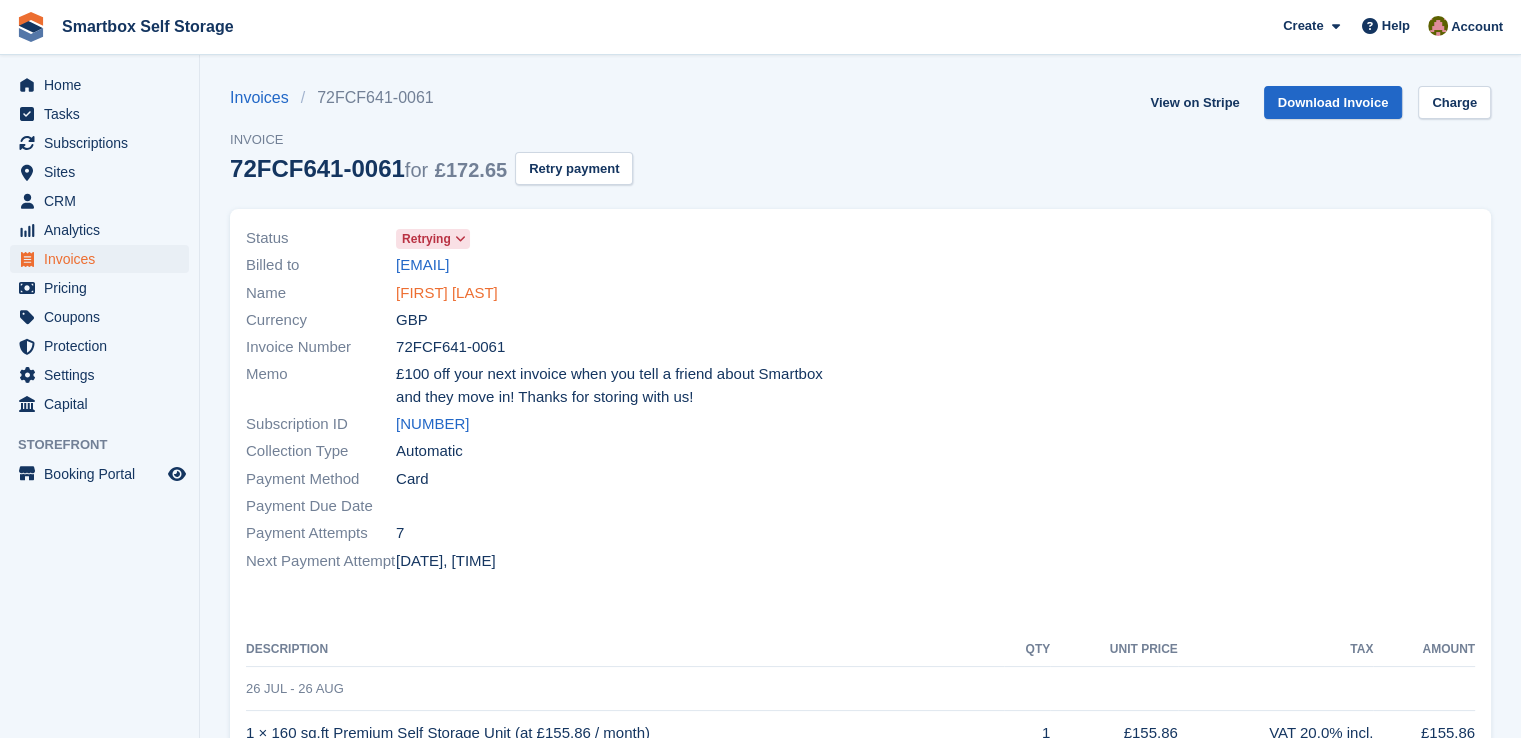 click on "Sylvia parkes" at bounding box center [447, 293] 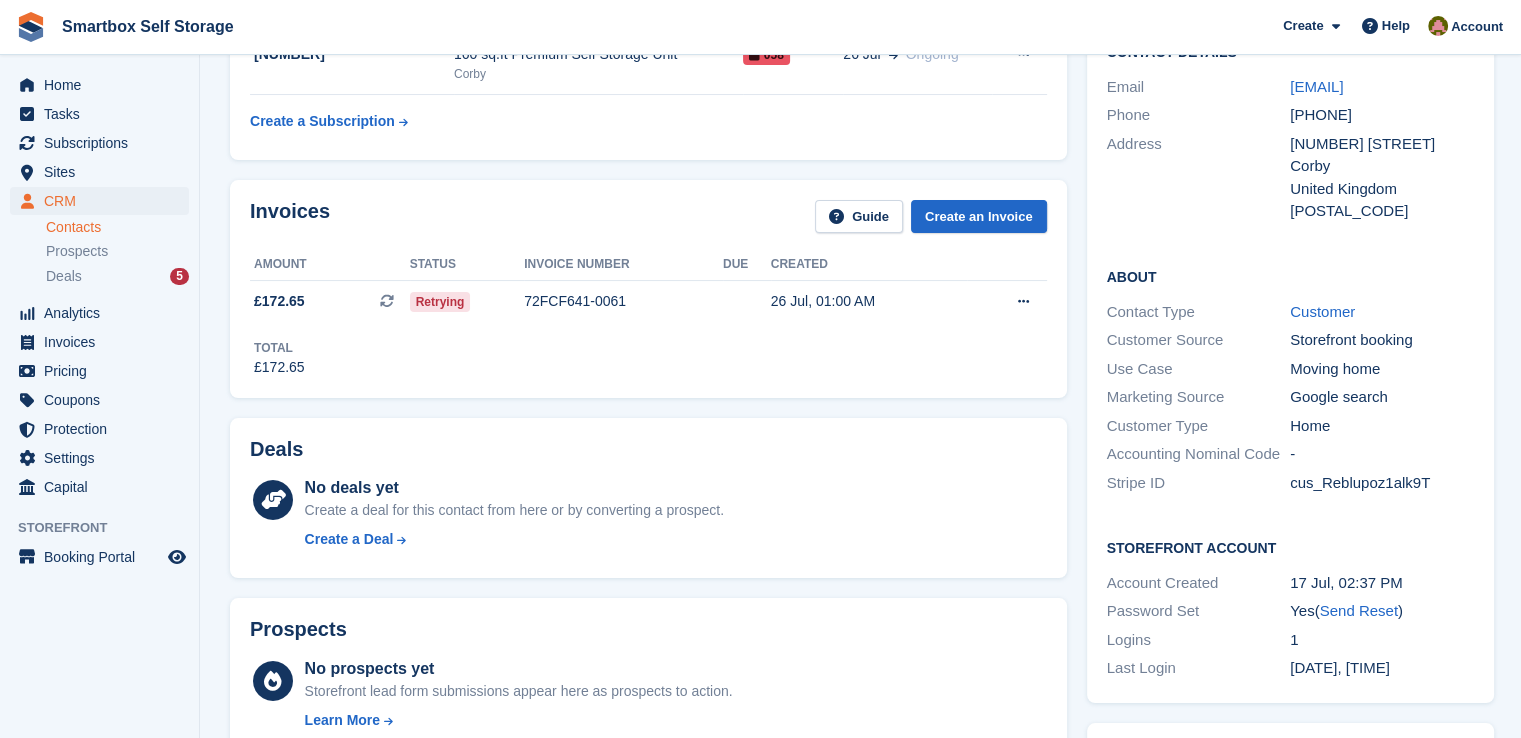 scroll, scrollTop: 0, scrollLeft: 0, axis: both 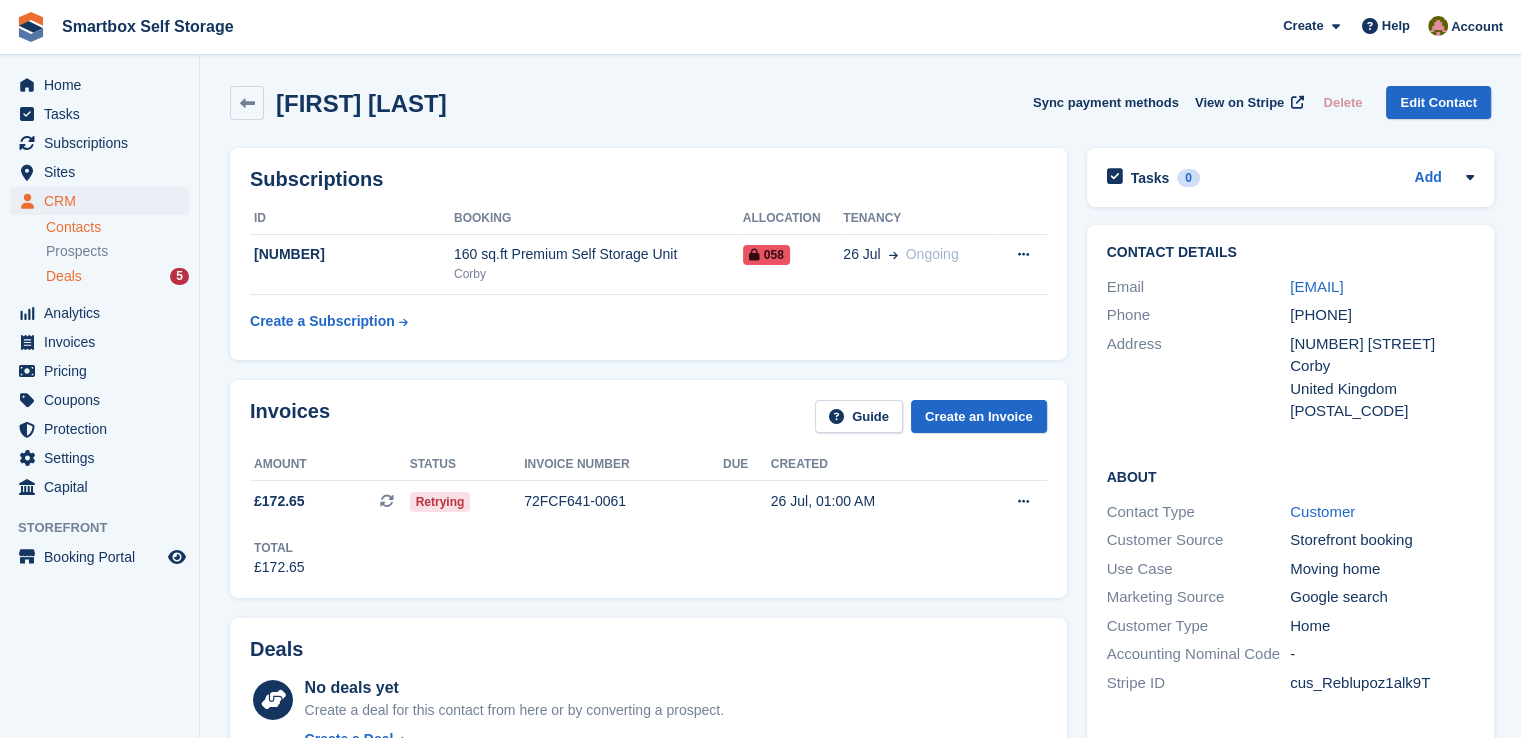 click on "Deals" at bounding box center (64, 276) 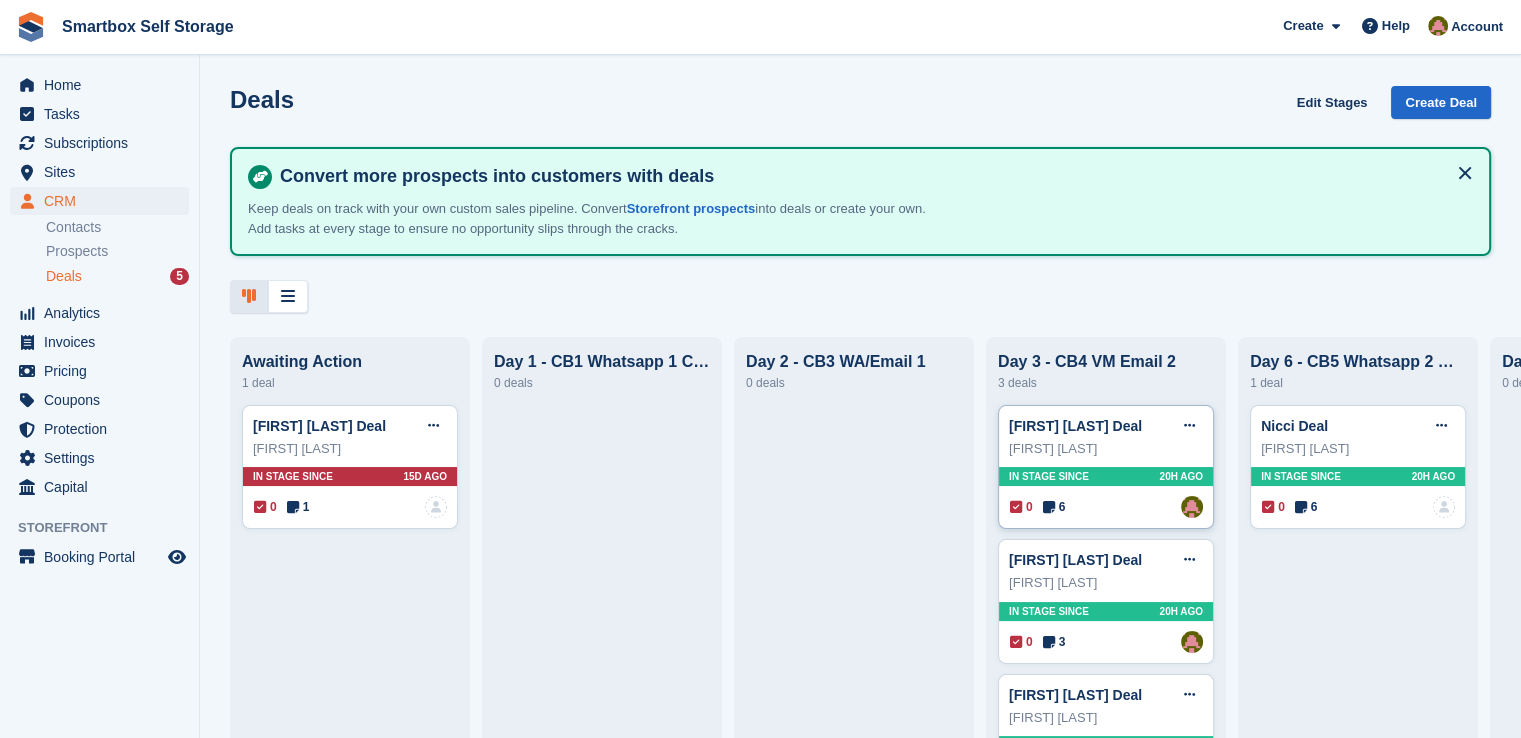 click on "In stage since 20H AGO" at bounding box center (1106, 476) 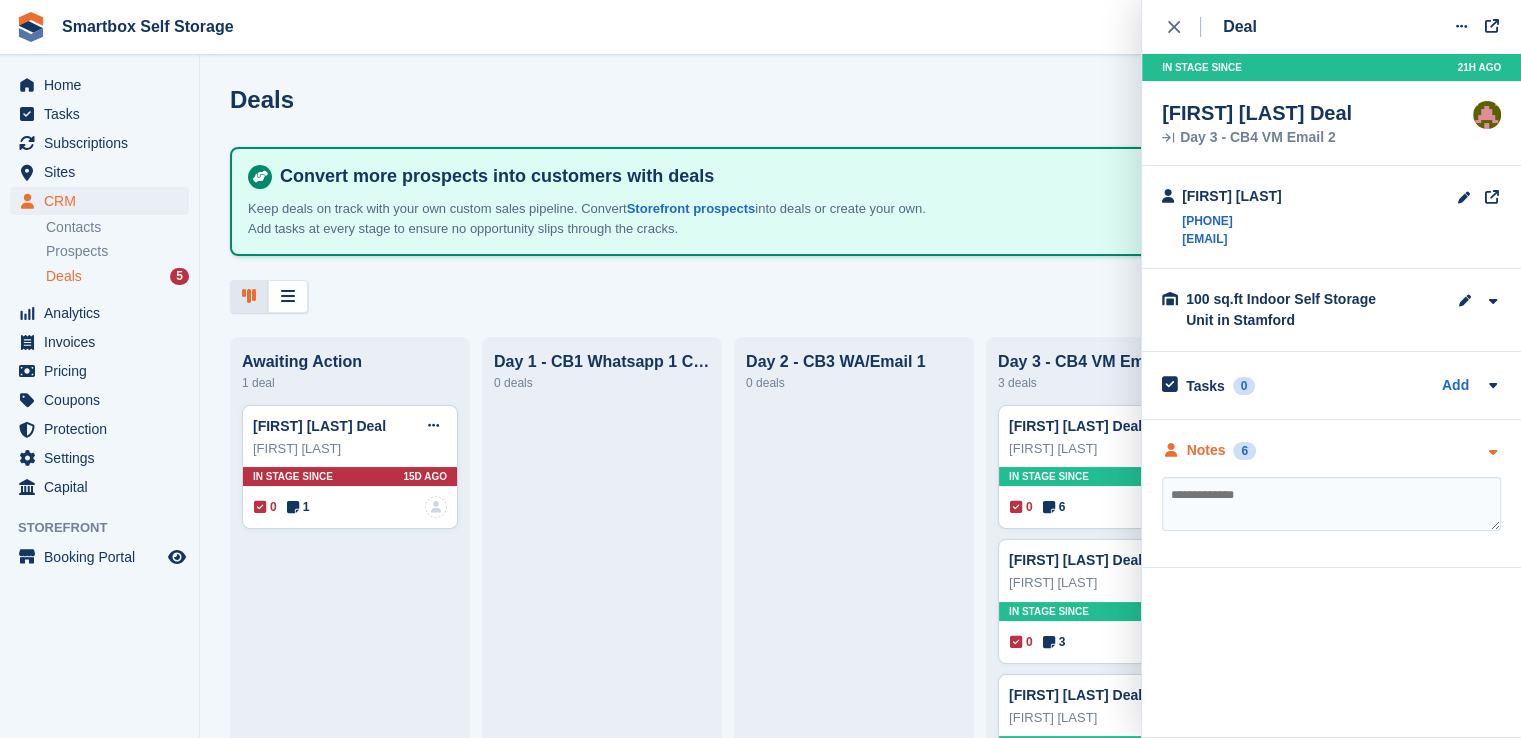 click on "Notes
6" at bounding box center [1331, 450] 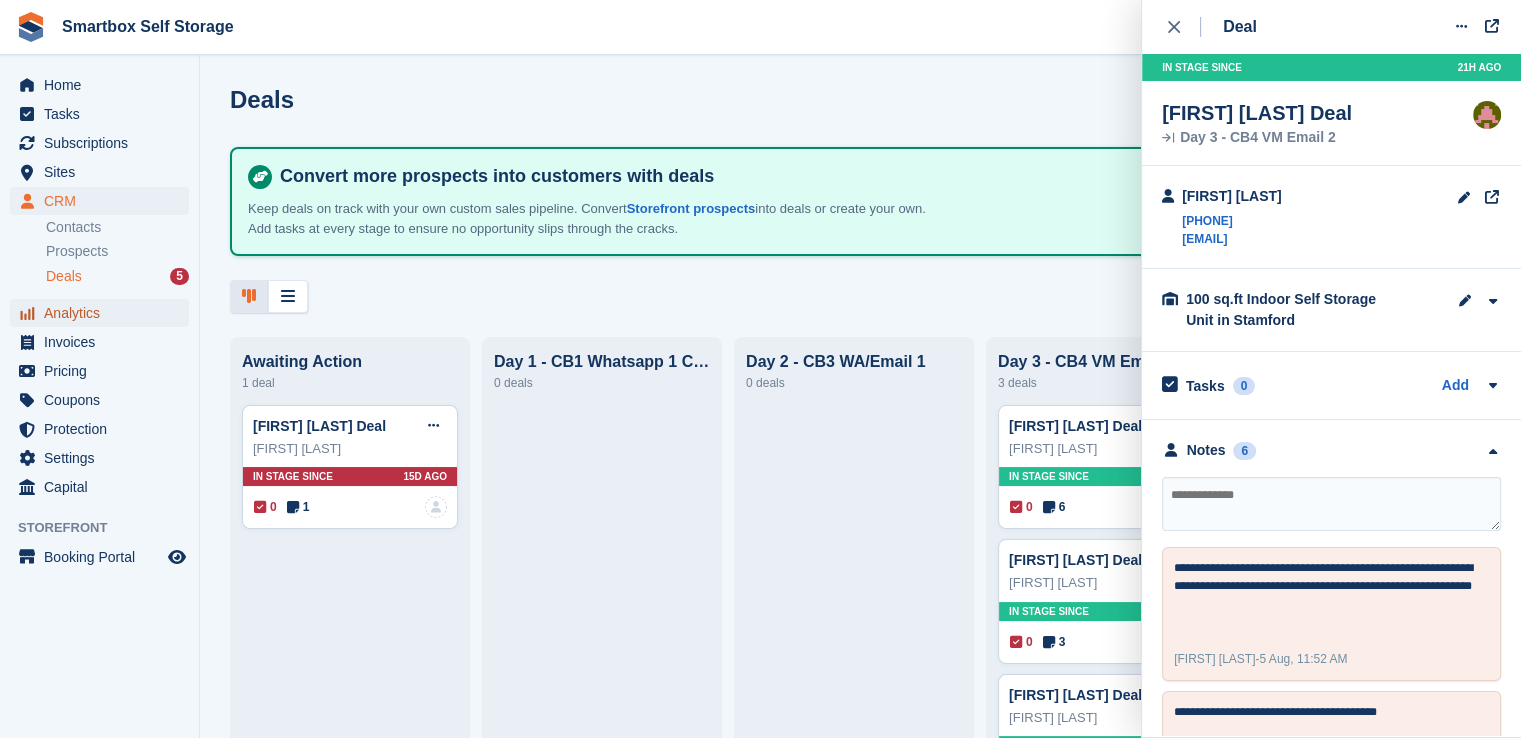 click on "Analytics" at bounding box center (104, 313) 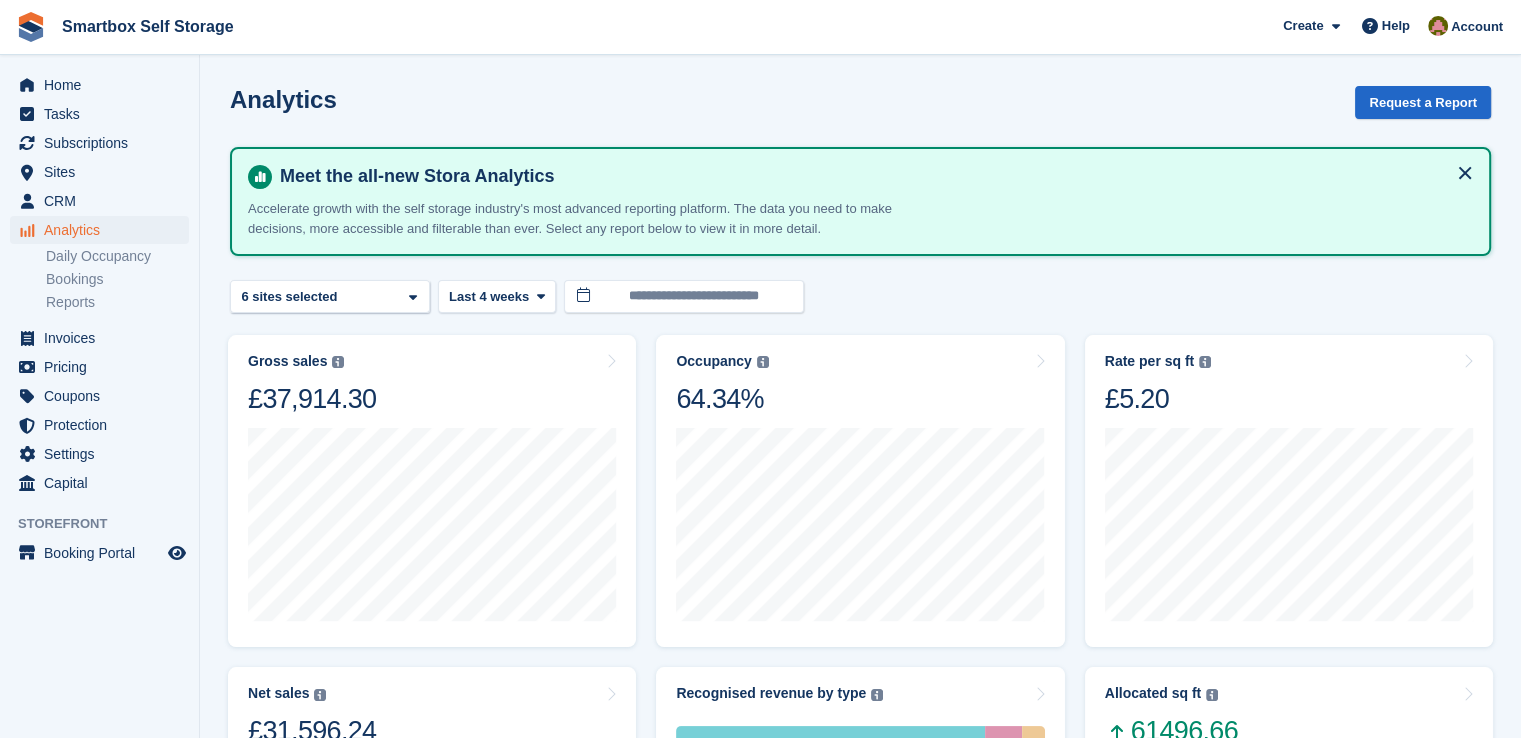 click on "Home
Tasks
Subscriptions
Subscriptions
Subscriptions
Contracts
Price increases
NEW
Contracts
Price increases
NEW
Sites
Sites
Sites
Corby
Corby Indoor Self Storage" at bounding box center (99, 374) 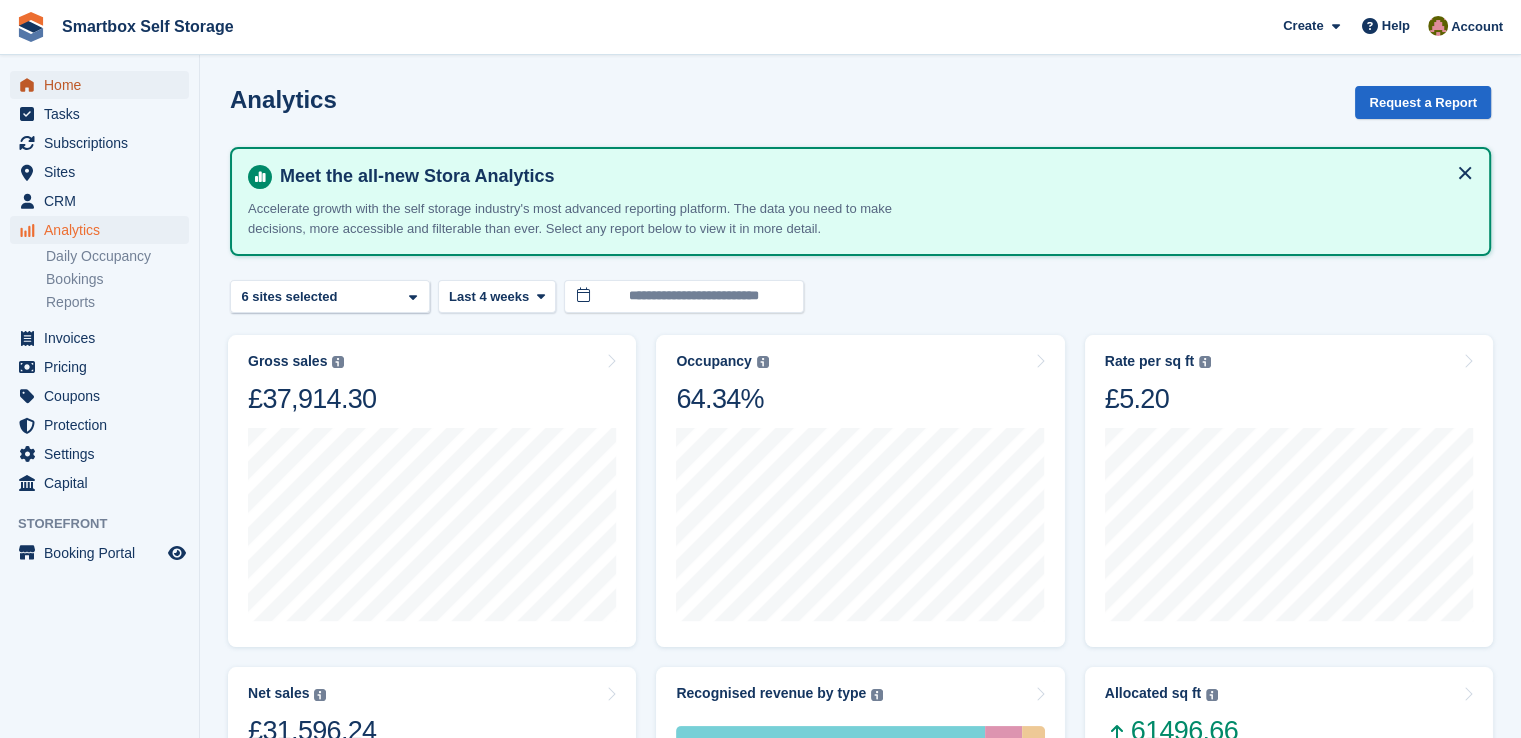 click on "Home" at bounding box center (104, 85) 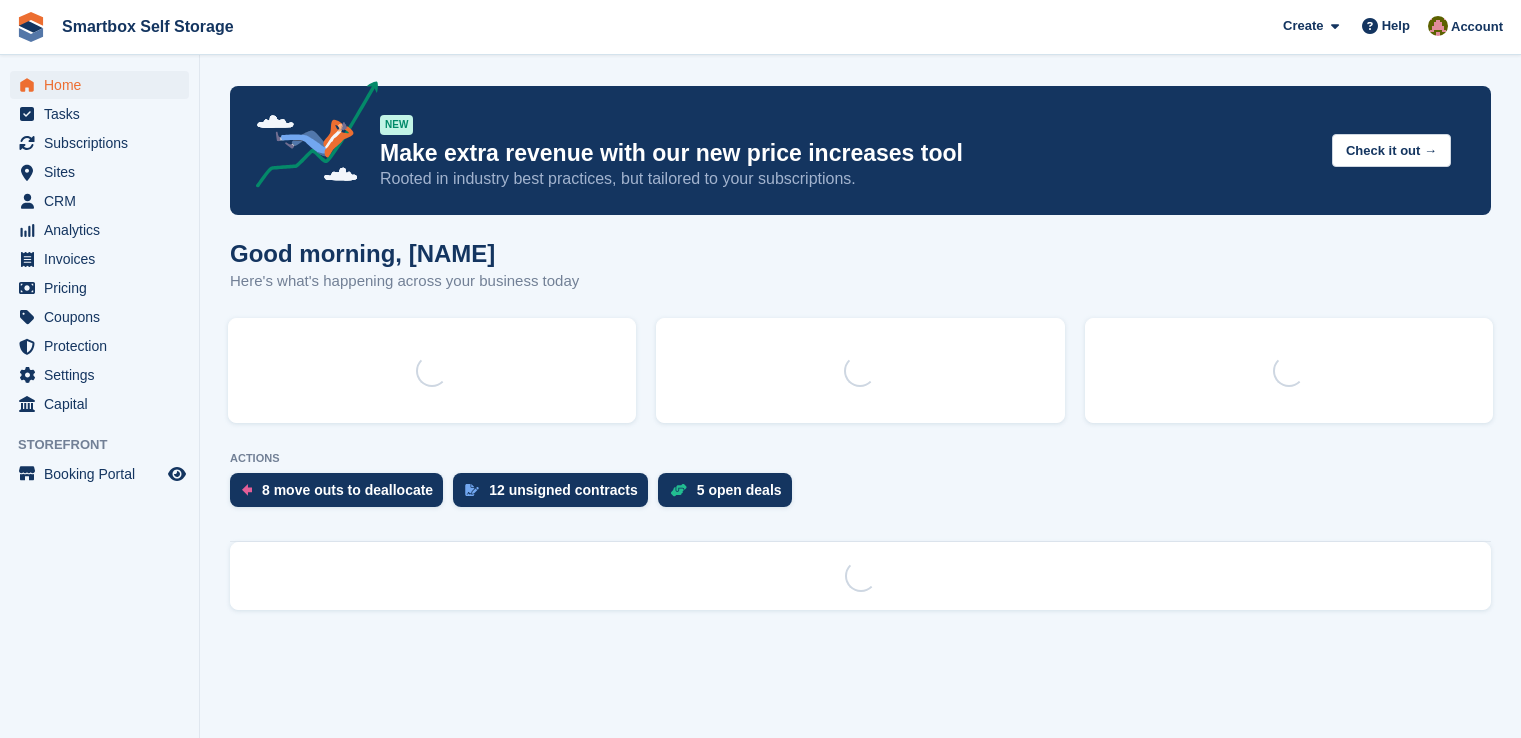 scroll, scrollTop: 0, scrollLeft: 0, axis: both 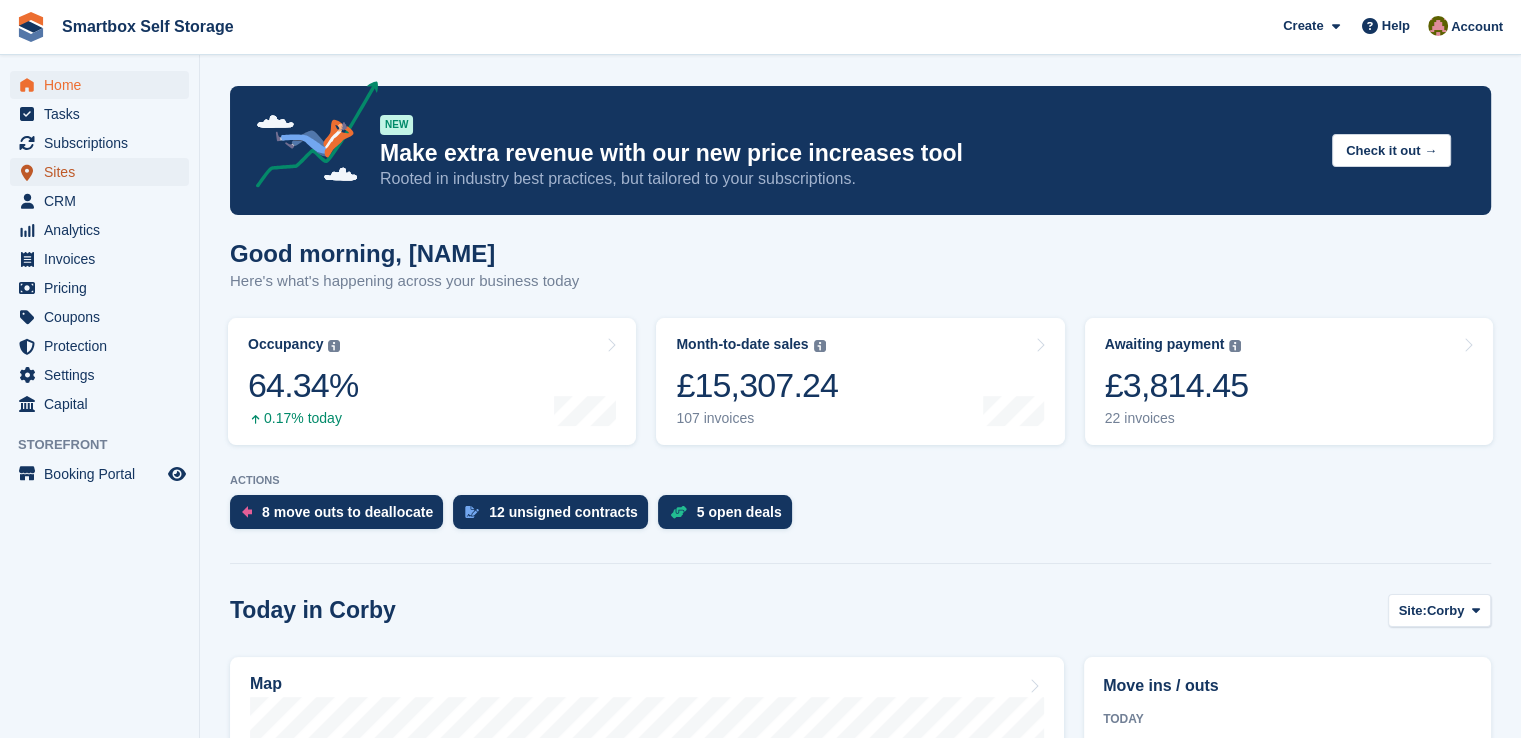 click on "Sites" at bounding box center (104, 172) 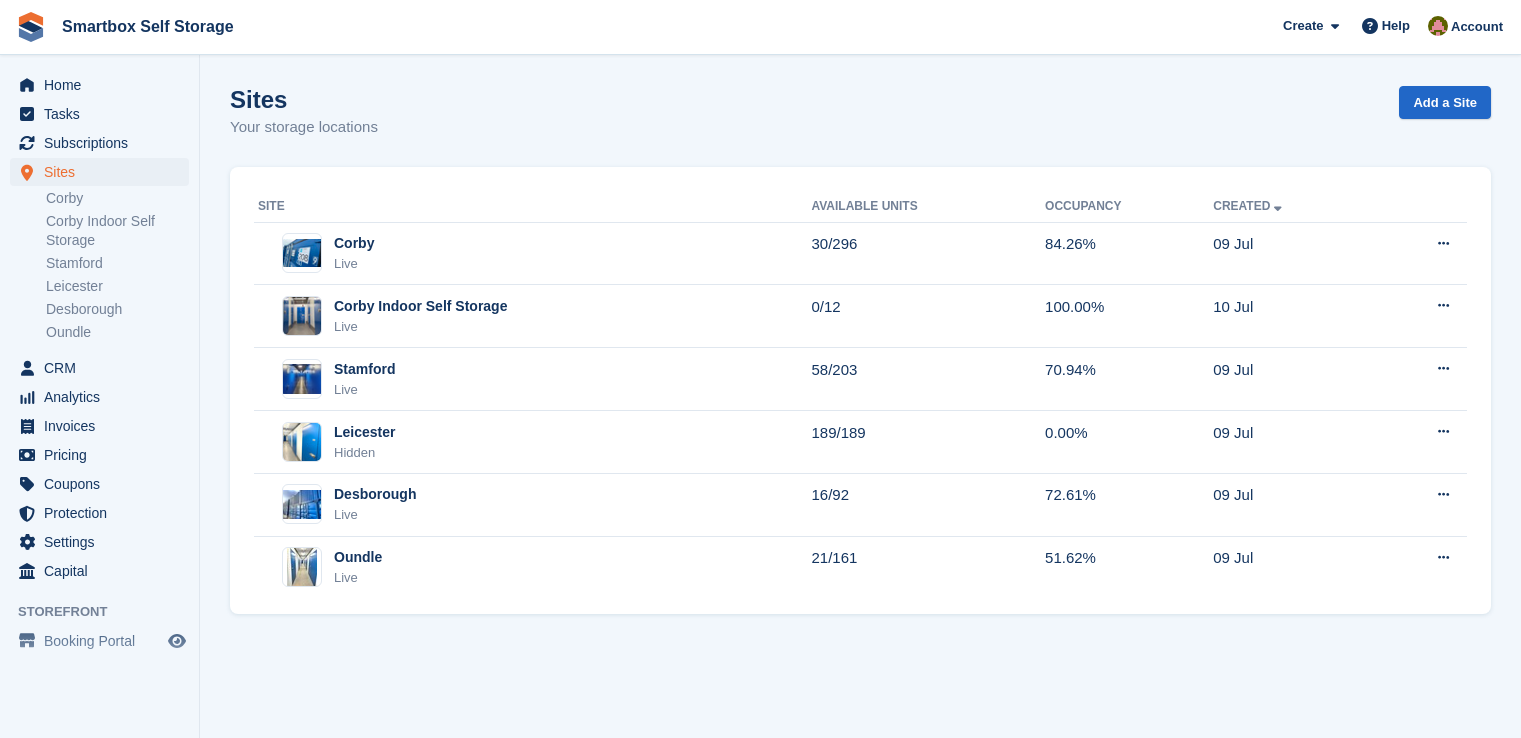scroll, scrollTop: 0, scrollLeft: 0, axis: both 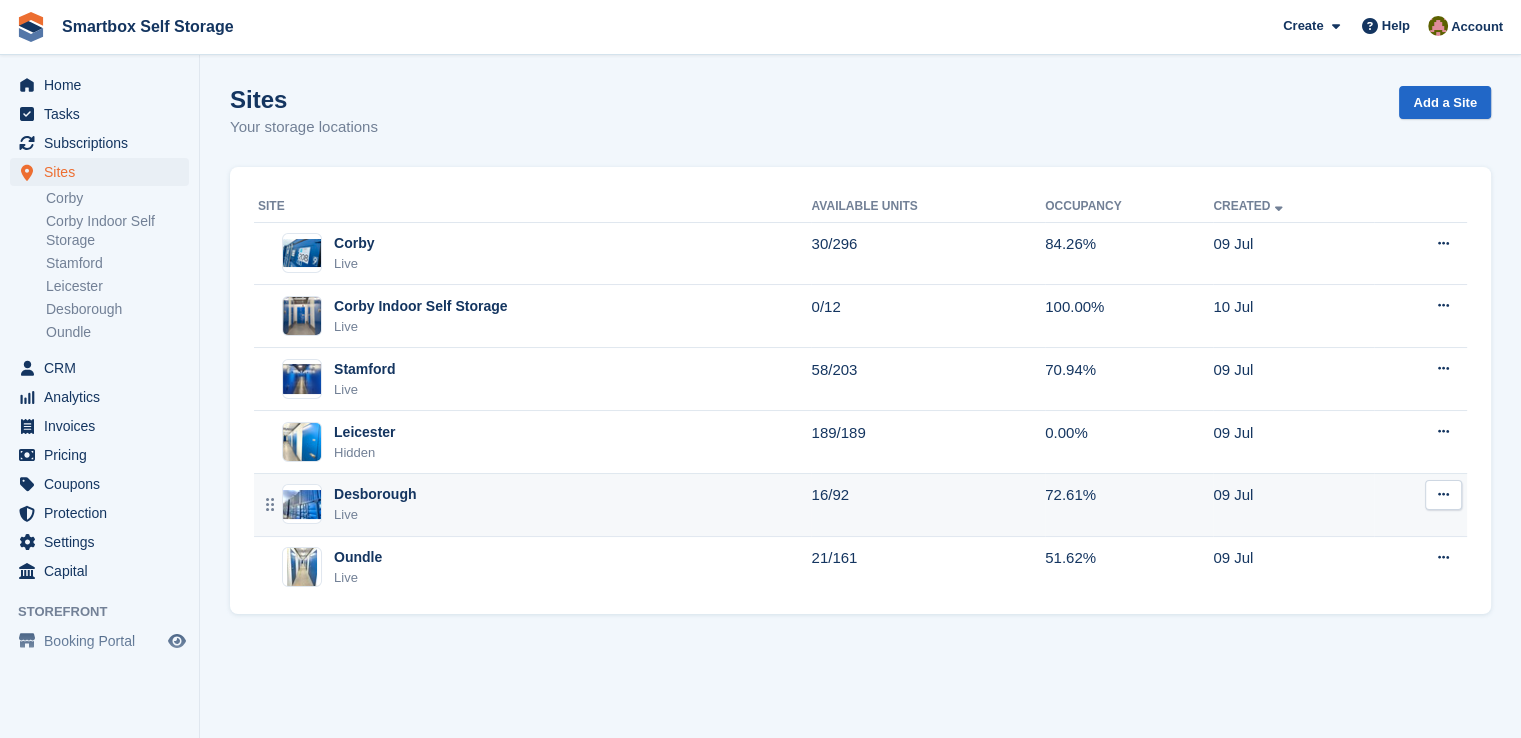 click on "Desborough
Live" at bounding box center (534, 504) 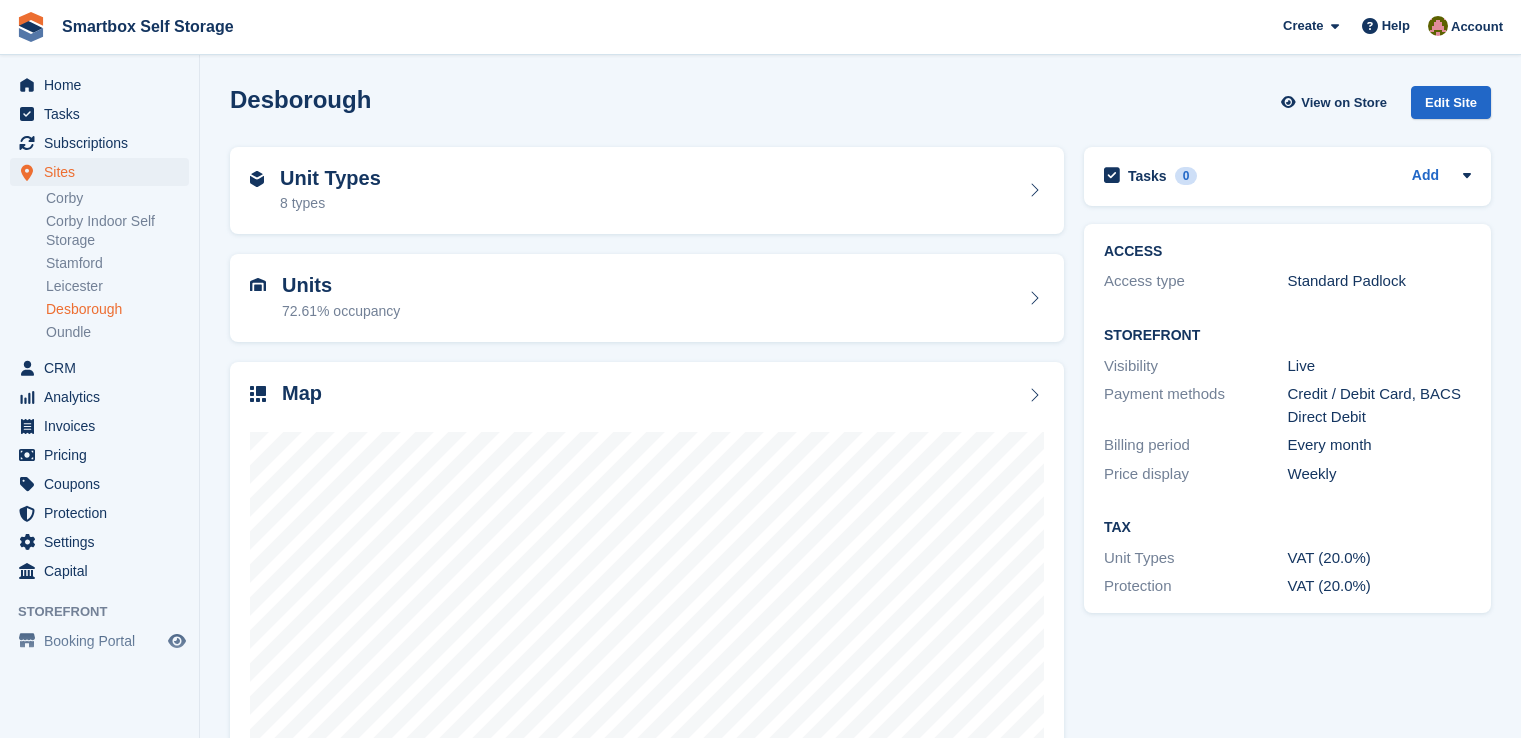 scroll, scrollTop: 0, scrollLeft: 0, axis: both 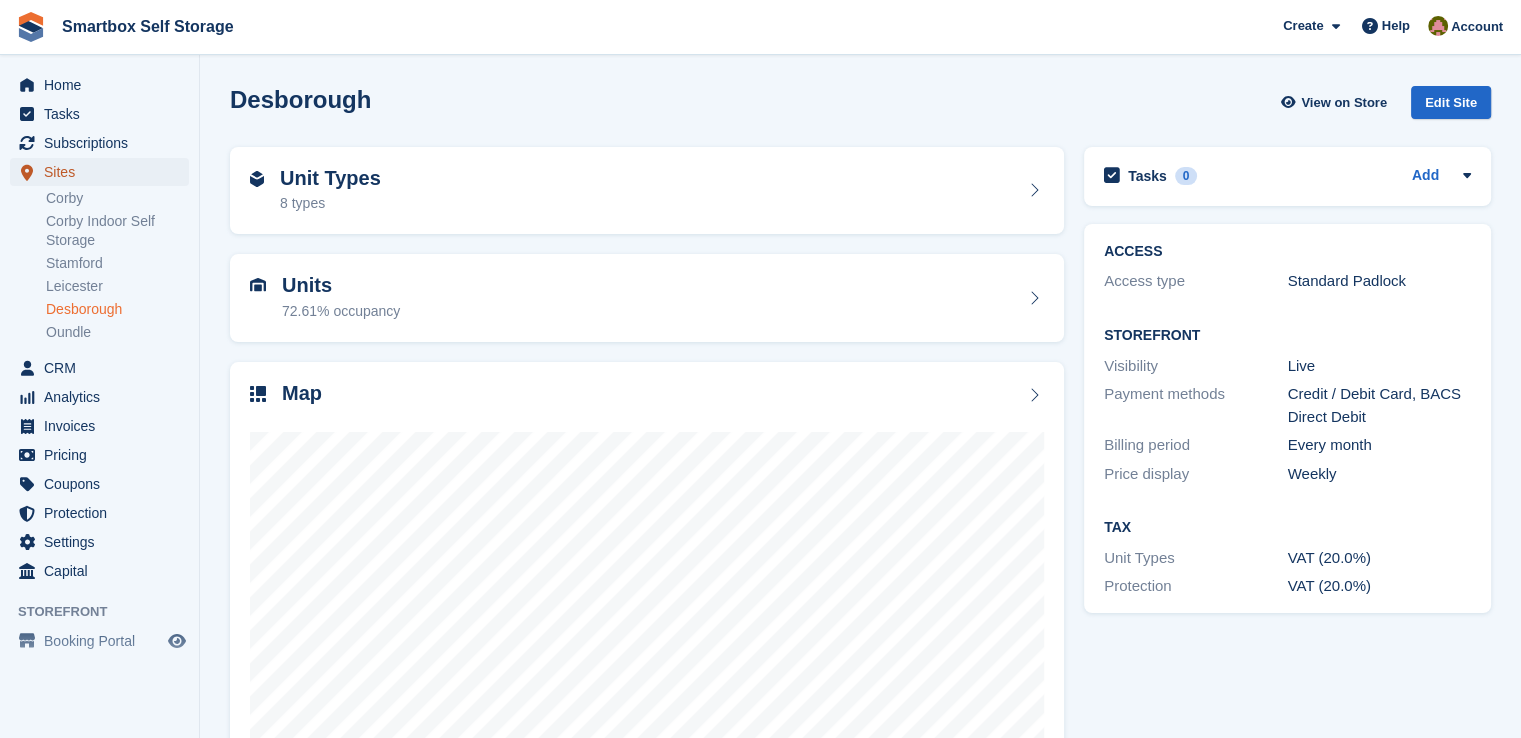click on "Sites" at bounding box center [104, 172] 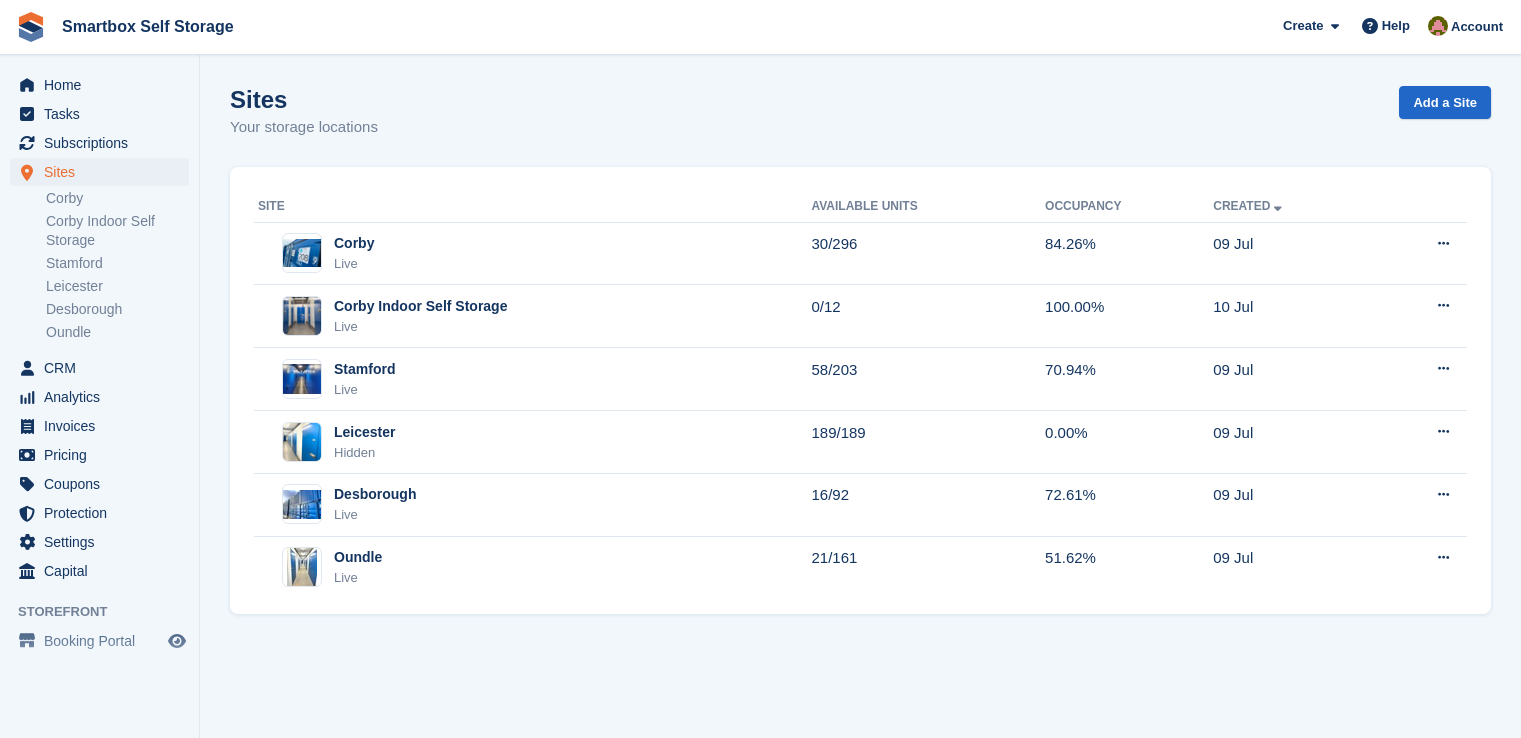 scroll, scrollTop: 0, scrollLeft: 0, axis: both 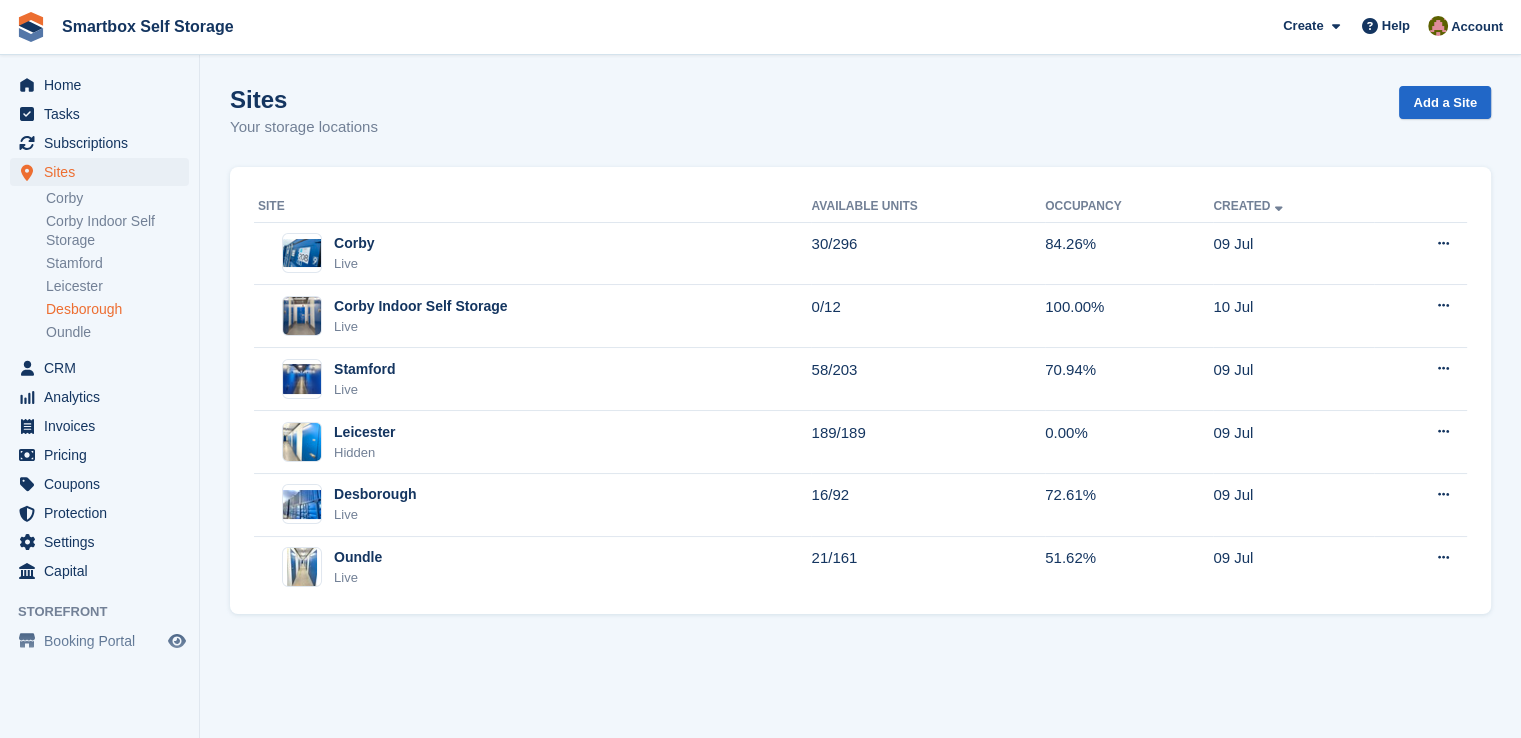 click on "Desborough" at bounding box center [117, 309] 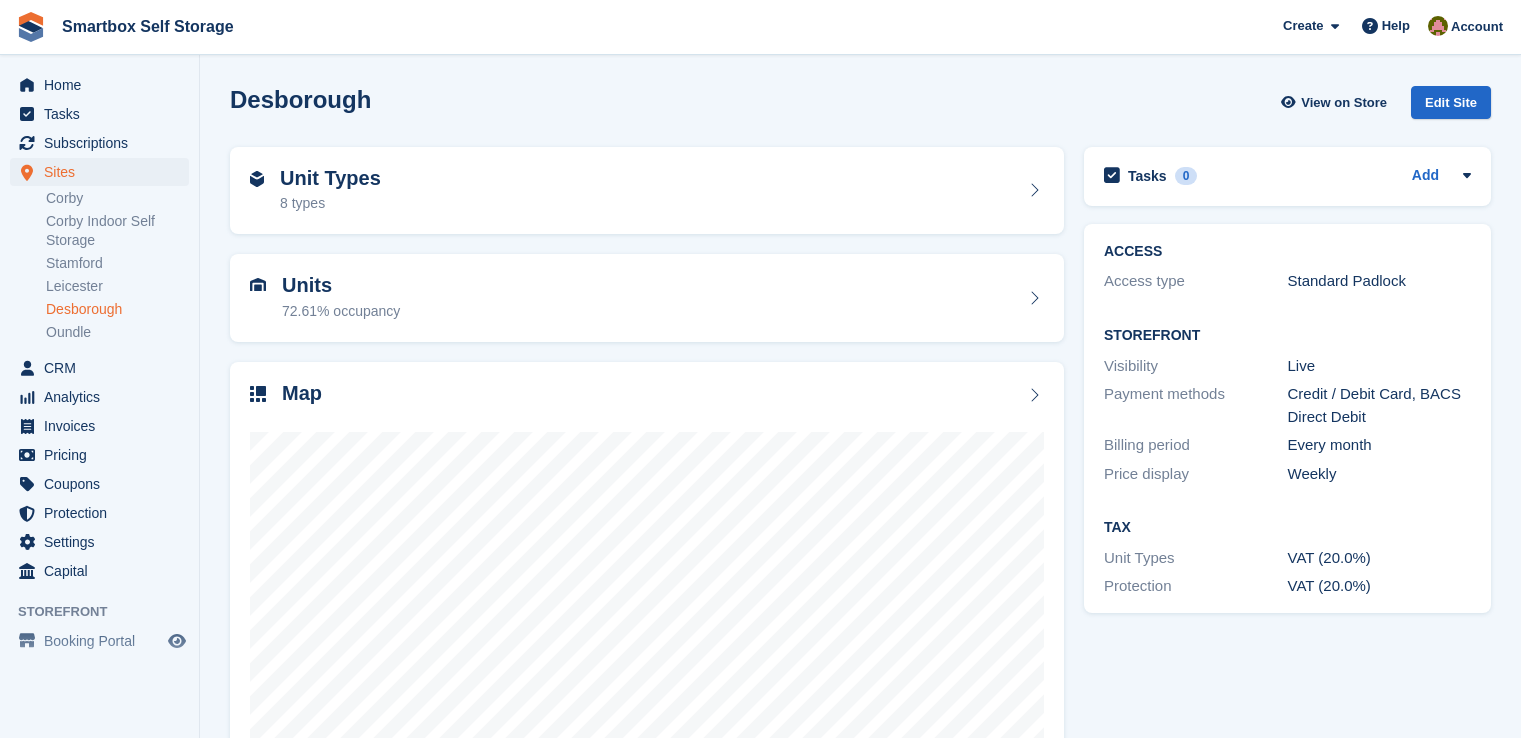 click on "Map" at bounding box center (647, 395) 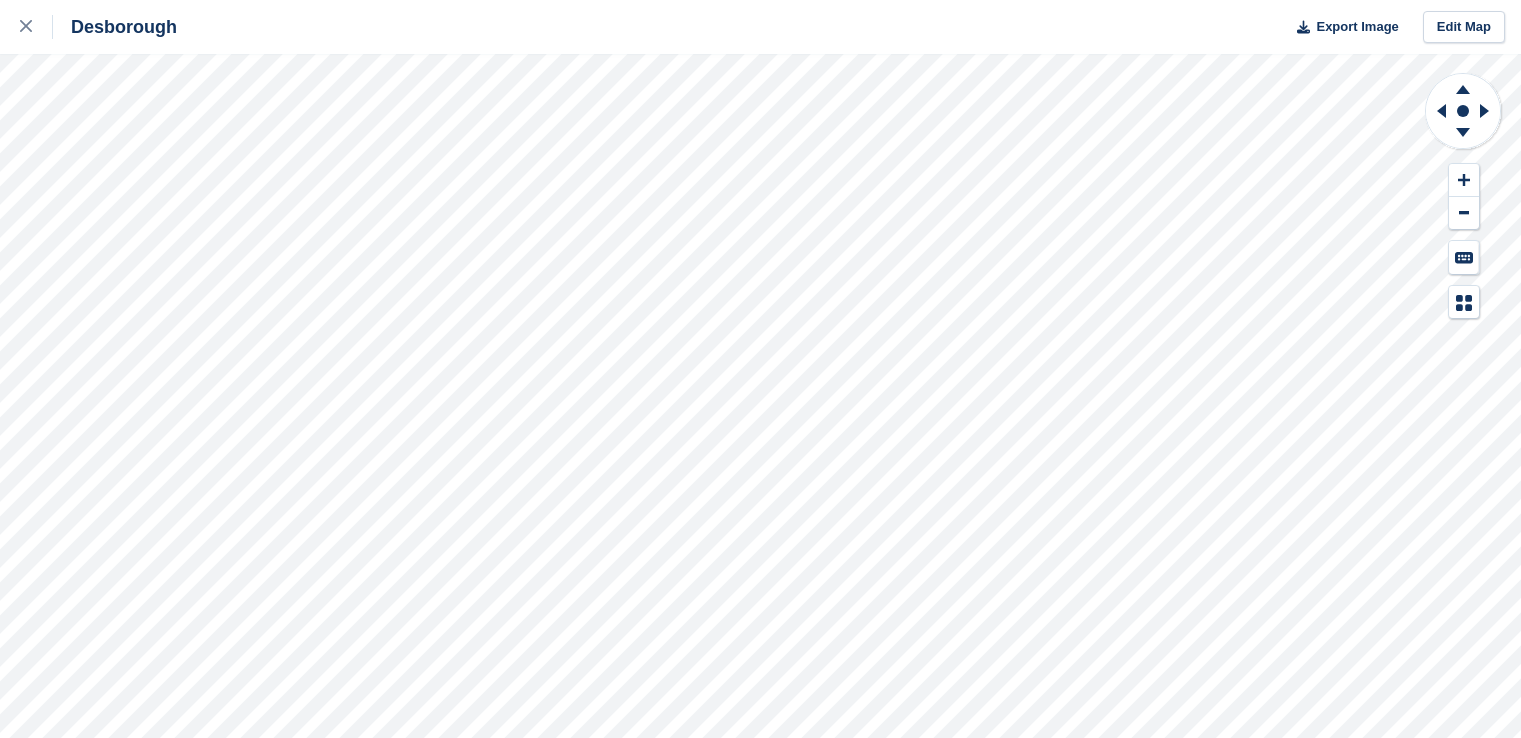 scroll, scrollTop: 0, scrollLeft: 0, axis: both 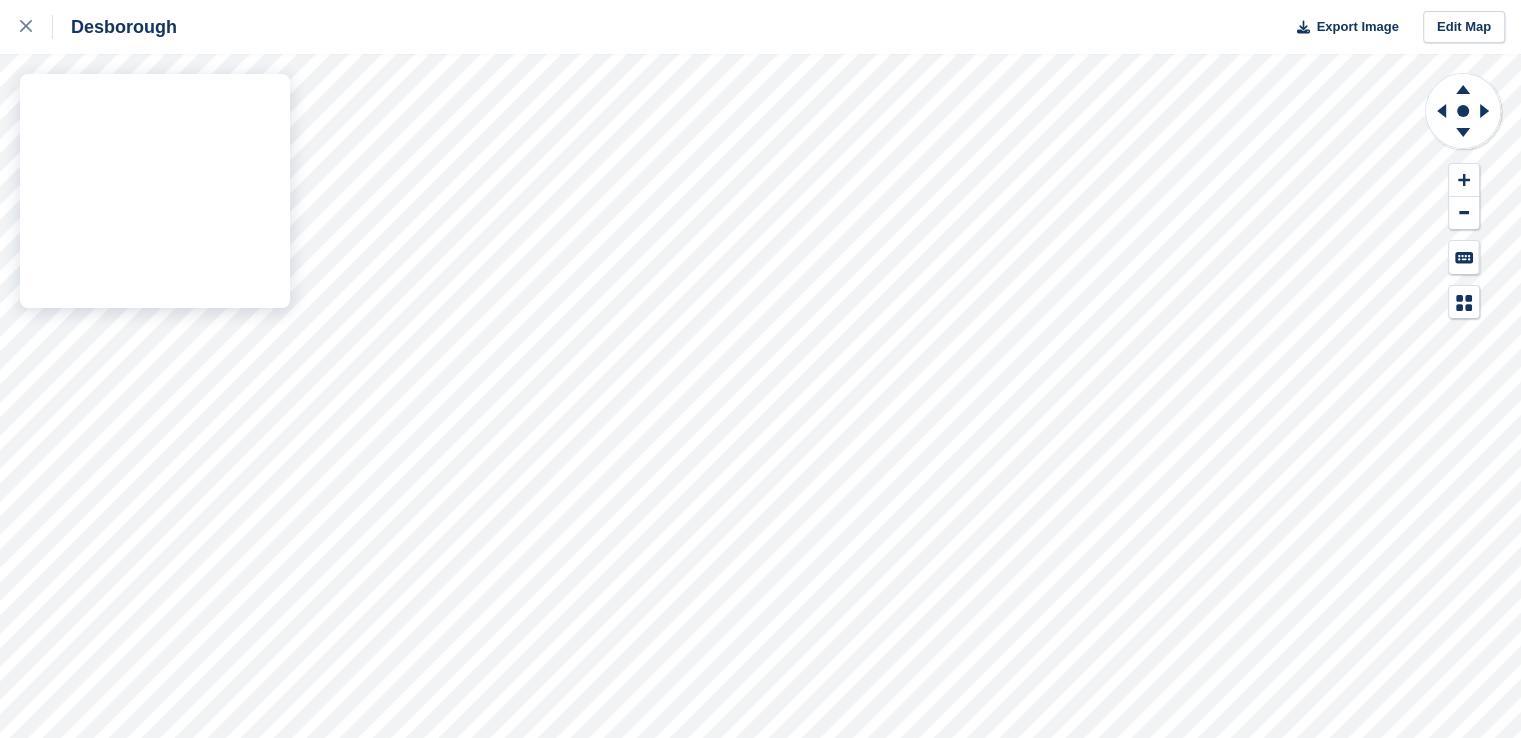 click on "Desborough Export Image Edit Map" at bounding box center [760, 369] 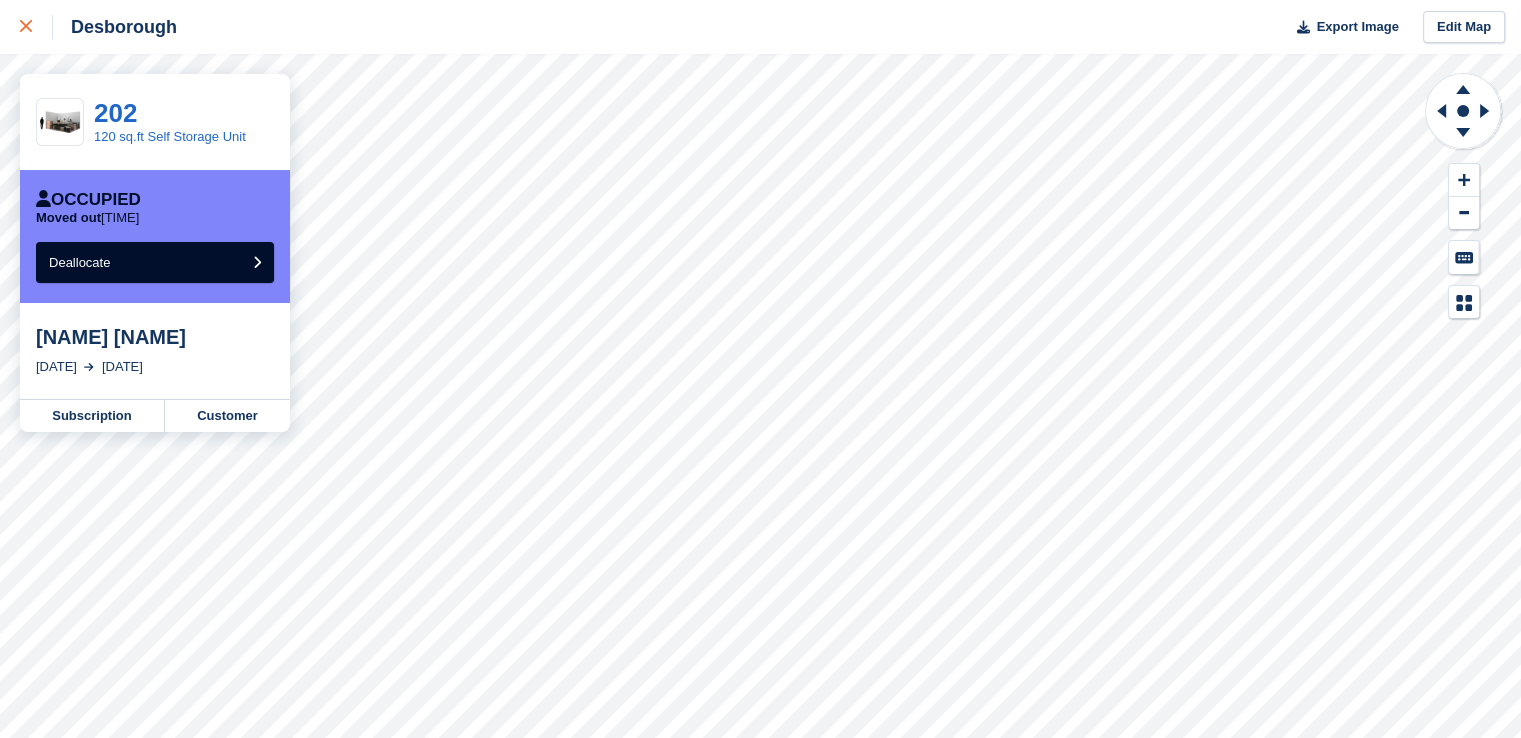 click at bounding box center (36, 27) 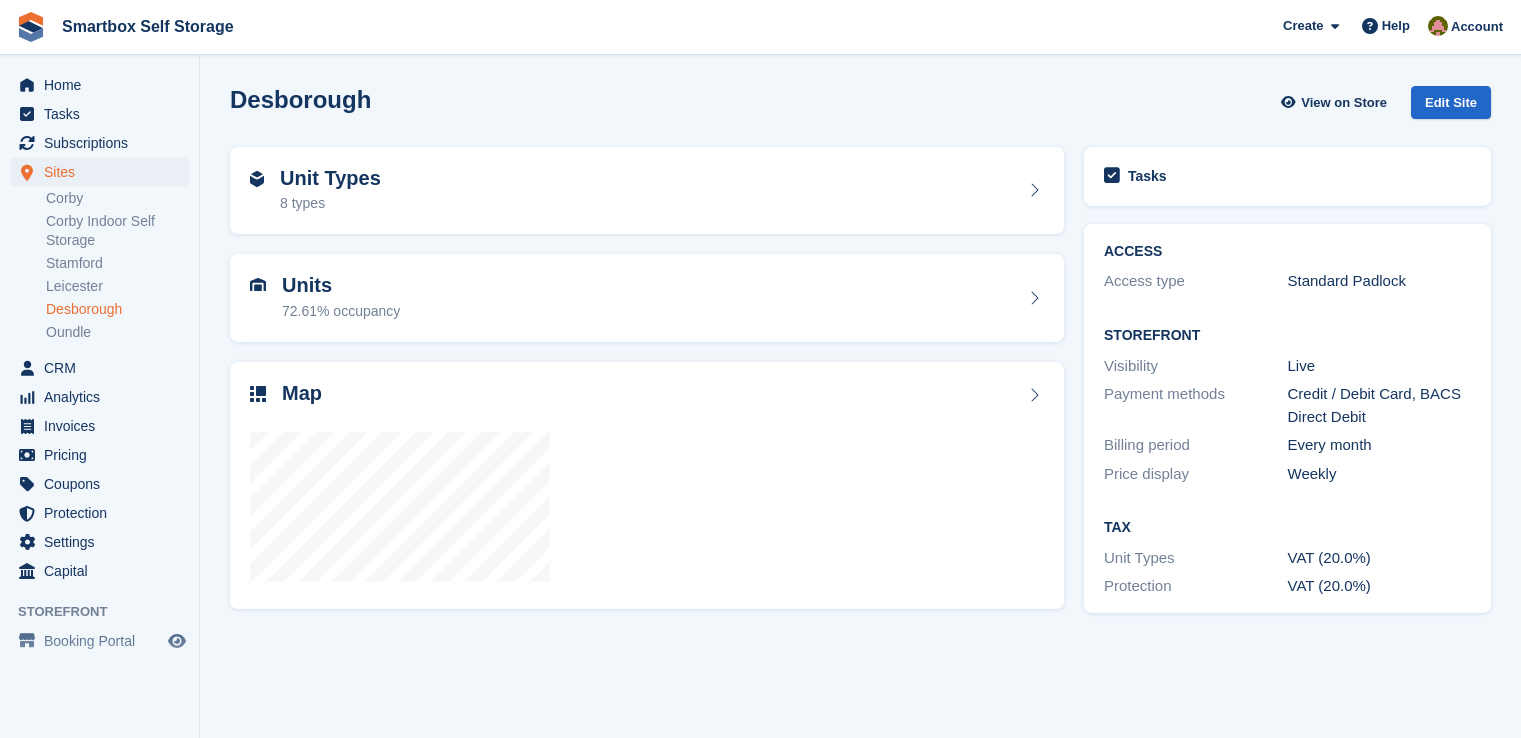 scroll, scrollTop: 0, scrollLeft: 0, axis: both 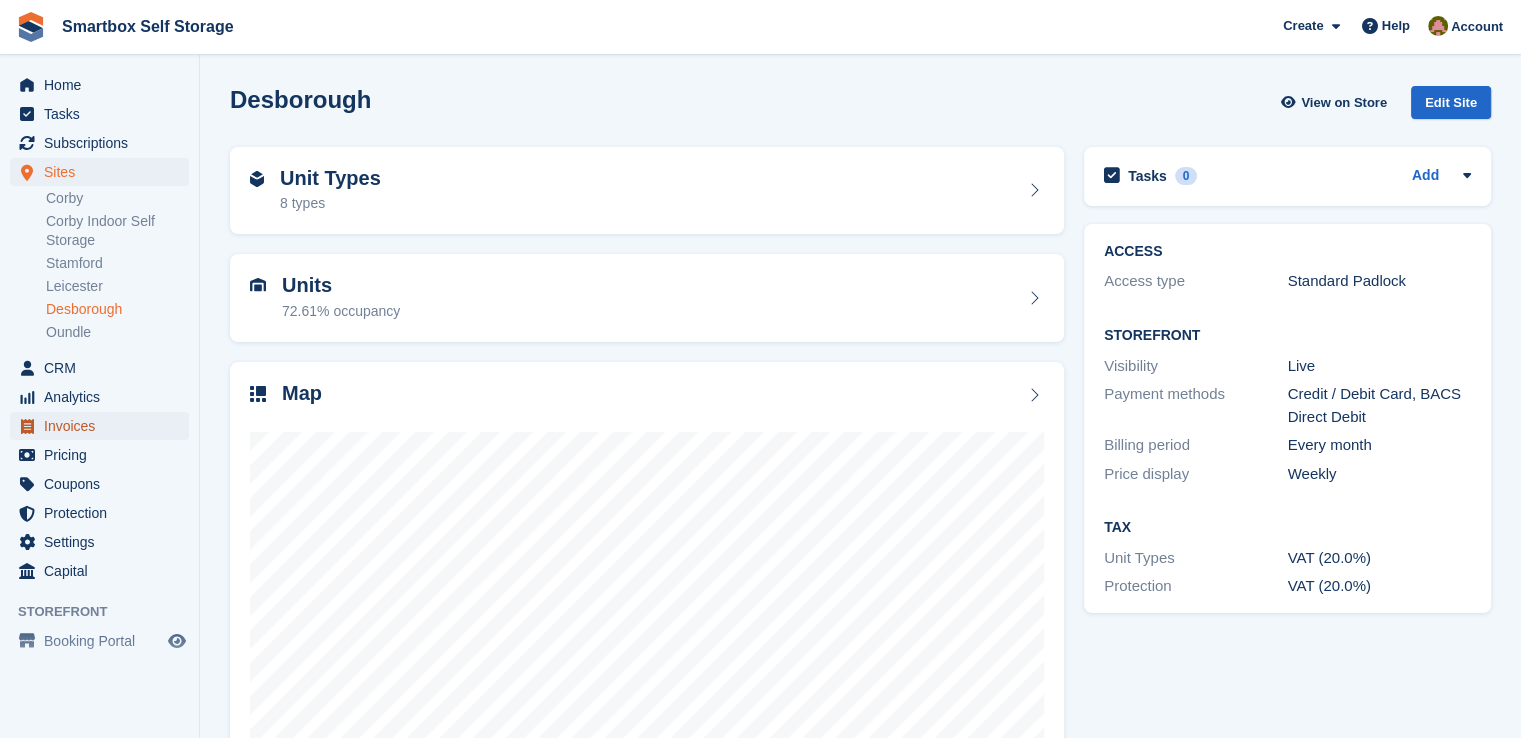 click on "Invoices" at bounding box center [104, 426] 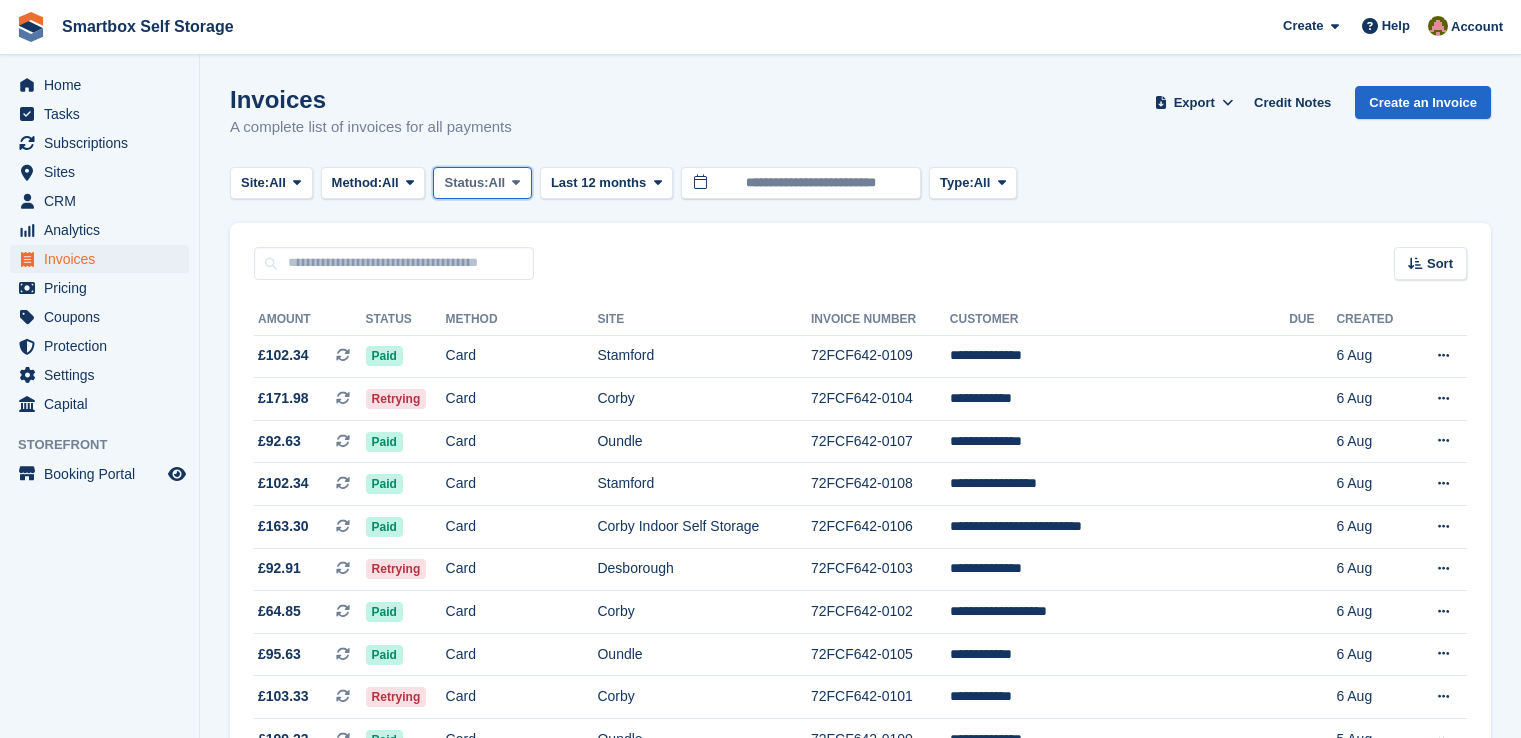 scroll, scrollTop: 0, scrollLeft: 0, axis: both 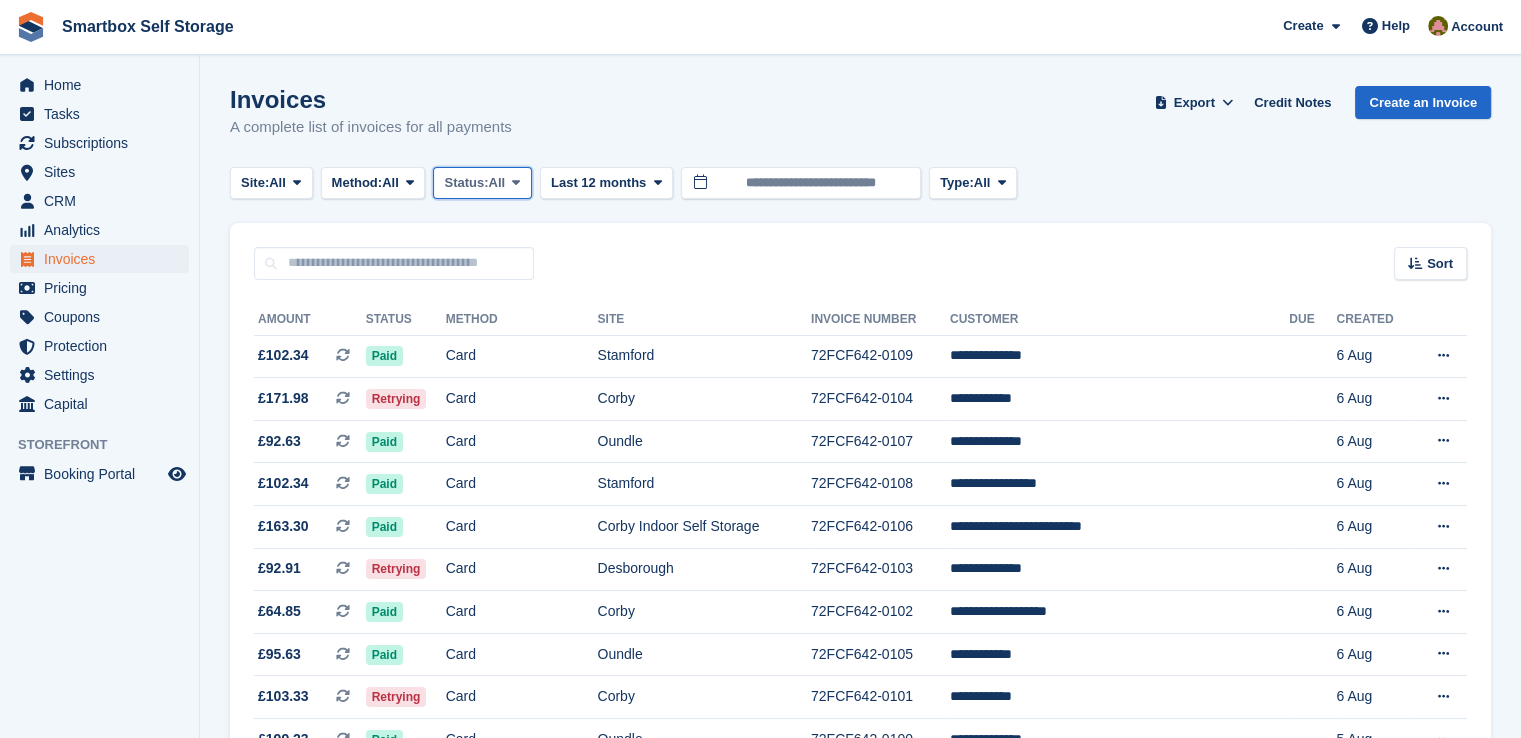 click on "Status:
All" at bounding box center (482, 183) 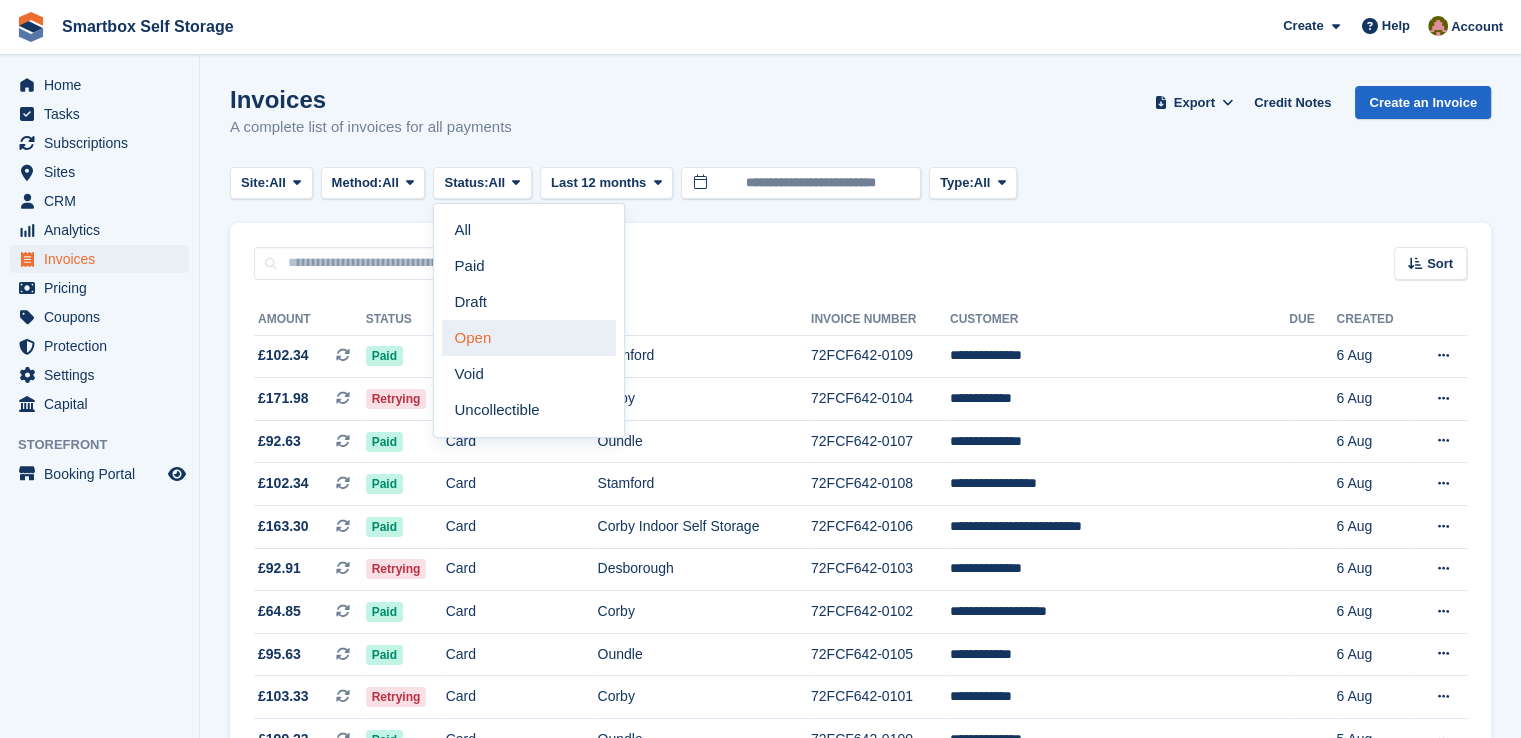 click on "Open" at bounding box center [529, 338] 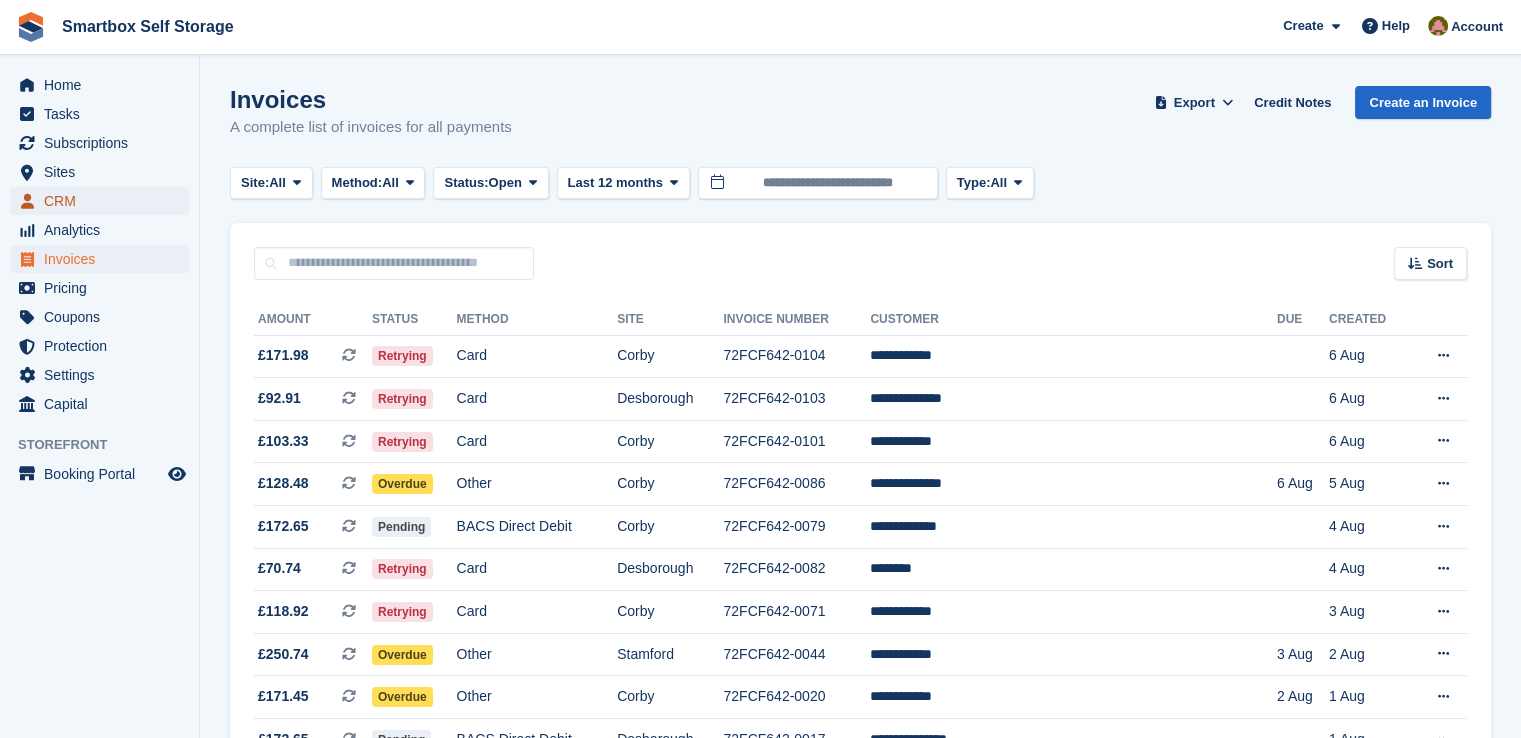 click on "CRM" at bounding box center (104, 201) 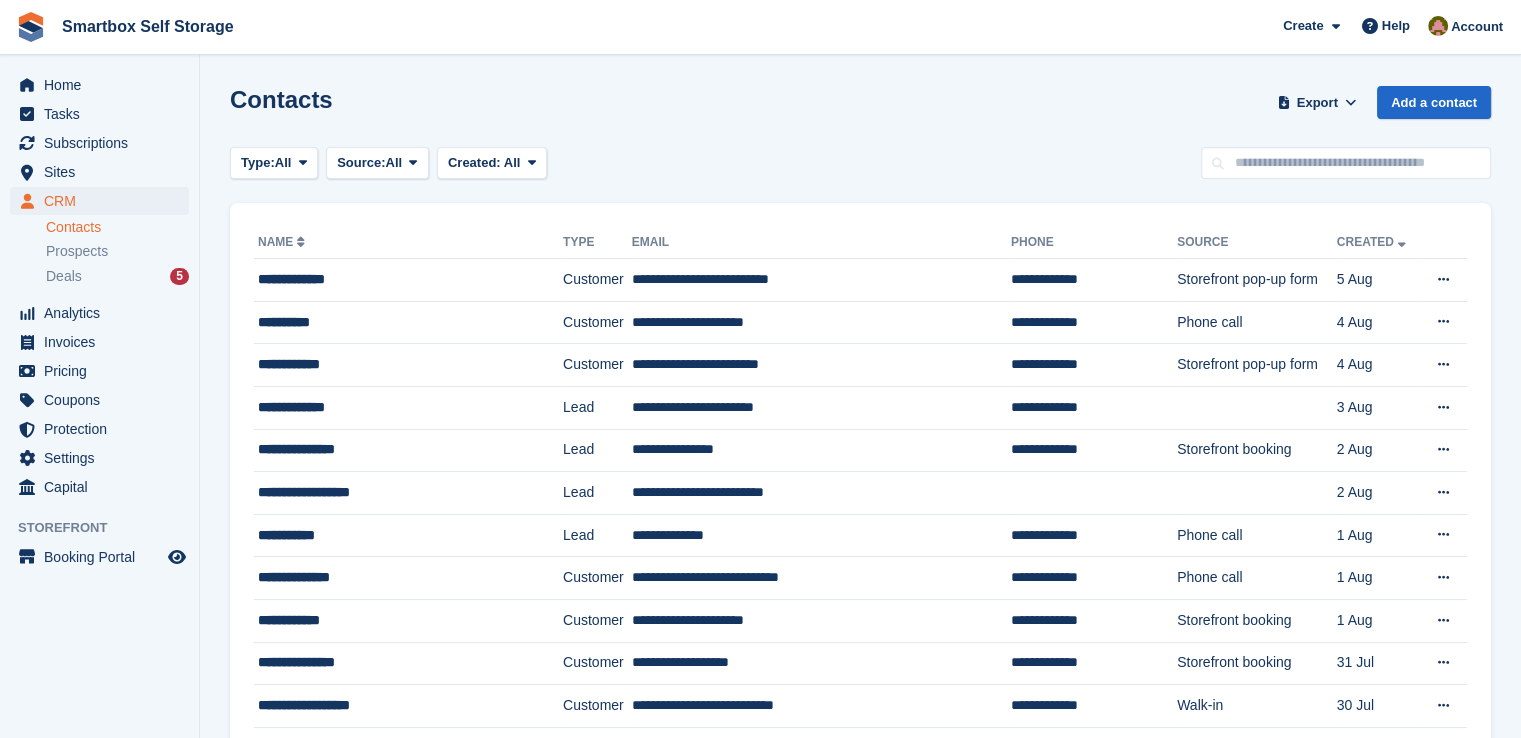click on "Contacts
Export
Export Contacts
Export a CSV of all Contacts which match the current filters.
Please allow time for large exports.
Start Export
Add a contact
Type:
All
All
Lead
Customer
Source:
All
All
Storefront
Backoffice
Pre-Opening interest
Incomplete booking
Unit type interest
Price reveal
Quote requested
Storefront booking
Storefront pop-up form
External enquiry form
Phone call
Walk-in
Imported Other" at bounding box center [860, 1244] 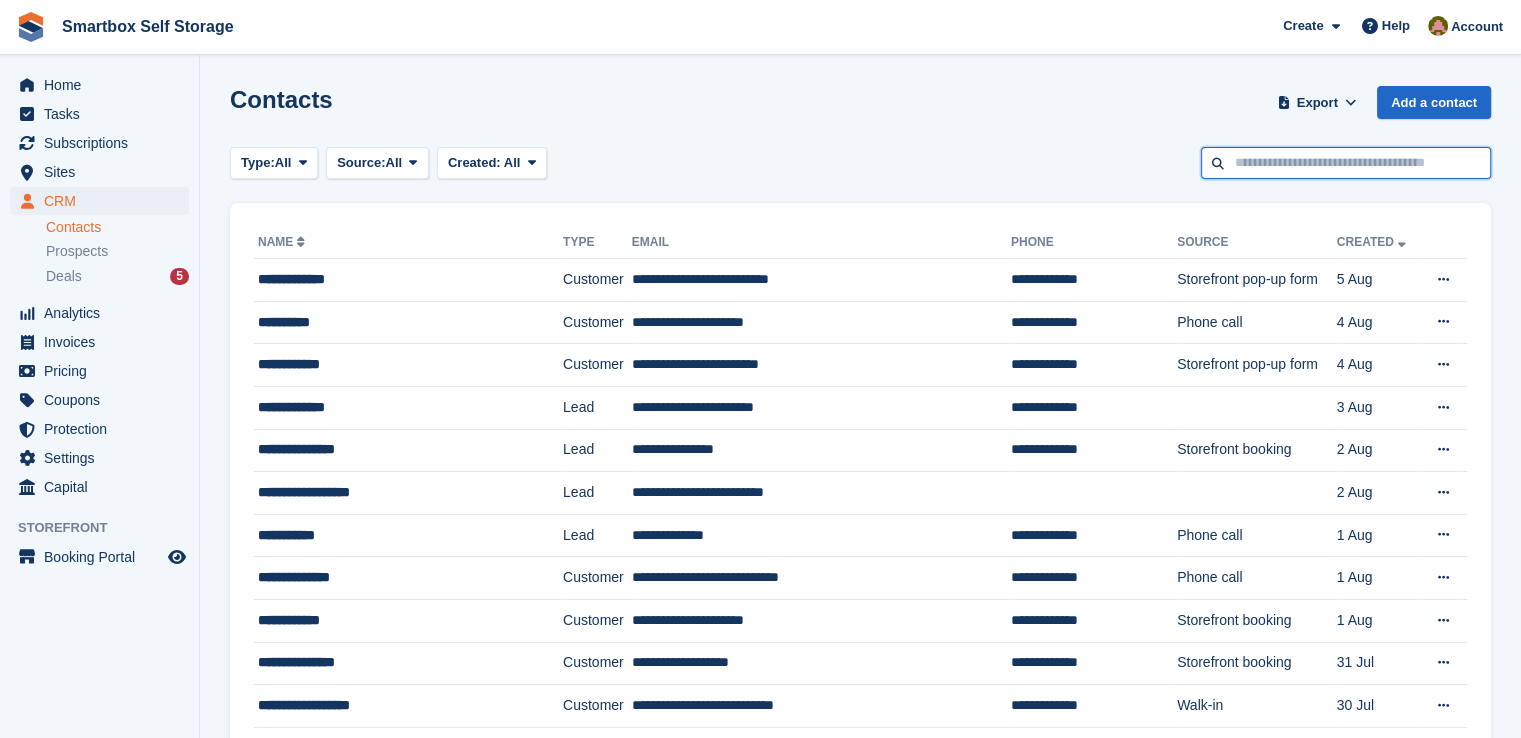 click at bounding box center [1346, 163] 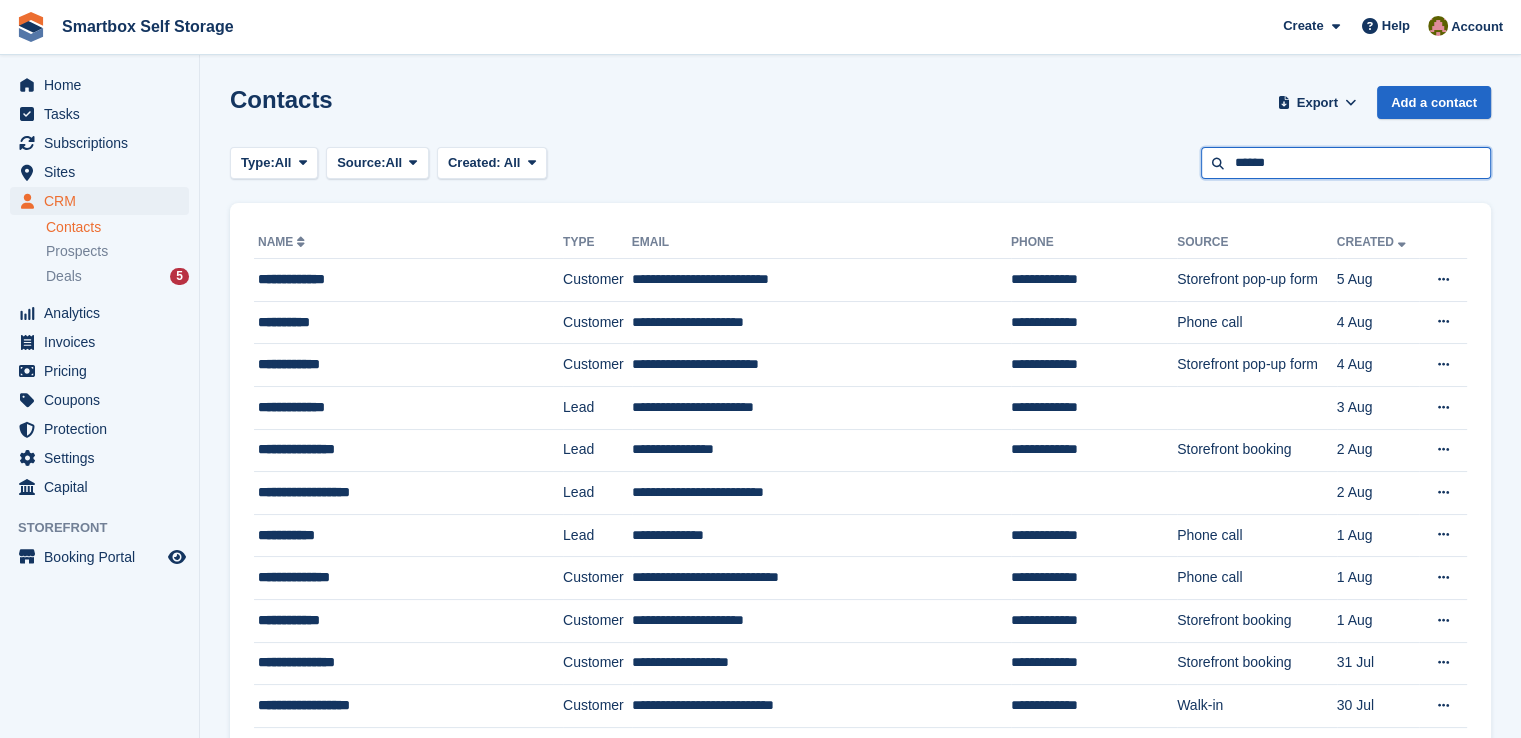 type on "******" 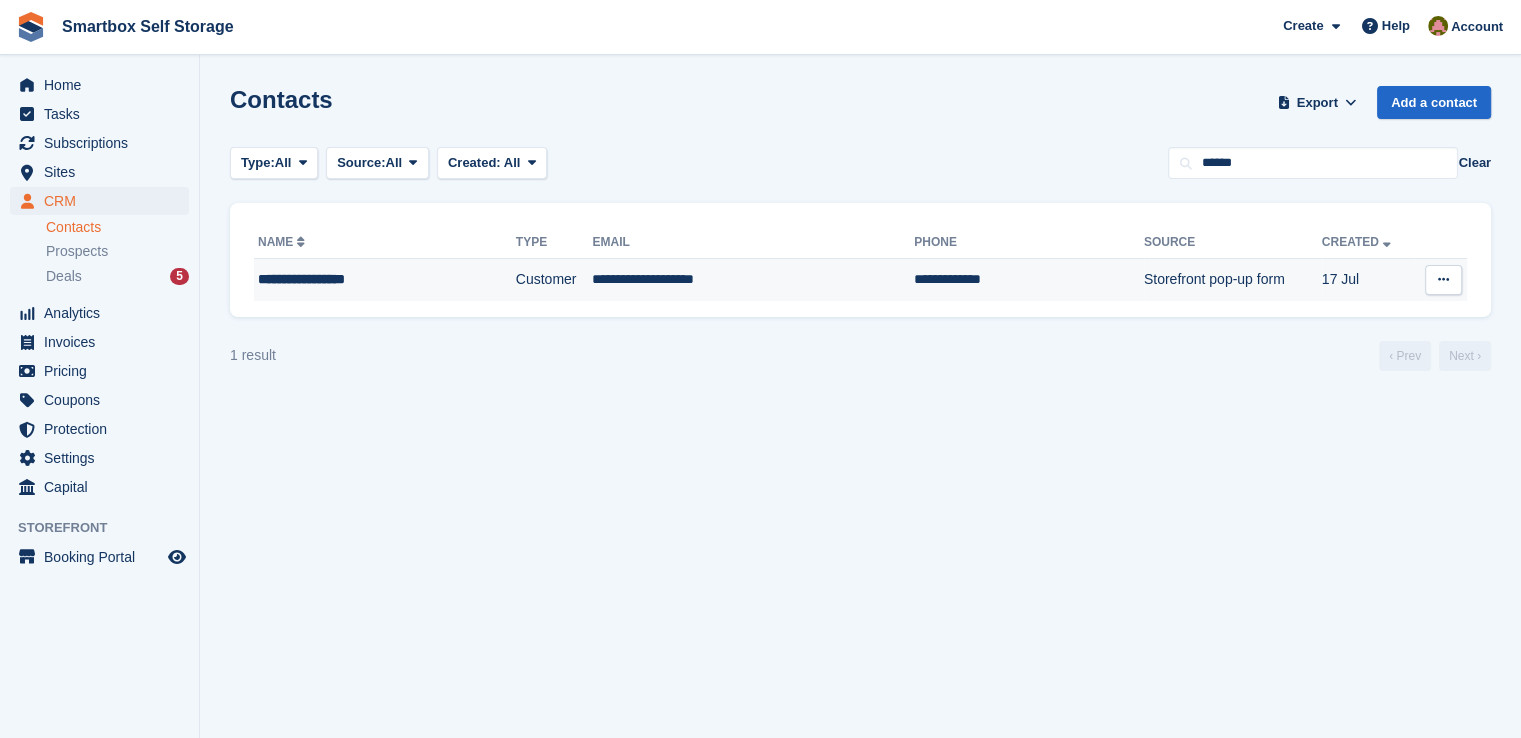 click on "**********" at bounding box center [753, 280] 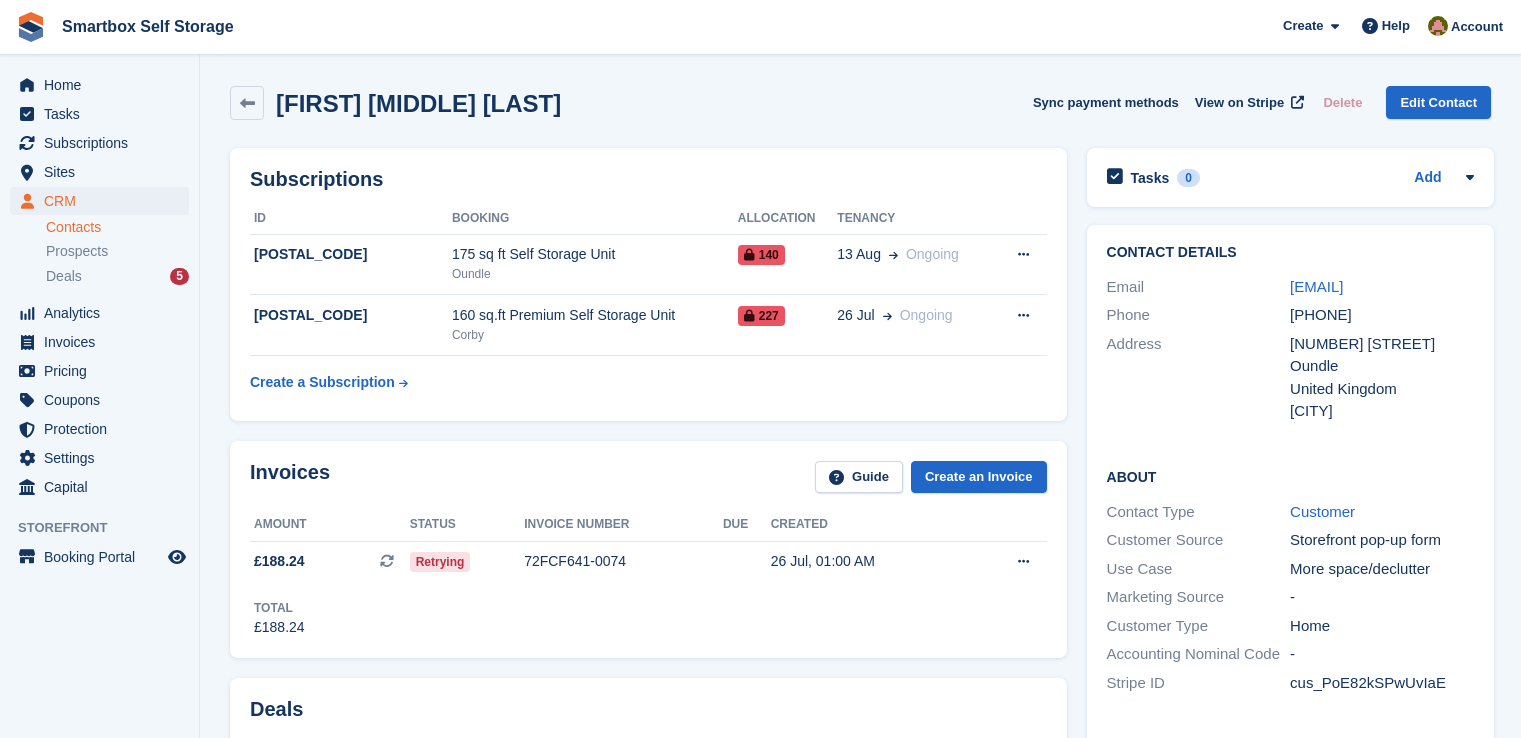 scroll, scrollTop: 0, scrollLeft: 0, axis: both 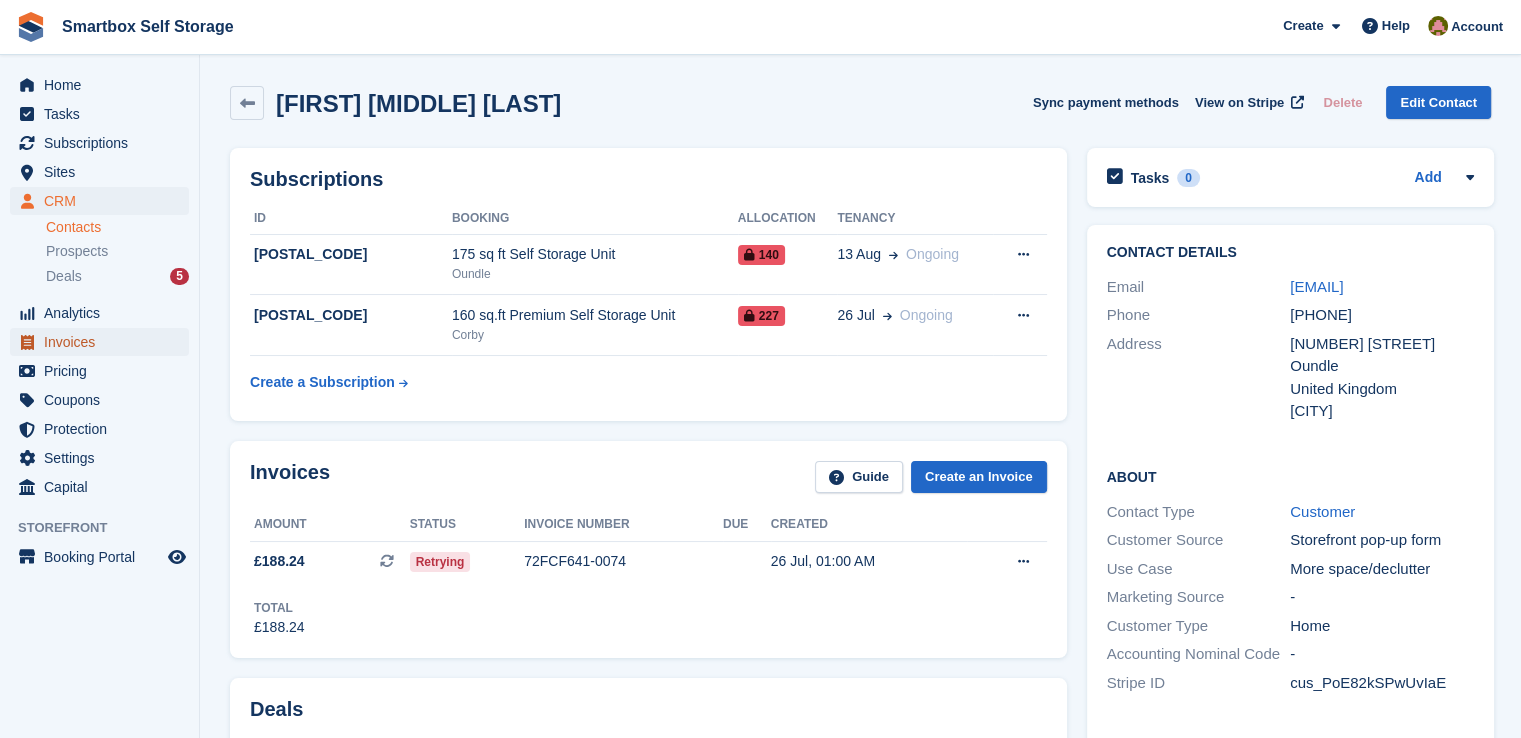 click on "Invoices" at bounding box center [104, 342] 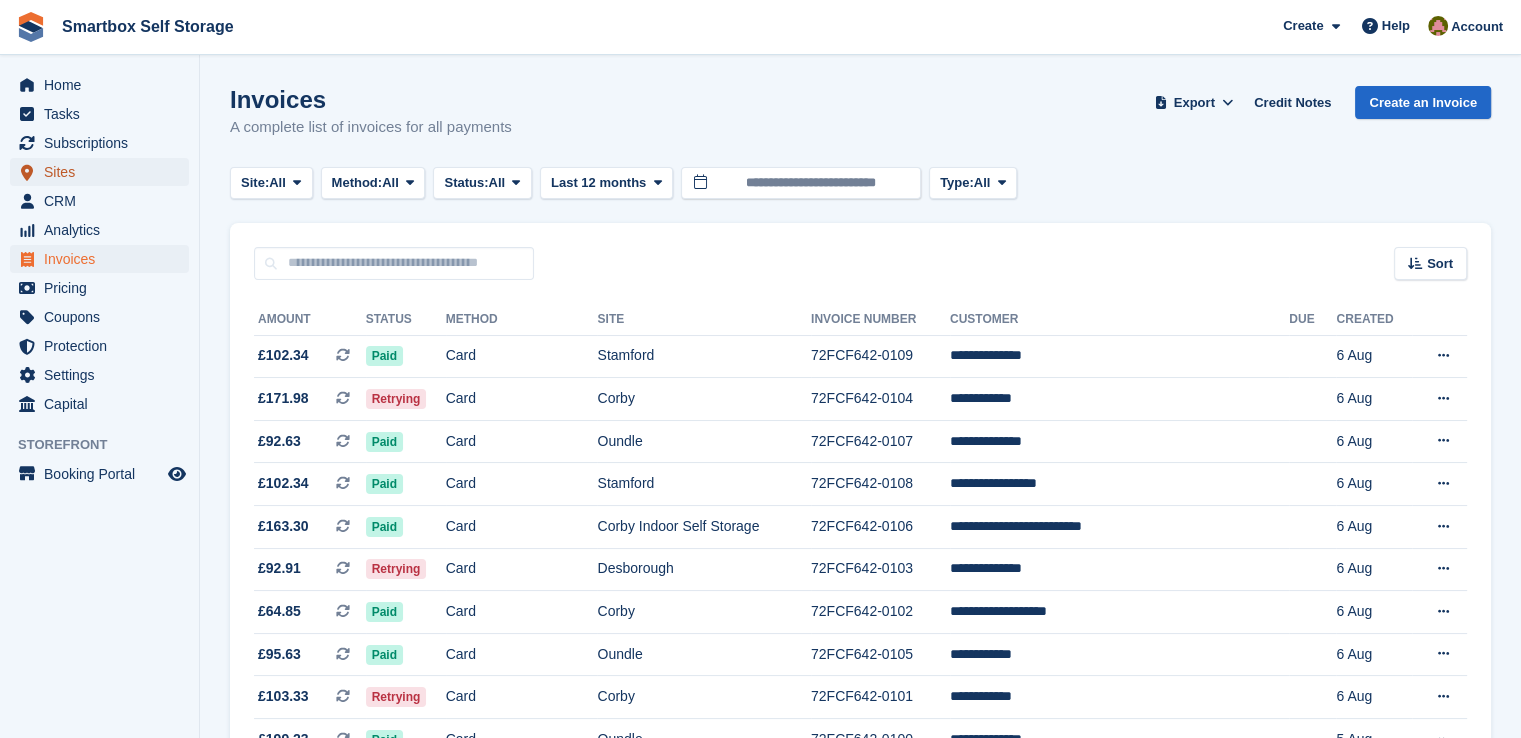 click on "Sites" at bounding box center (104, 172) 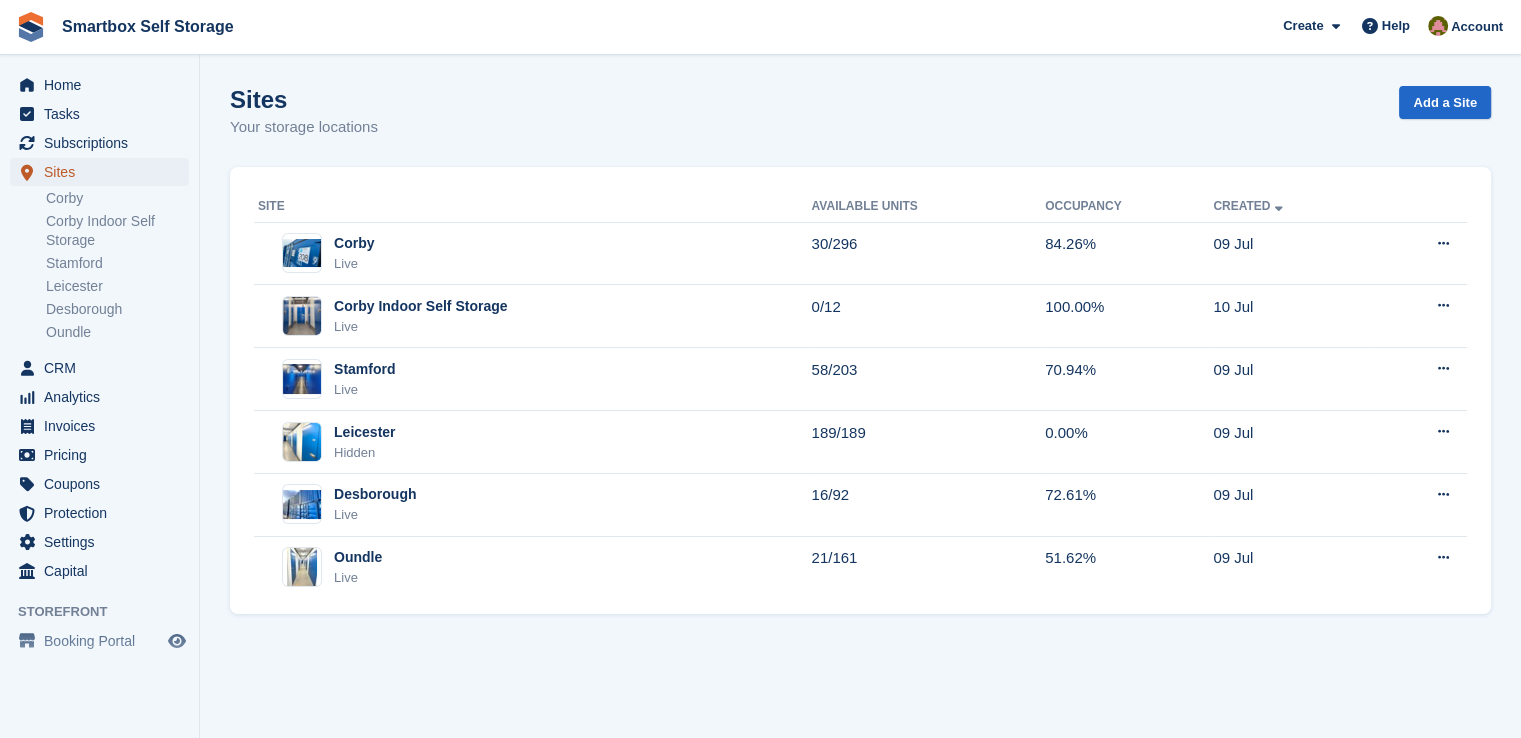 click on "Sites" at bounding box center [104, 172] 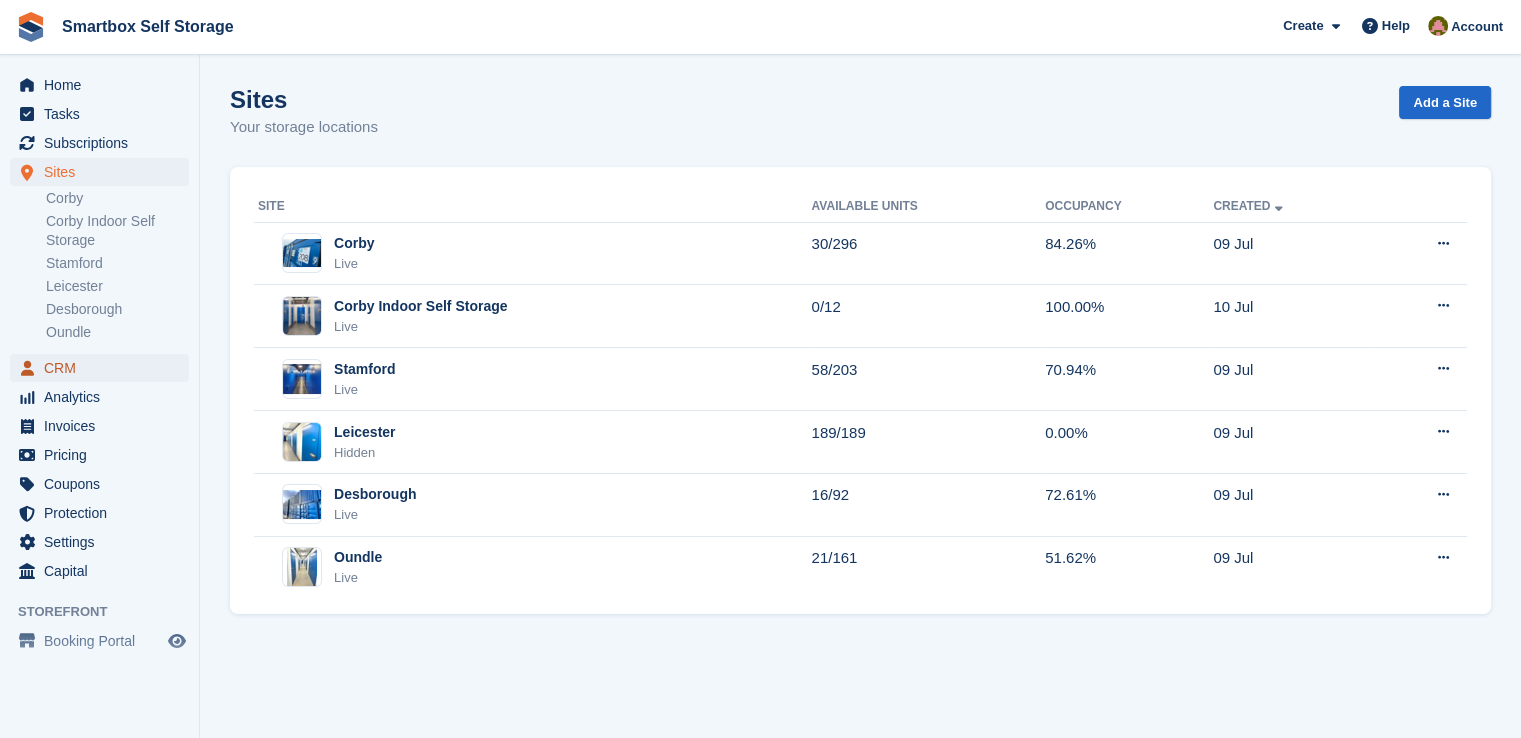 click on "CRM" at bounding box center (104, 368) 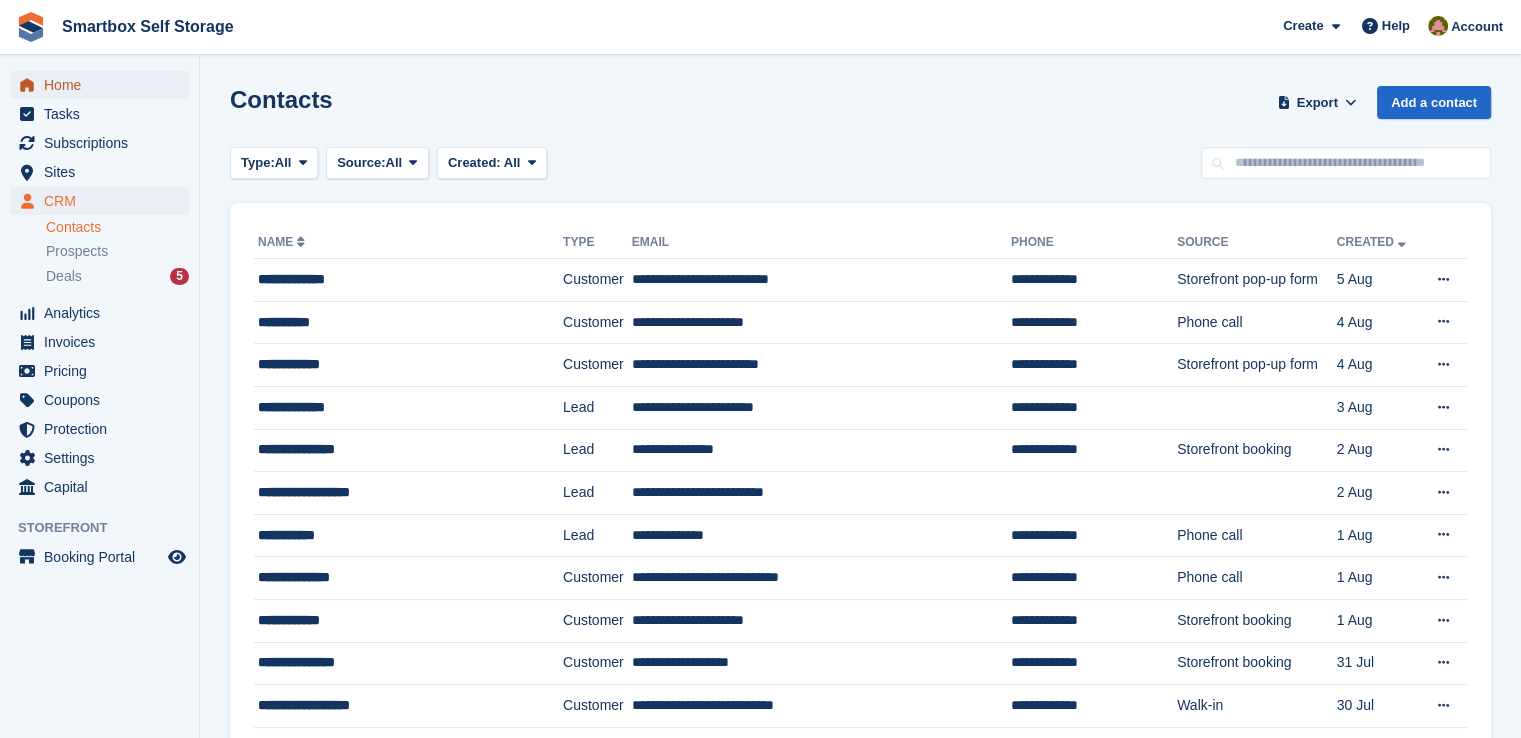 click on "Home" at bounding box center (104, 85) 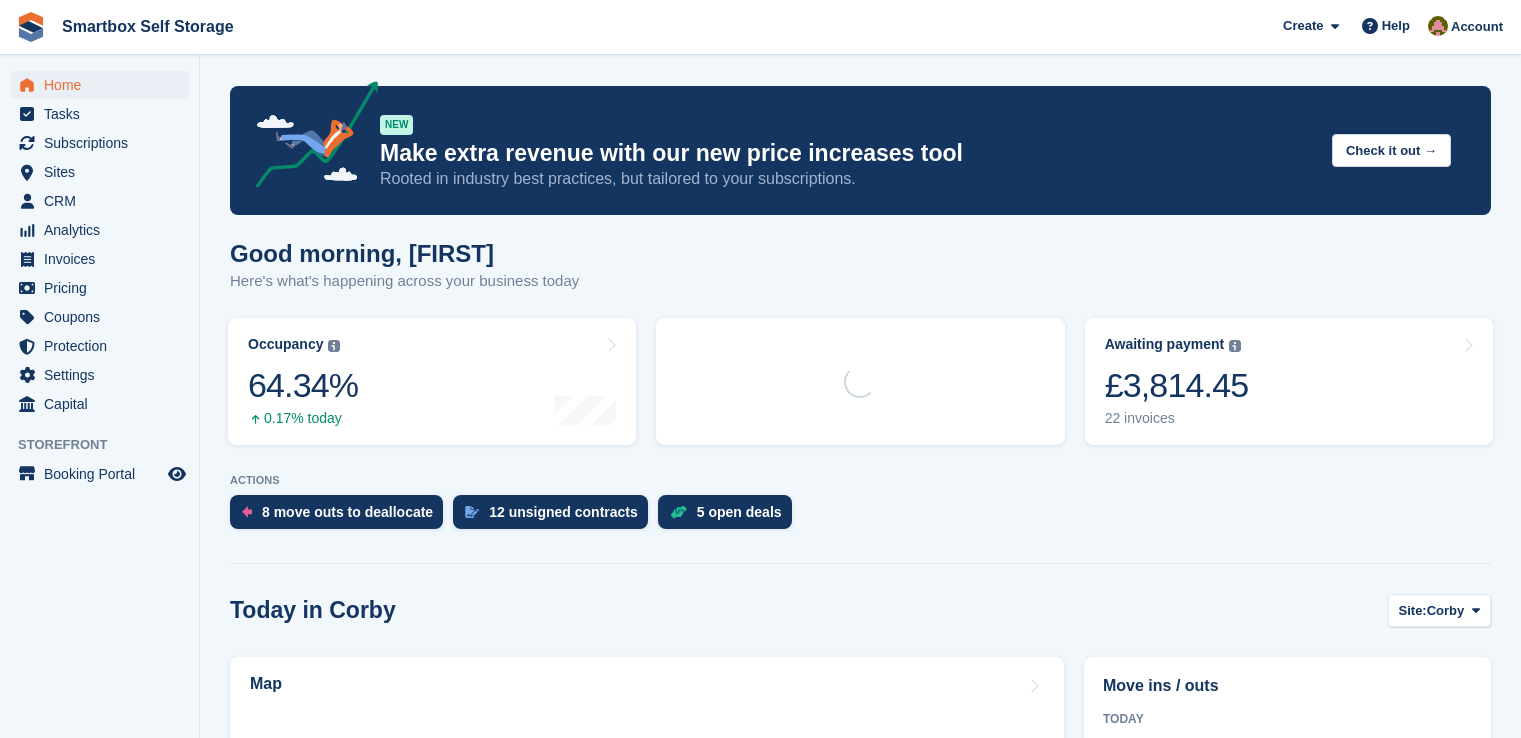 scroll, scrollTop: 0, scrollLeft: 0, axis: both 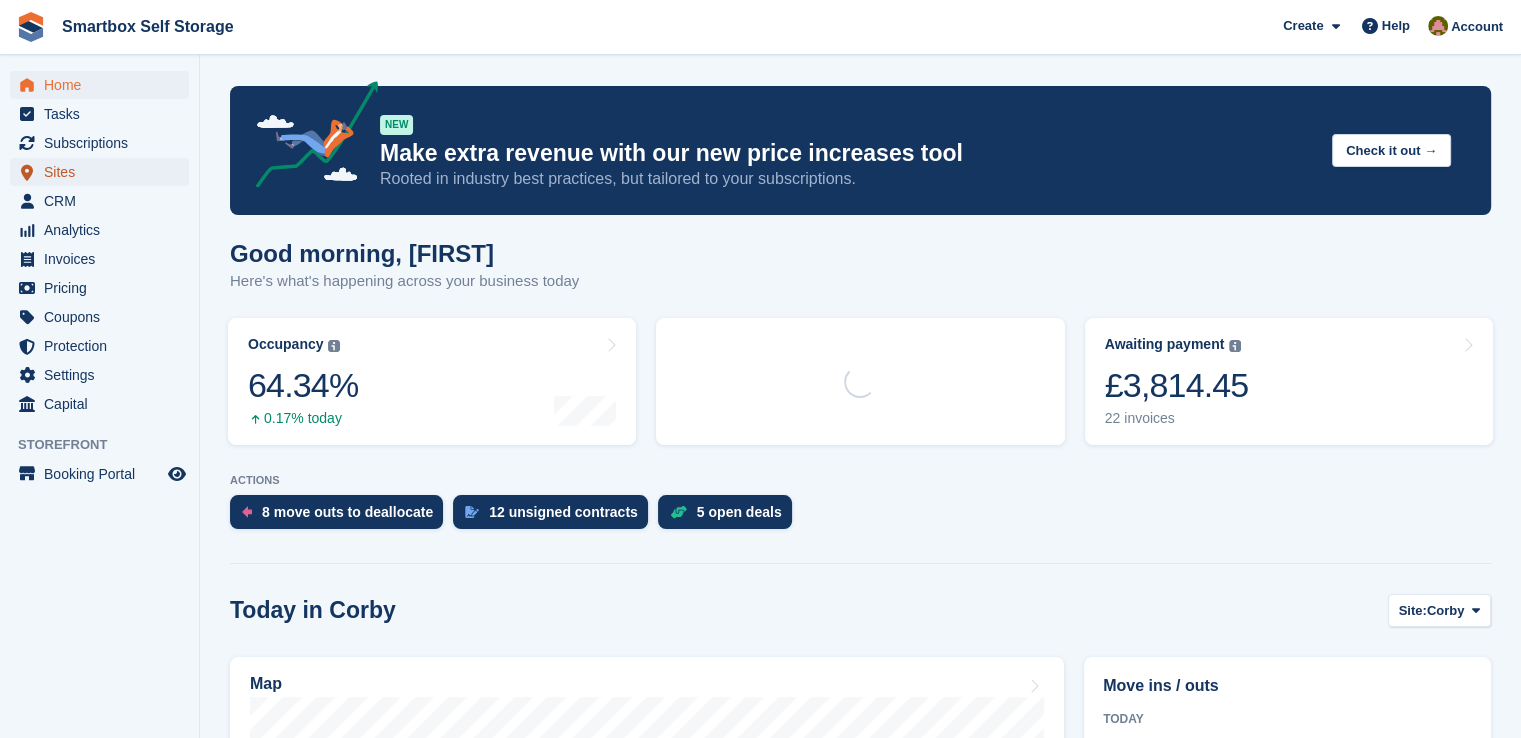 click on "Sites" at bounding box center [104, 172] 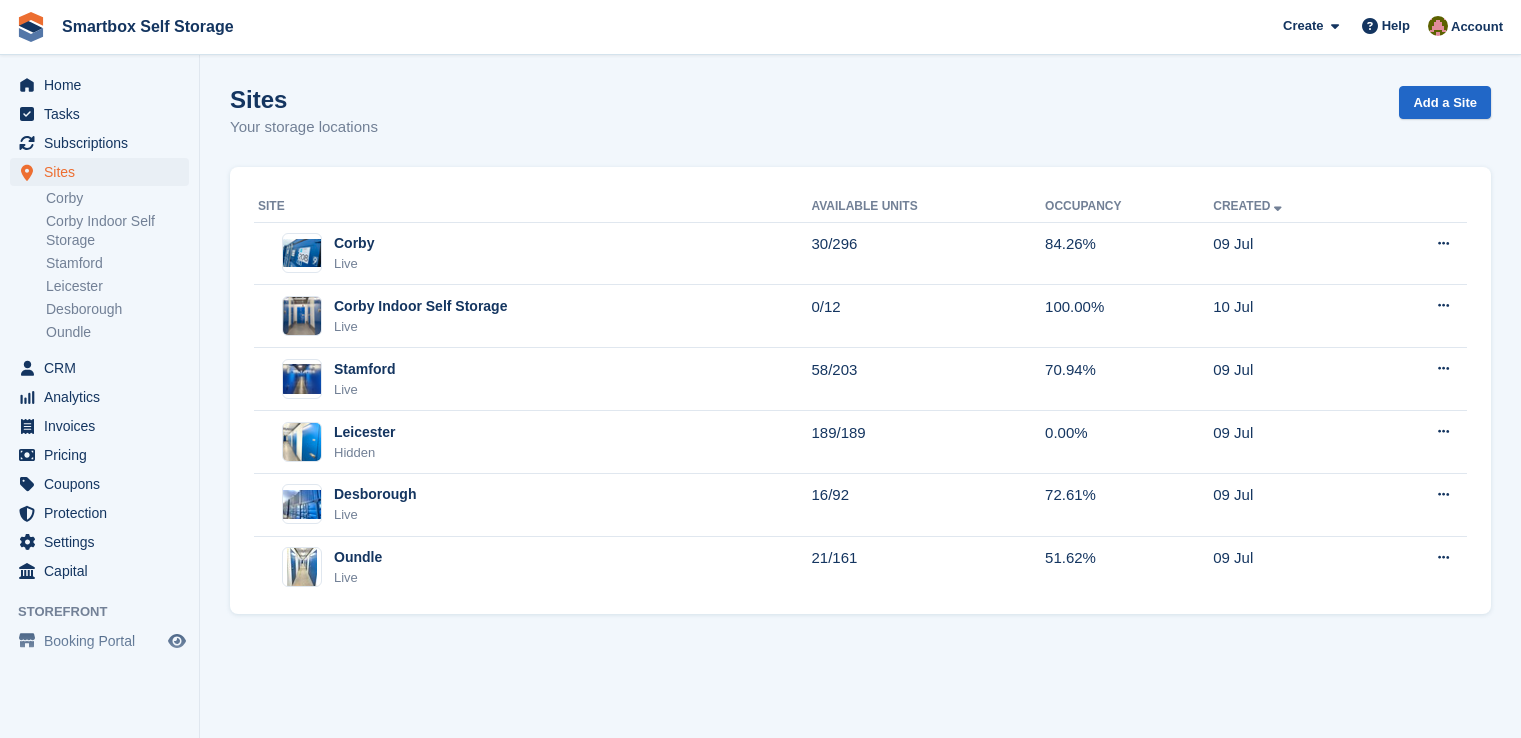 scroll, scrollTop: 0, scrollLeft: 0, axis: both 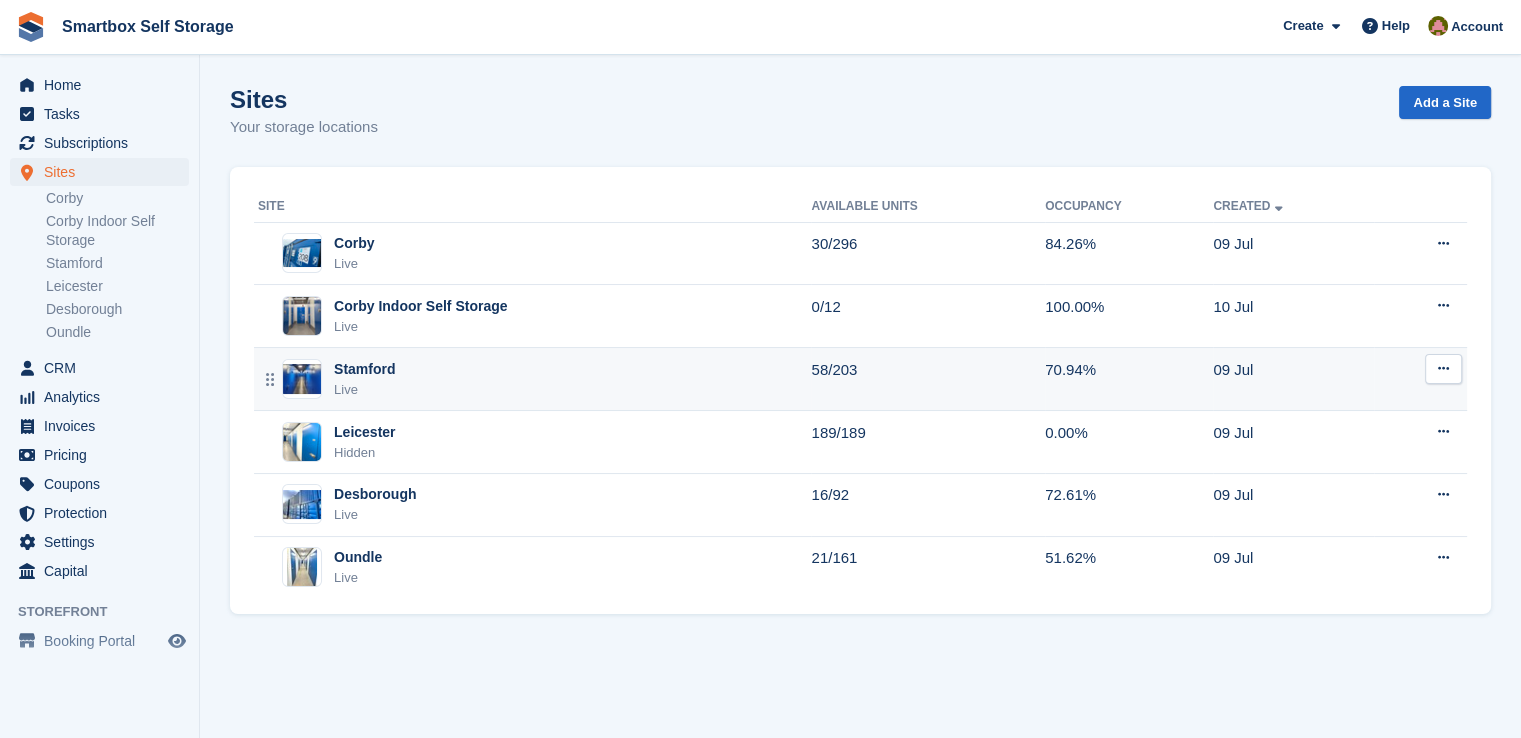 click on "[CITY]
Live" at bounding box center [534, 379] 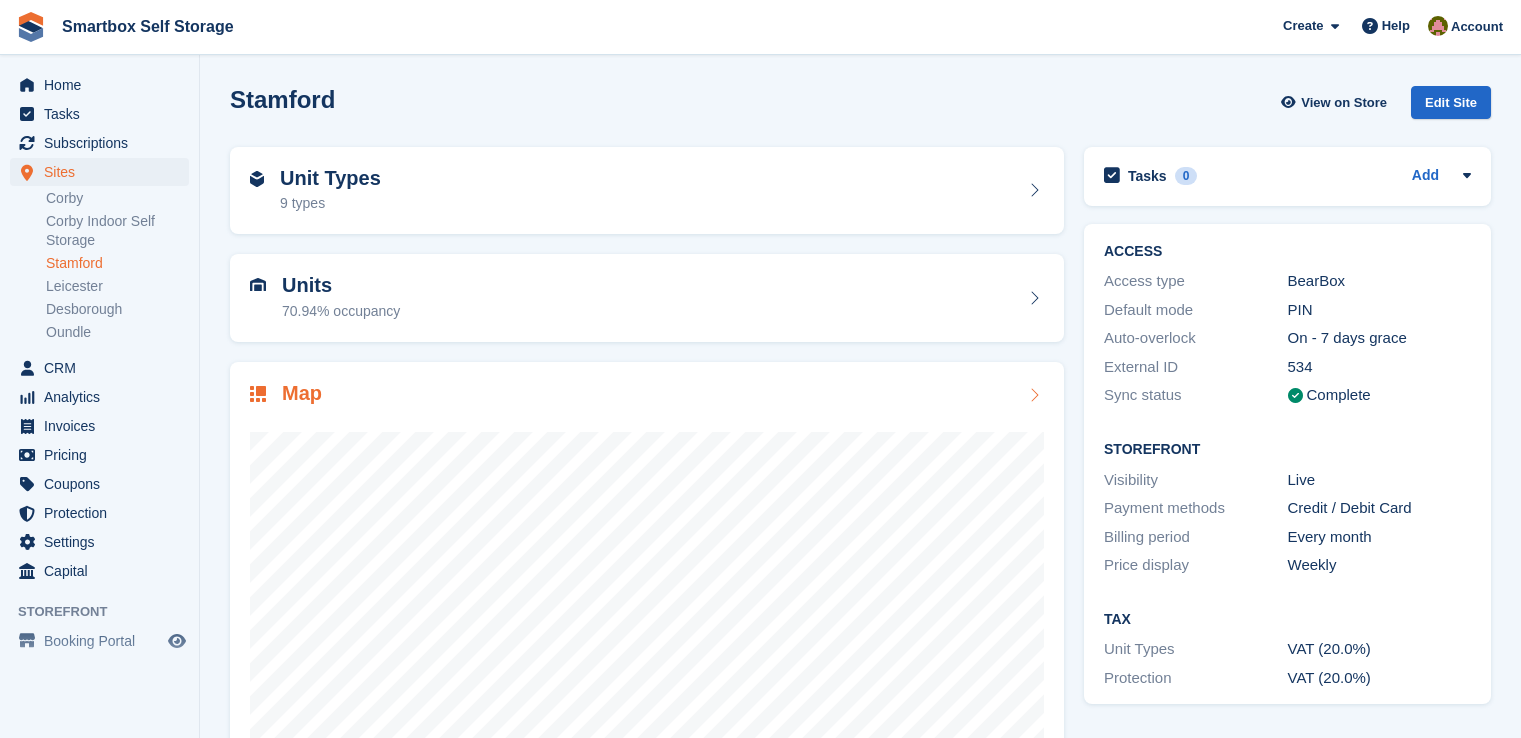 scroll, scrollTop: 0, scrollLeft: 0, axis: both 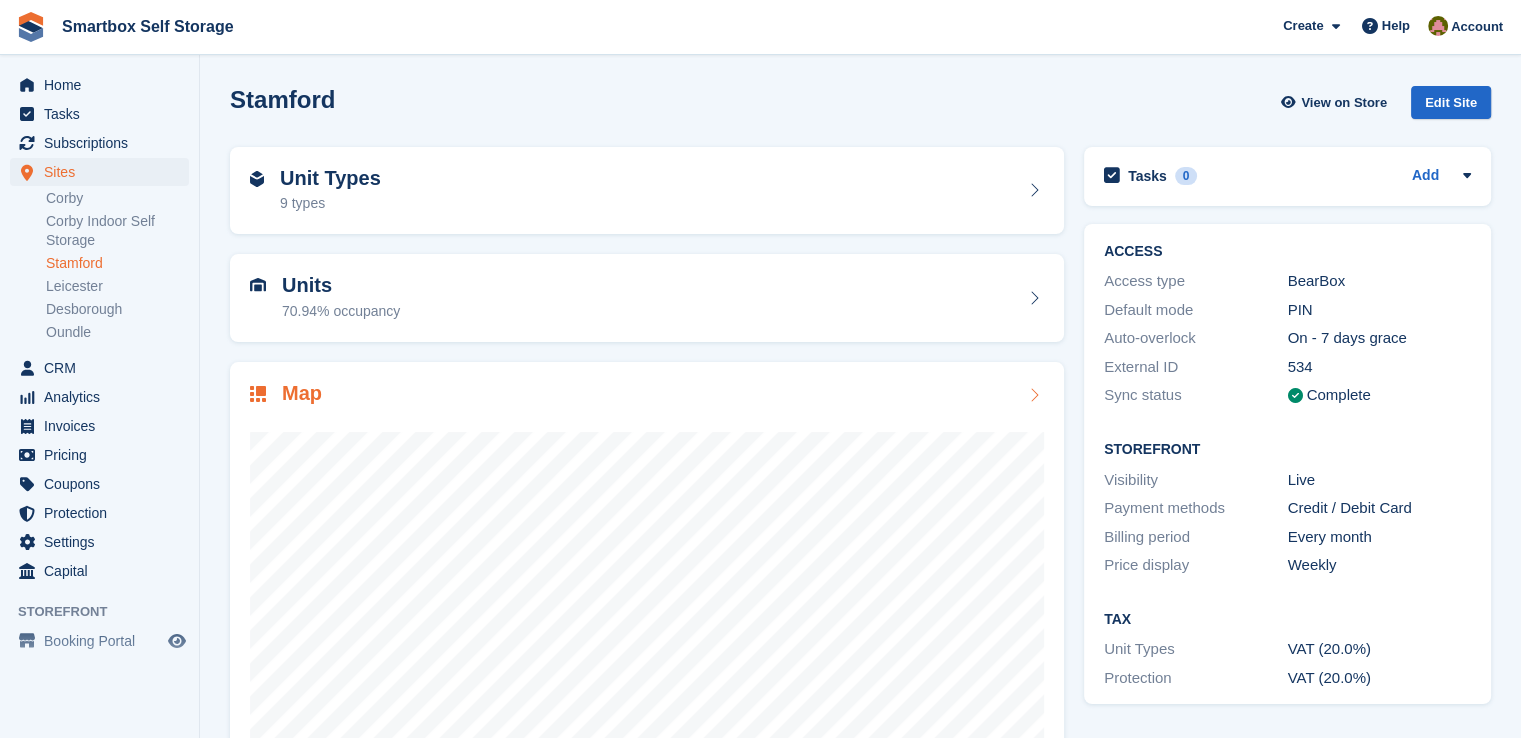 click at bounding box center [647, 608] 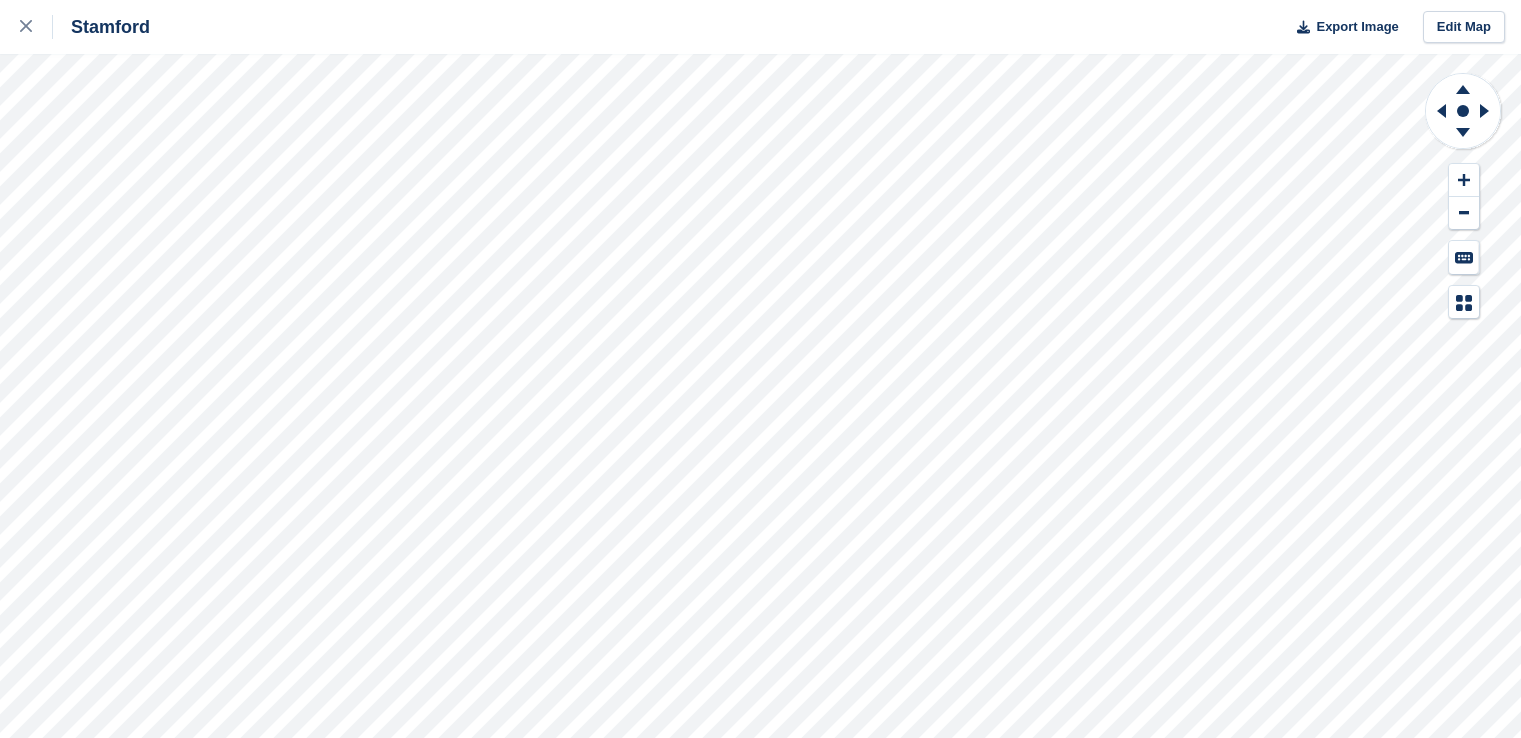 scroll, scrollTop: 0, scrollLeft: 0, axis: both 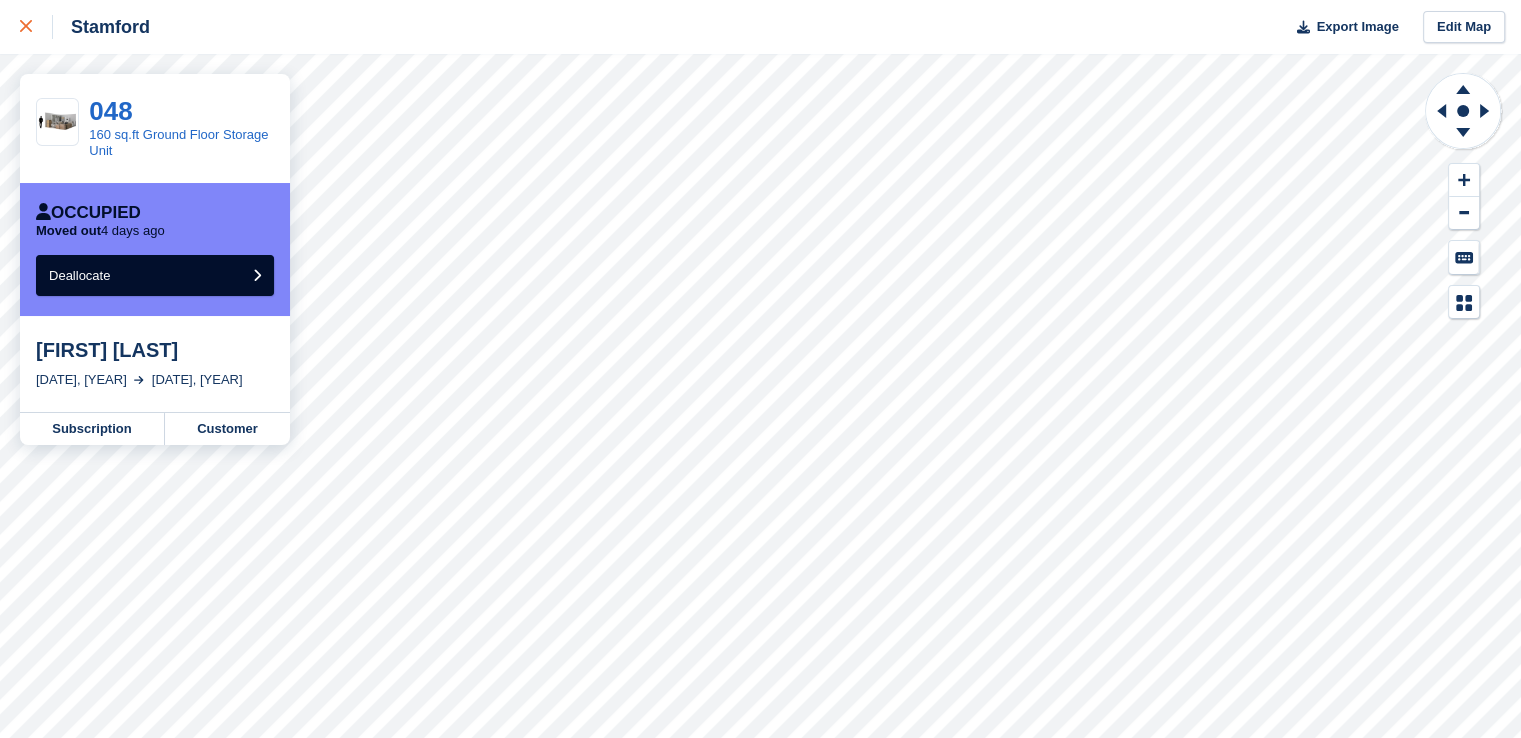 click at bounding box center (26, 27) 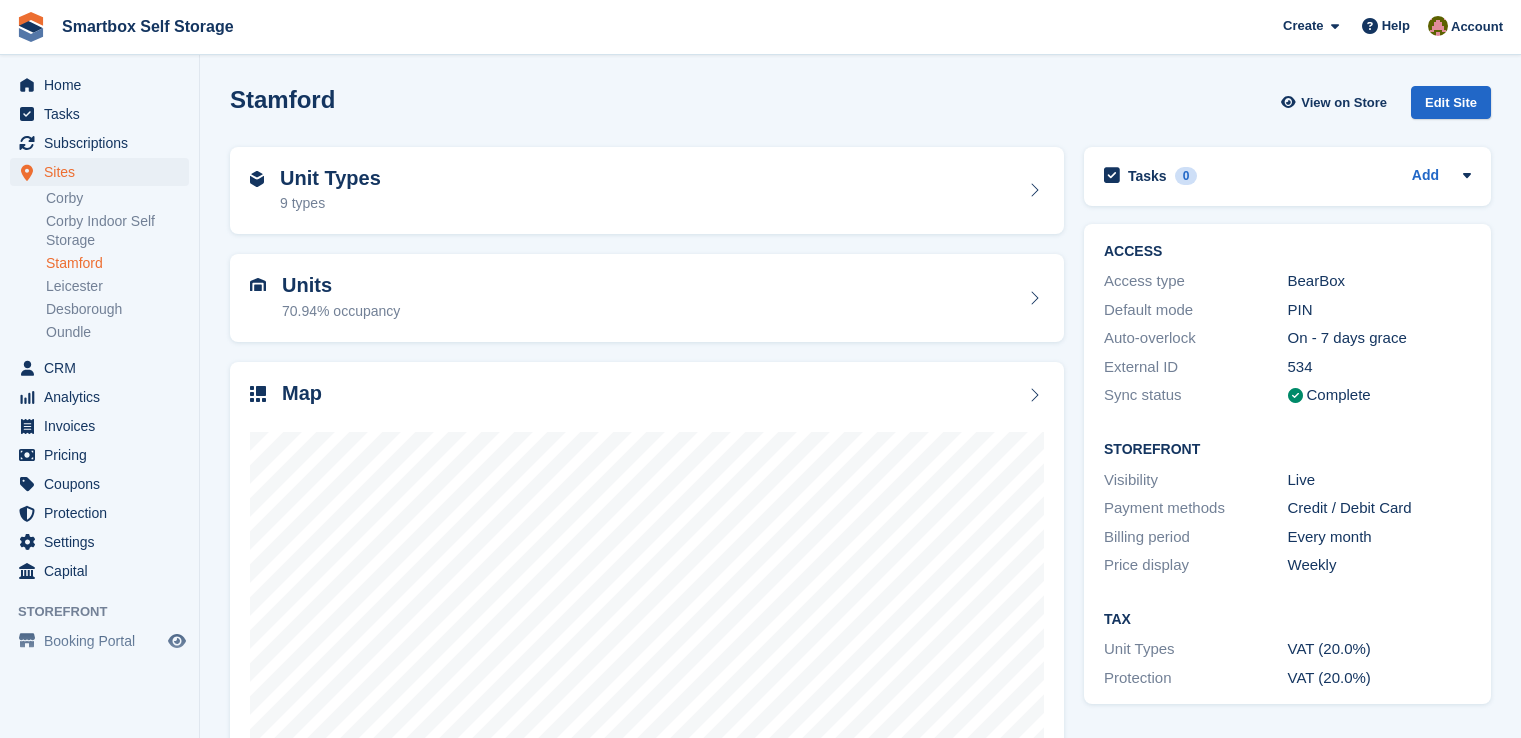 scroll, scrollTop: 0, scrollLeft: 0, axis: both 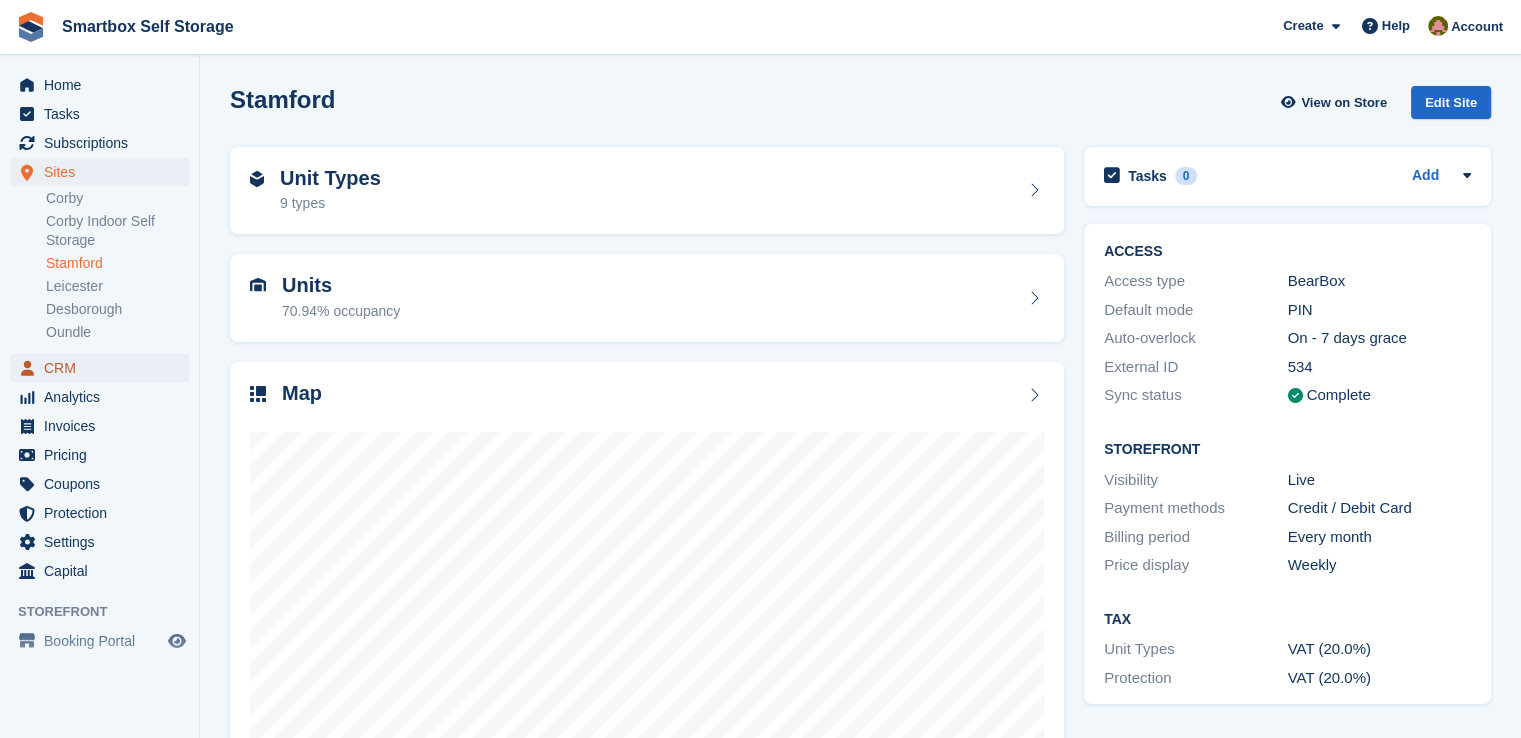 click on "CRM" at bounding box center [104, 368] 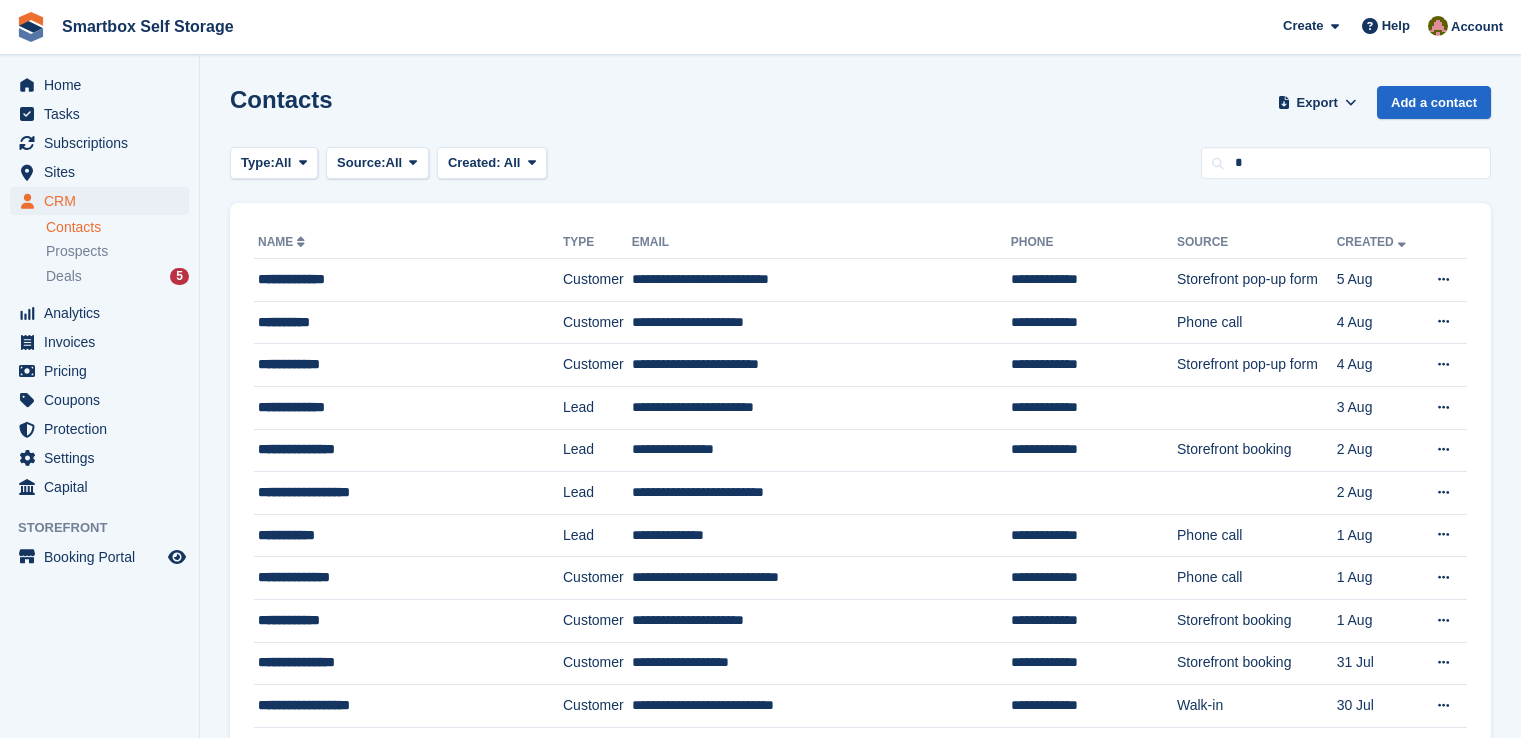 scroll, scrollTop: 0, scrollLeft: 0, axis: both 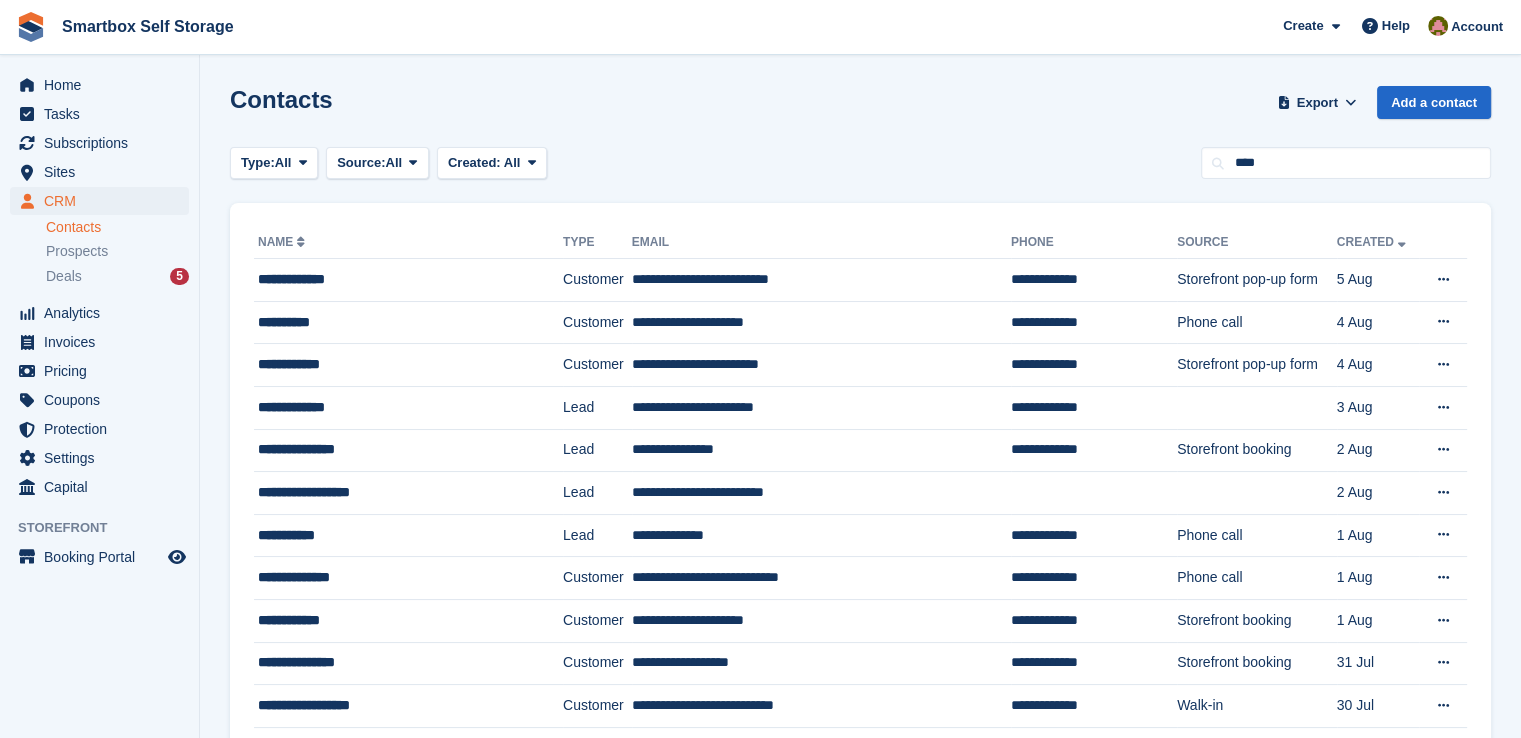 type on "****" 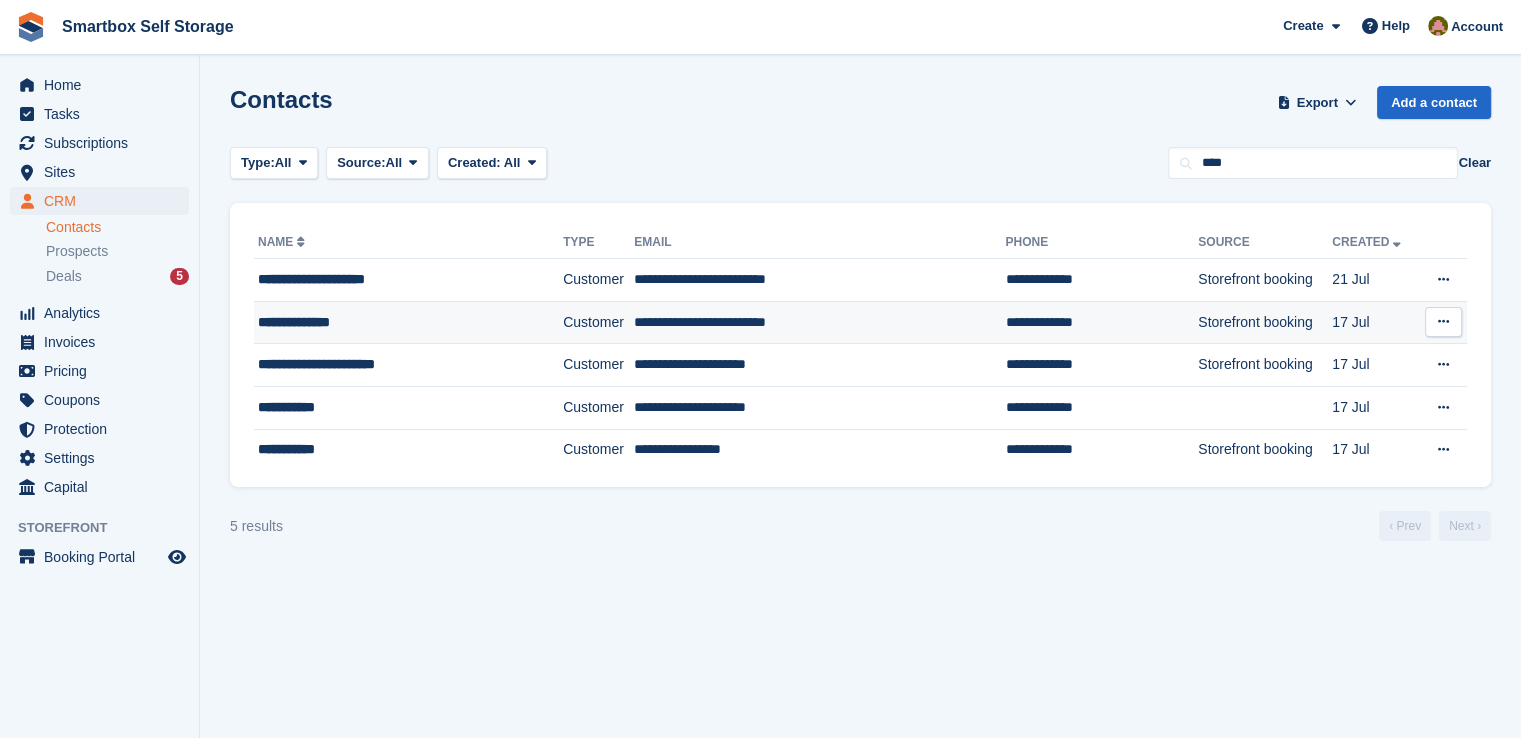 click on "**********" at bounding box center [388, 322] 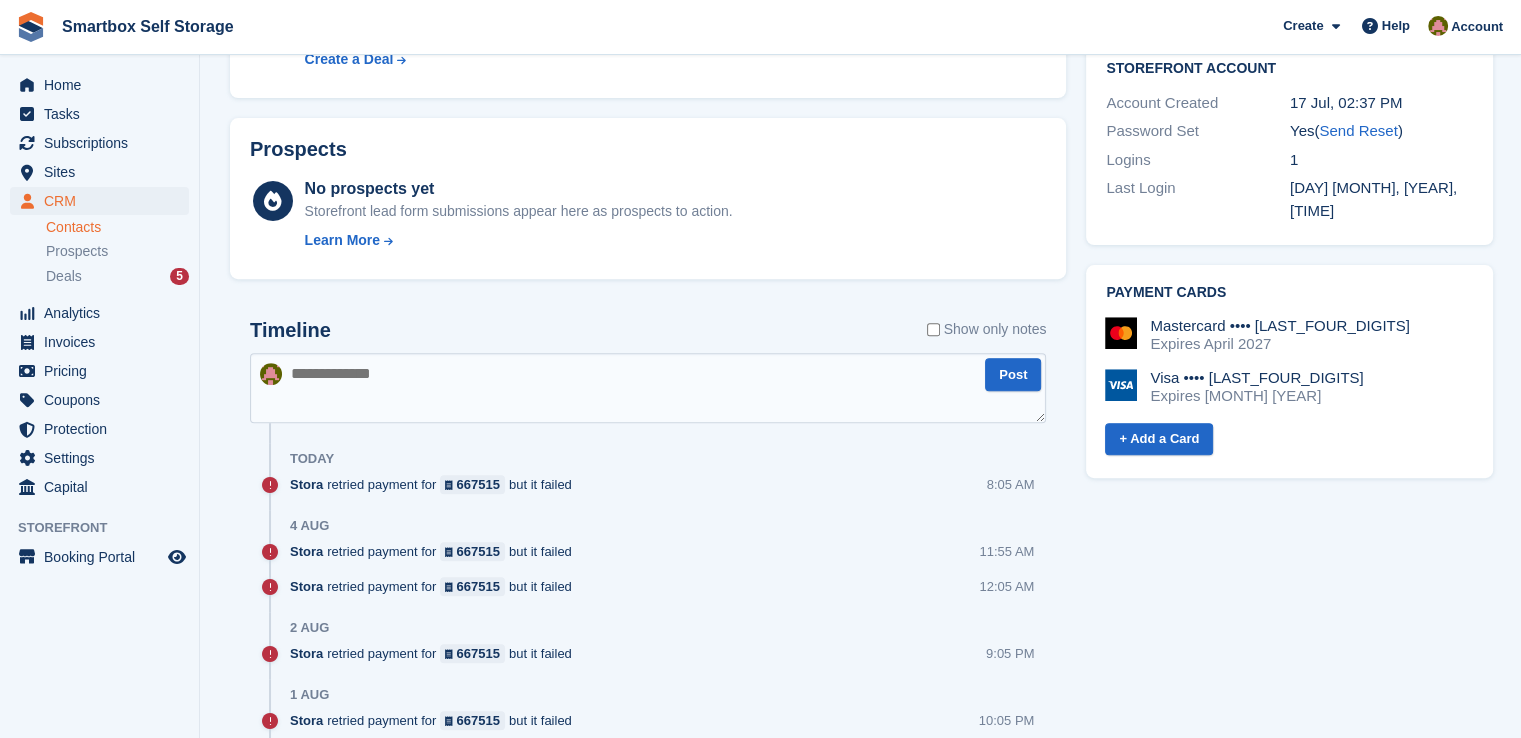 scroll, scrollTop: 800, scrollLeft: 0, axis: vertical 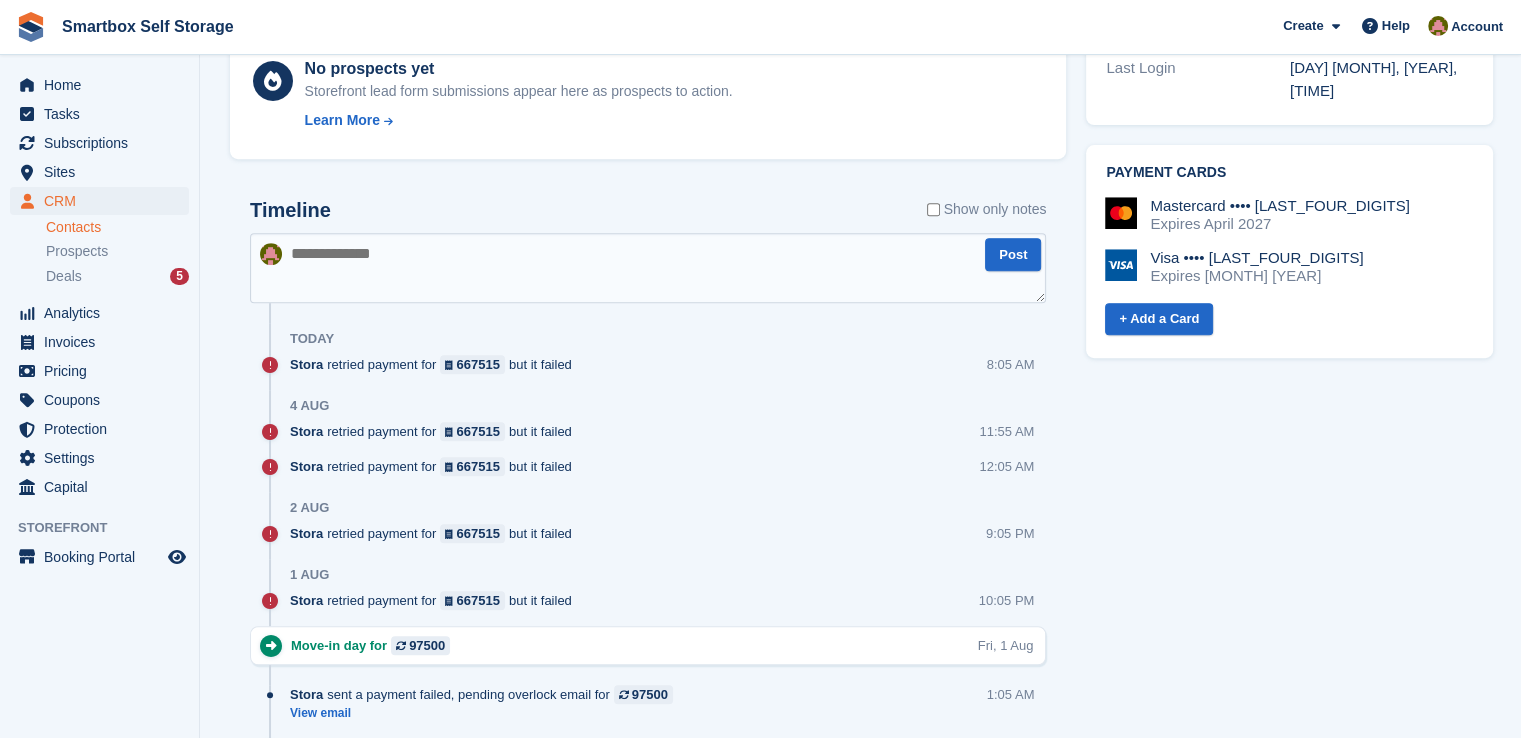 click at bounding box center (648, 268) 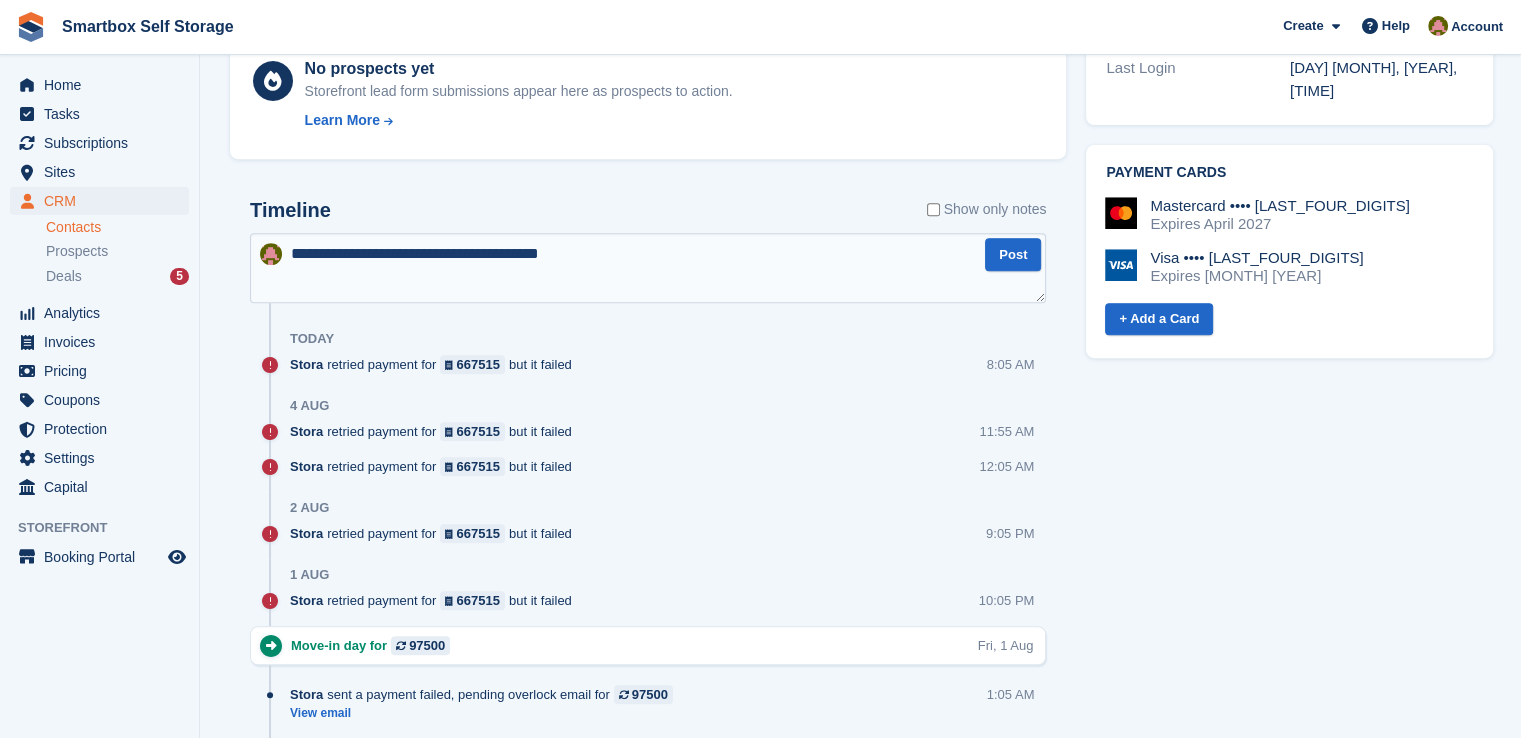 paste on "**********" 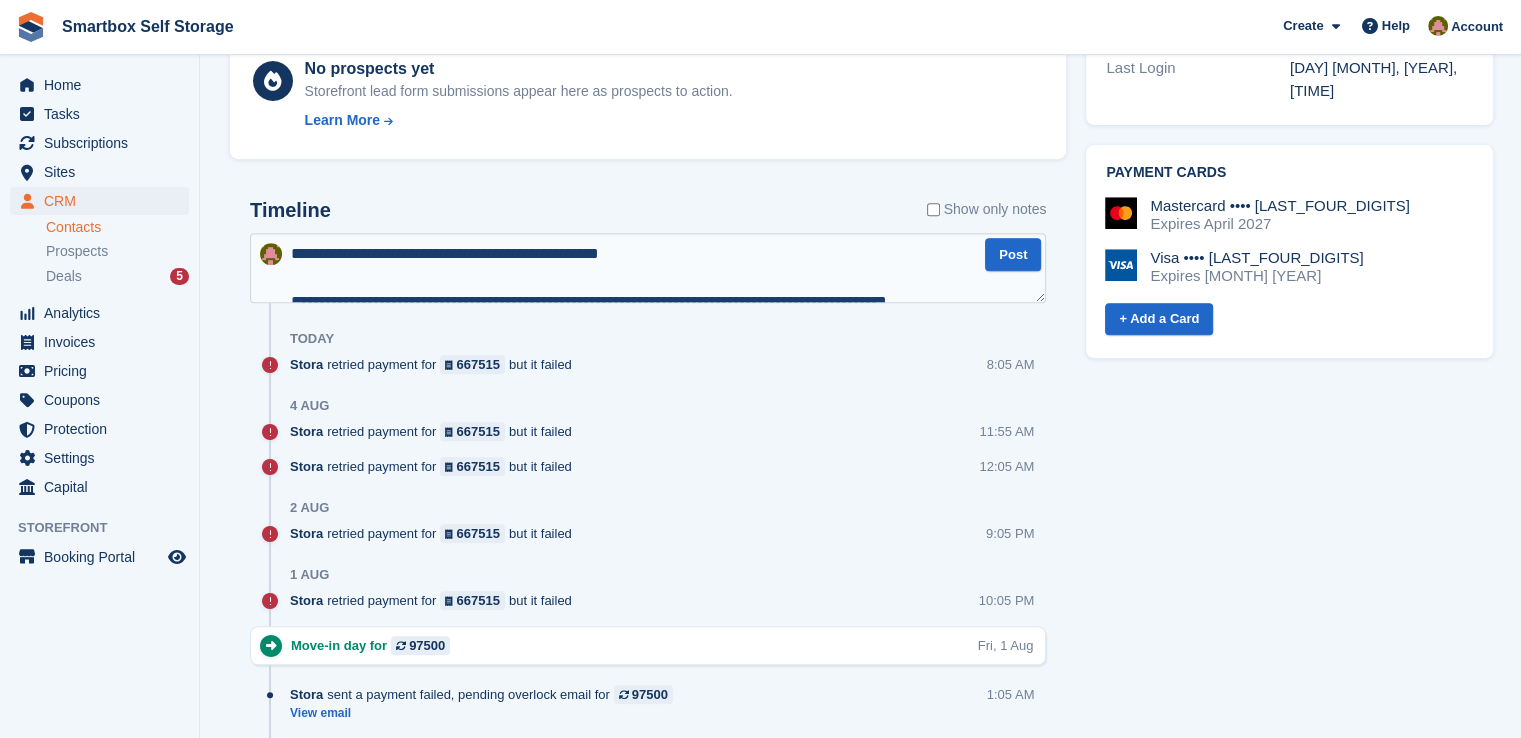 scroll, scrollTop: 371, scrollLeft: 0, axis: vertical 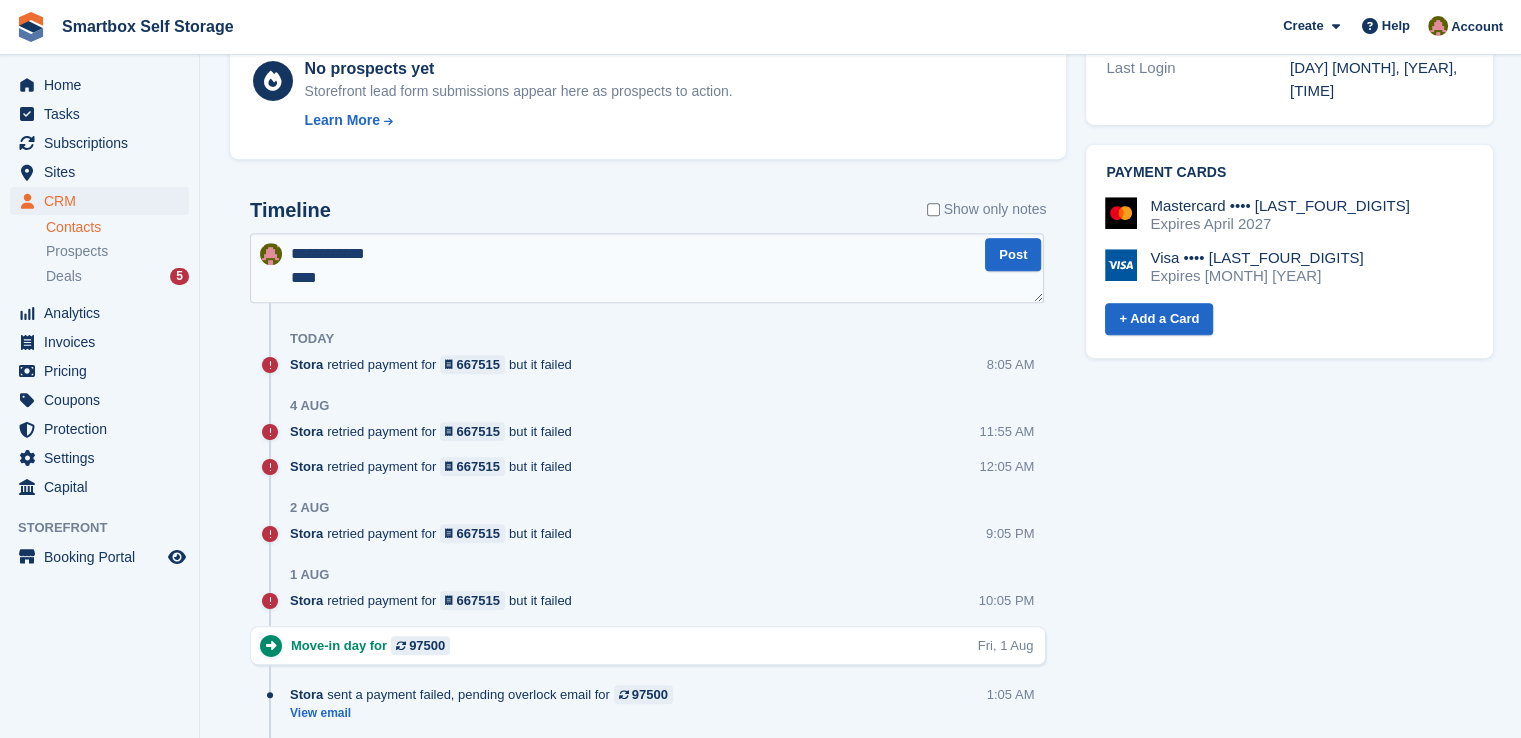 type 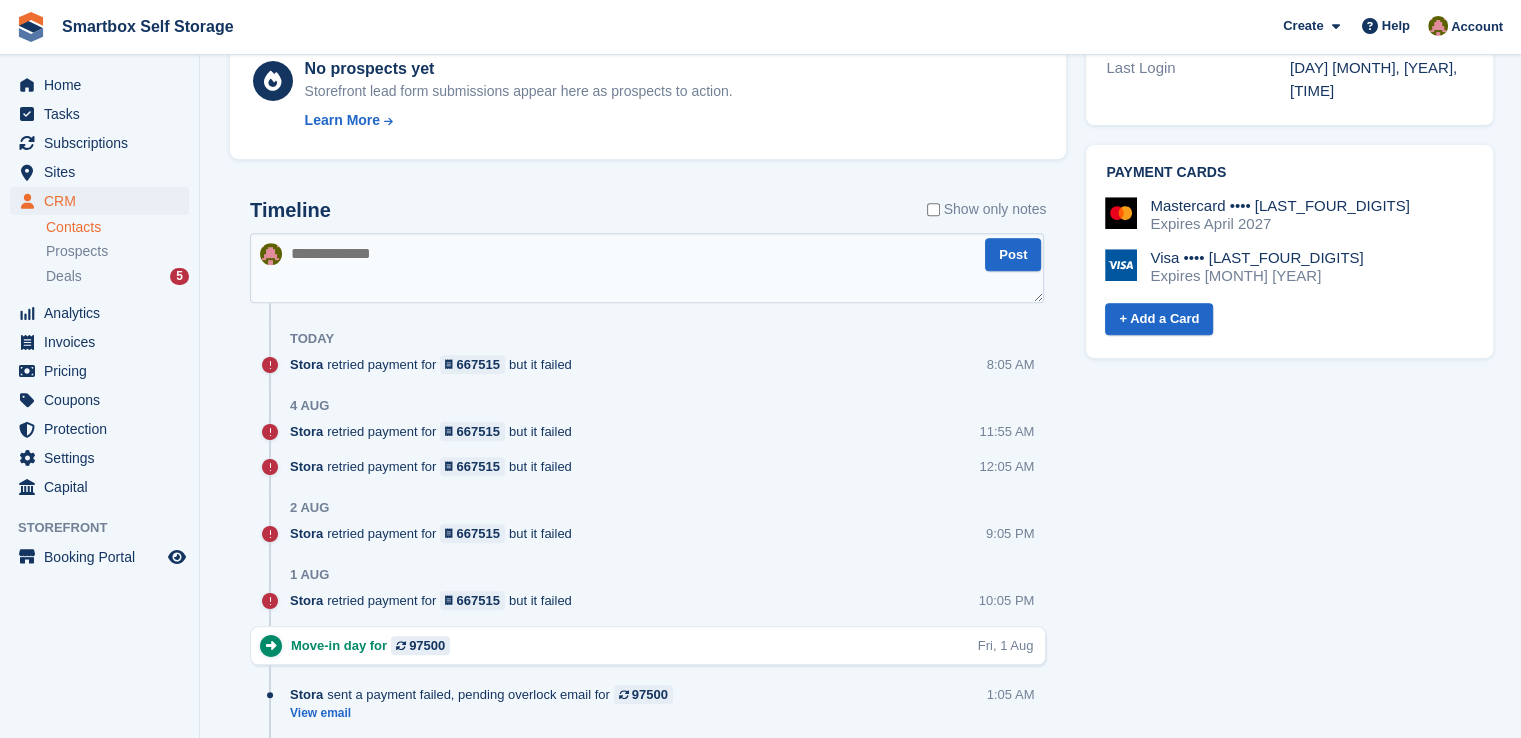 scroll, scrollTop: 0, scrollLeft: 0, axis: both 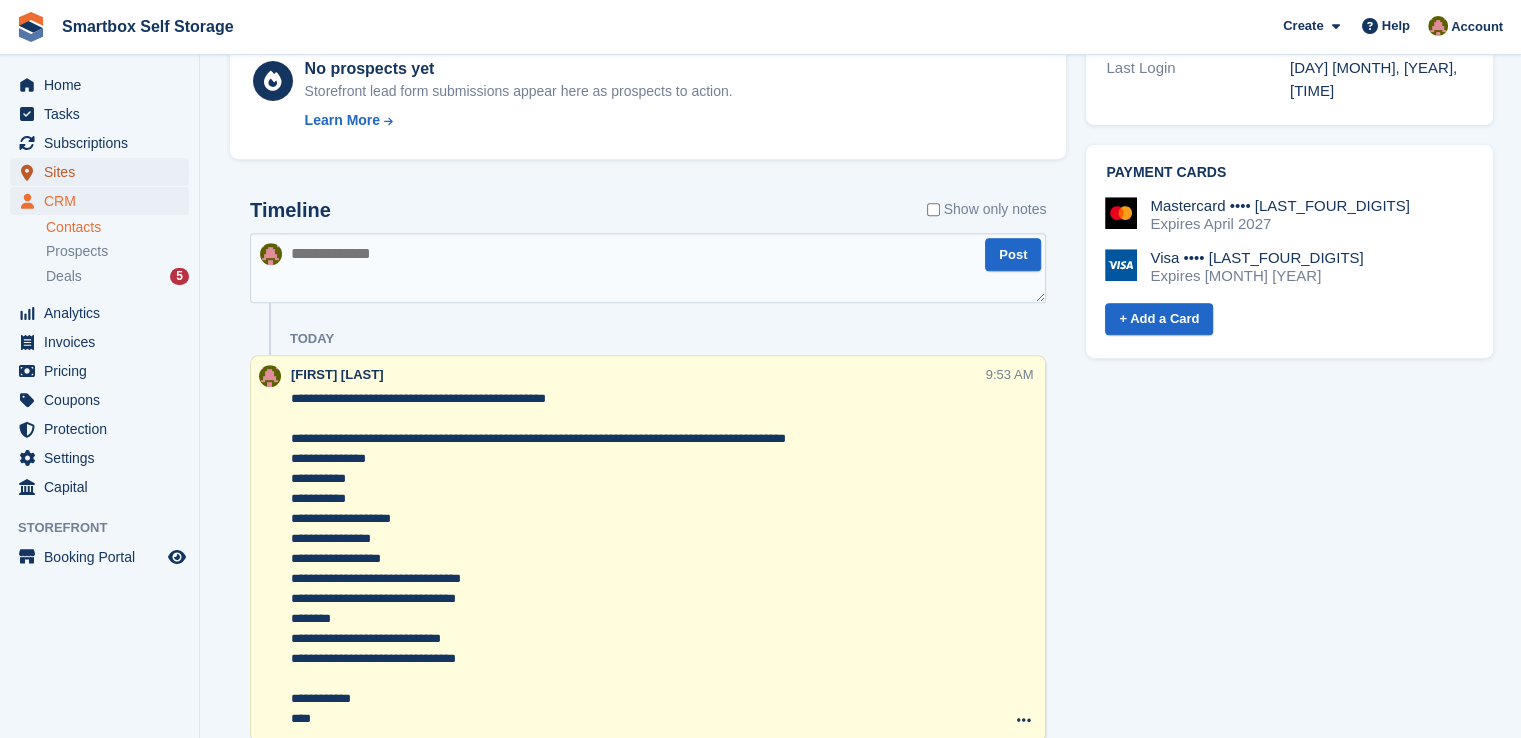 click on "Sites" at bounding box center [104, 172] 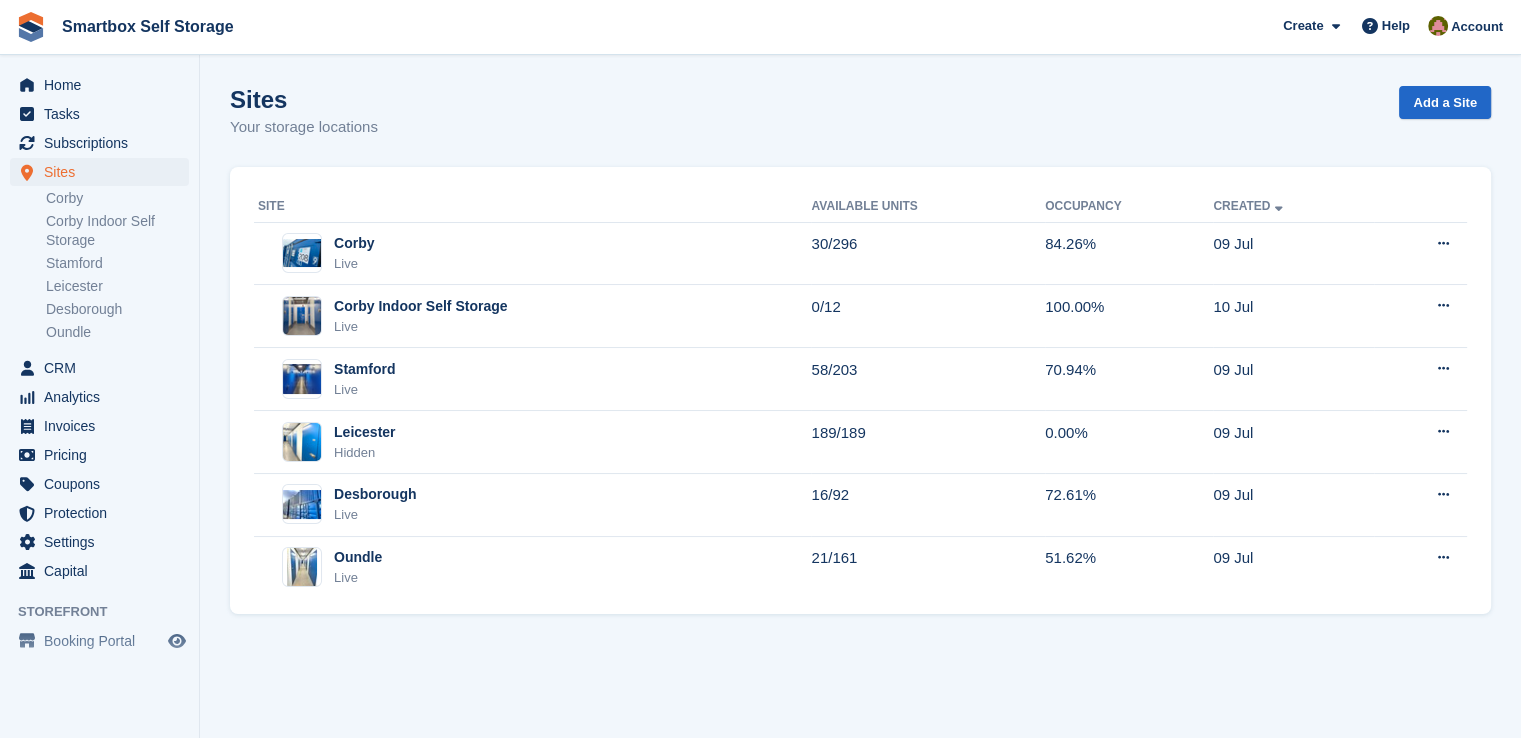 scroll, scrollTop: 0, scrollLeft: 0, axis: both 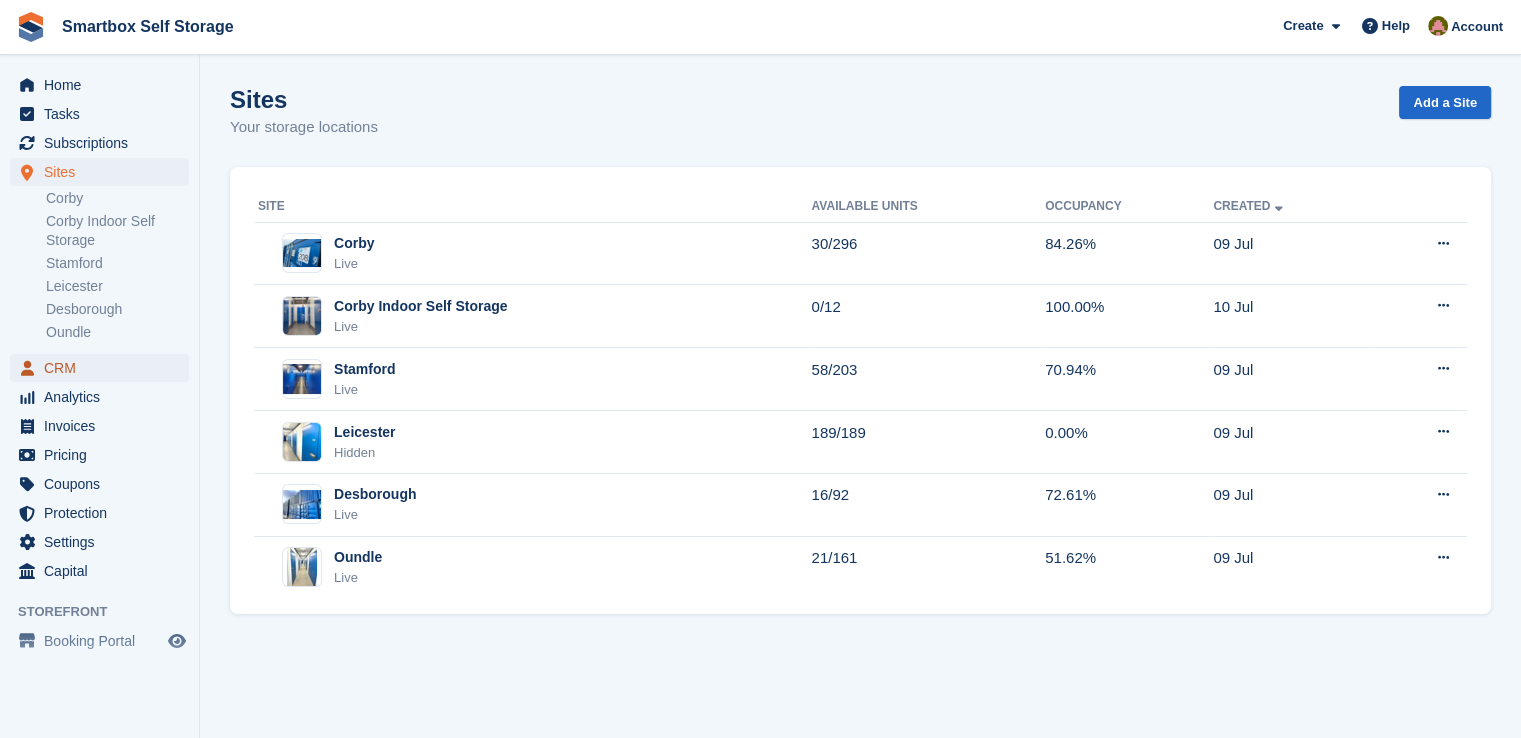 click on "CRM" at bounding box center [104, 368] 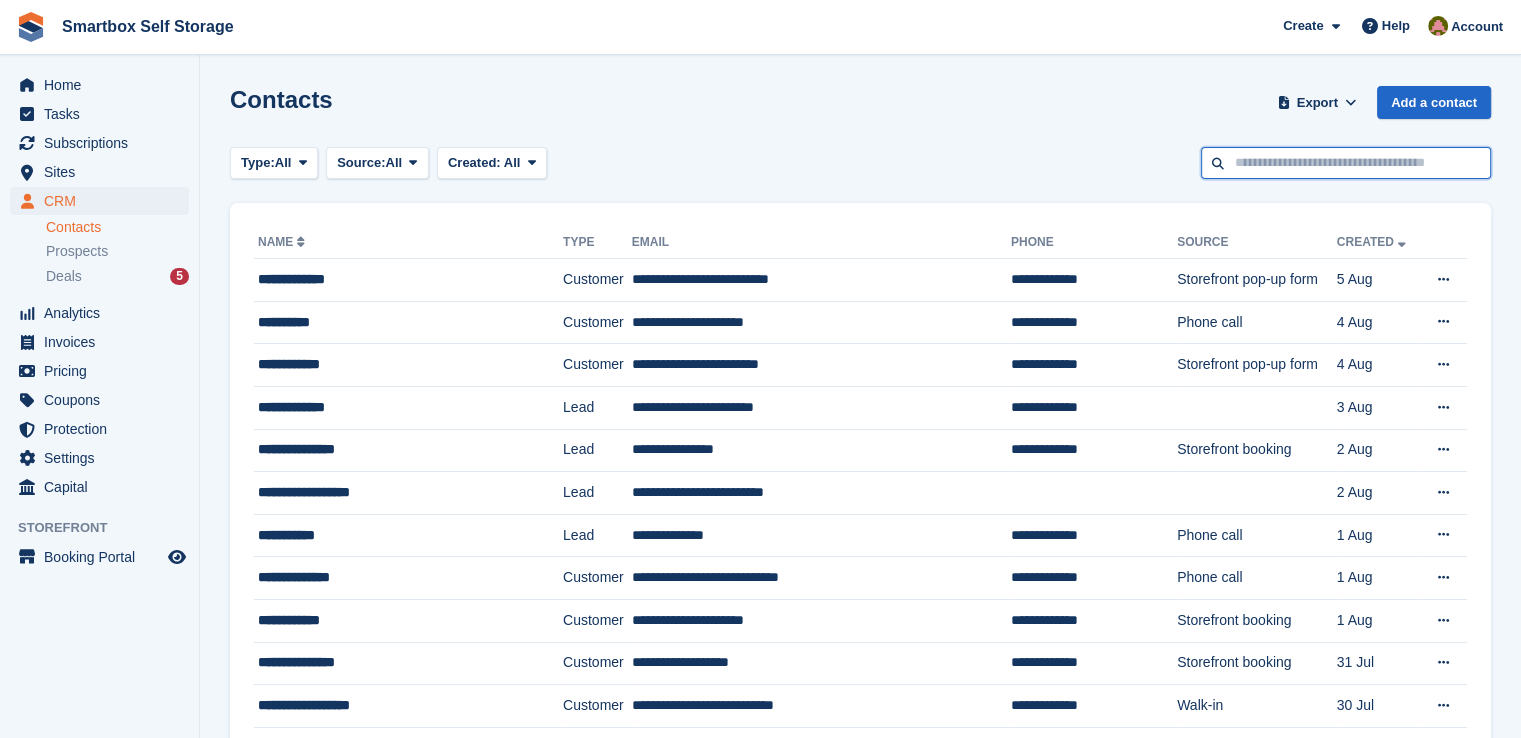 click at bounding box center (1346, 163) 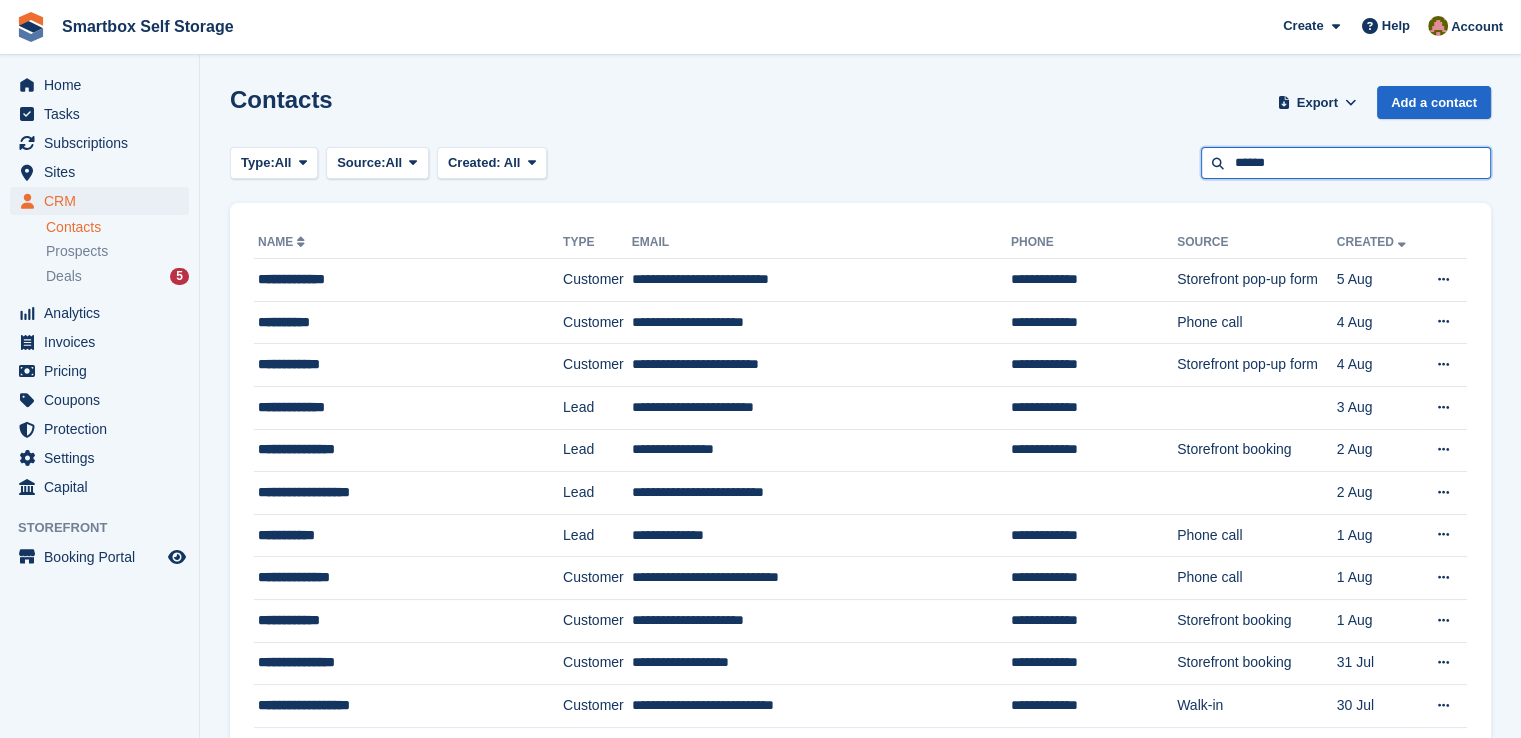 type on "******" 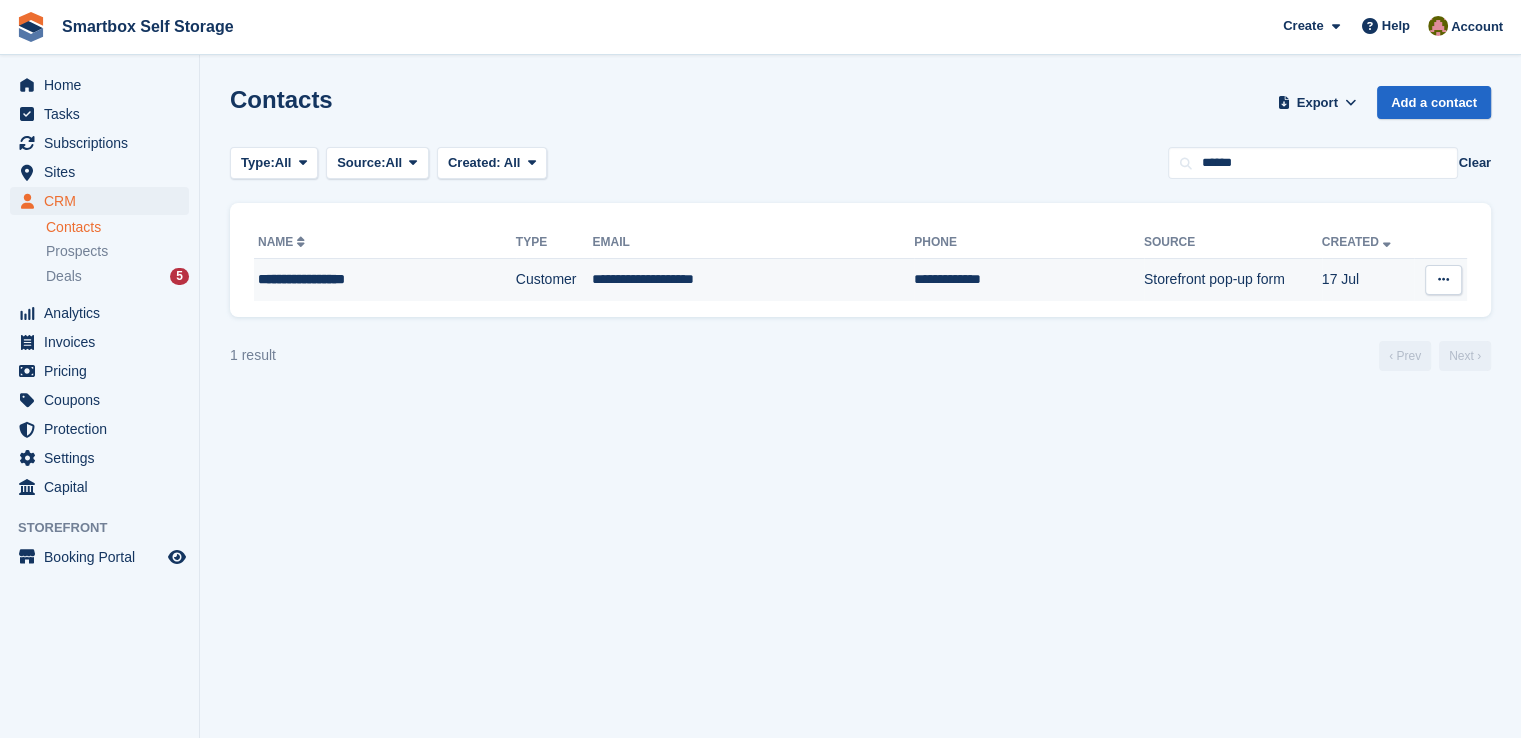 click on "**********" at bounding box center [753, 280] 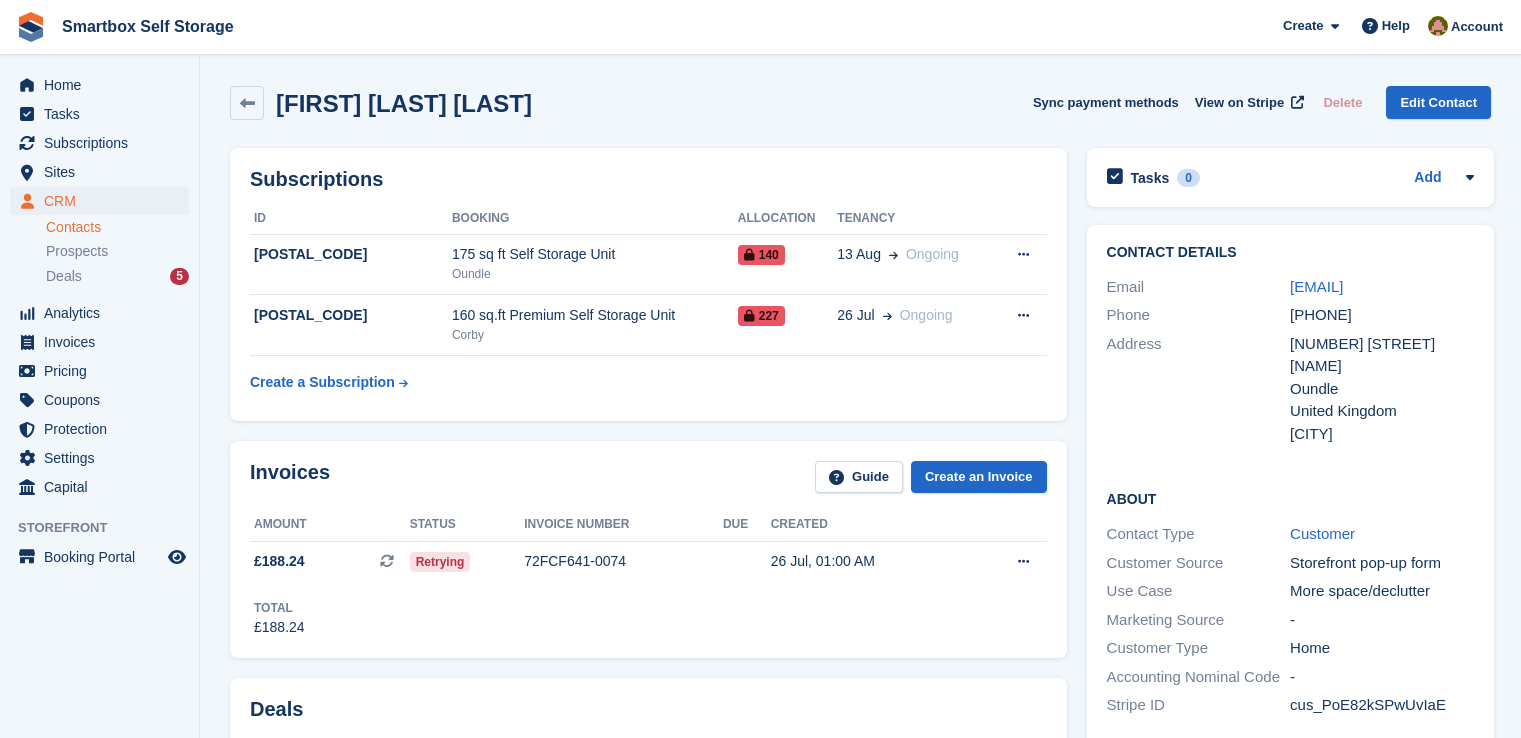 scroll, scrollTop: 0, scrollLeft: 0, axis: both 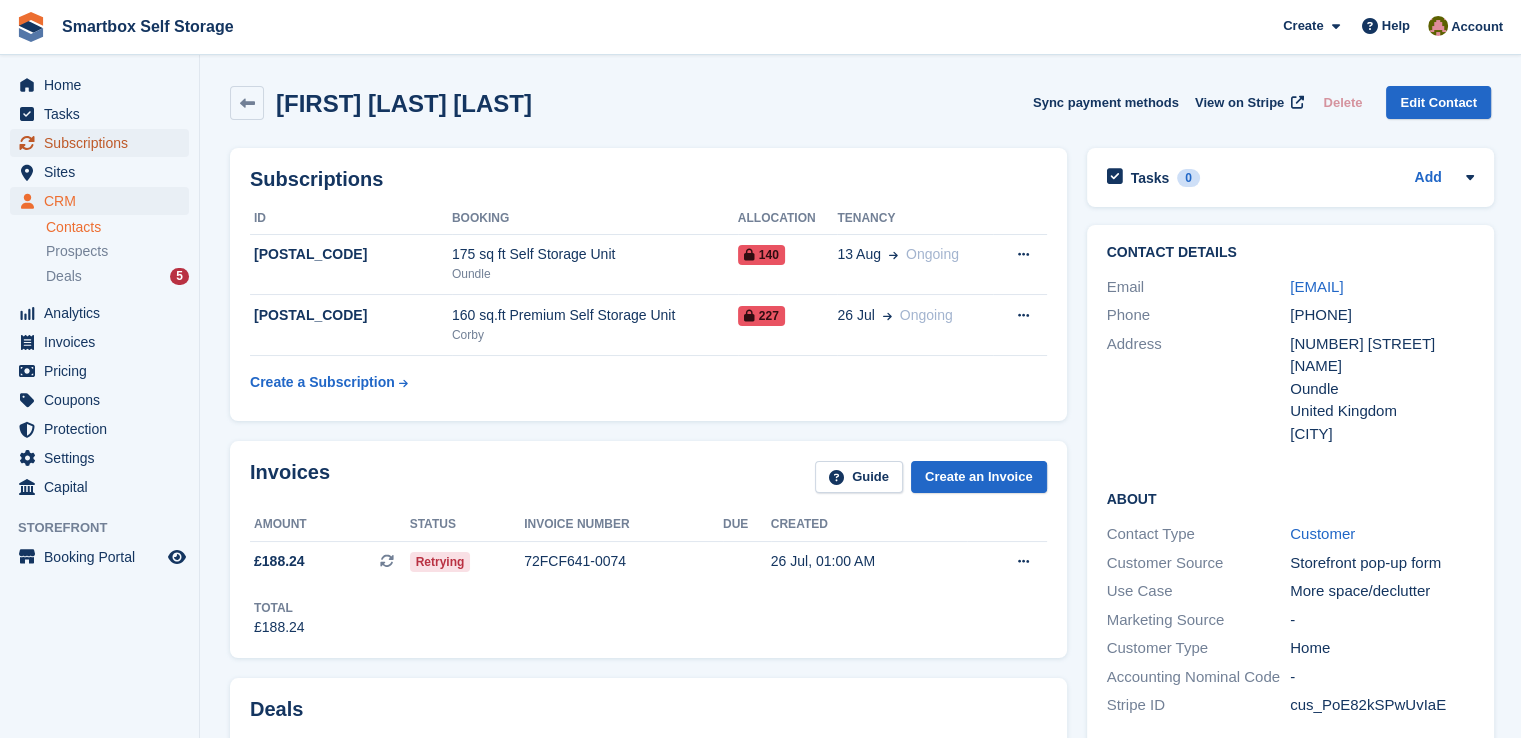 click on "Subscriptions" at bounding box center (104, 143) 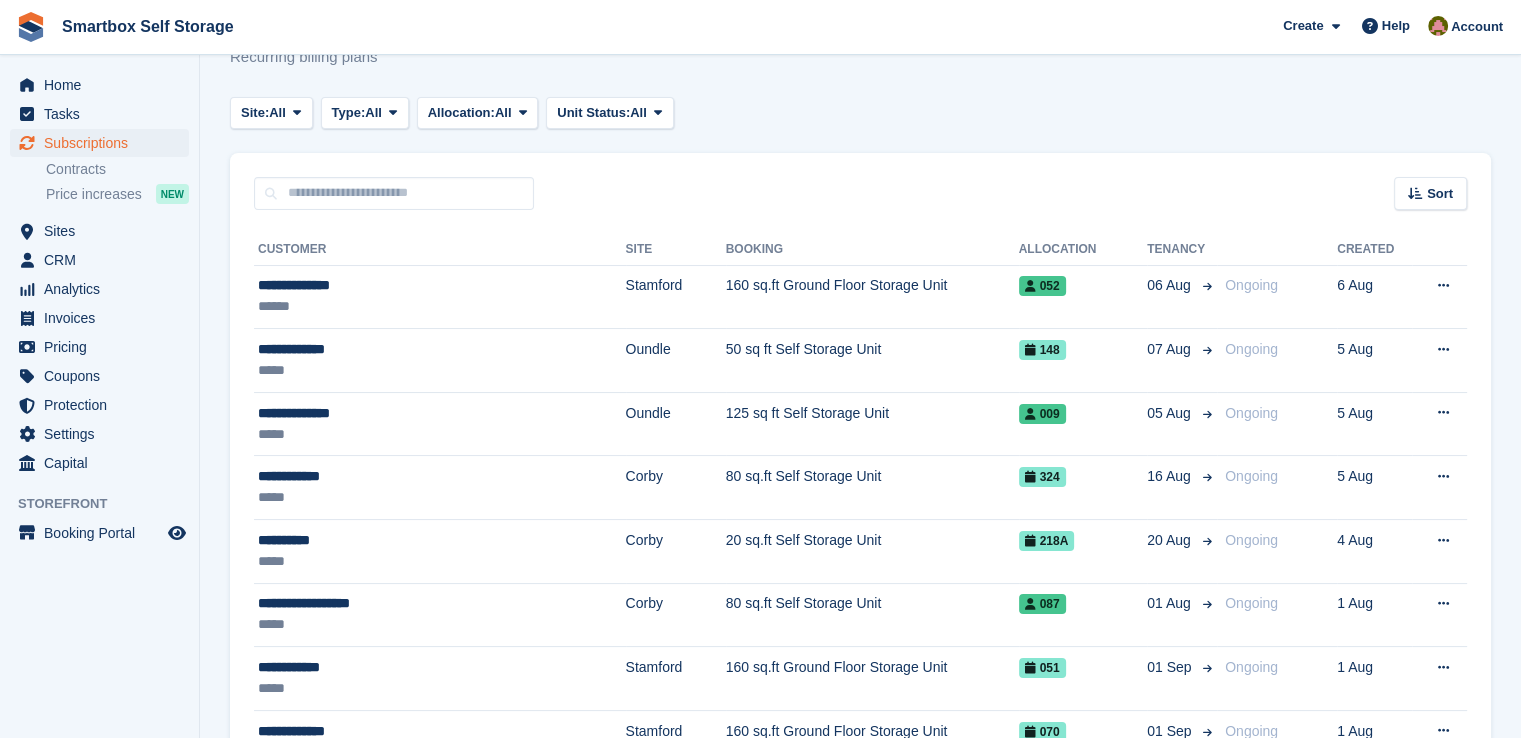 scroll, scrollTop: 100, scrollLeft: 0, axis: vertical 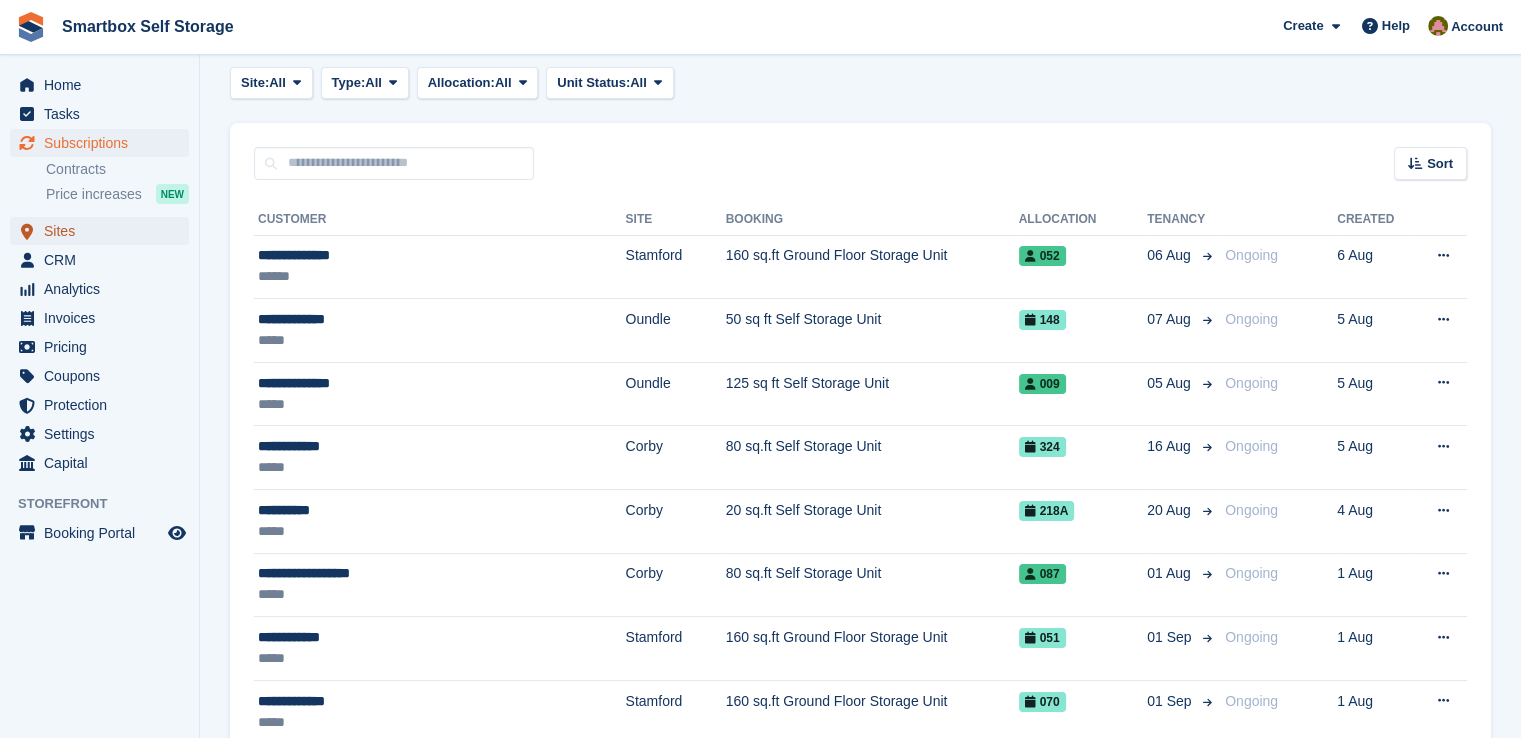 click on "Sites" at bounding box center (104, 231) 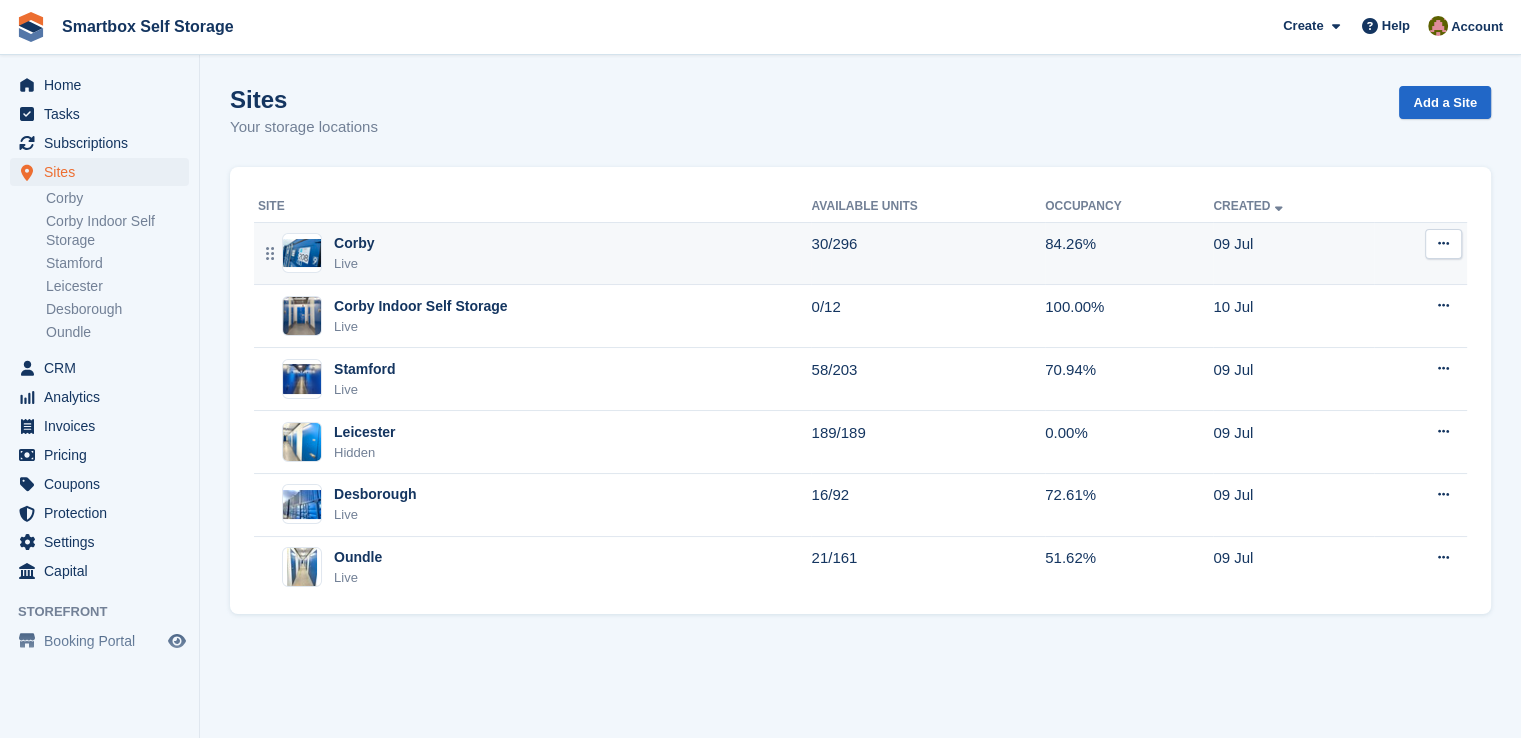 scroll, scrollTop: 0, scrollLeft: 0, axis: both 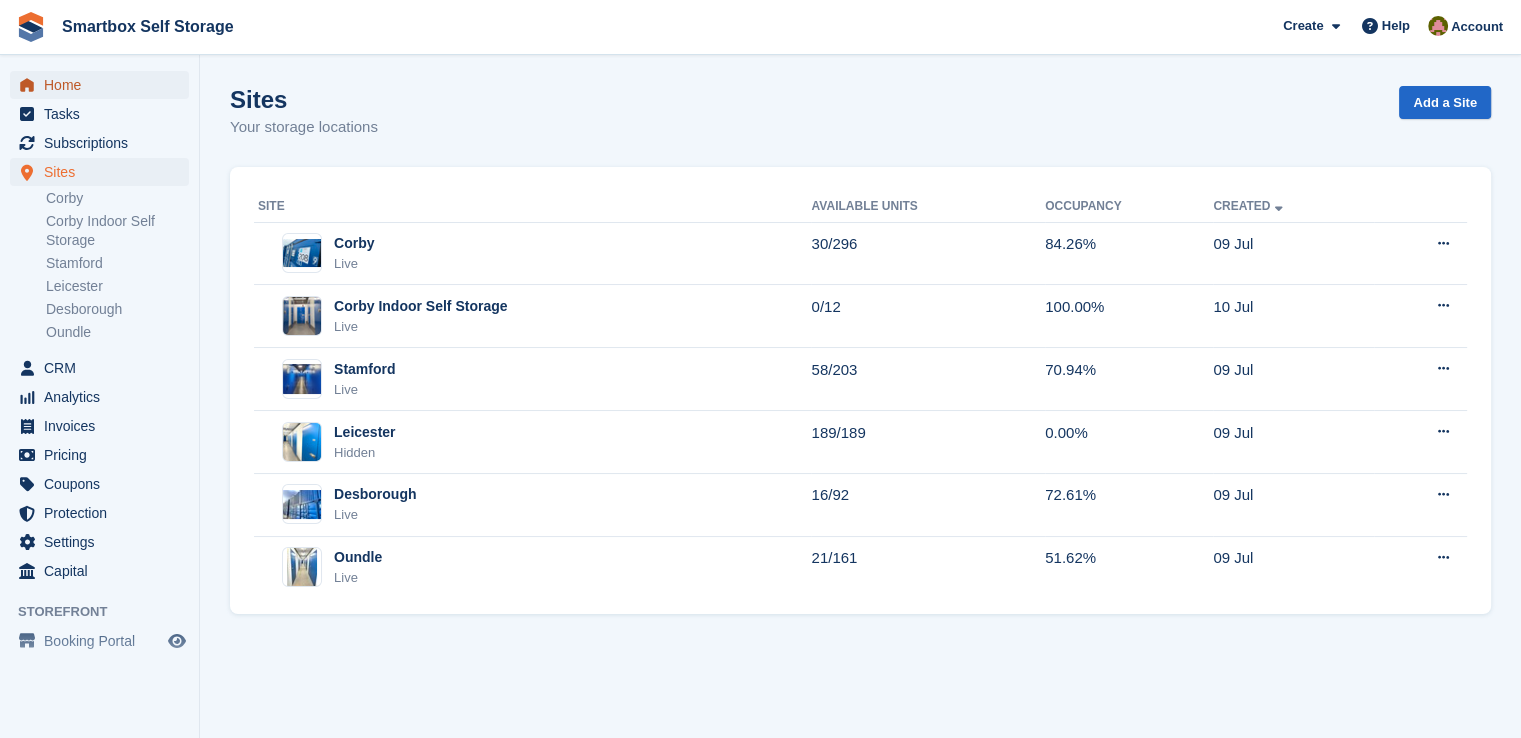 click on "Home" at bounding box center (104, 85) 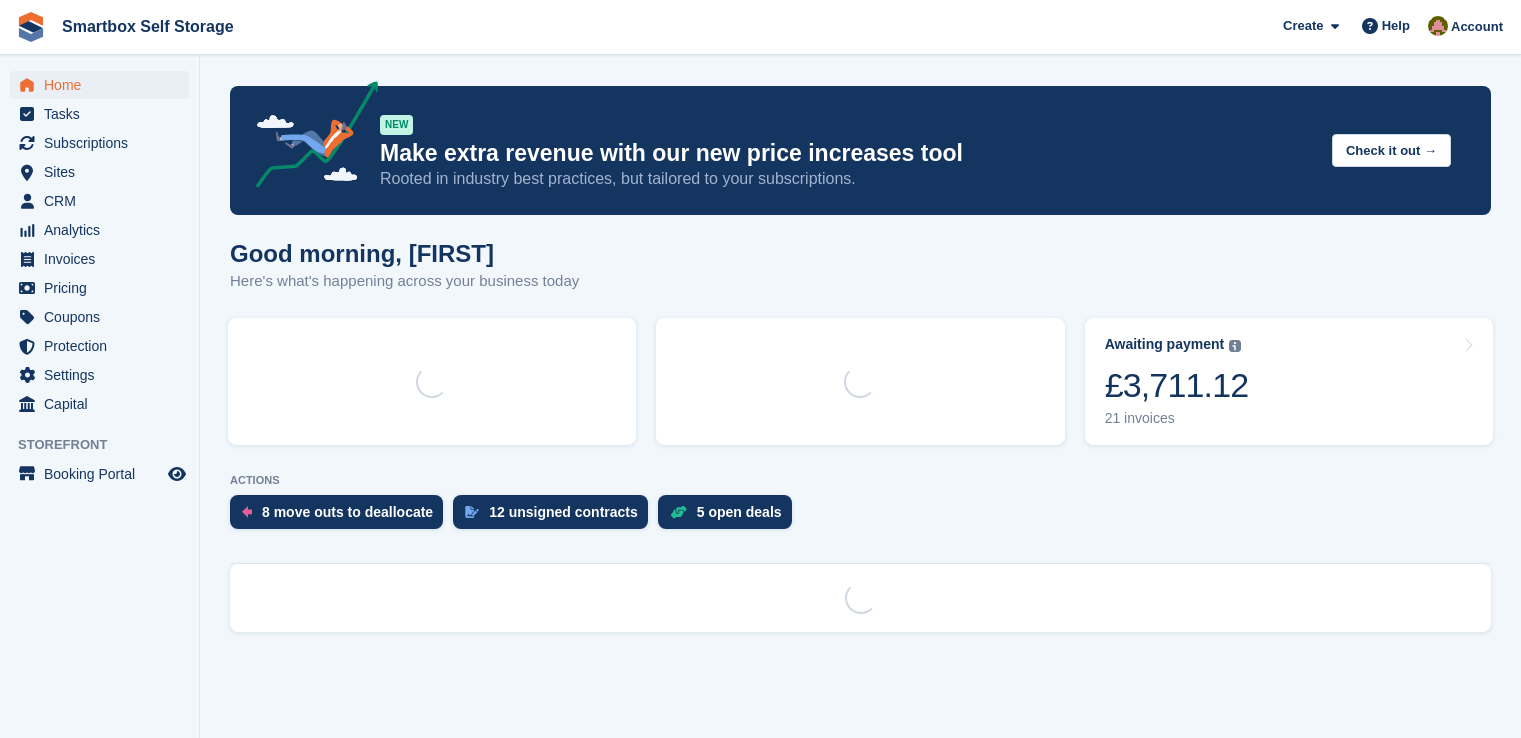 scroll, scrollTop: 0, scrollLeft: 0, axis: both 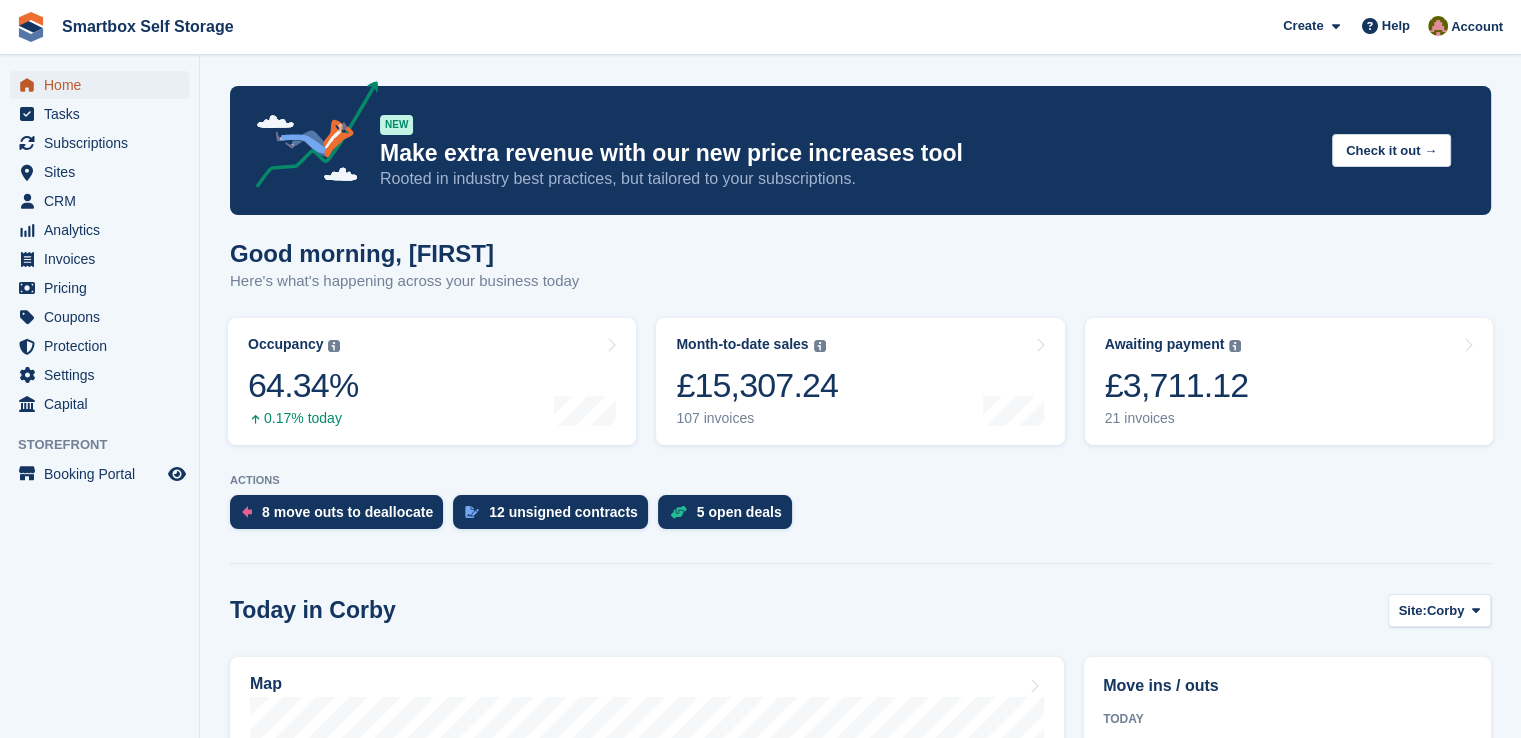 click on "Home" at bounding box center [104, 85] 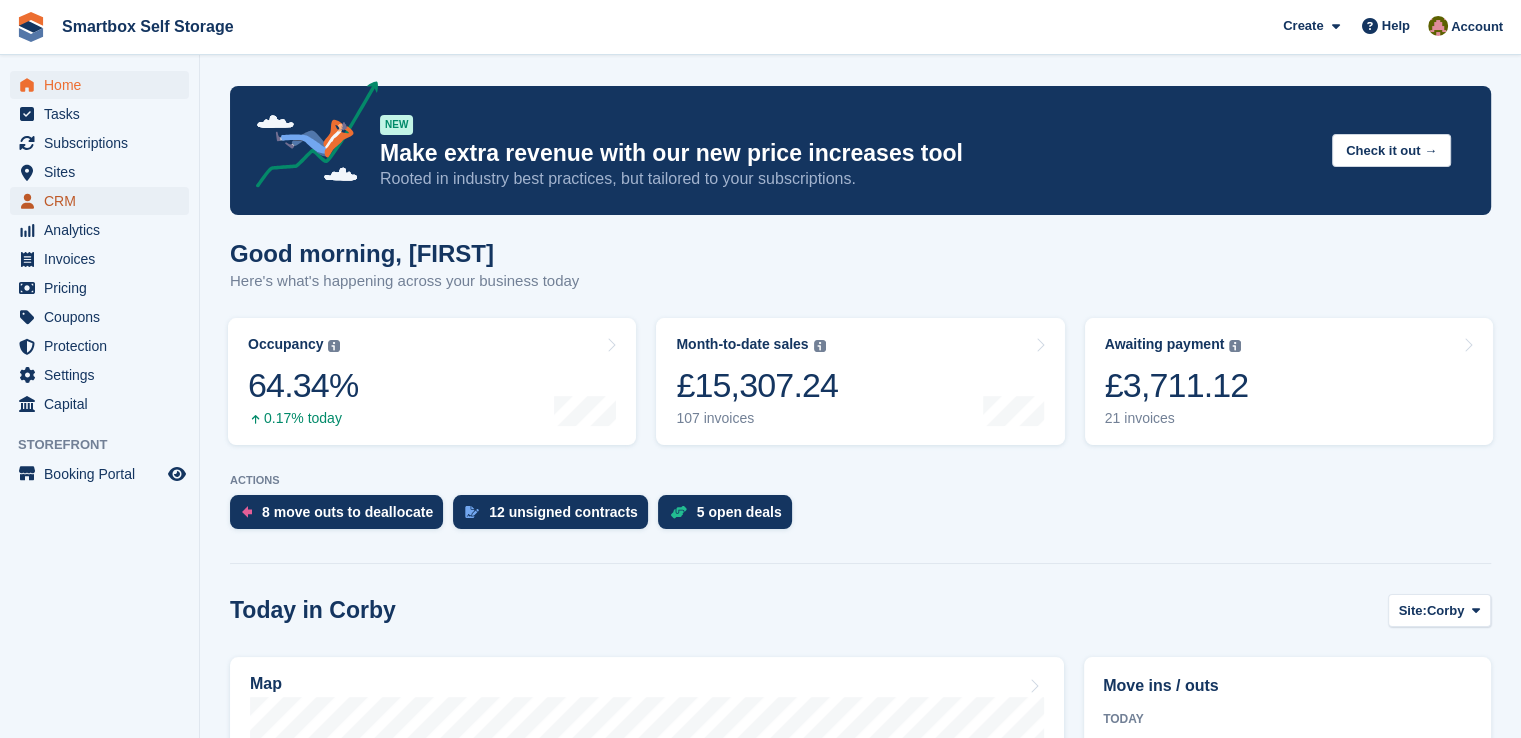 click on "CRM" at bounding box center [104, 201] 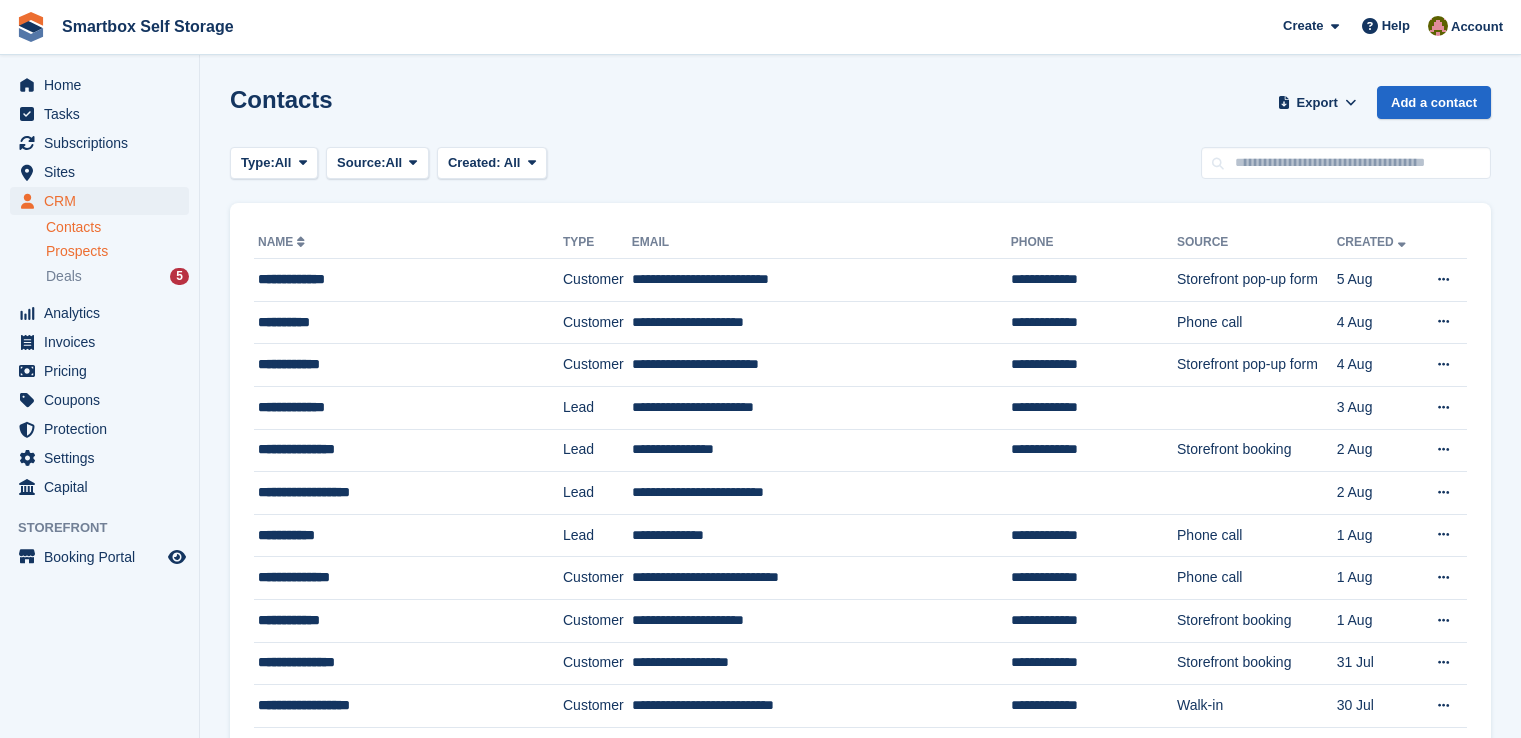 scroll, scrollTop: 0, scrollLeft: 0, axis: both 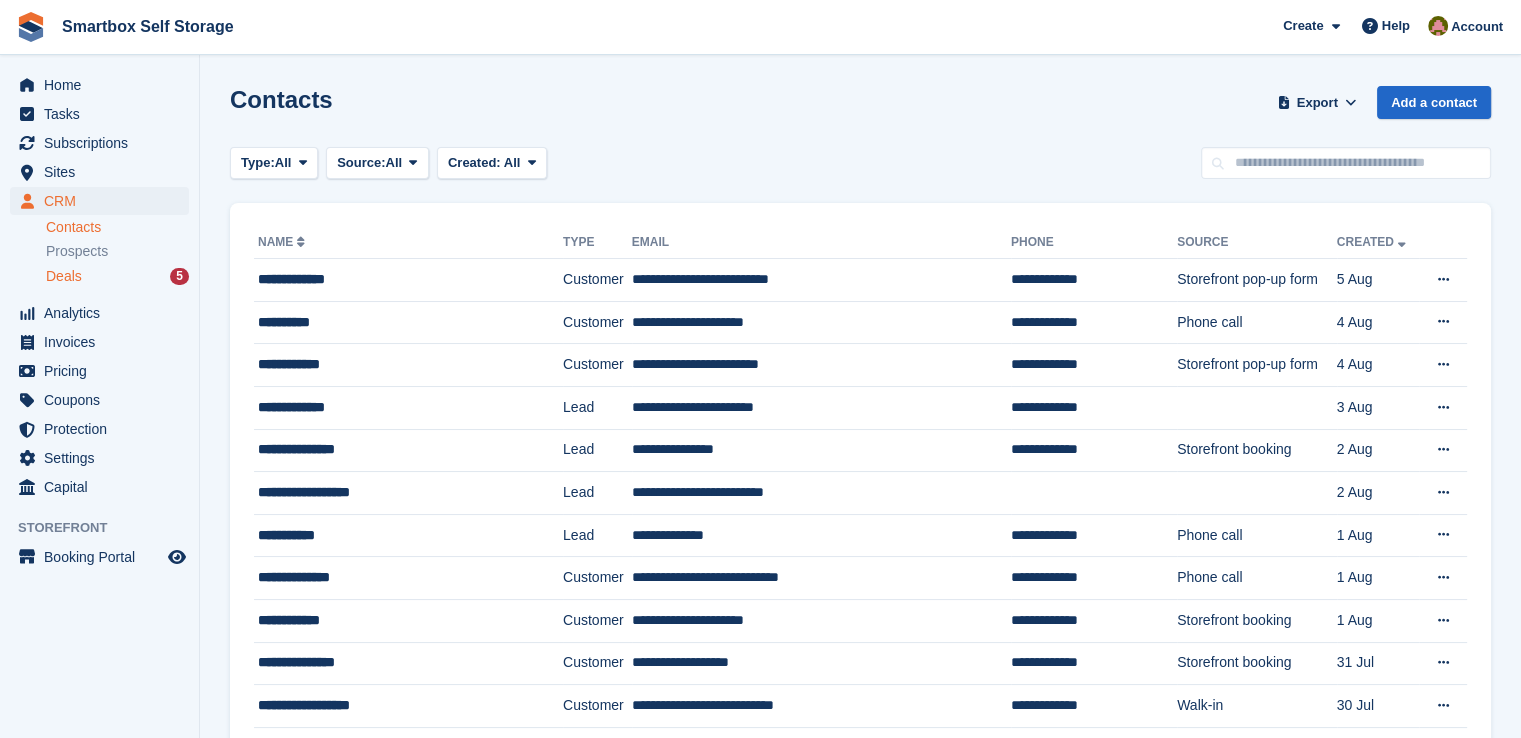click on "Deals" at bounding box center [64, 276] 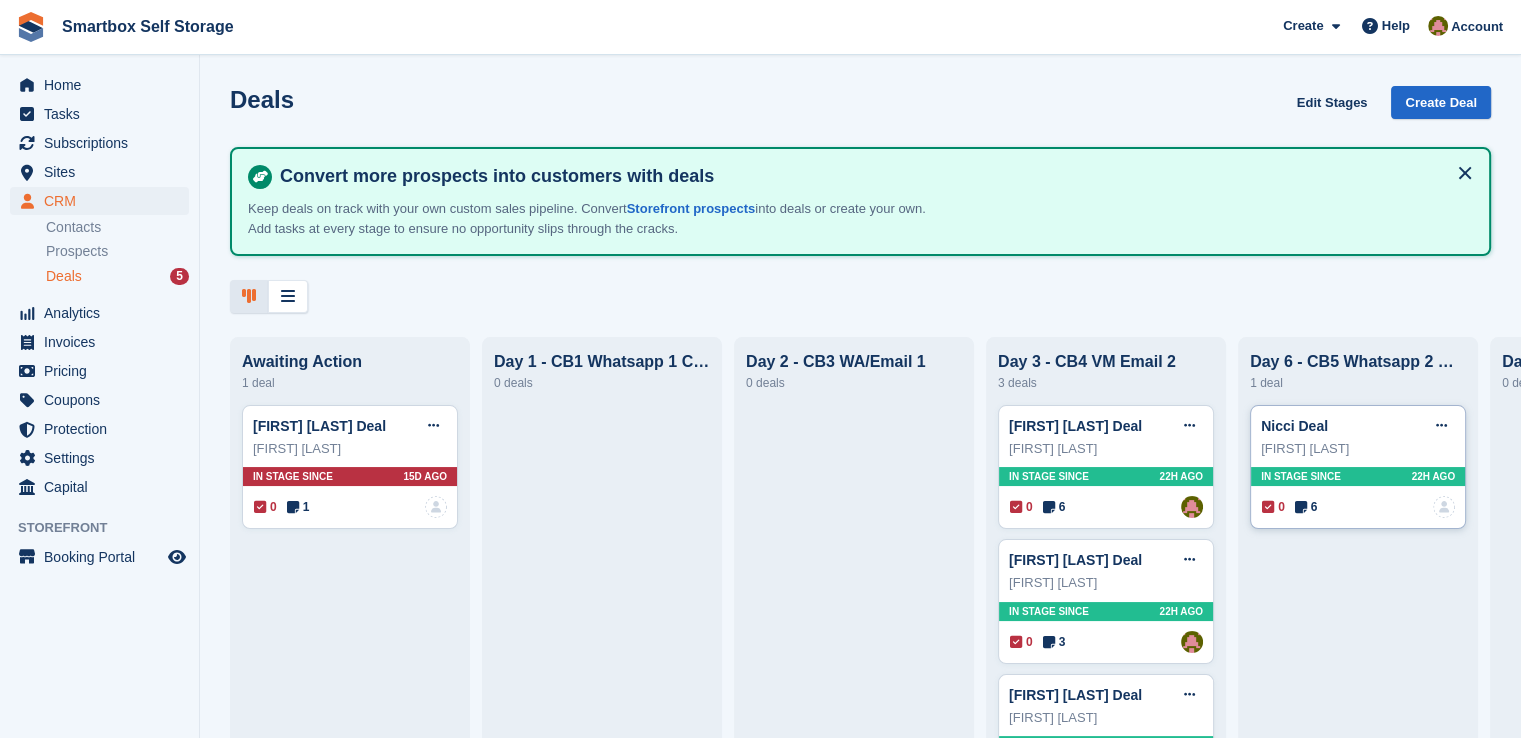 click on "In stage since 22H AGO" at bounding box center [1358, 476] 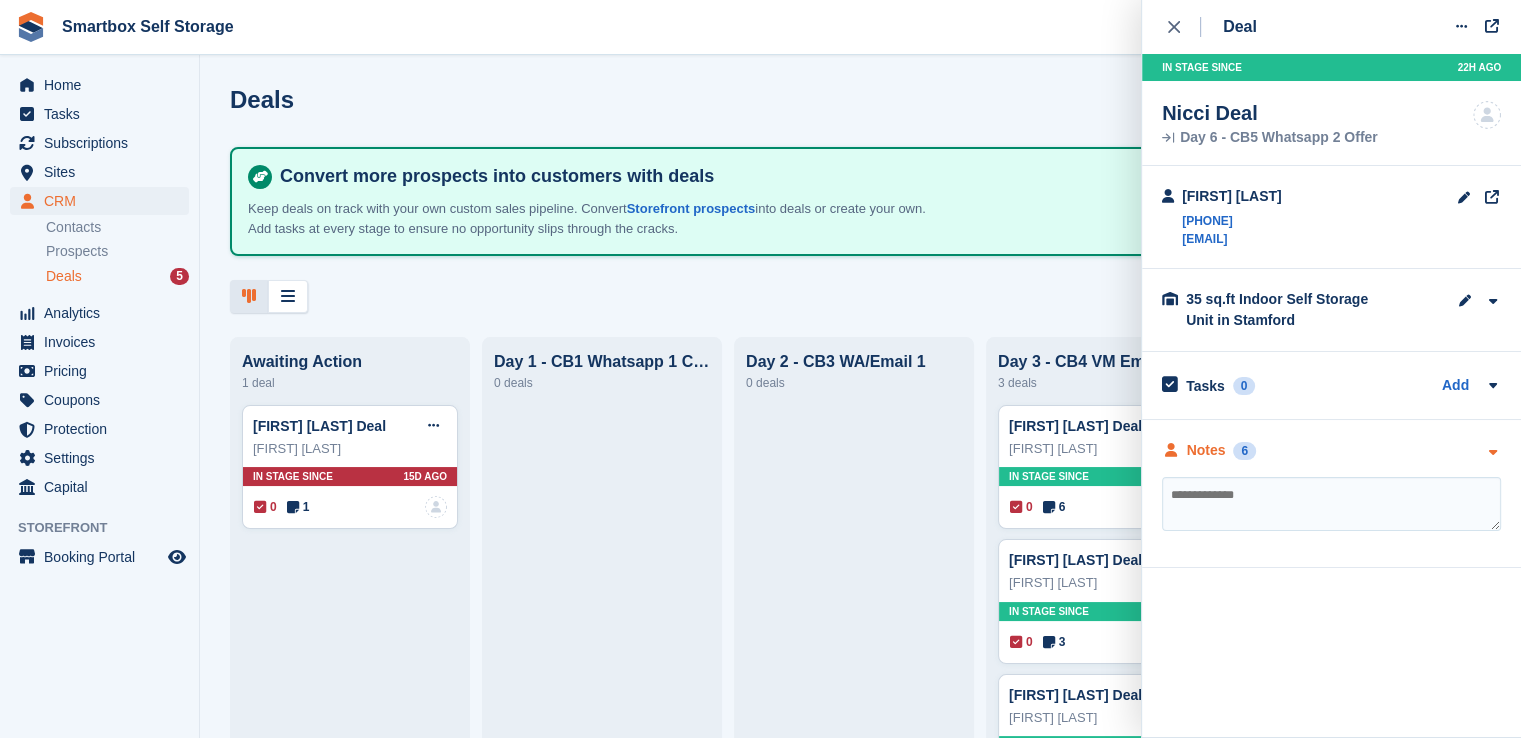 click on "6" at bounding box center [1244, 451] 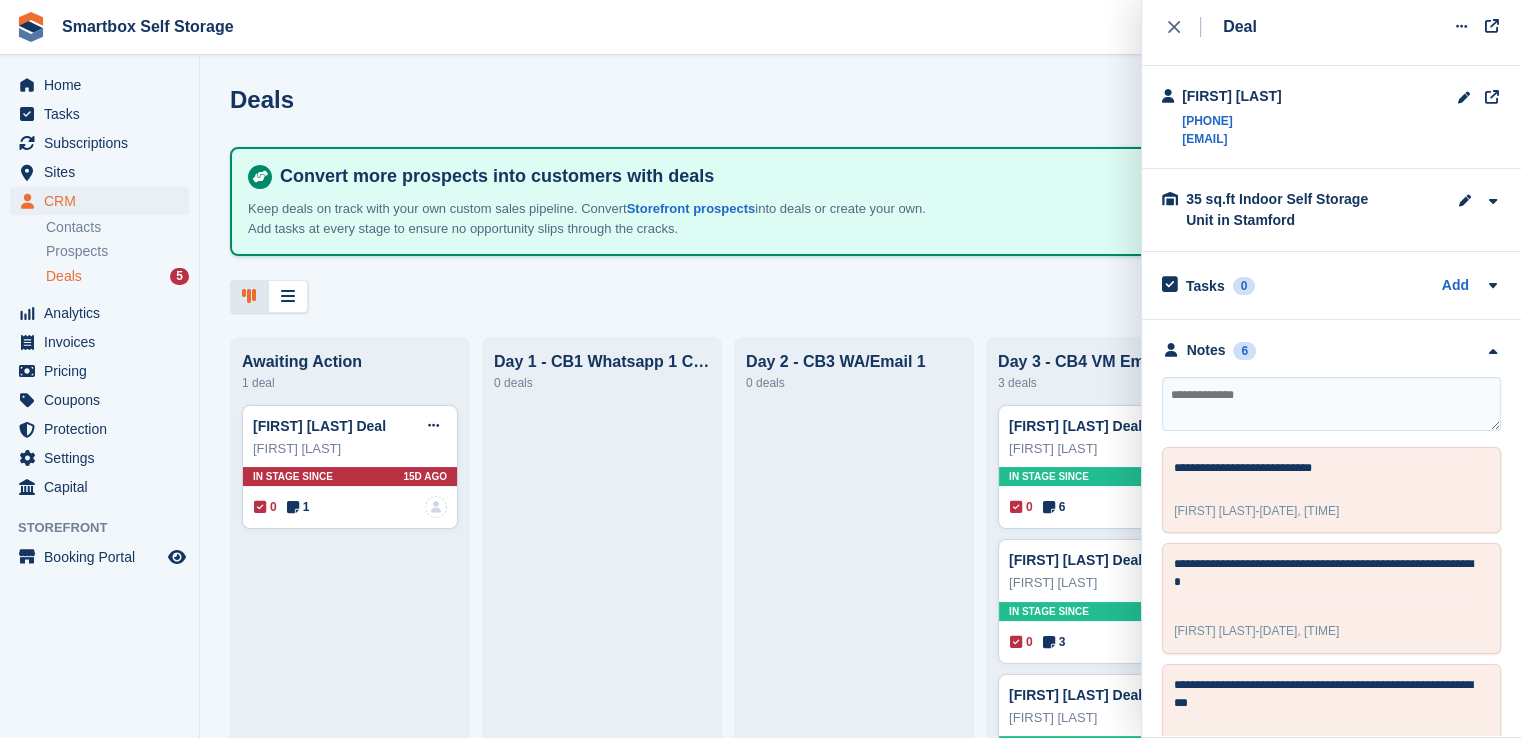 scroll, scrollTop: 0, scrollLeft: 0, axis: both 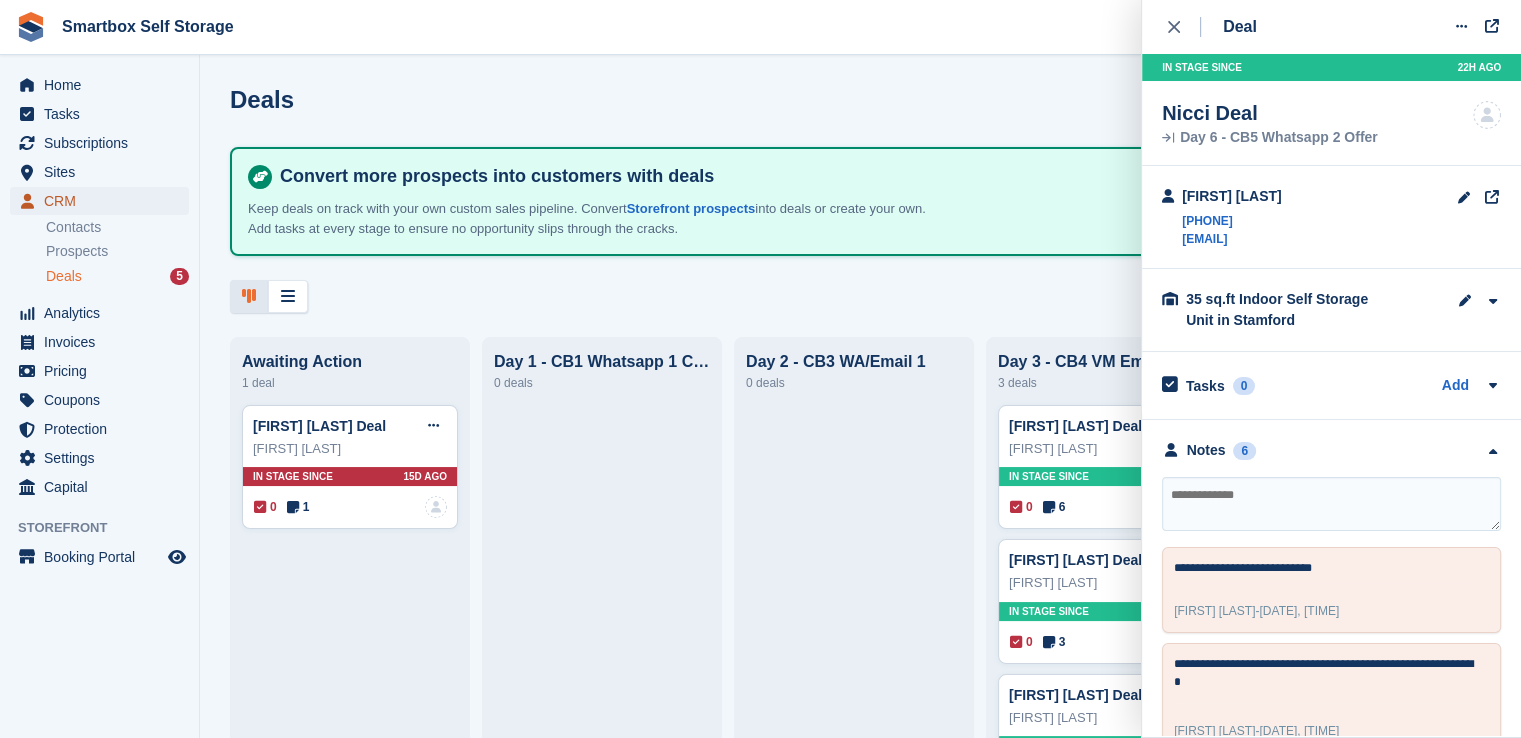 click on "CRM" at bounding box center [104, 201] 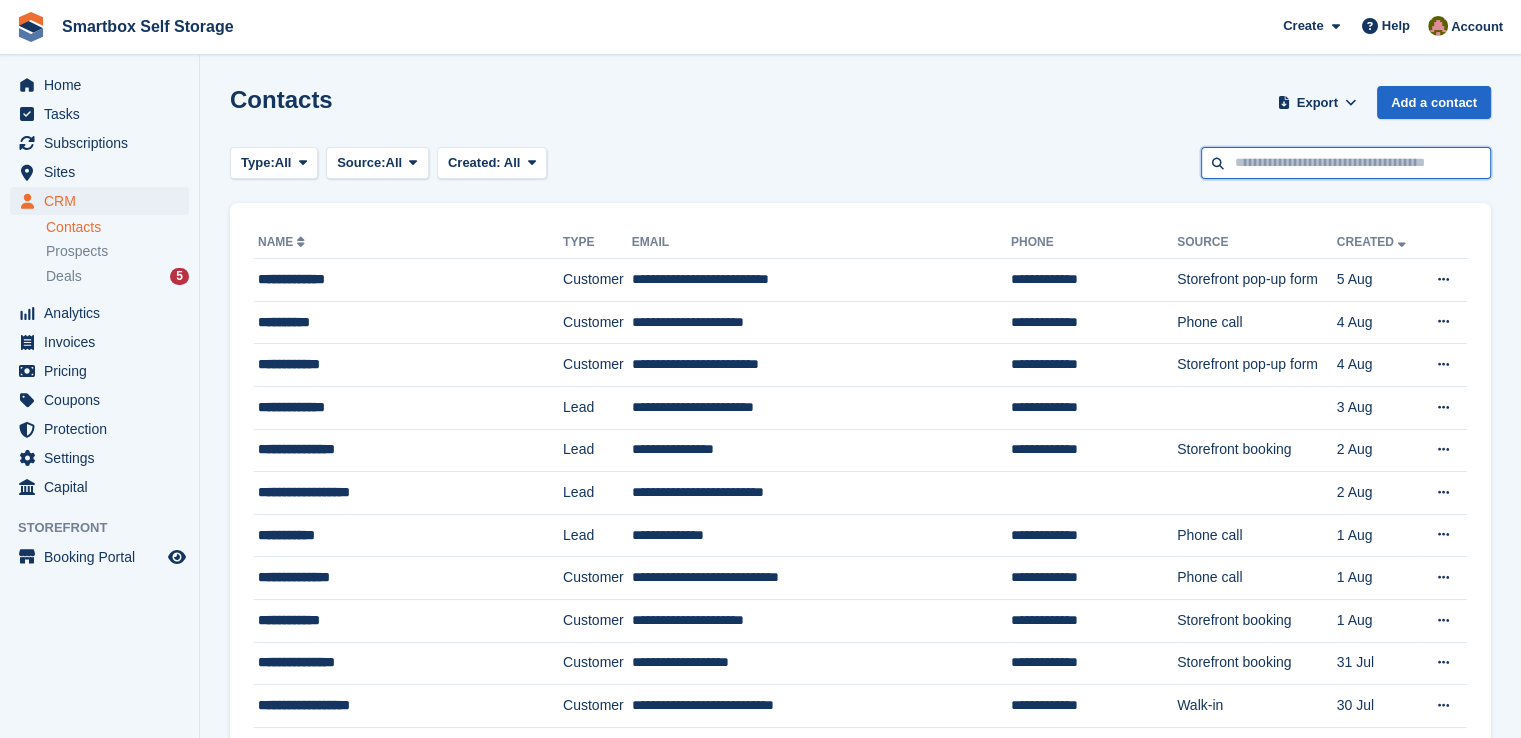 click at bounding box center [1346, 163] 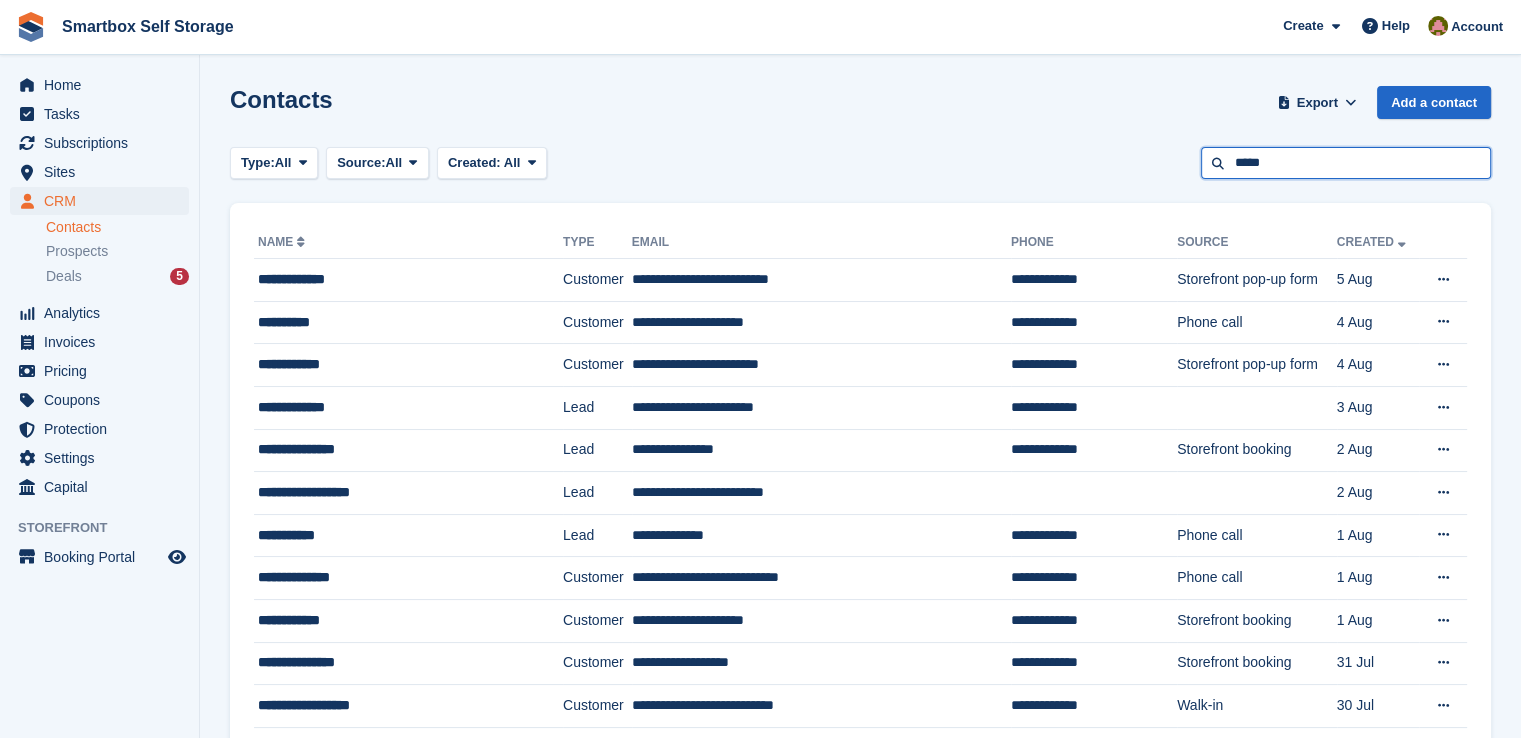 type on "*****" 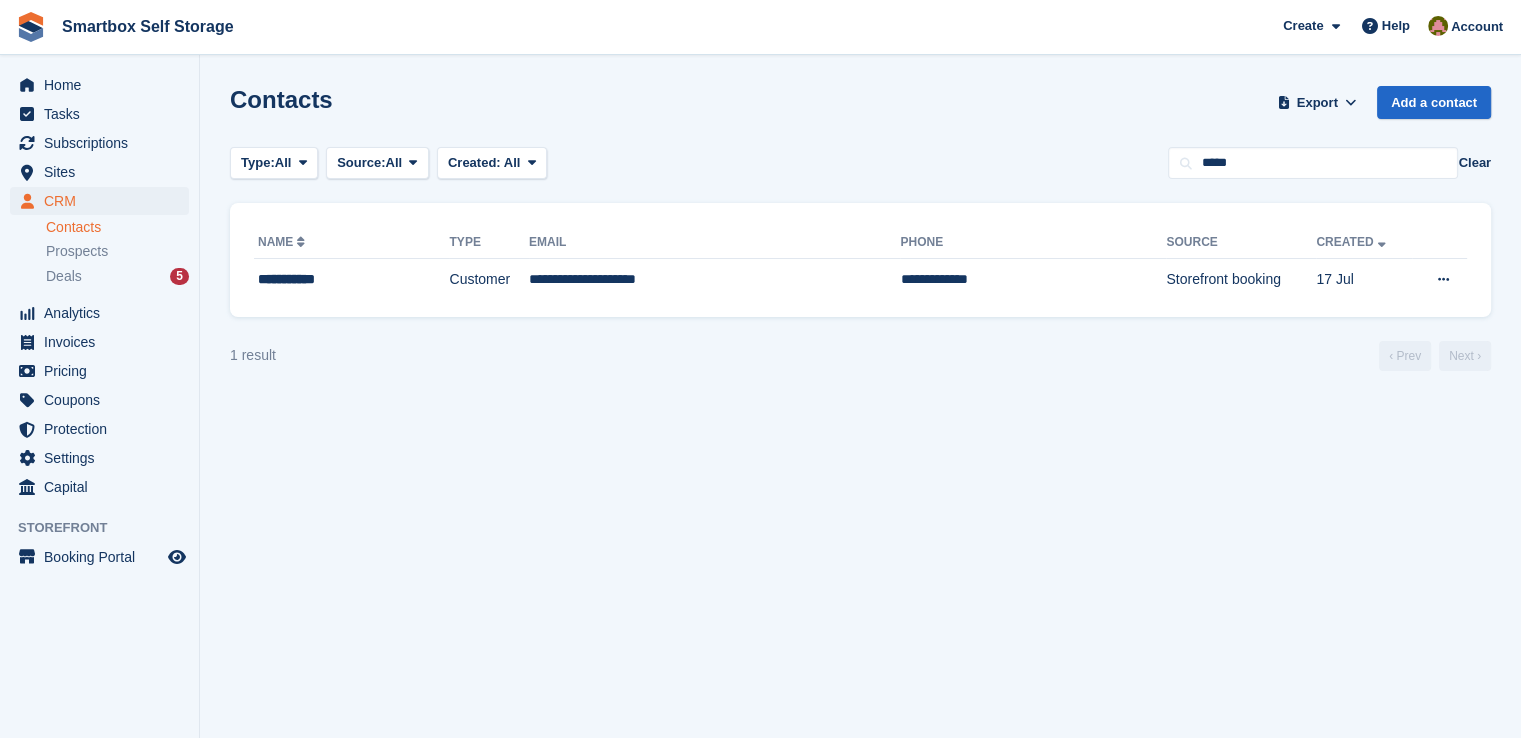 click on "Email" at bounding box center [714, 243] 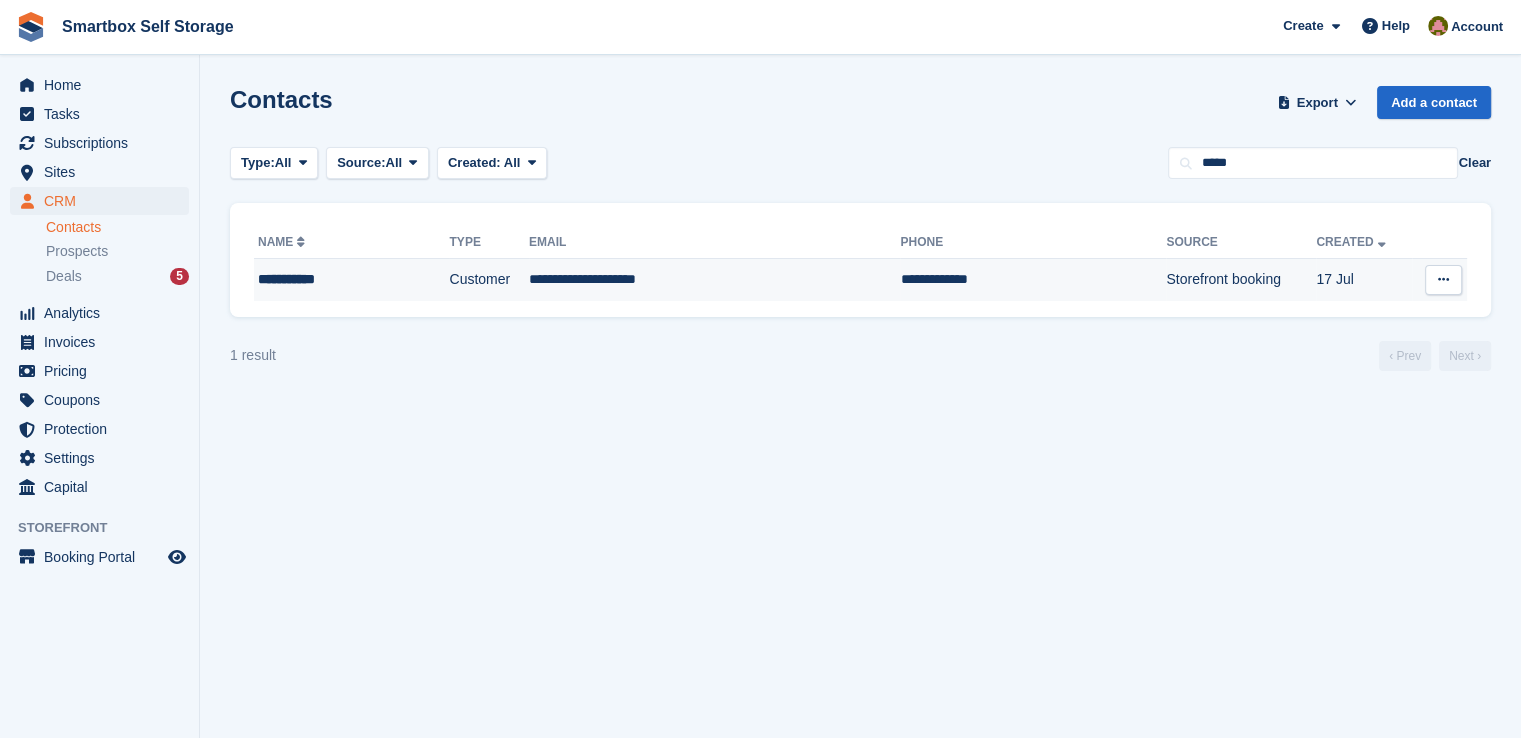 click on "**********" at bounding box center [714, 280] 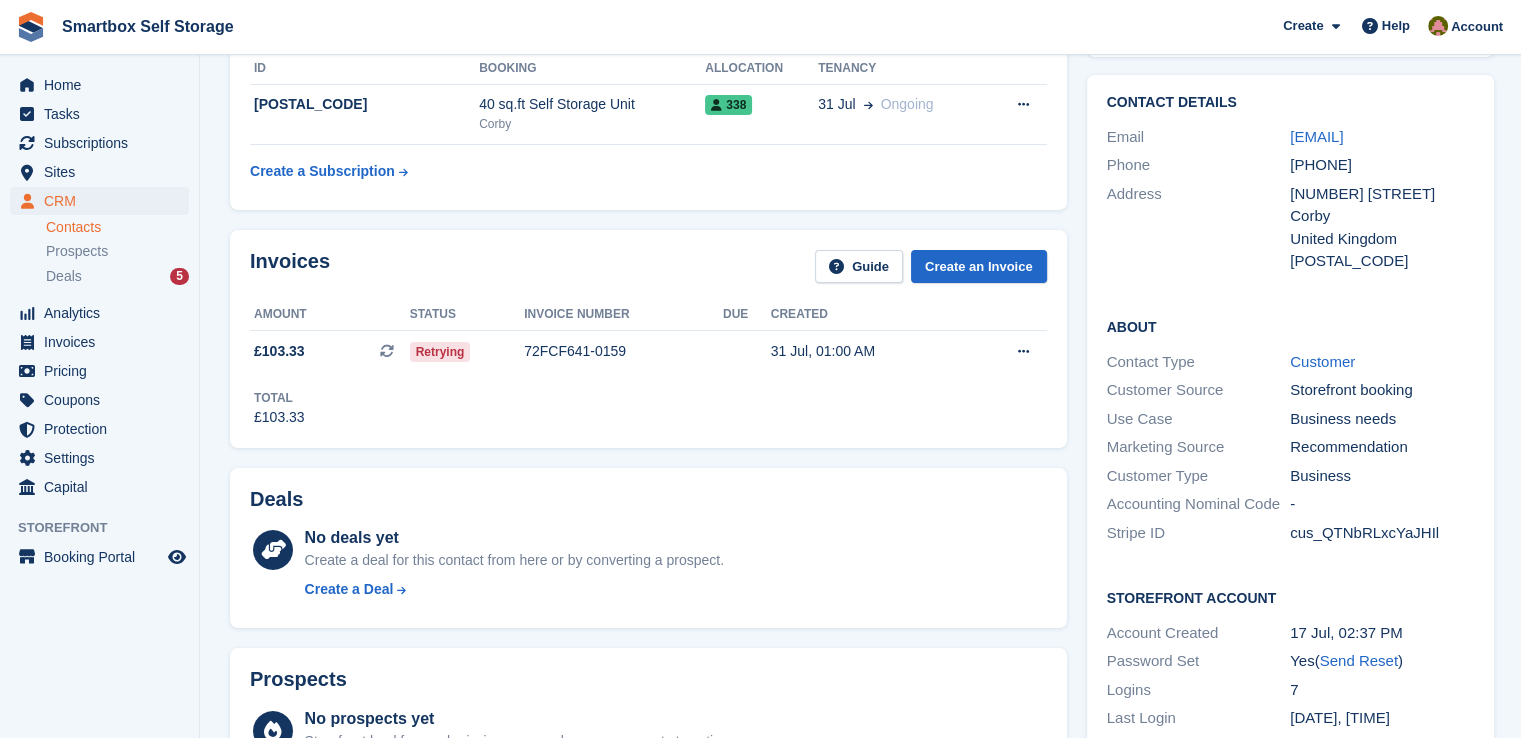 scroll, scrollTop: 0, scrollLeft: 0, axis: both 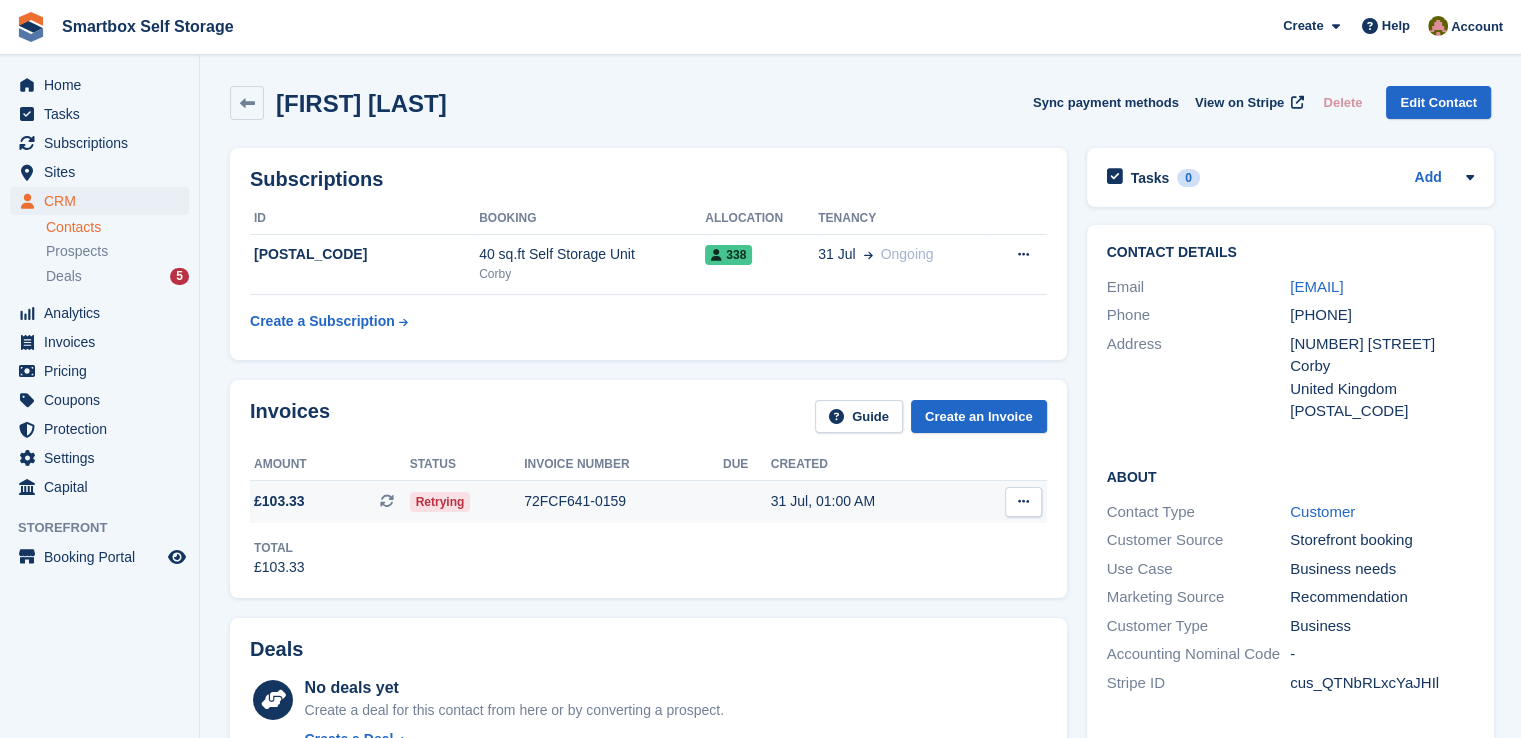 click on "72FCF641-0159" at bounding box center [623, 501] 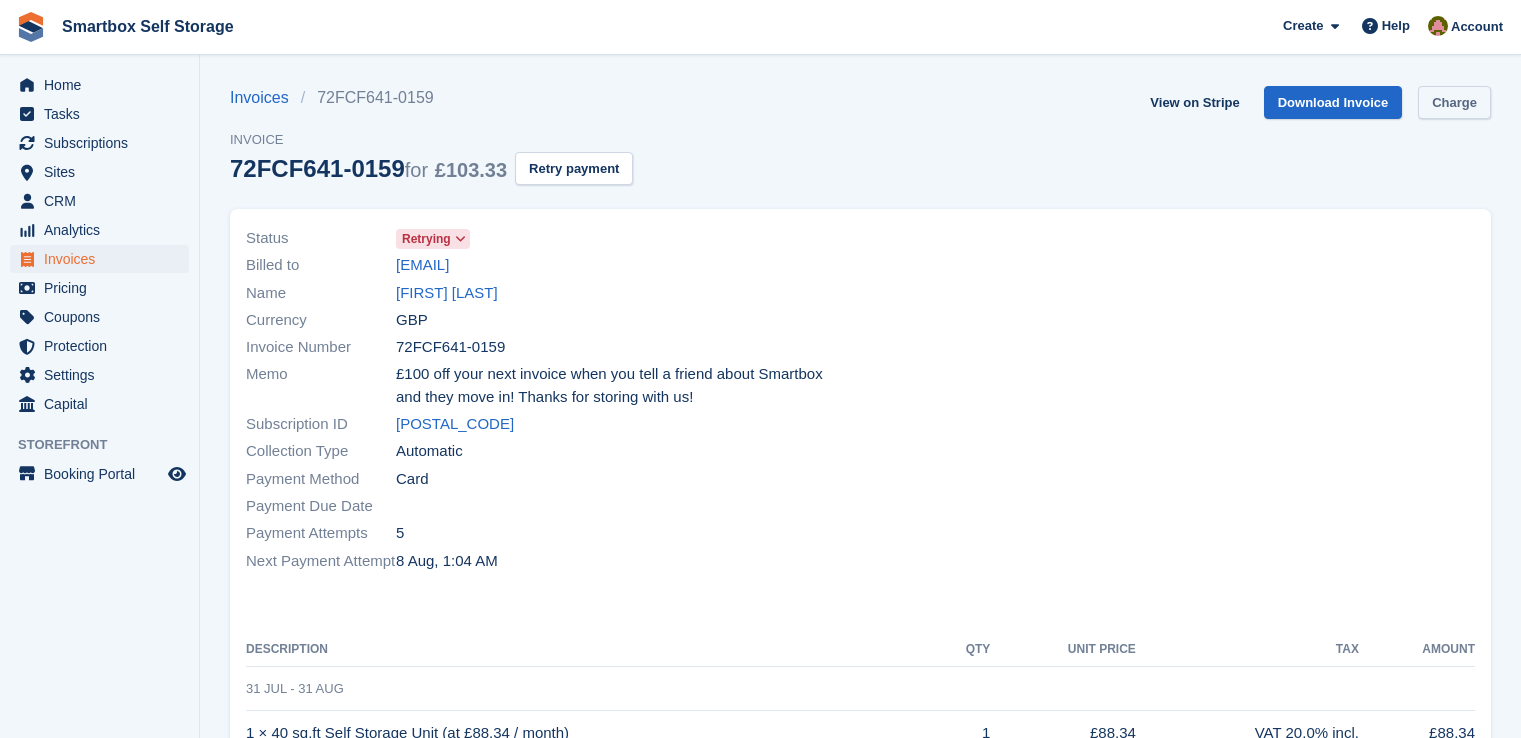 scroll, scrollTop: 0, scrollLeft: 0, axis: both 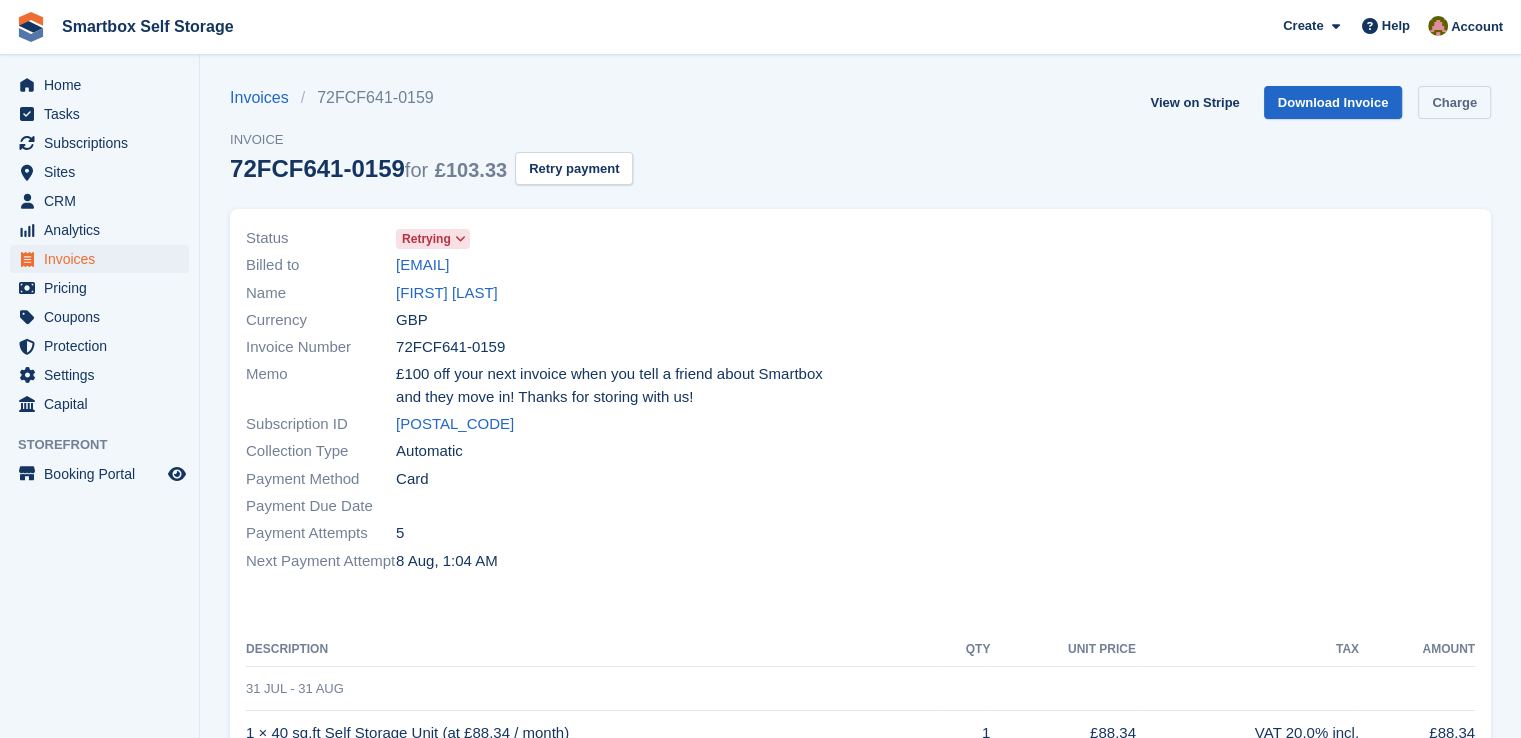 click on "Charge" at bounding box center [1454, 102] 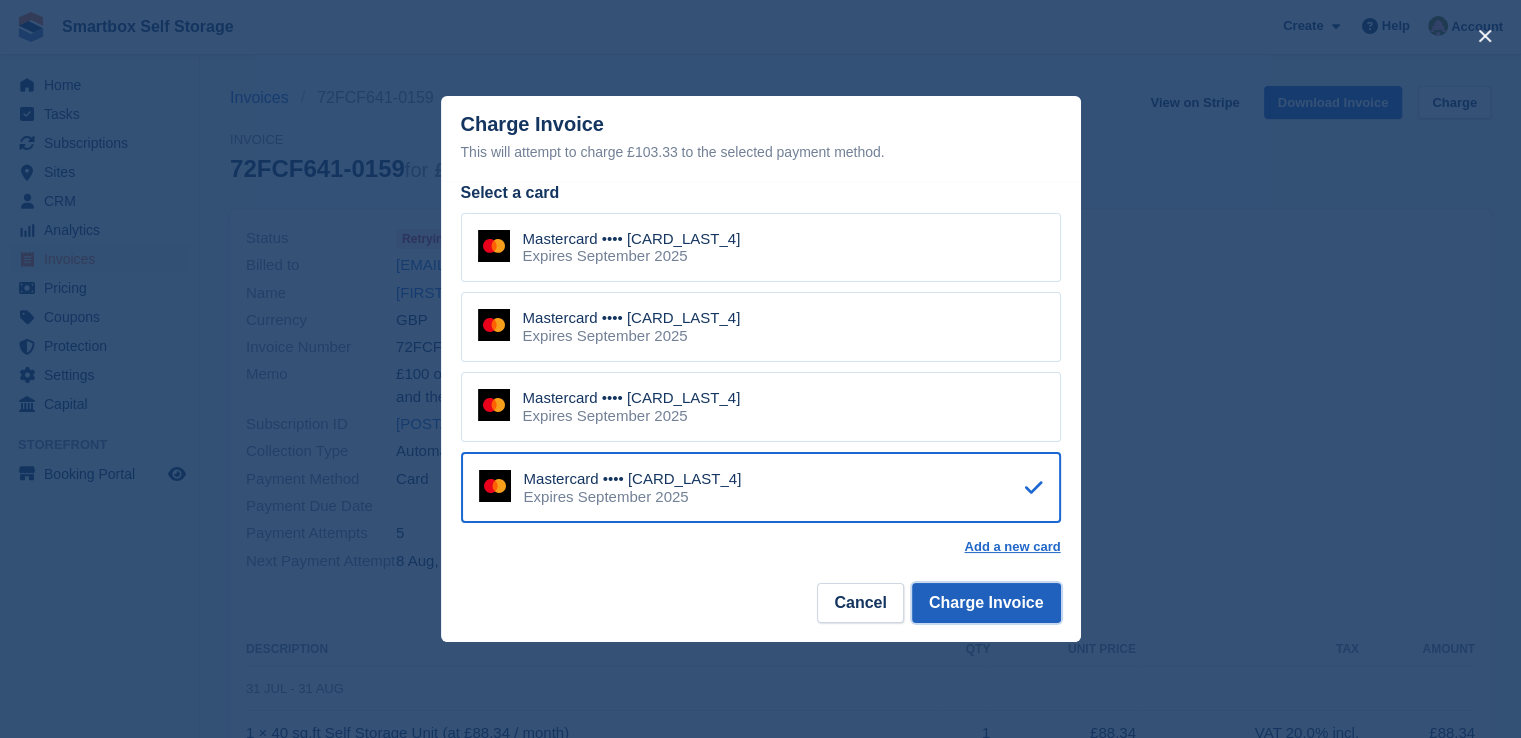 click on "Charge Invoice" at bounding box center (986, 603) 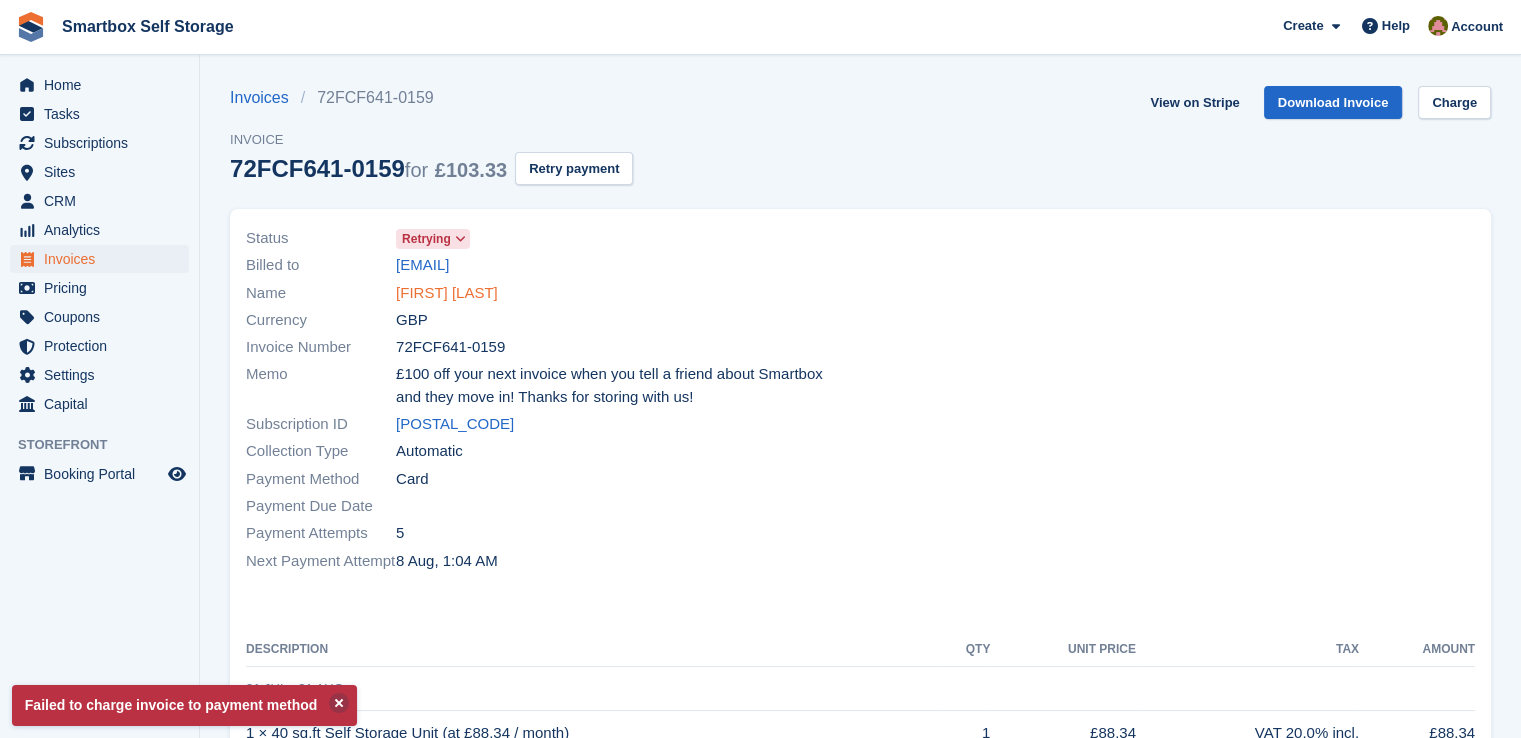 click on "Lee tierney" at bounding box center [447, 293] 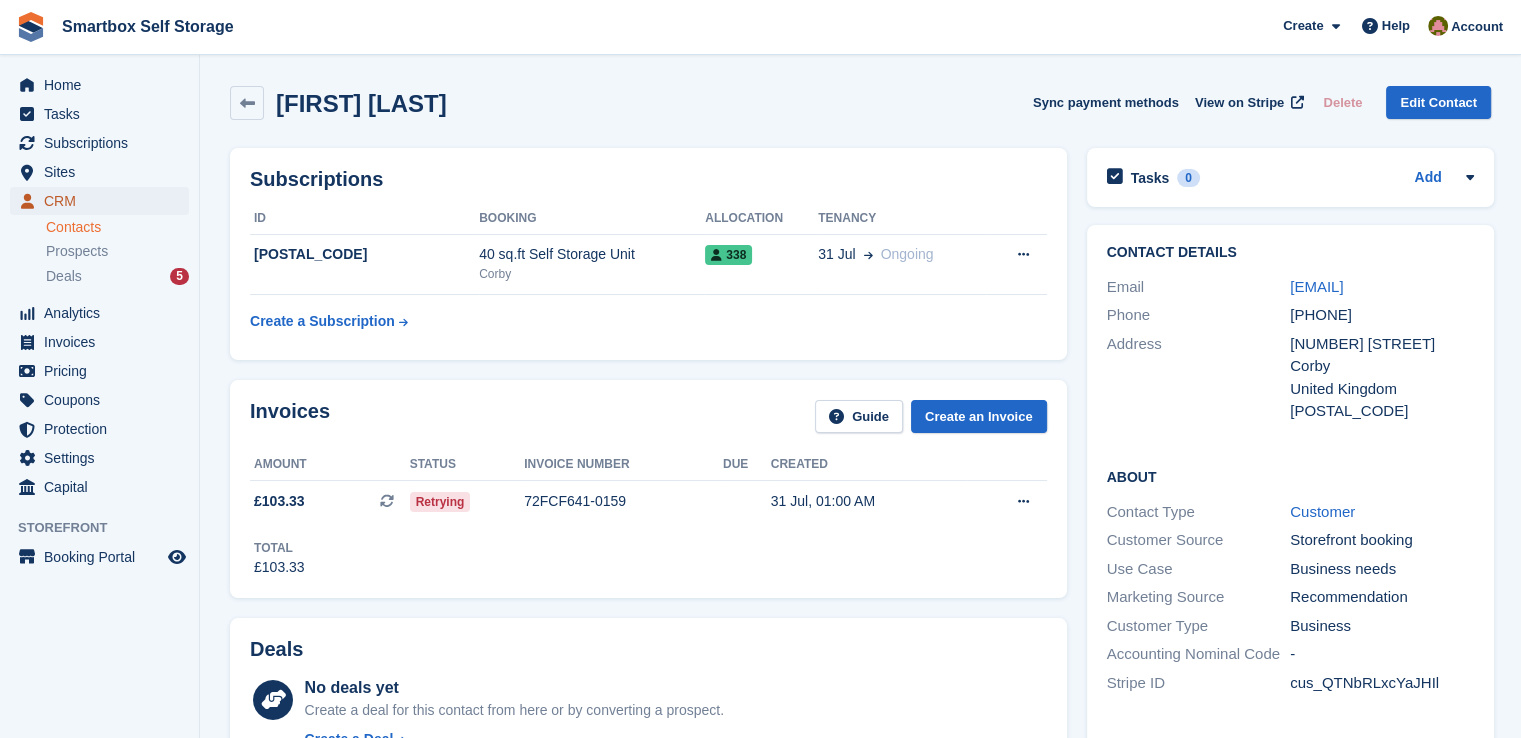 click on "CRM" at bounding box center [104, 201] 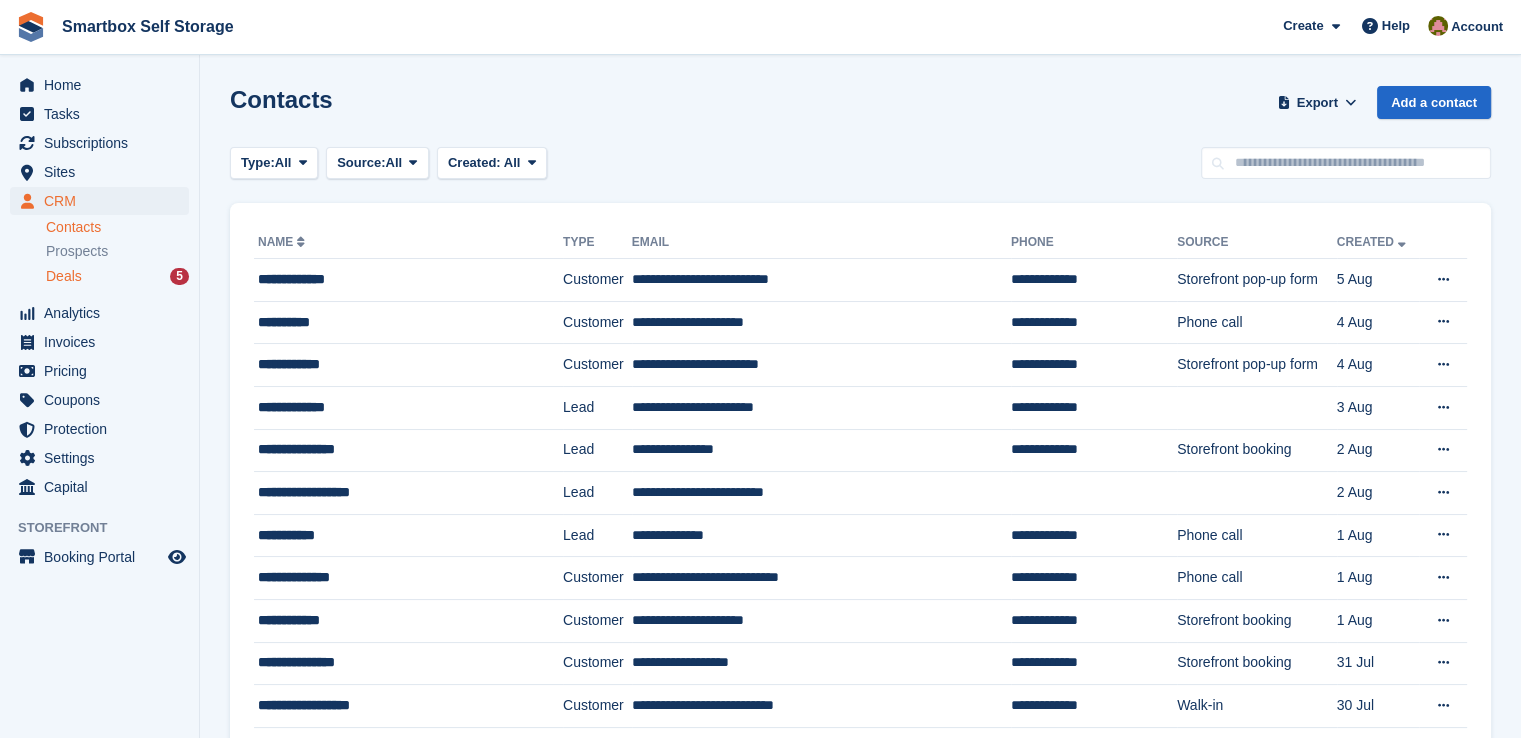 click on "Deals" at bounding box center (64, 276) 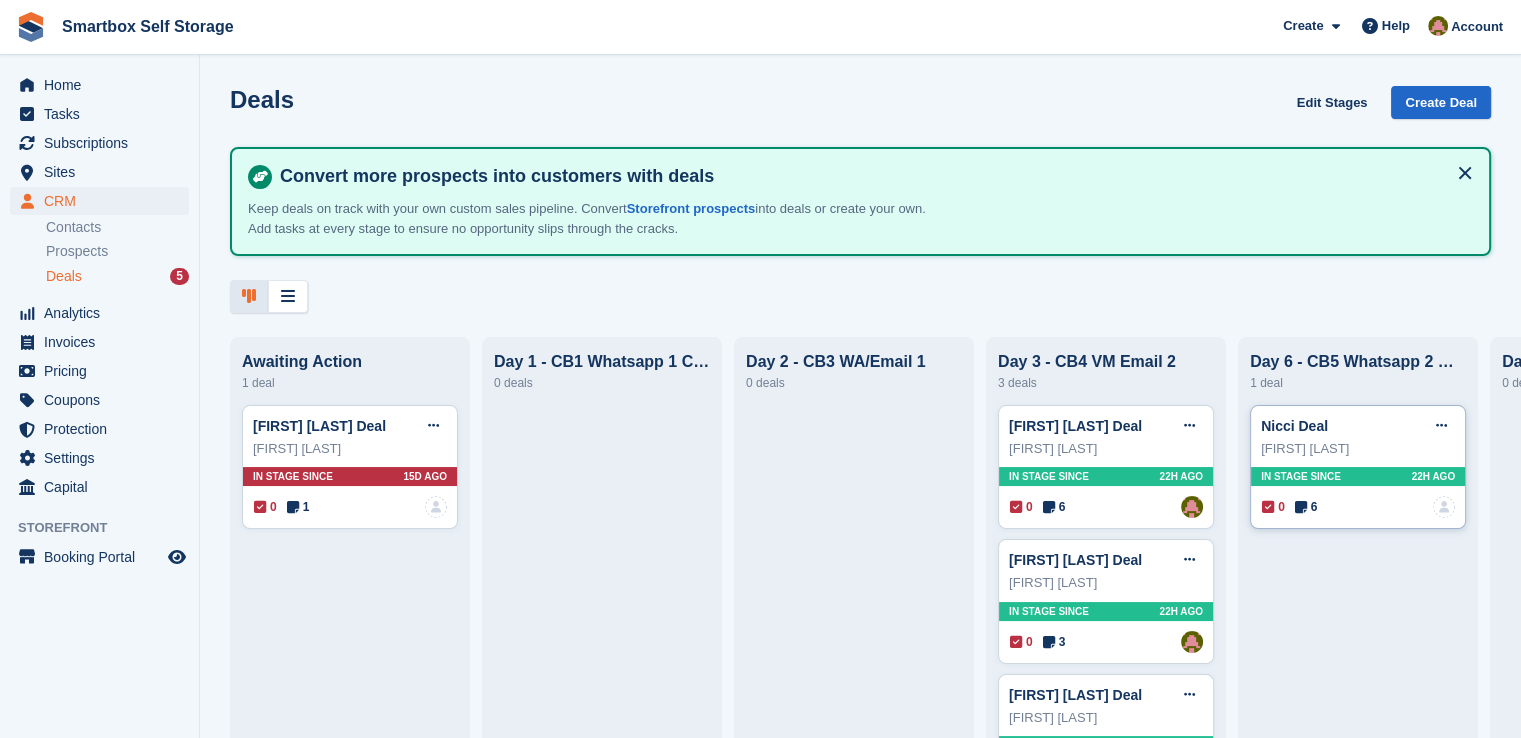 click on "Nicci Deal
Edit deal
Mark as won
Mark as lost
Delete deal
Nicci Voigt
In stage since 22H AGO
0
6
No one is assigned to this deal" at bounding box center [1358, 467] 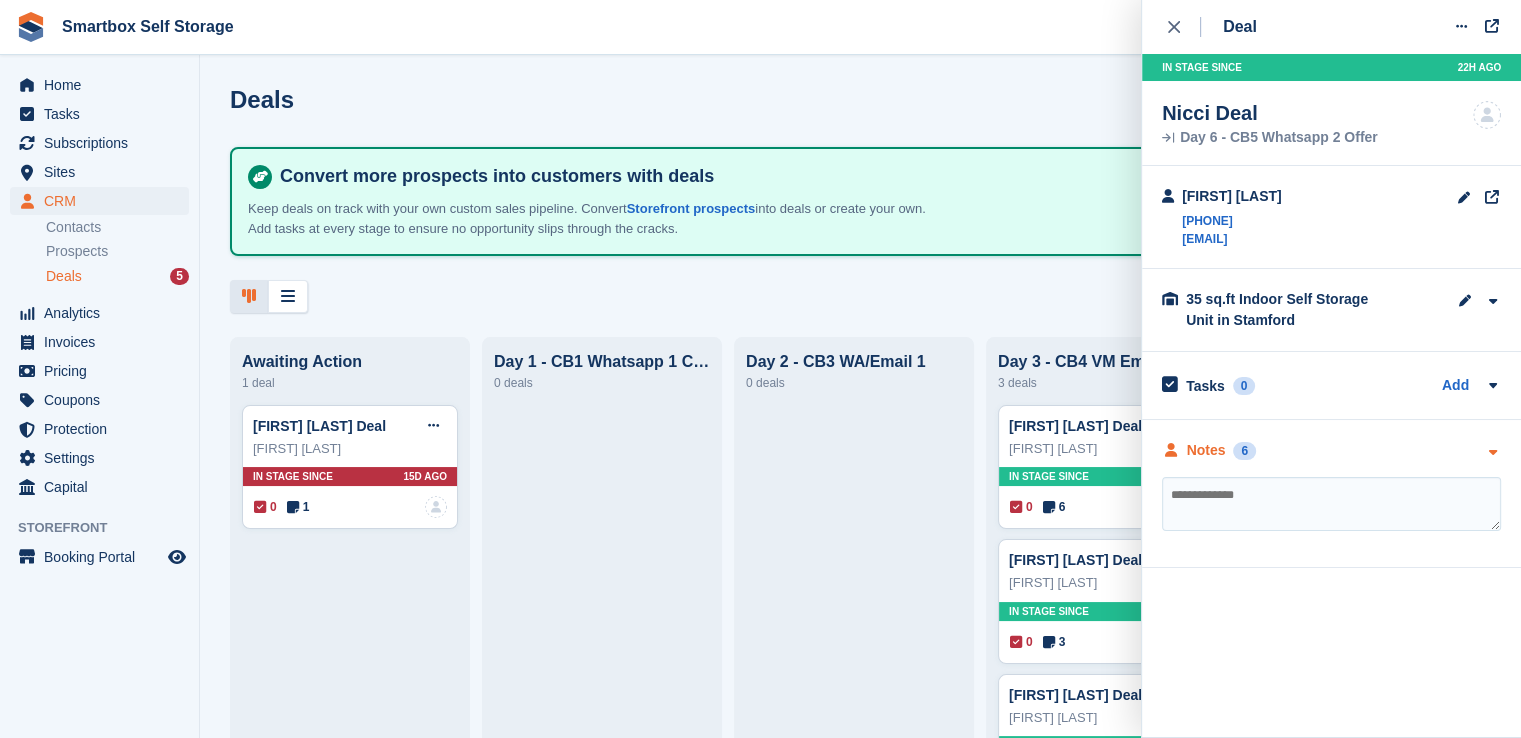 click on "6" at bounding box center [1244, 451] 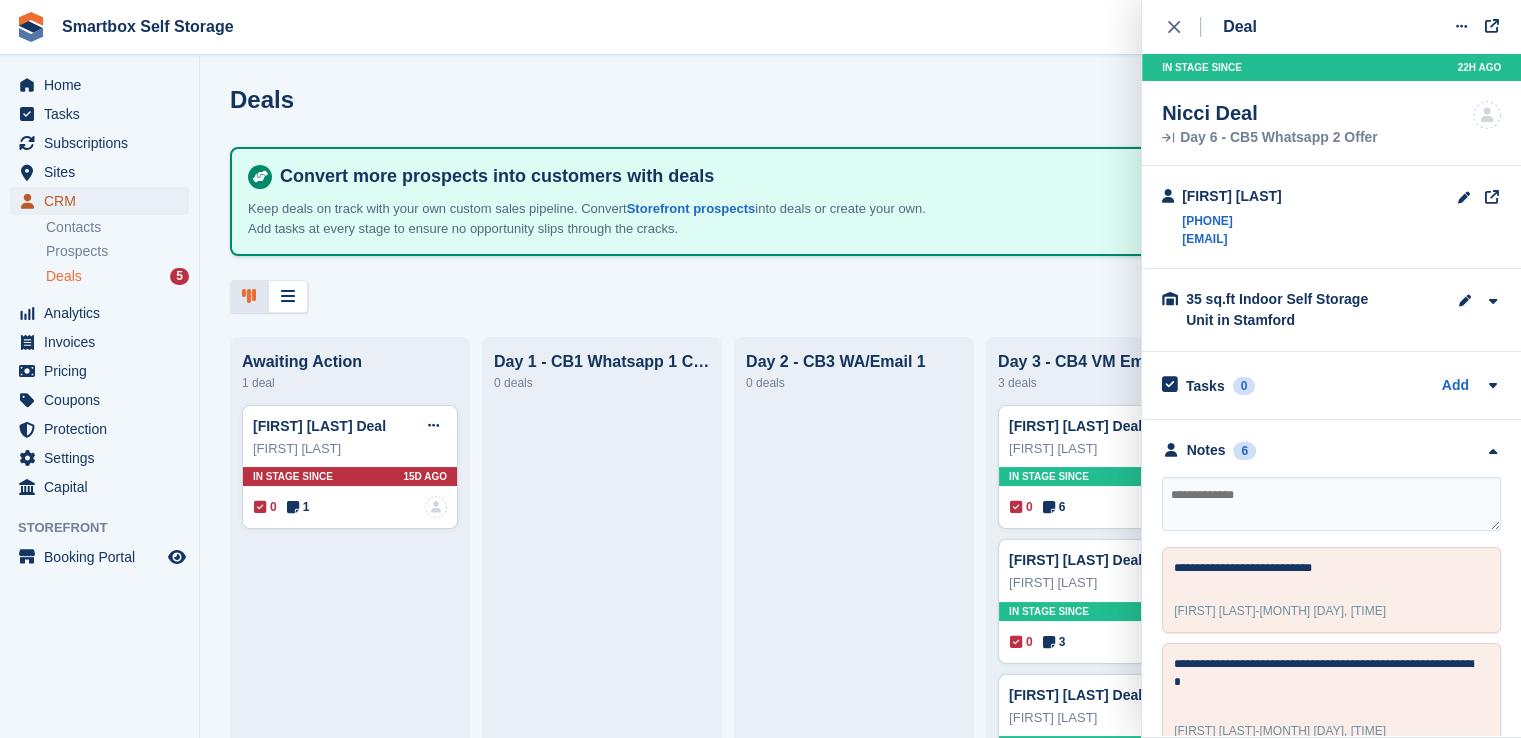 click on "CRM" at bounding box center (104, 201) 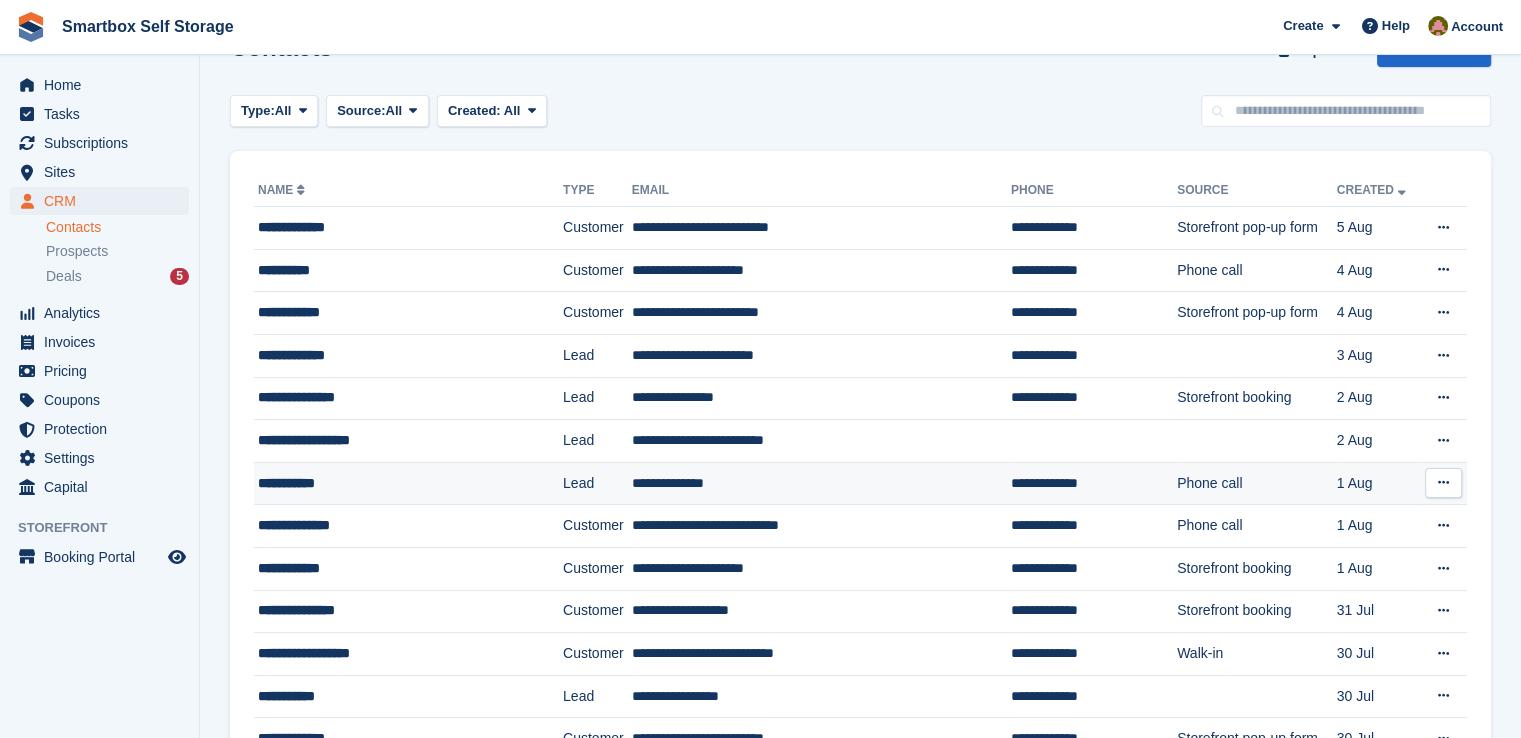scroll, scrollTop: 100, scrollLeft: 0, axis: vertical 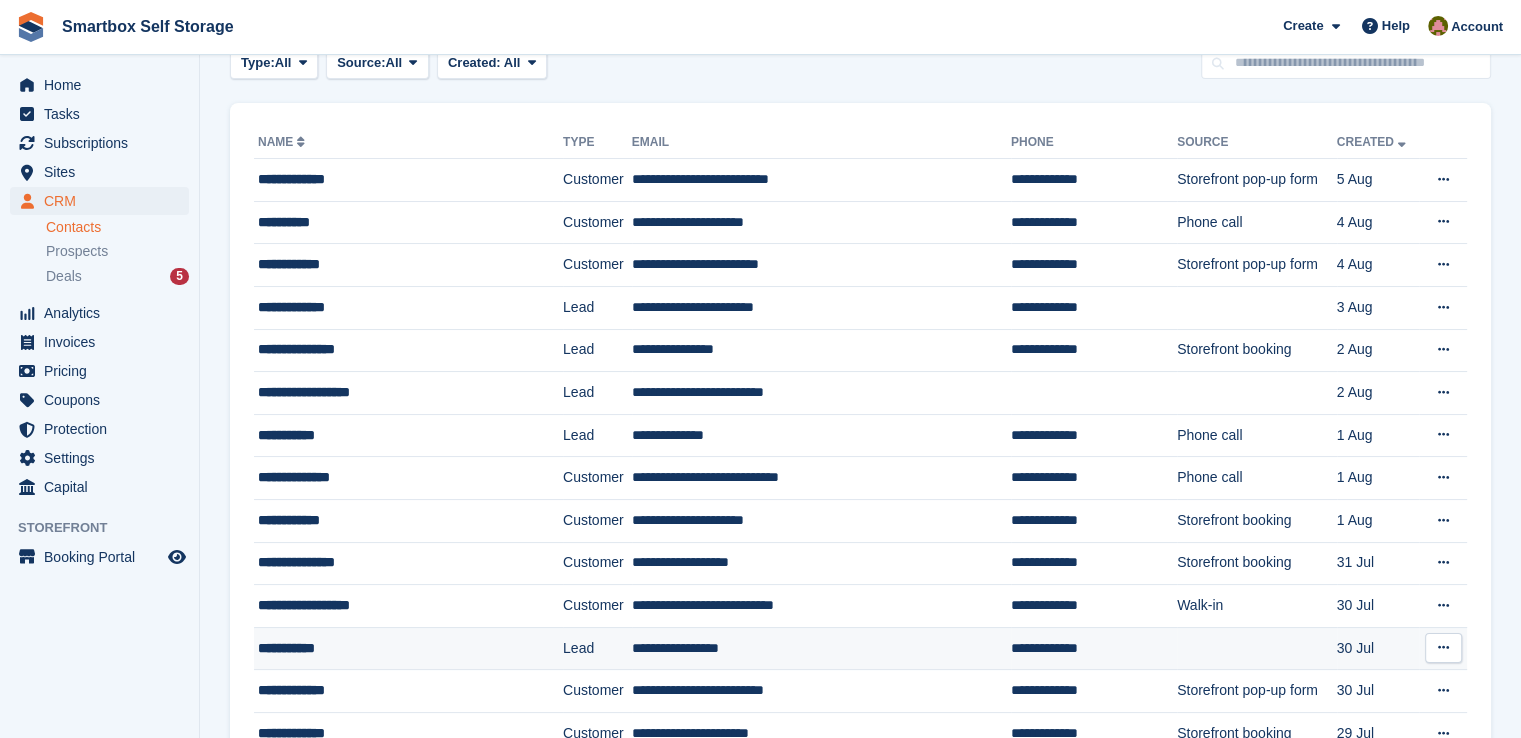 click on "**********" at bounding box center (392, 648) 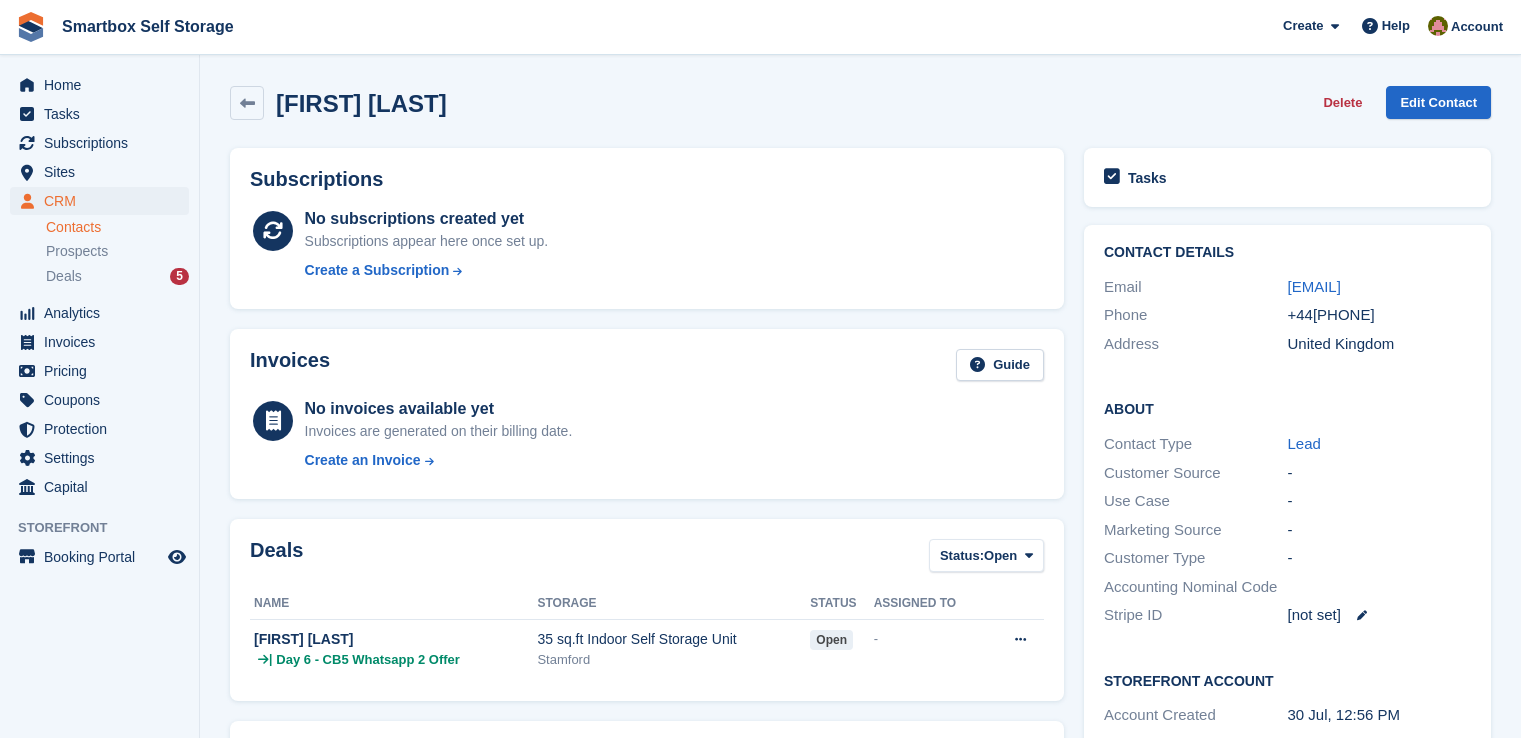 scroll, scrollTop: 0, scrollLeft: 0, axis: both 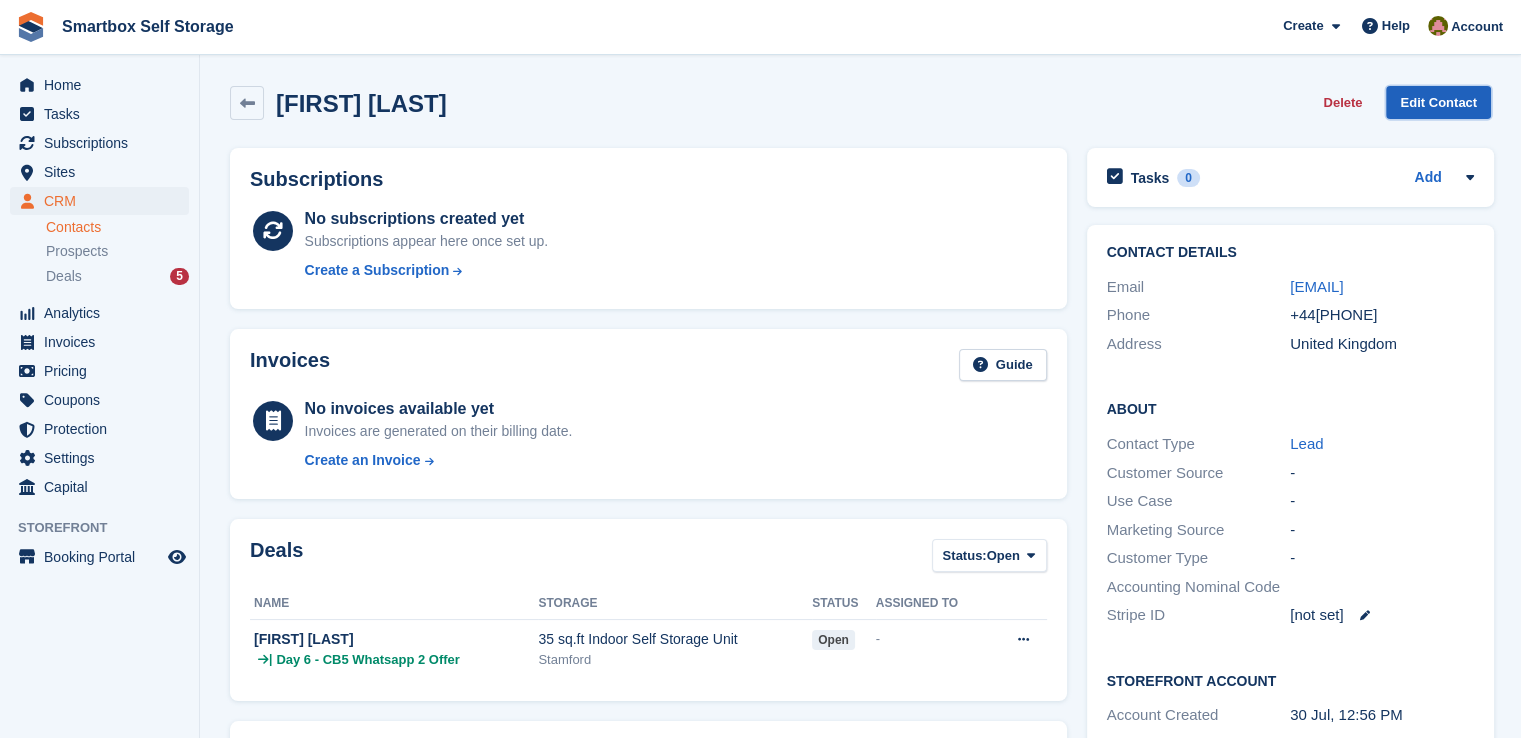 click on "Edit Contact" at bounding box center (1438, 102) 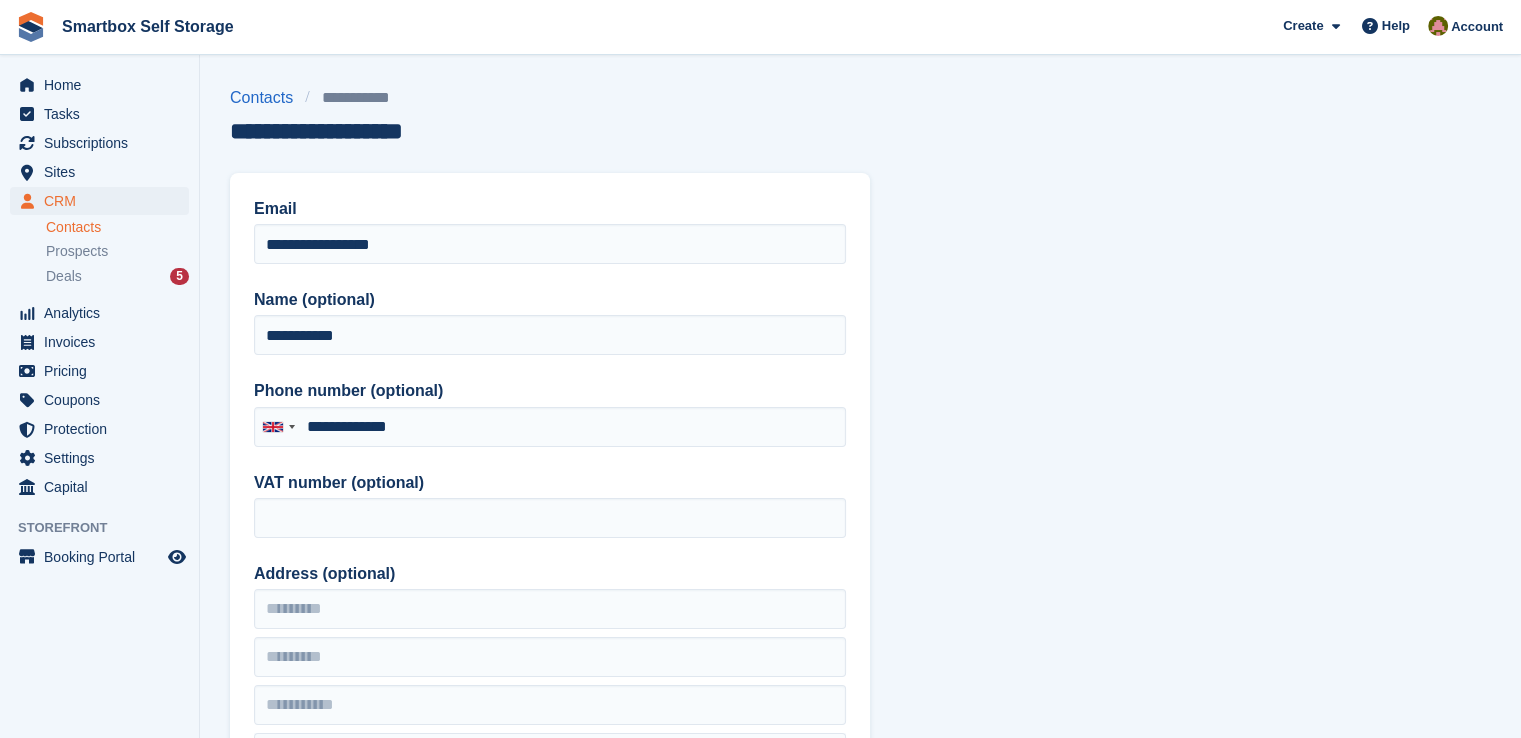 type on "**********" 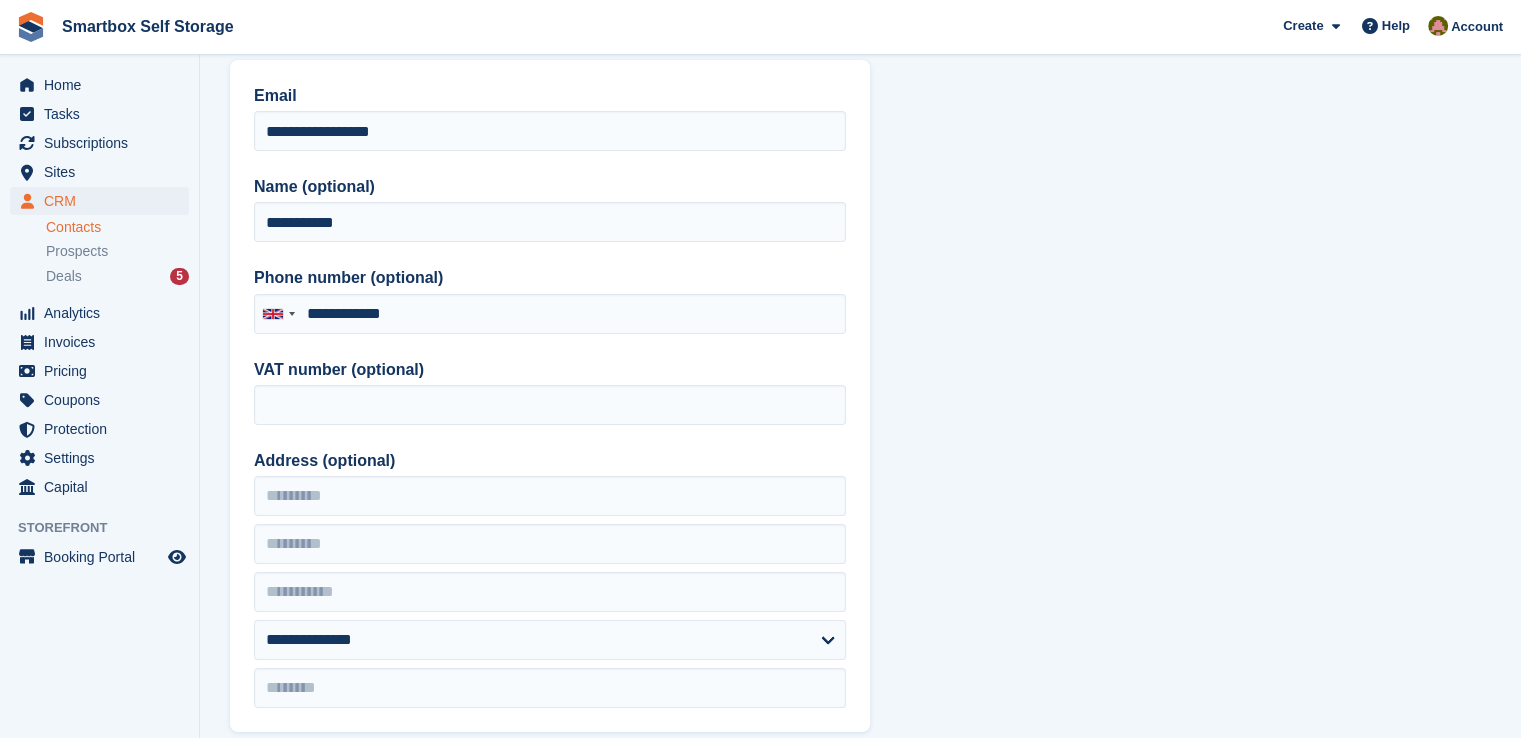 scroll, scrollTop: 200, scrollLeft: 0, axis: vertical 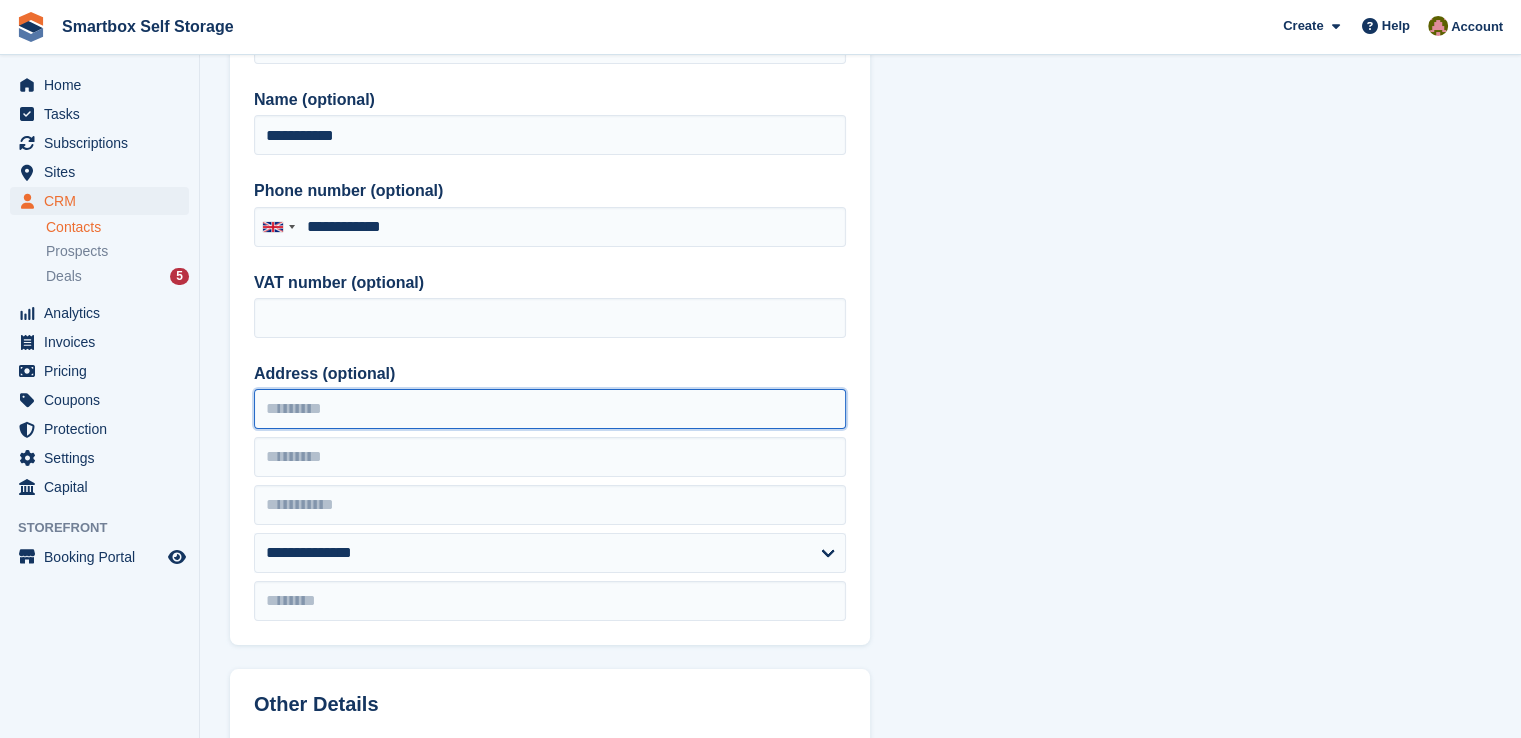 click on "Address (optional)" at bounding box center [550, 409] 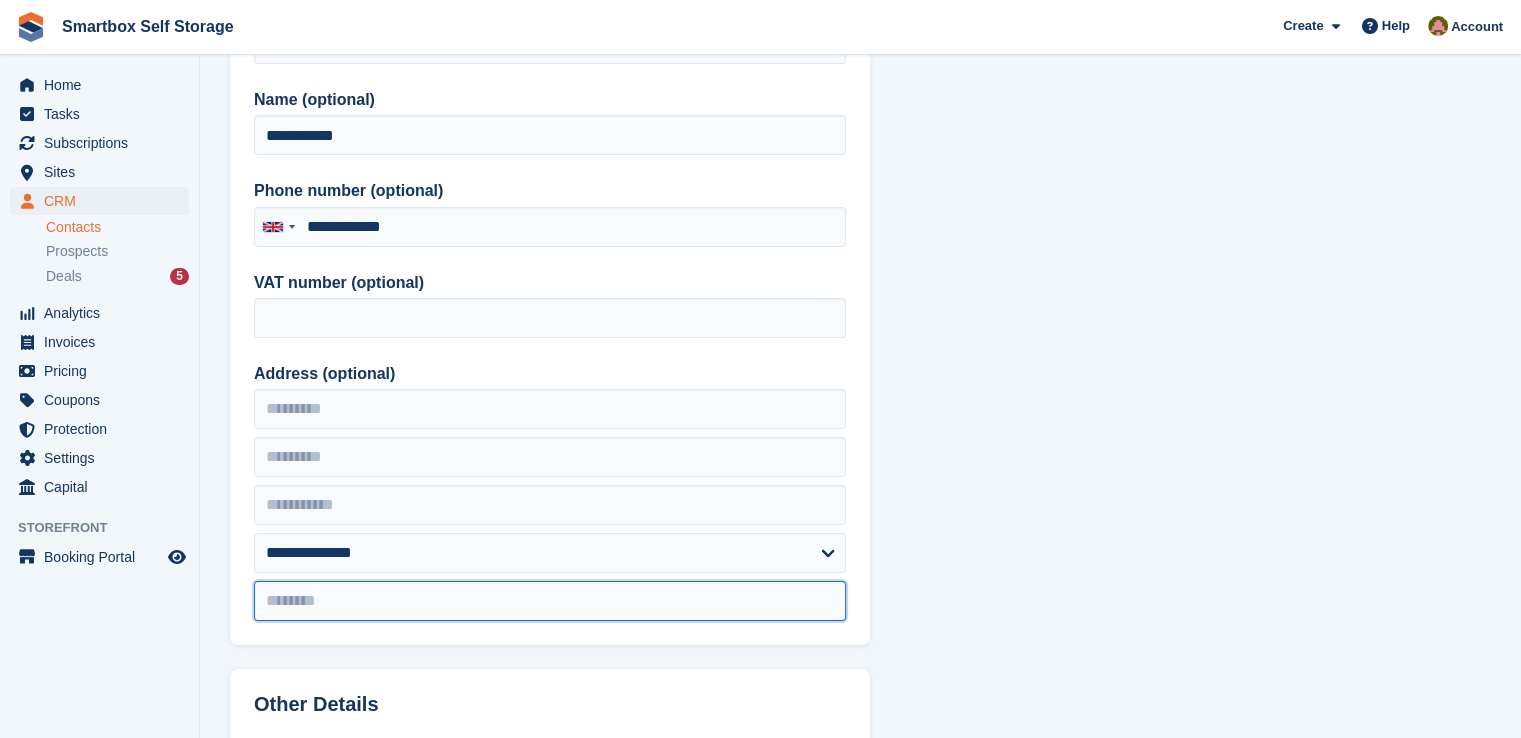 click at bounding box center (550, 601) 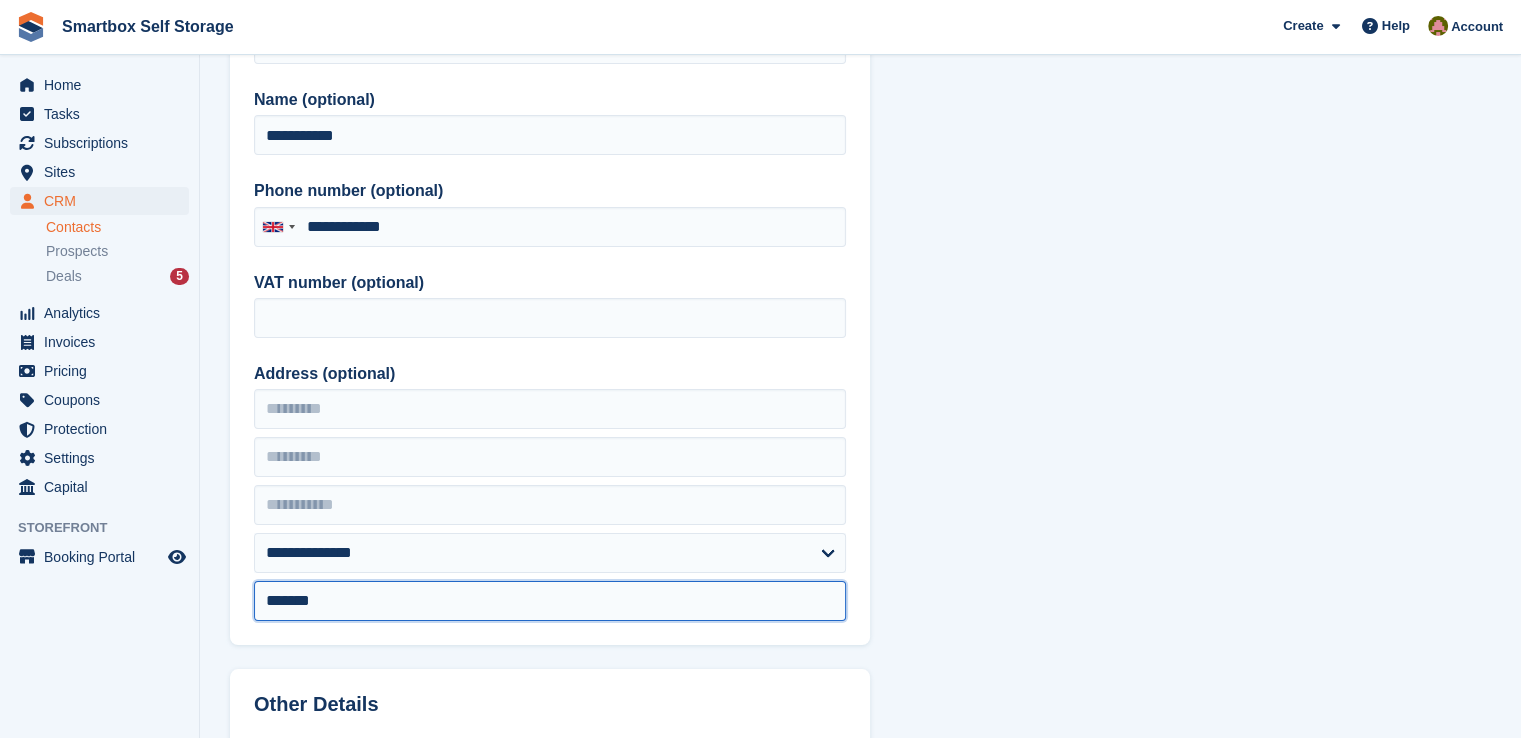 type on "*******" 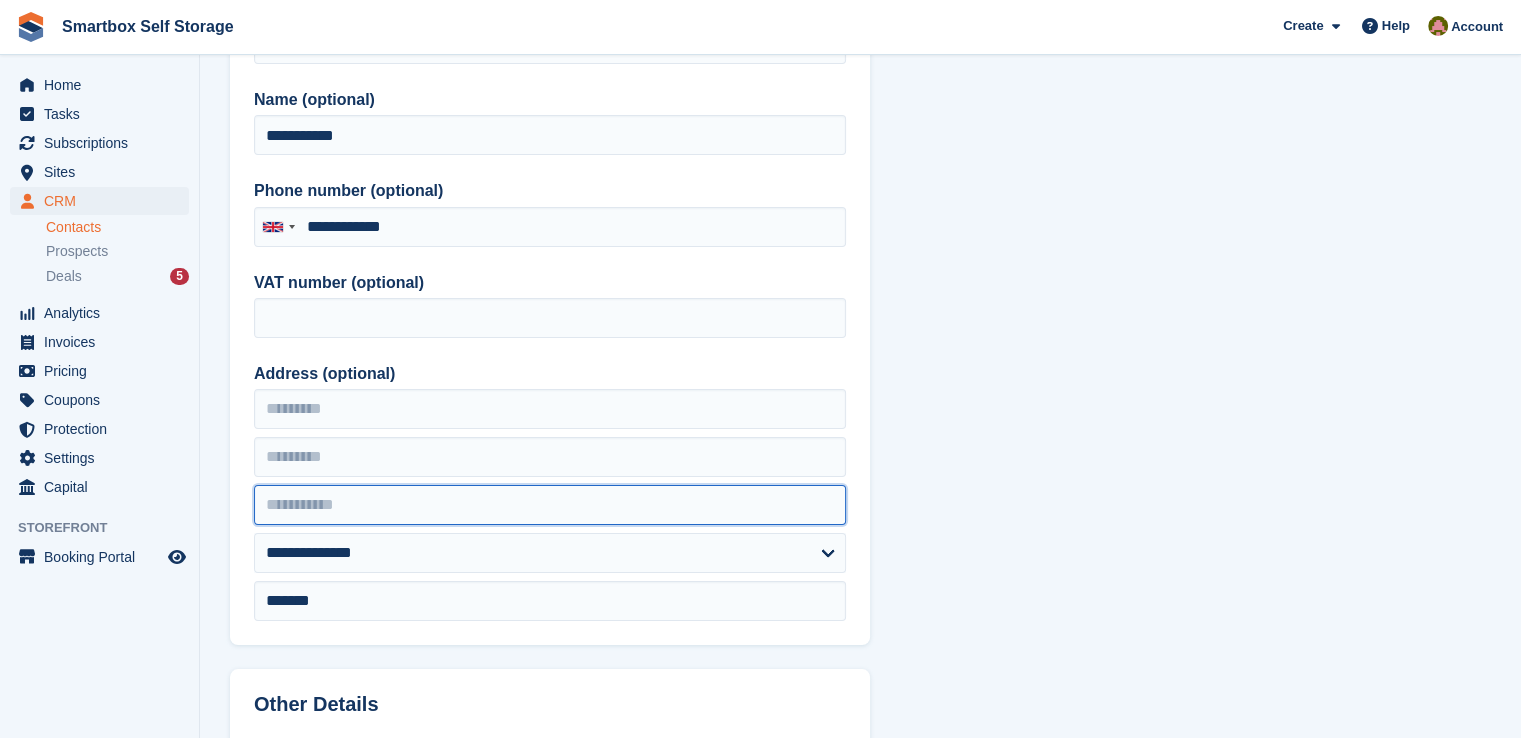 click at bounding box center [550, 505] 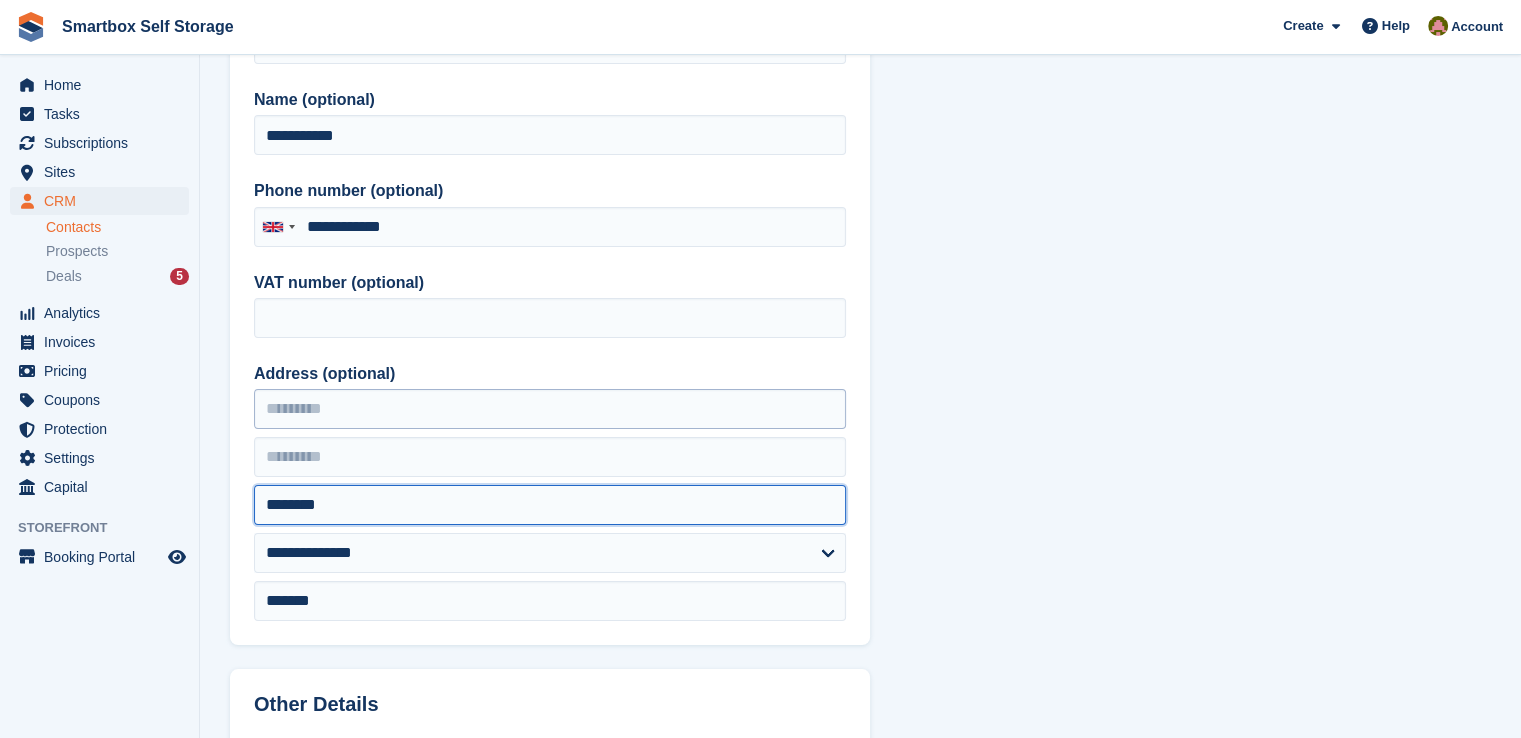 type on "********" 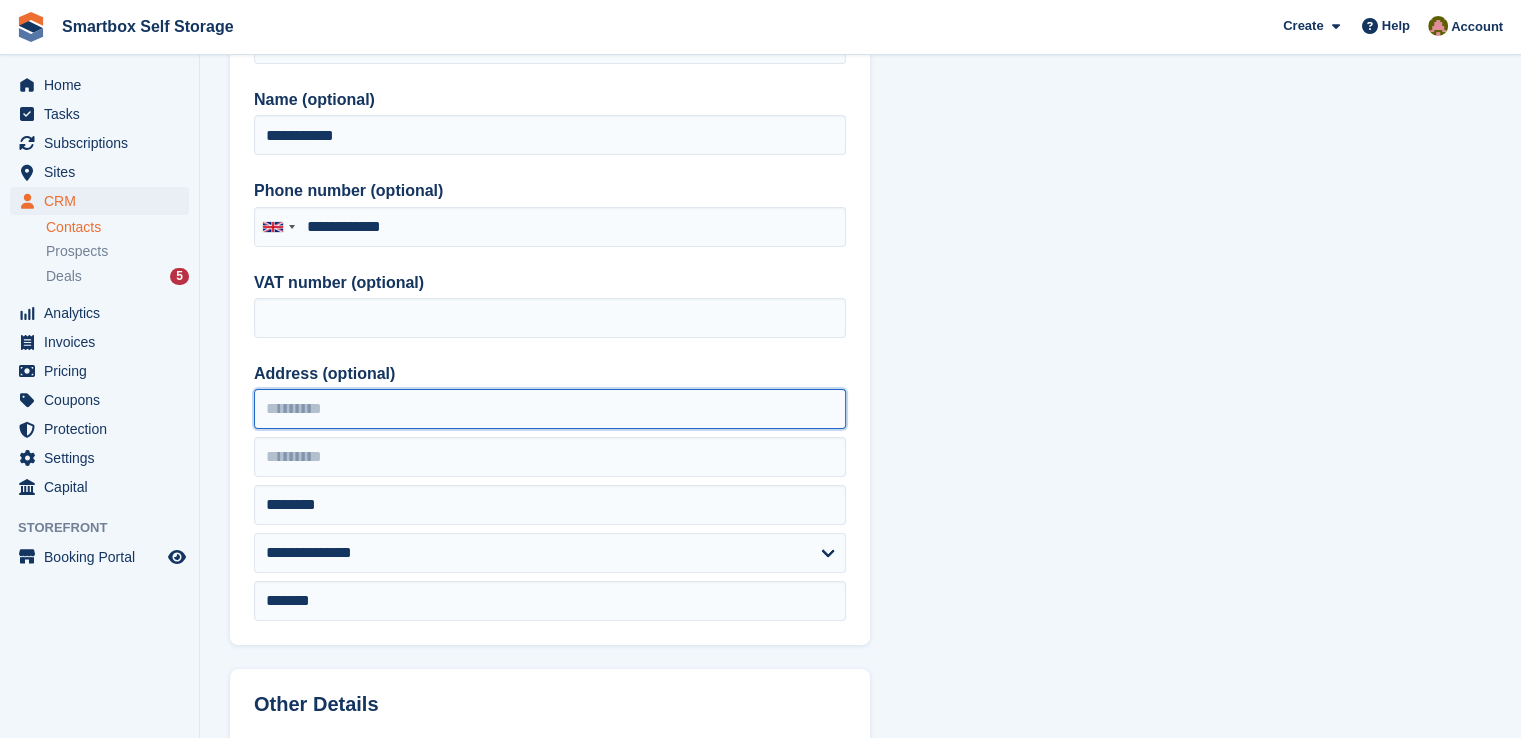 click on "Address (optional)" at bounding box center (550, 409) 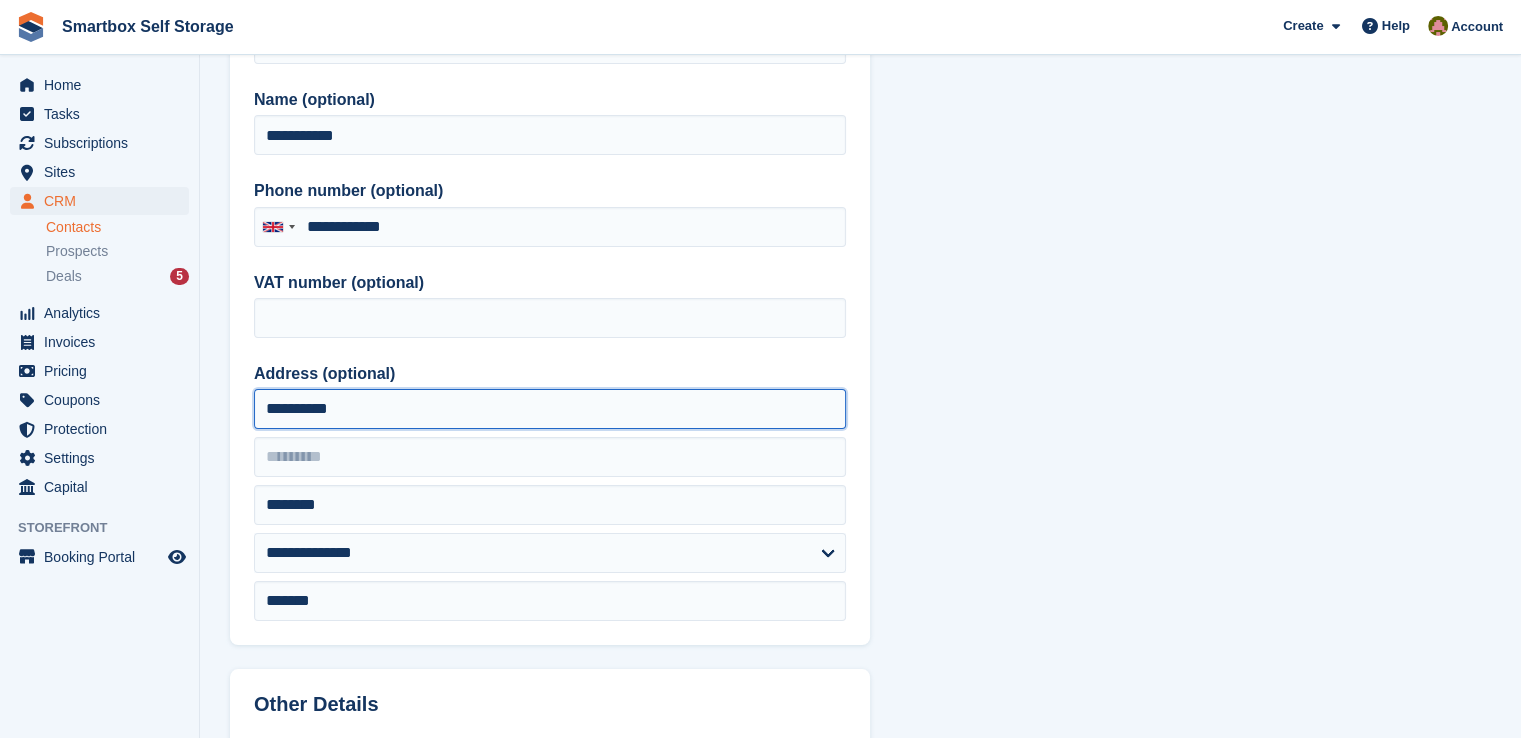 type on "**********" 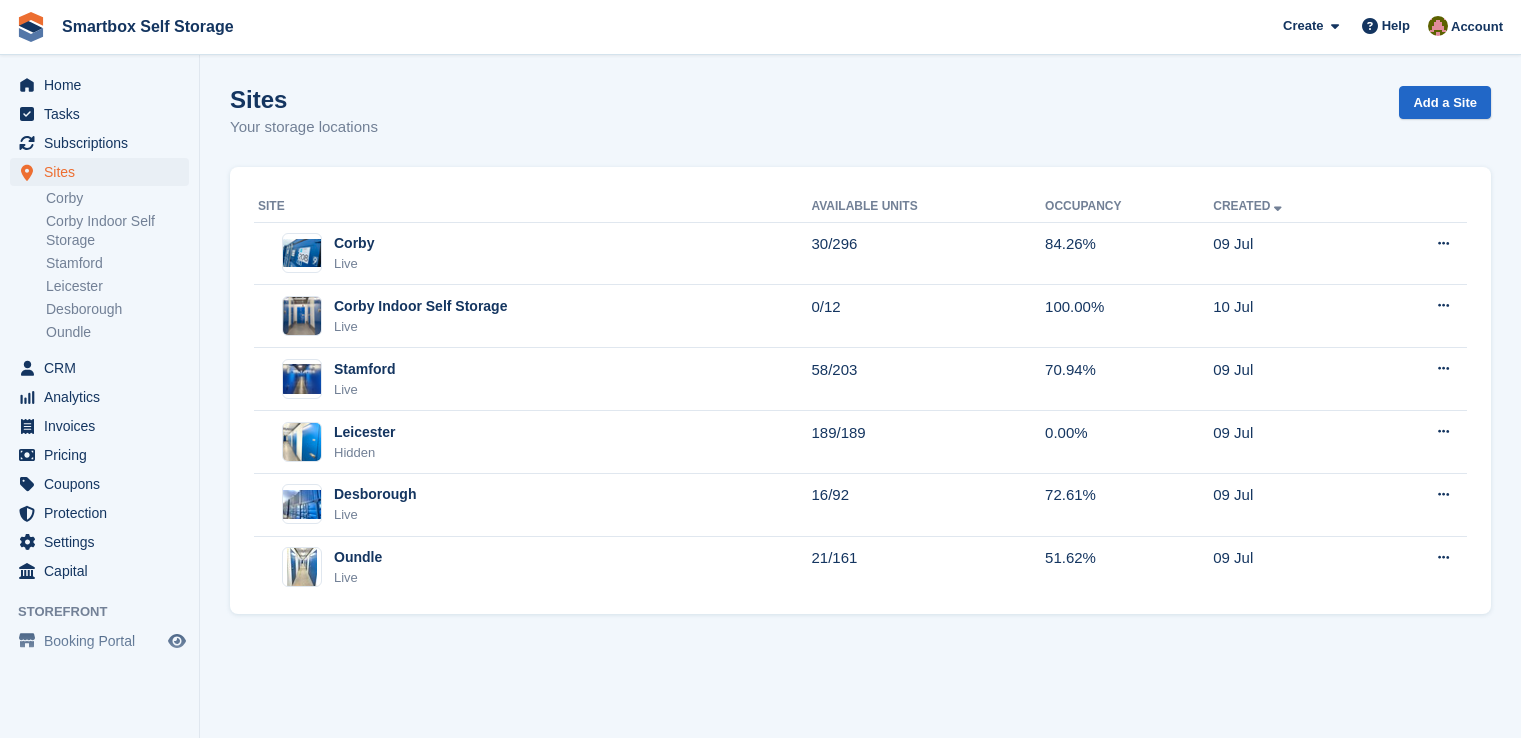 scroll, scrollTop: 0, scrollLeft: 0, axis: both 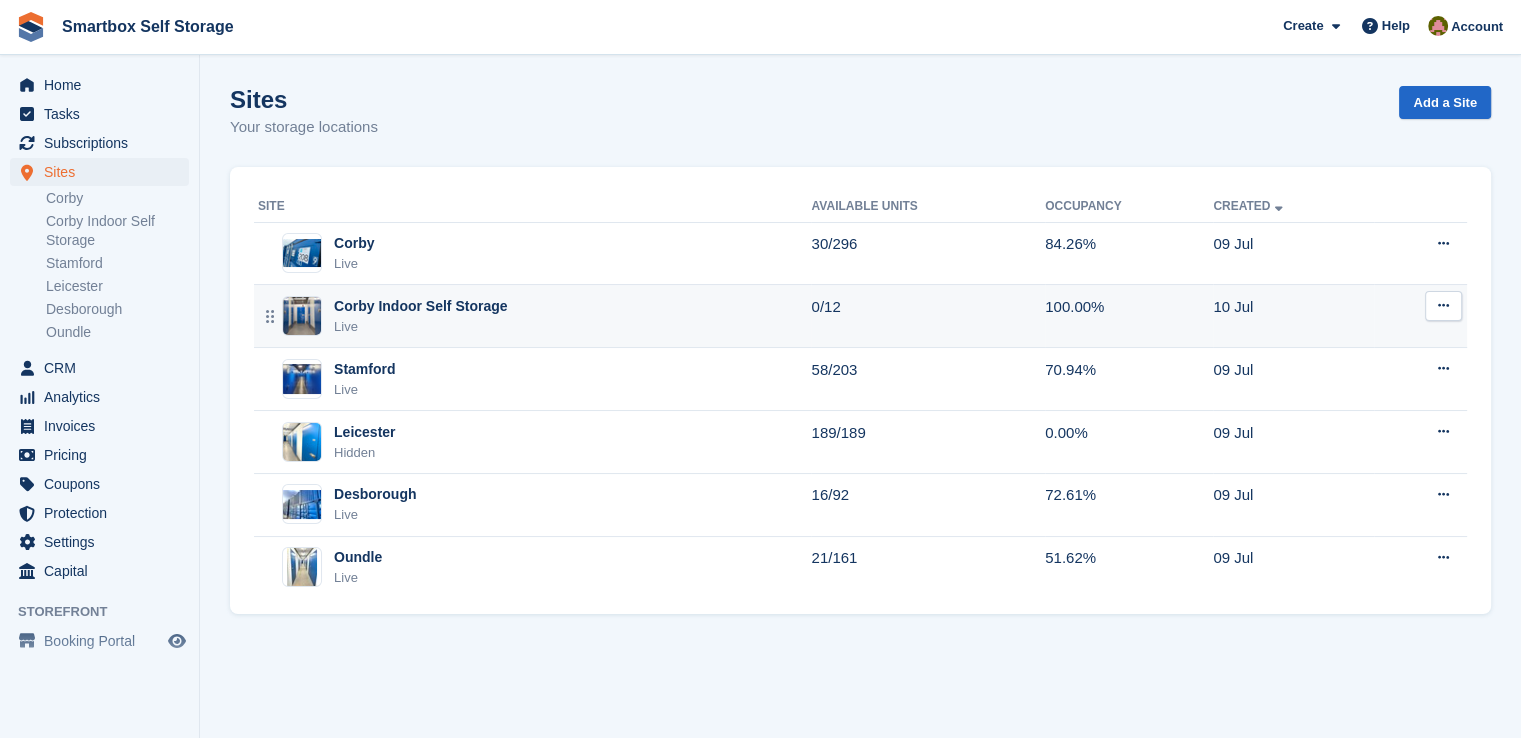 click on "Corby Indoor Self Storage
Live" at bounding box center (532, 316) 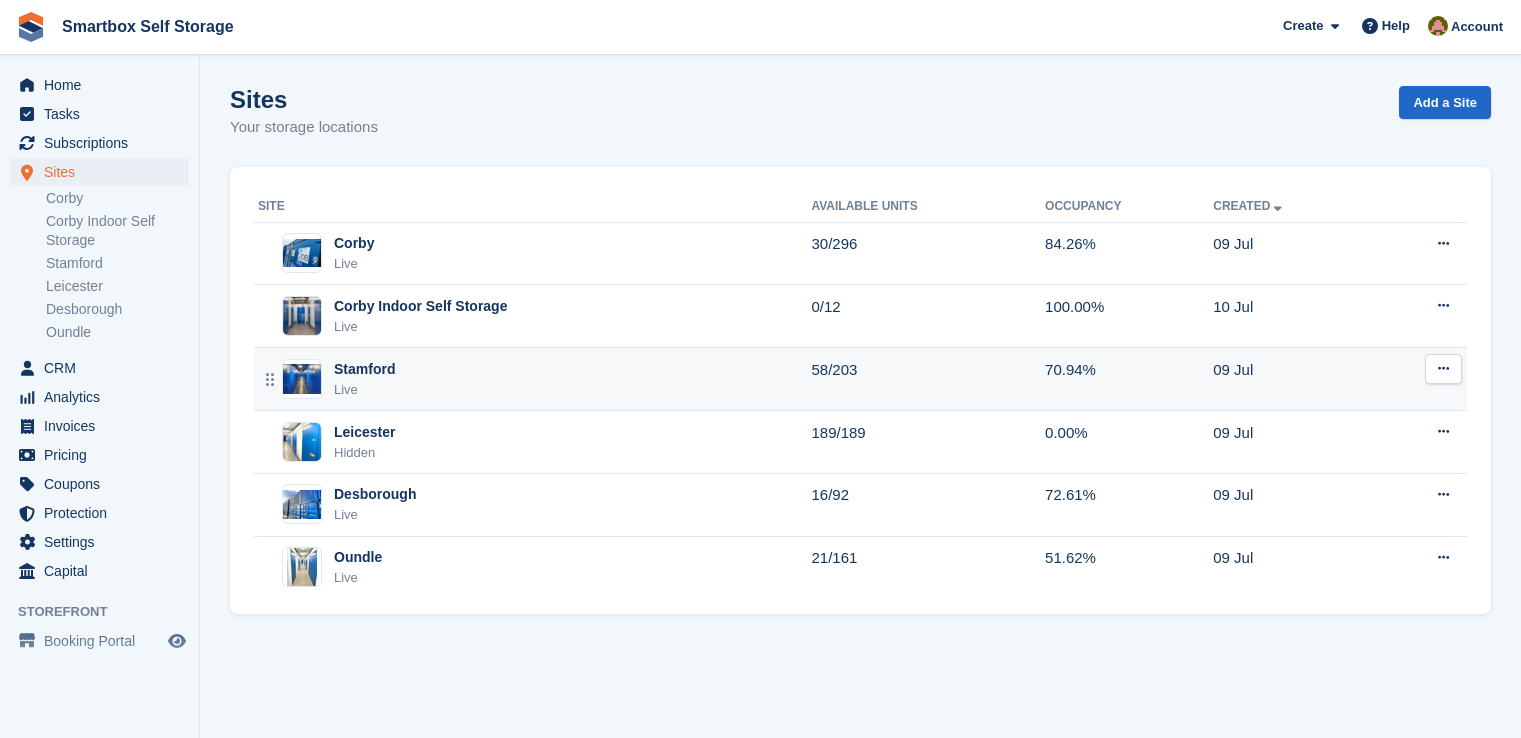 scroll, scrollTop: 0, scrollLeft: 0, axis: both 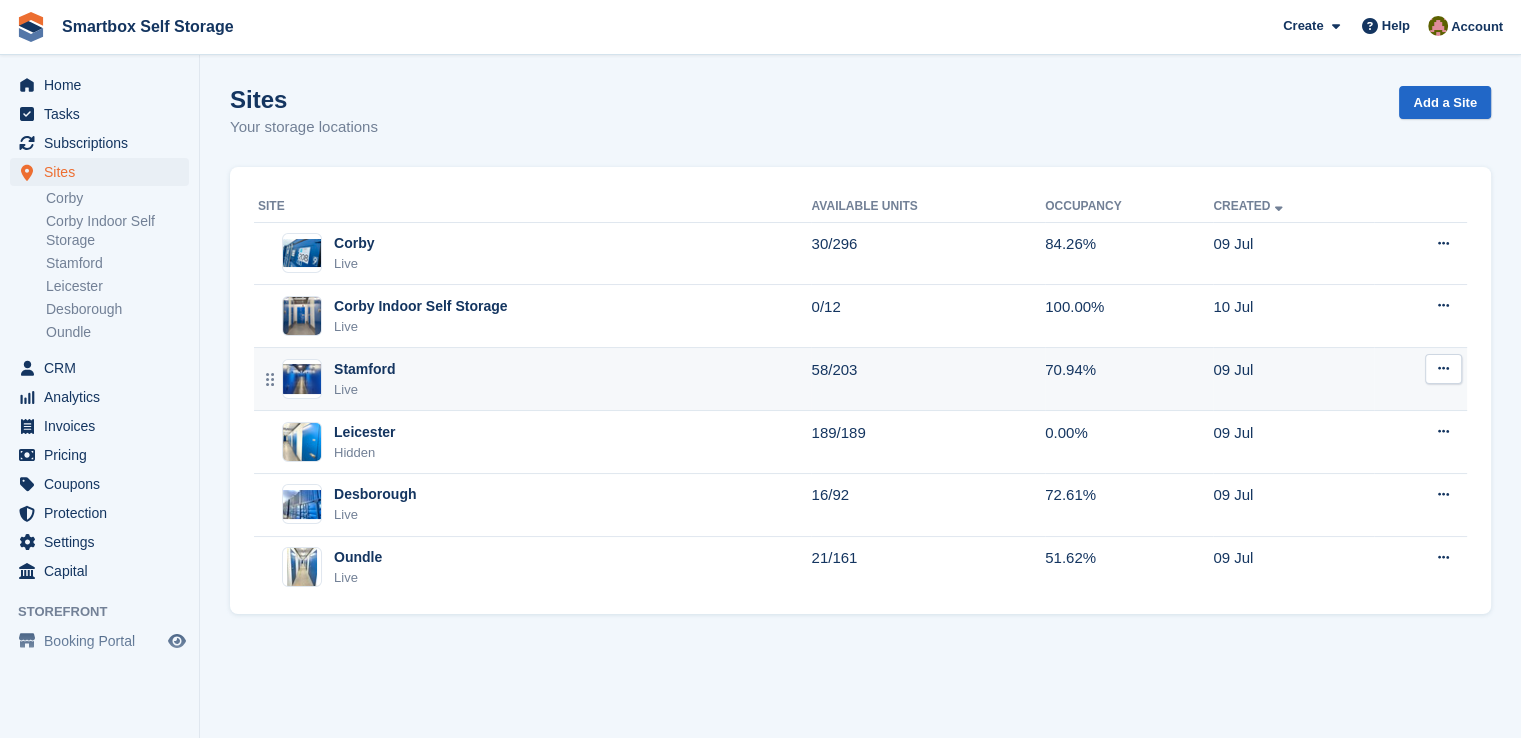 click on "[CITY]
Live" at bounding box center (534, 379) 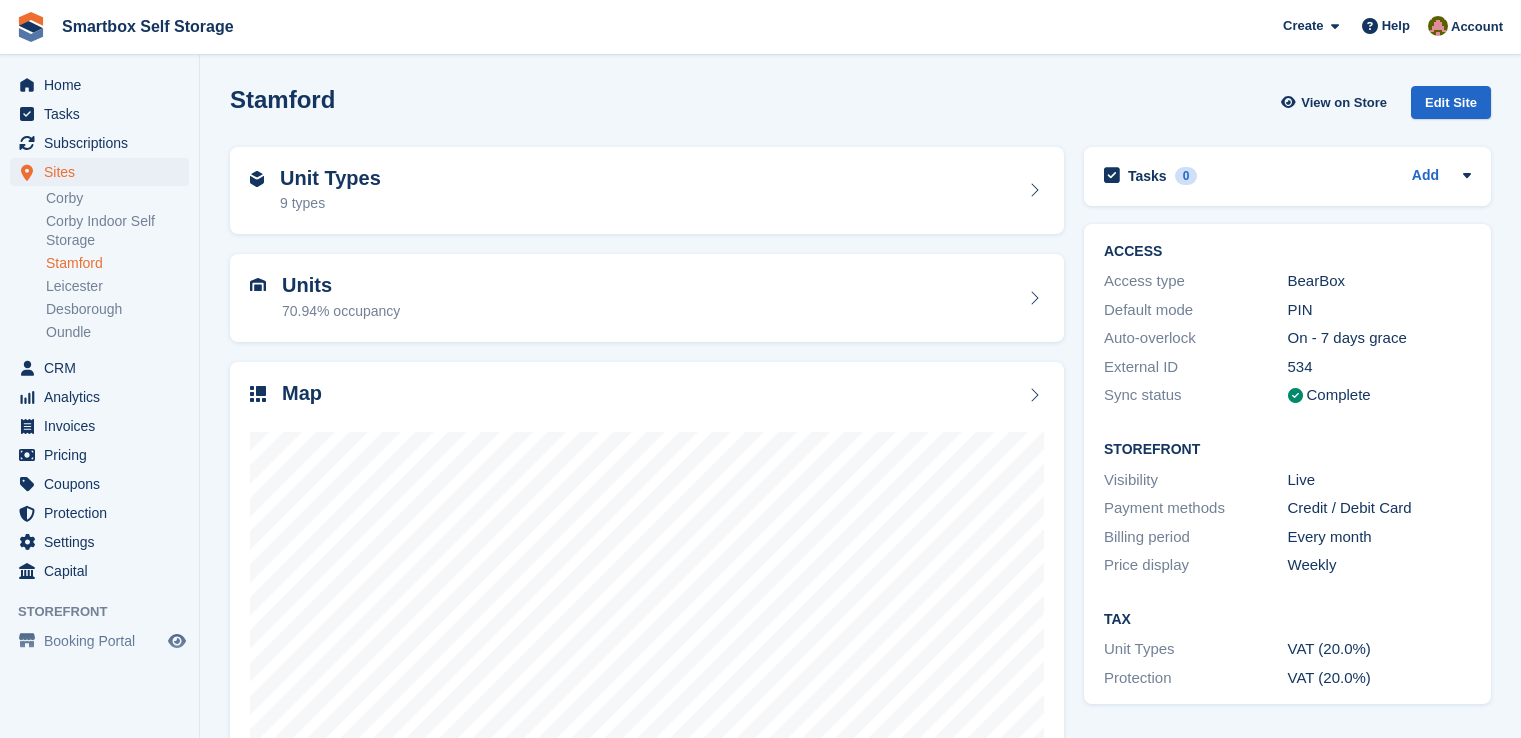 scroll, scrollTop: 0, scrollLeft: 0, axis: both 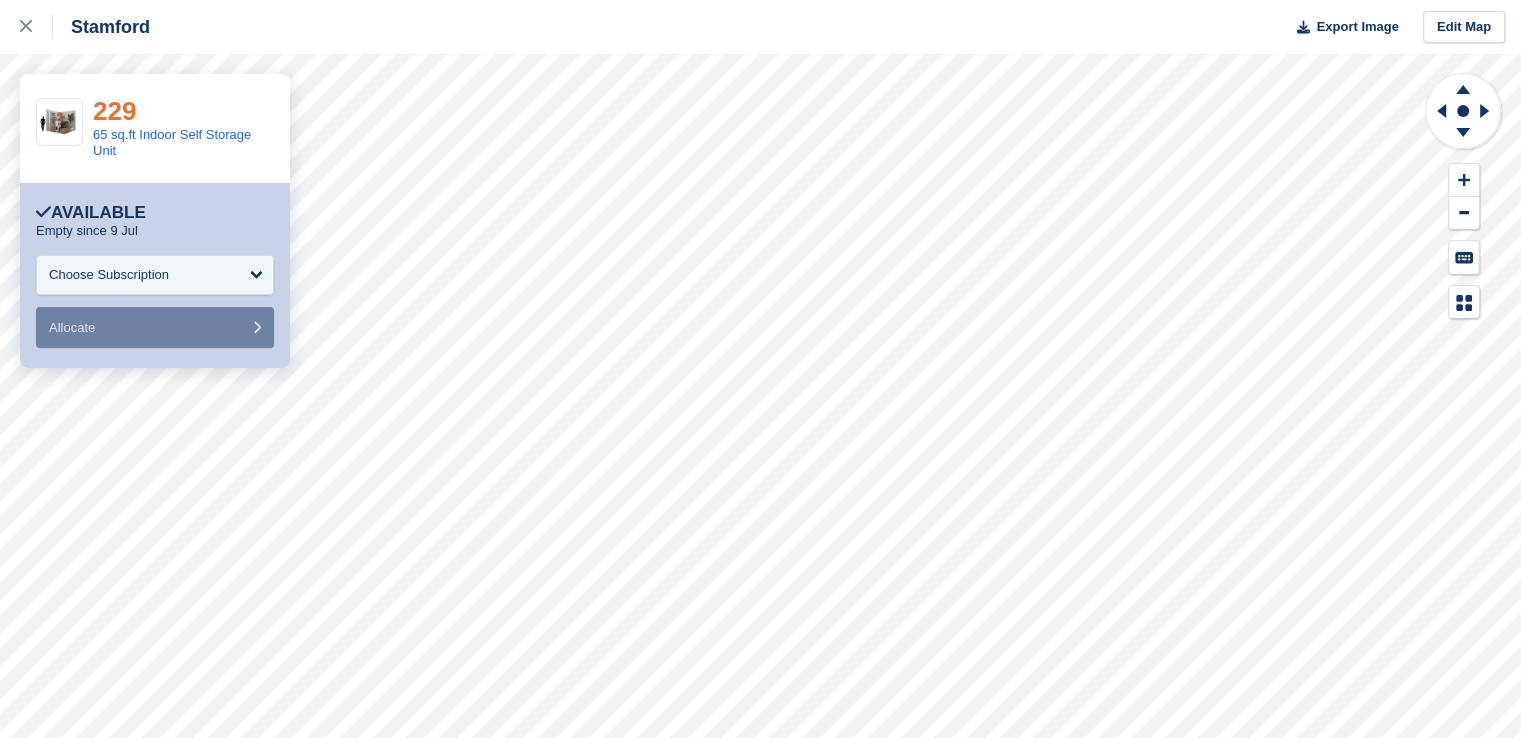 click on "229" at bounding box center [114, 111] 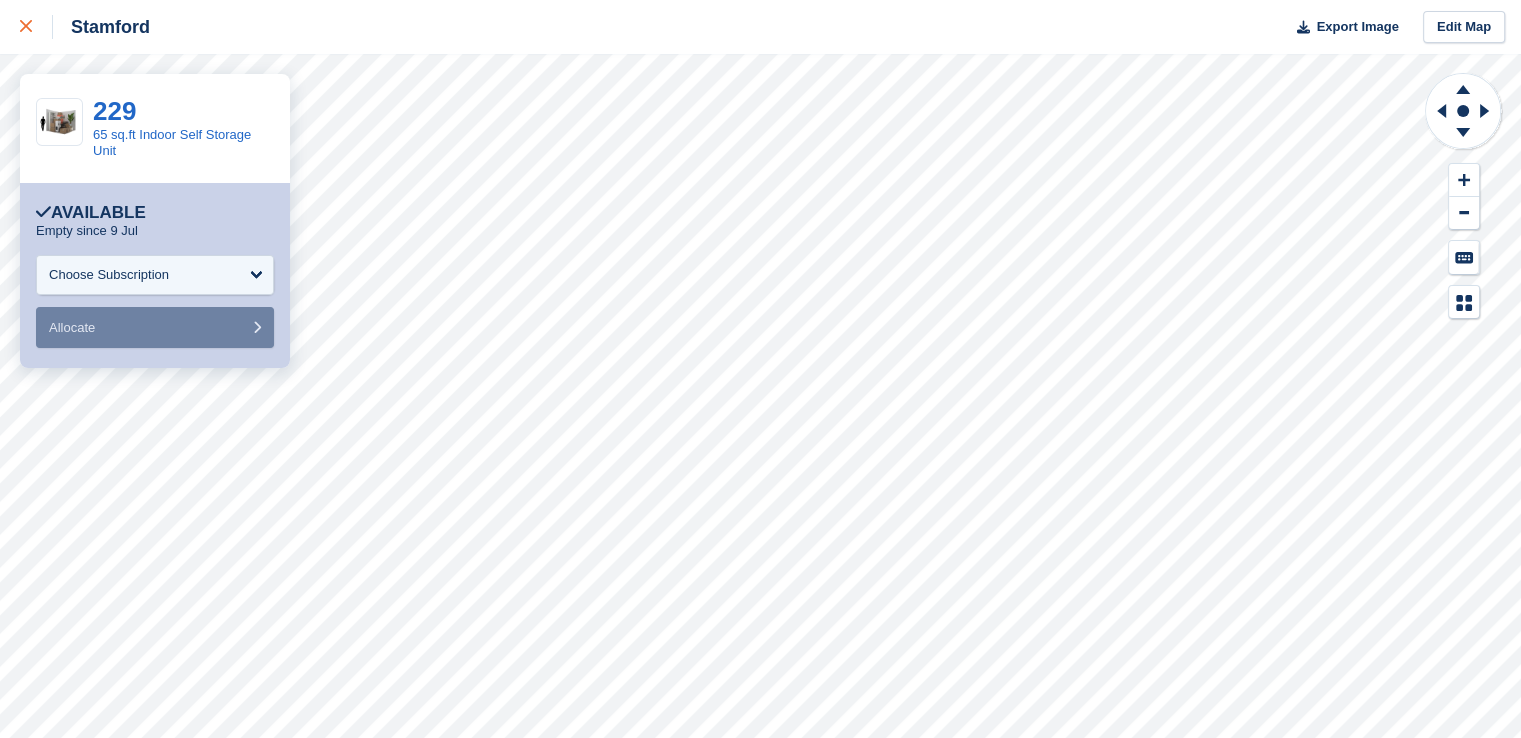 click at bounding box center [36, 27] 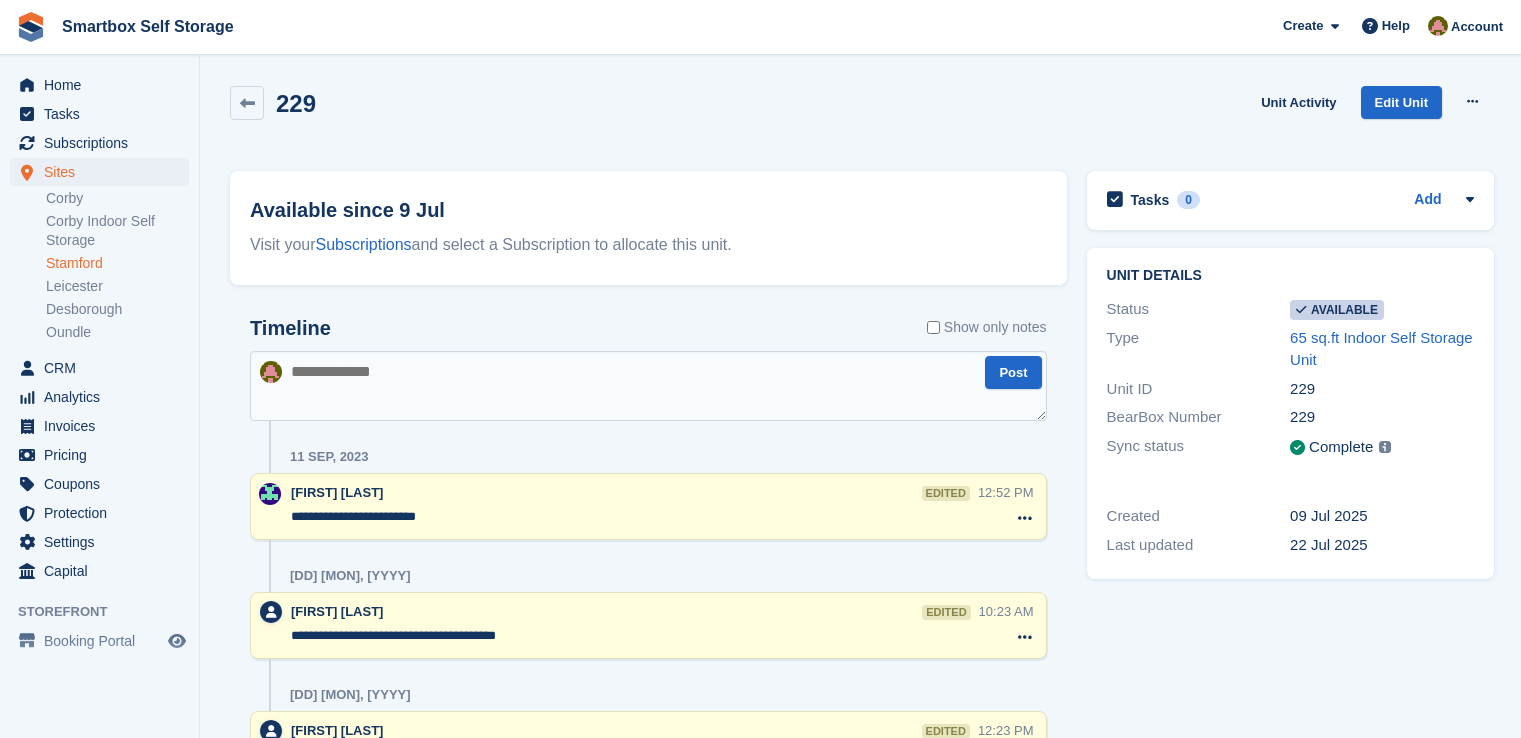 scroll, scrollTop: 0, scrollLeft: 0, axis: both 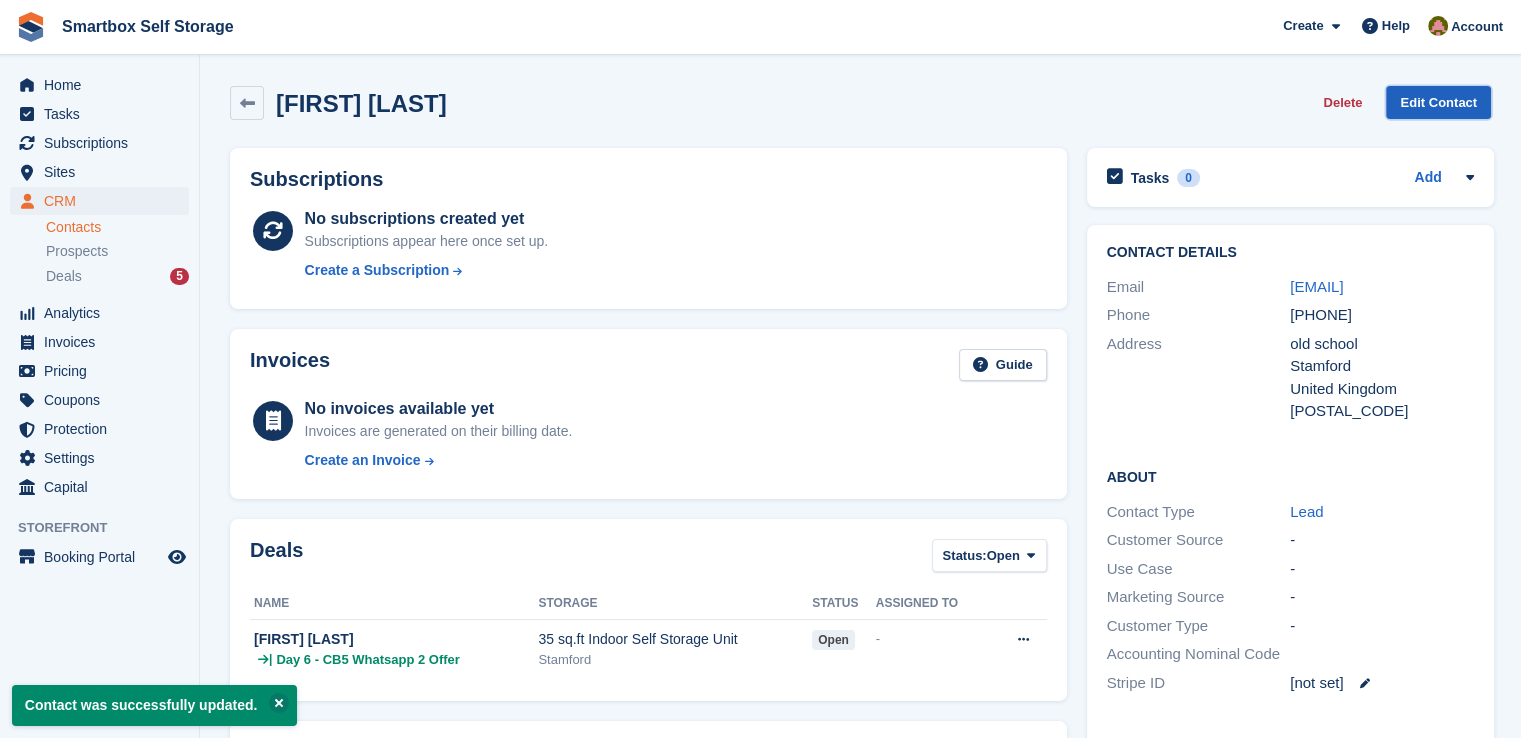 click on "Edit Contact" at bounding box center (1438, 102) 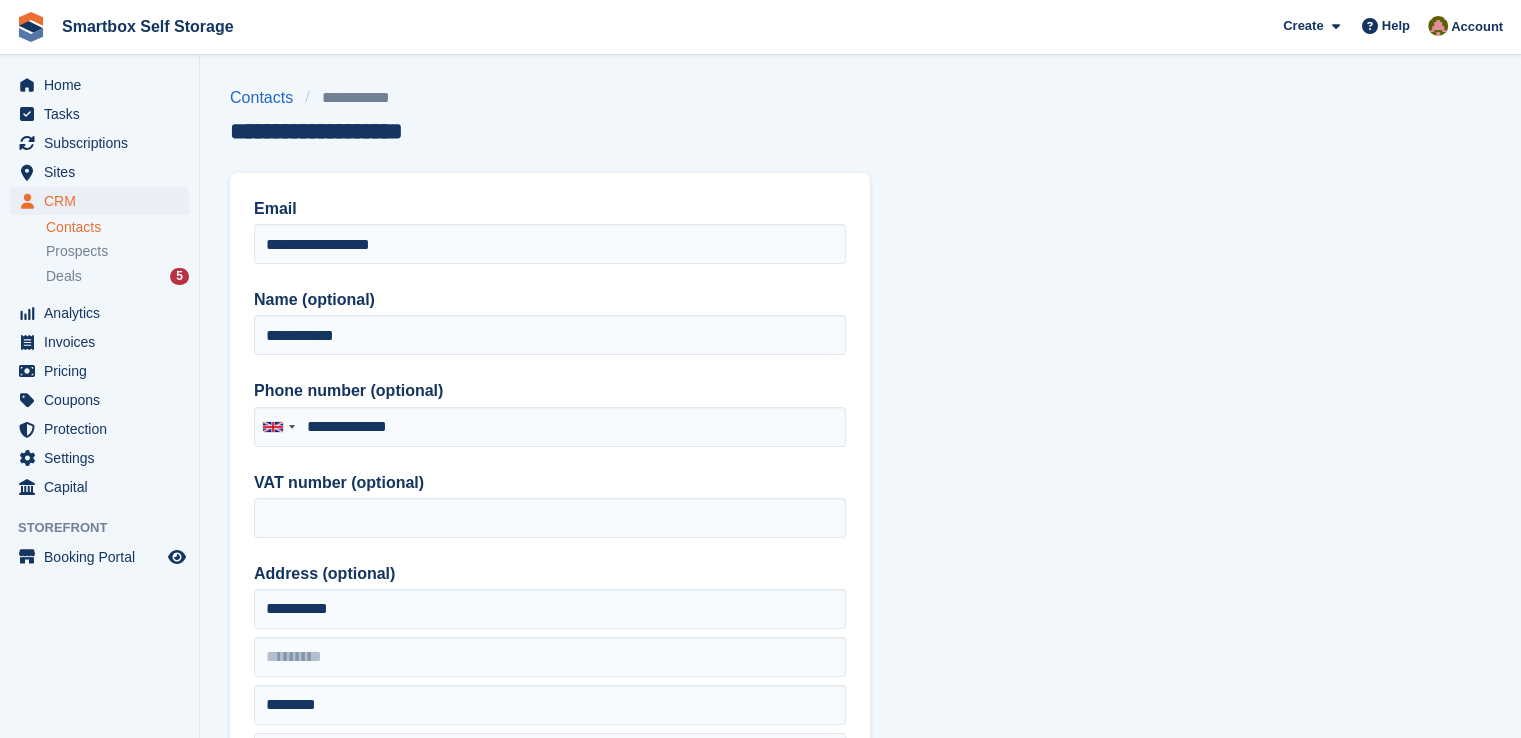 type on "**********" 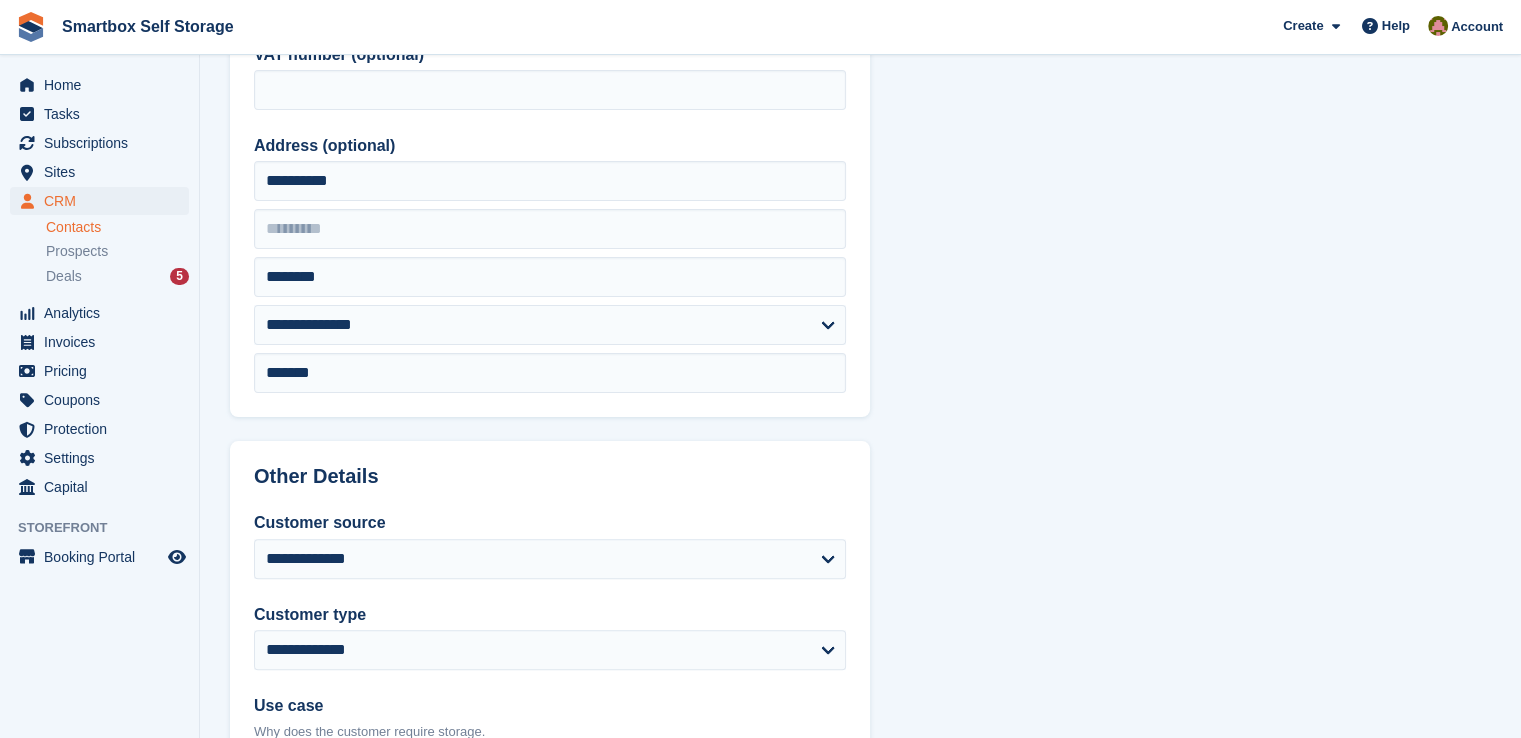 scroll, scrollTop: 600, scrollLeft: 0, axis: vertical 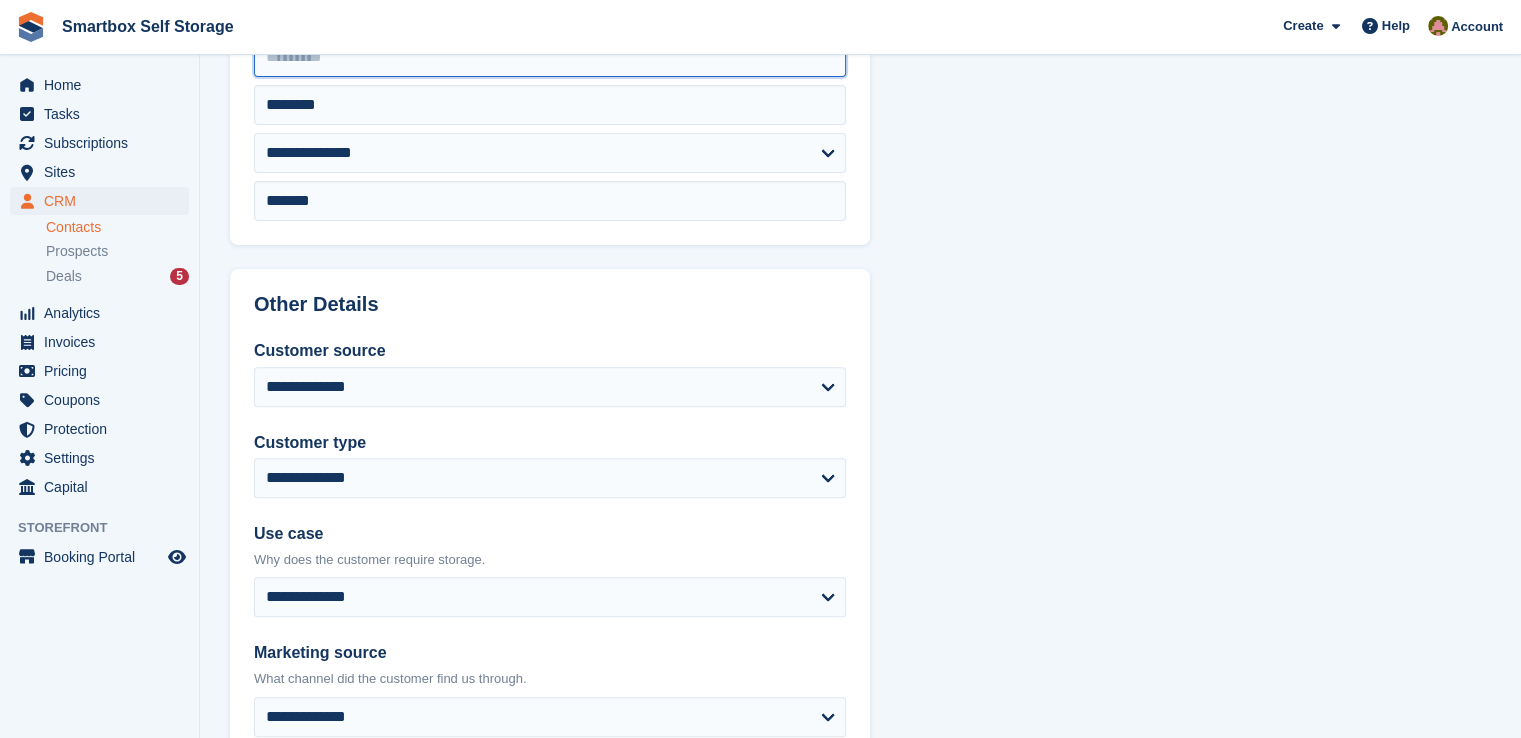 click at bounding box center (550, 57) 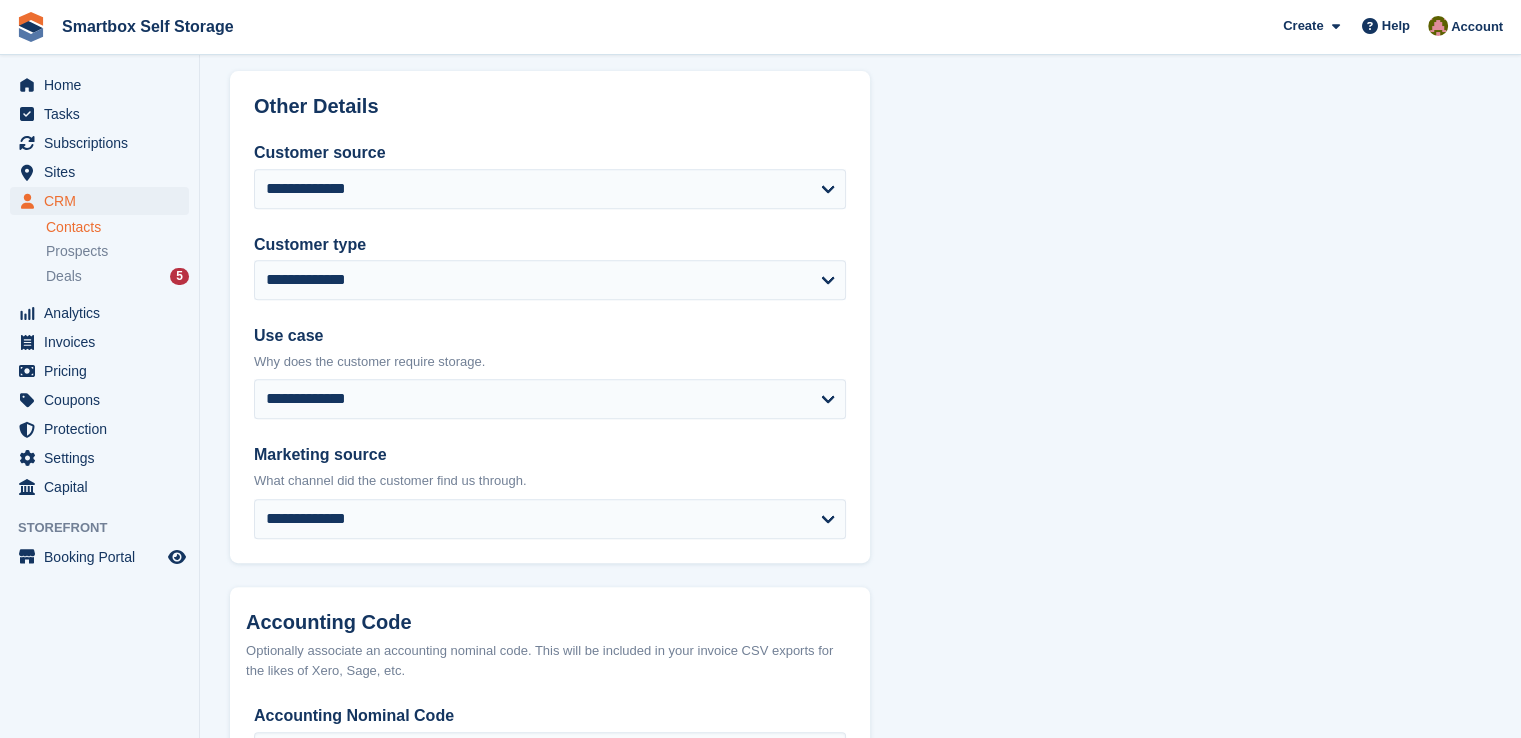 scroll, scrollTop: 966, scrollLeft: 0, axis: vertical 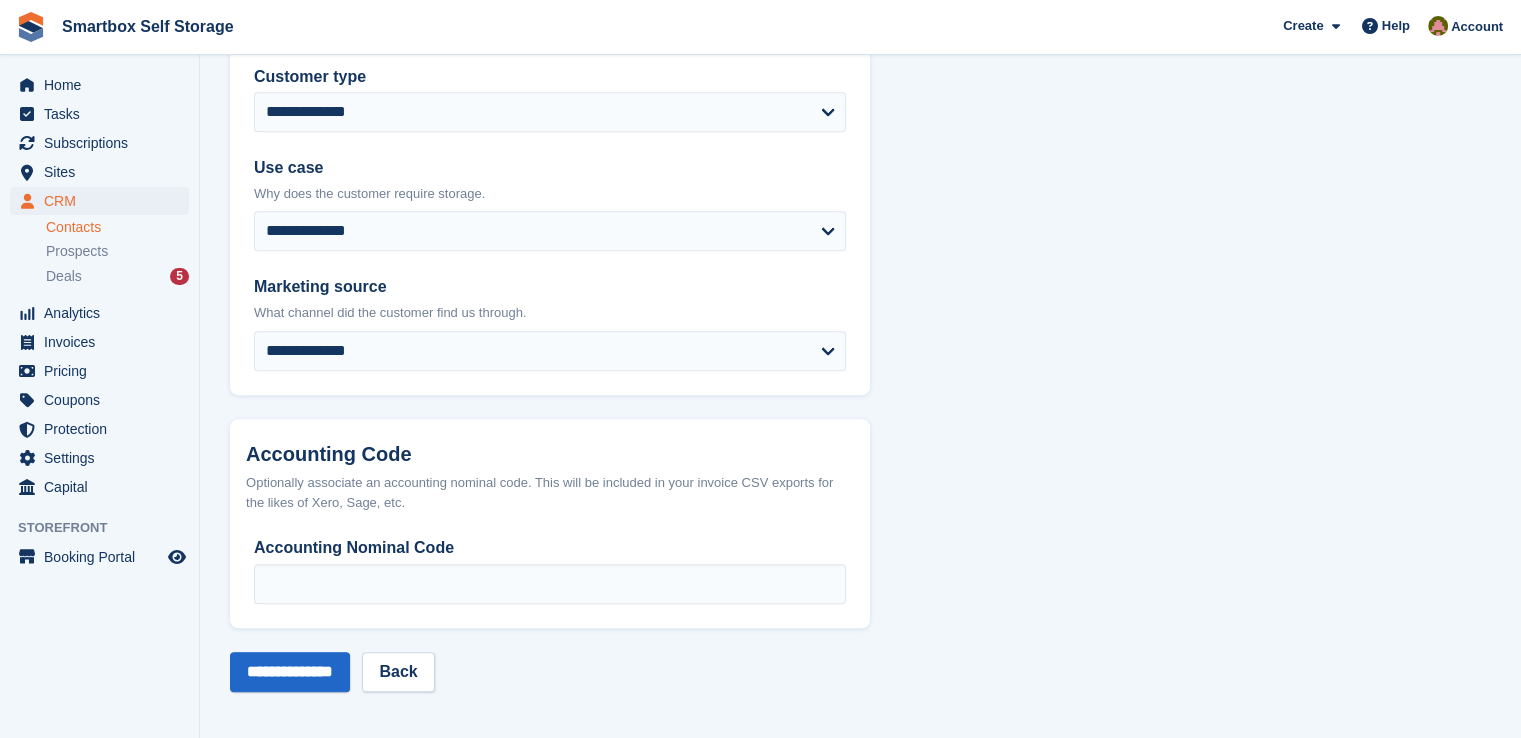 type on "*********" 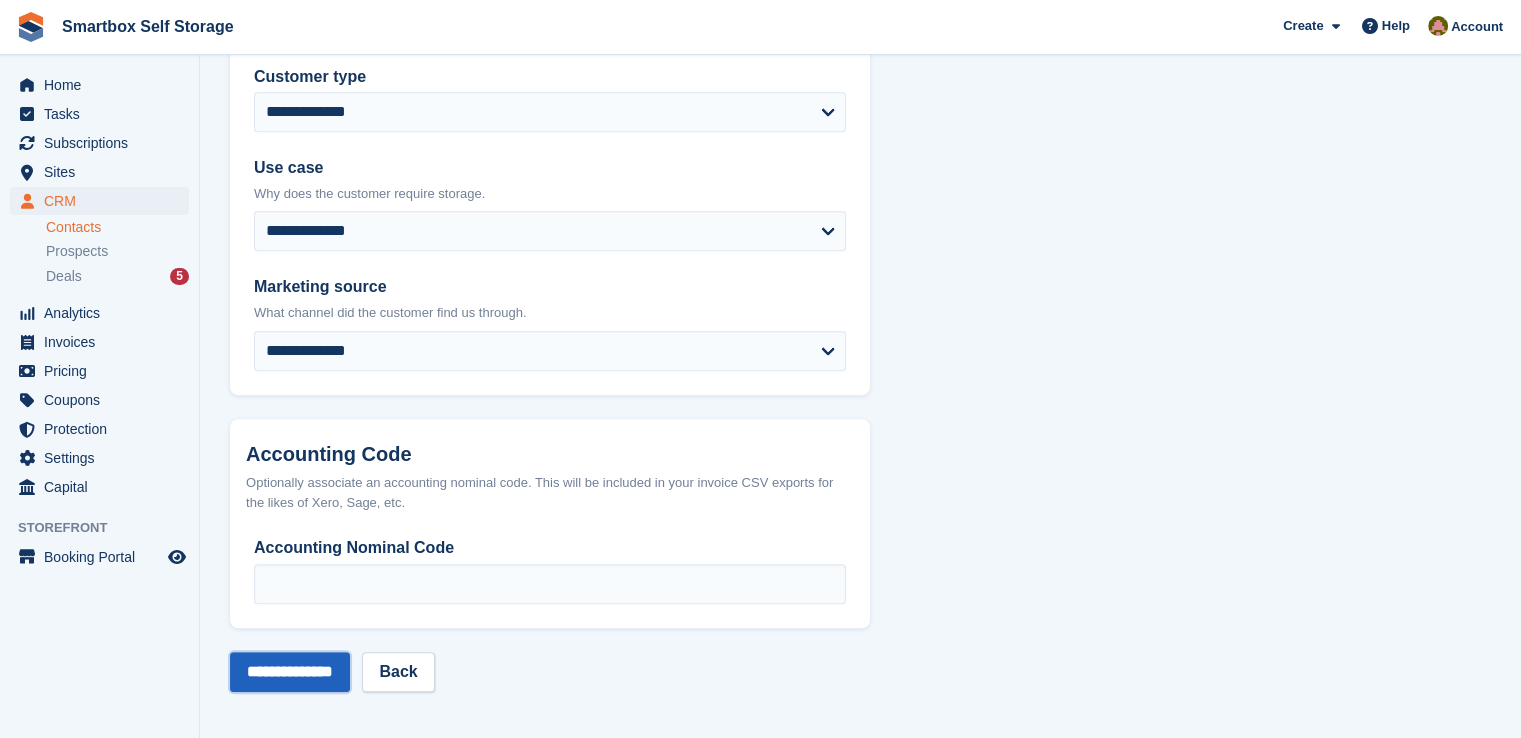 click on "**********" at bounding box center (290, 672) 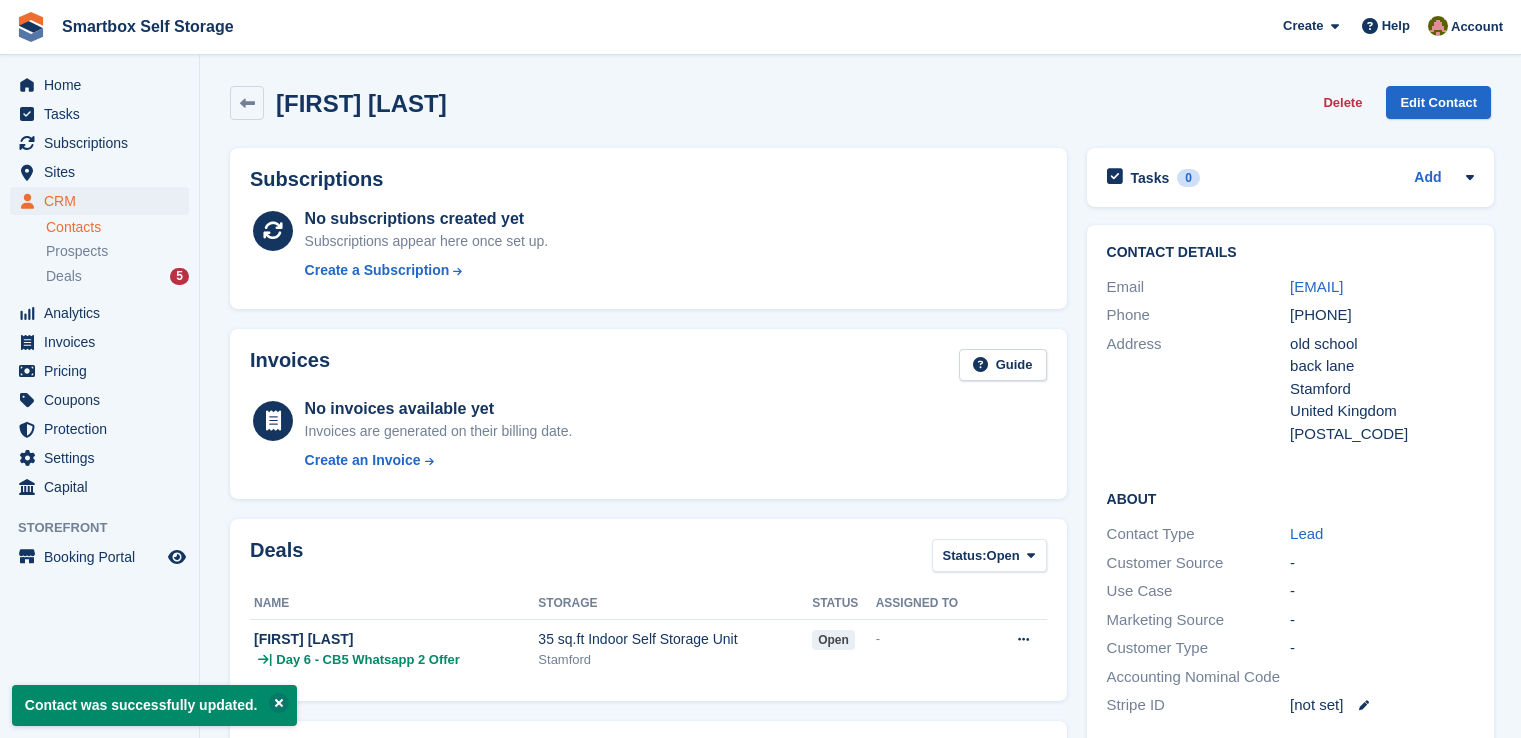 scroll, scrollTop: 0, scrollLeft: 0, axis: both 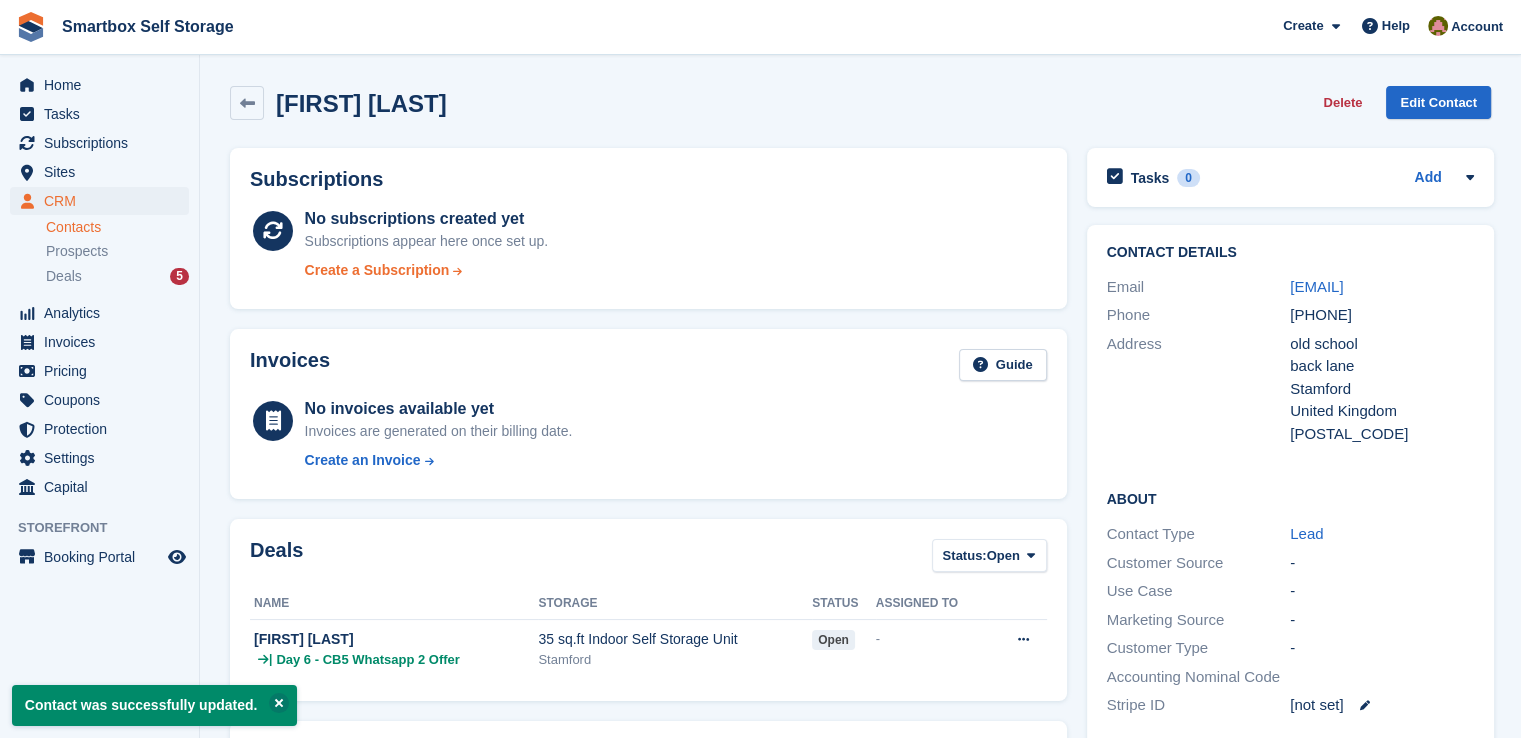 click on "Create a Subscription" at bounding box center [377, 270] 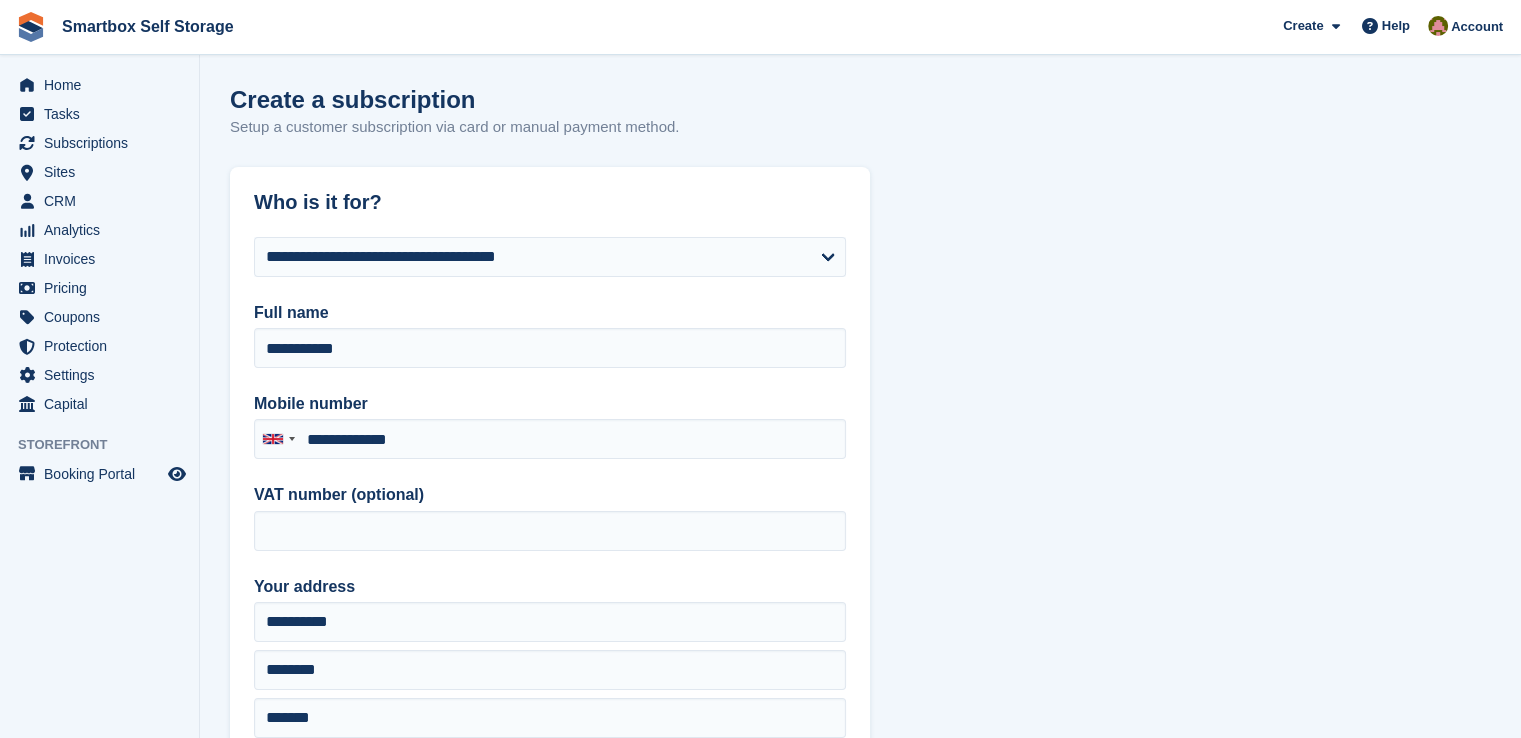 type on "**********" 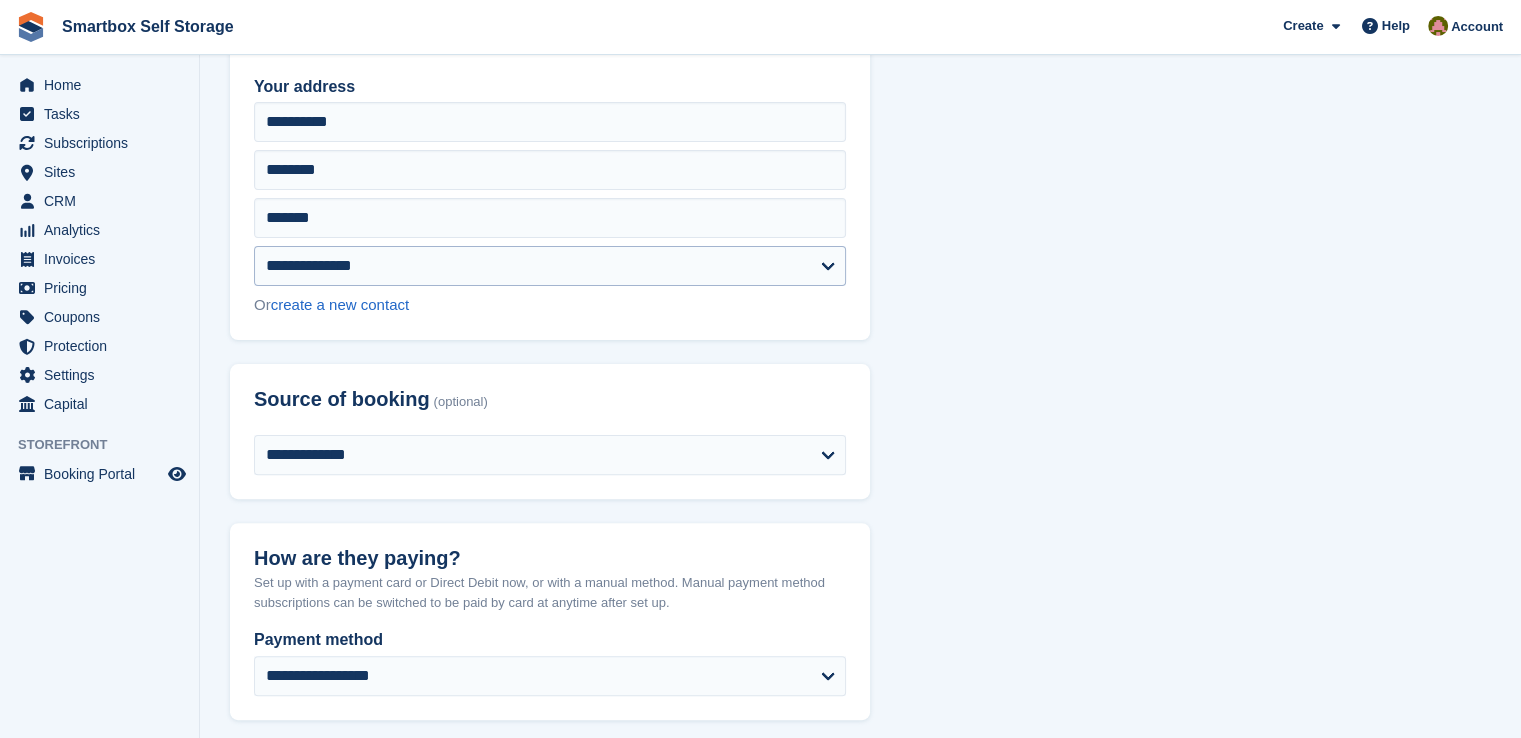 scroll, scrollTop: 800, scrollLeft: 0, axis: vertical 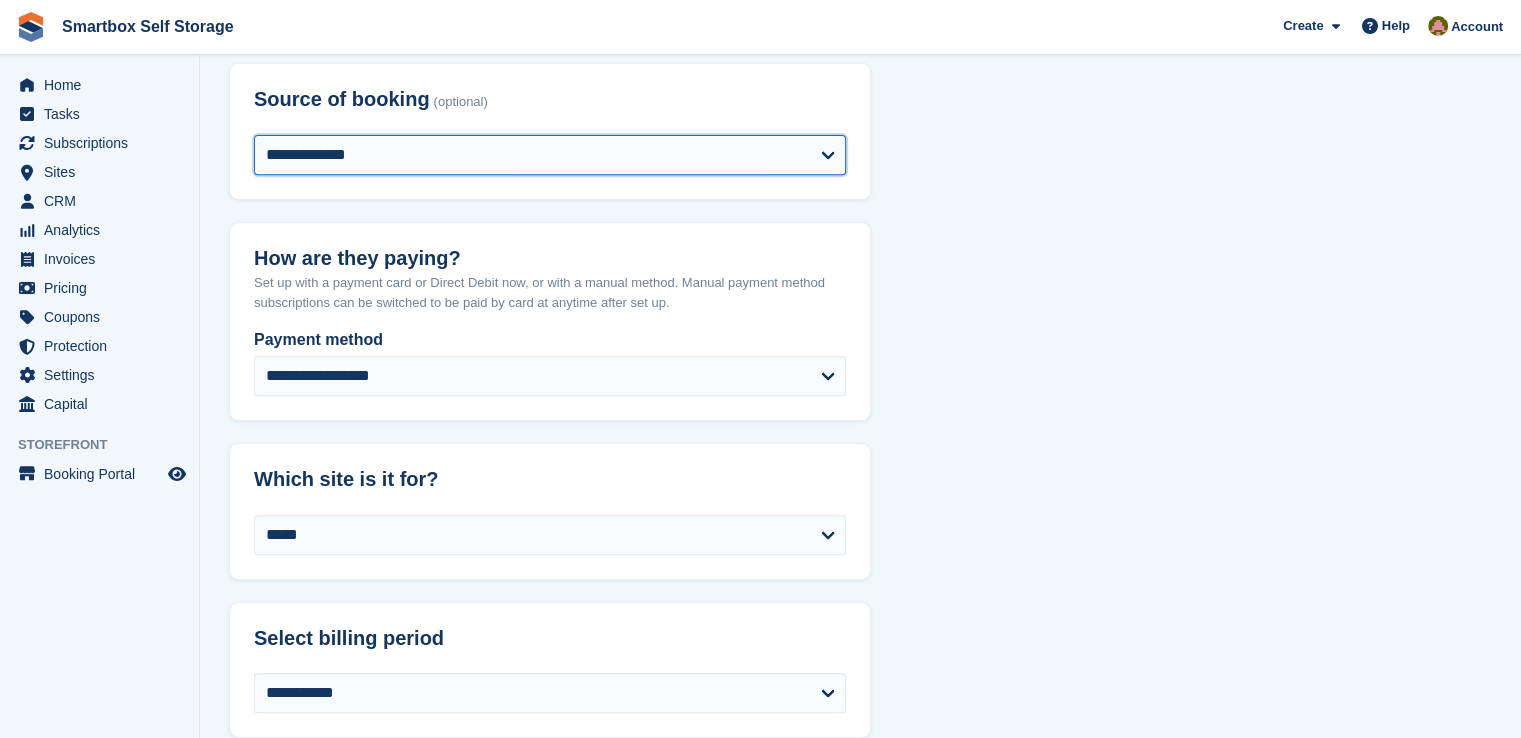 click on "**********" at bounding box center [550, 155] 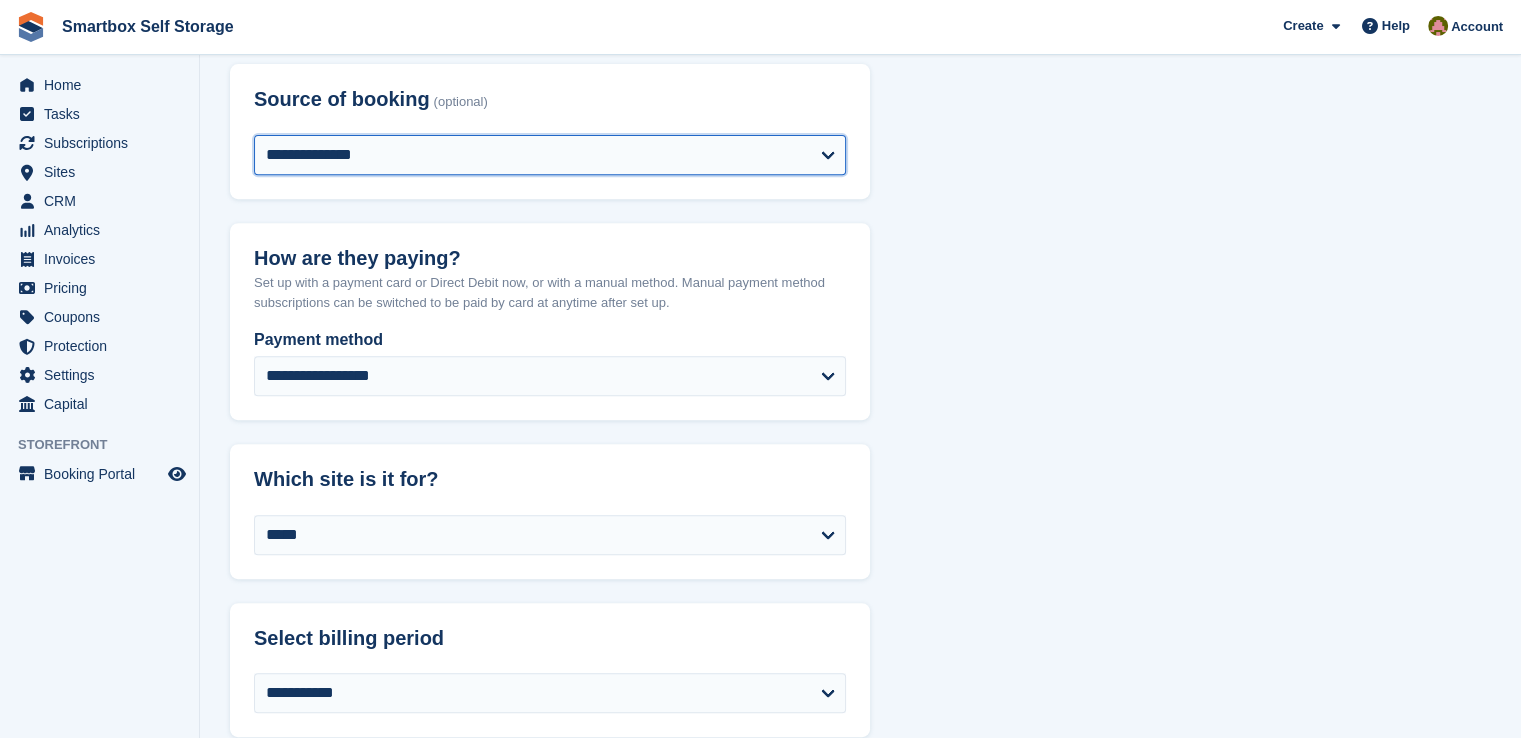 click on "**********" at bounding box center [550, 155] 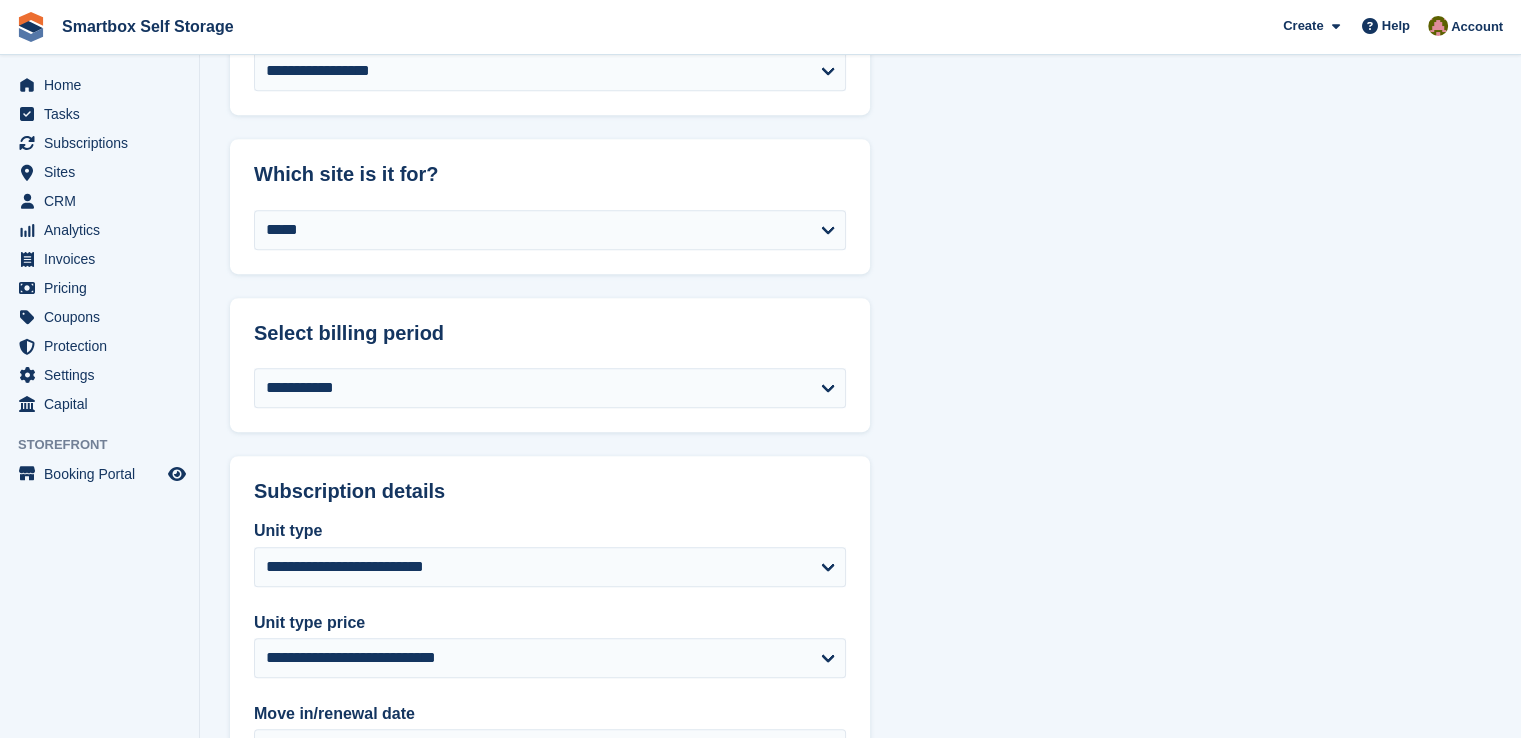 scroll, scrollTop: 1200, scrollLeft: 0, axis: vertical 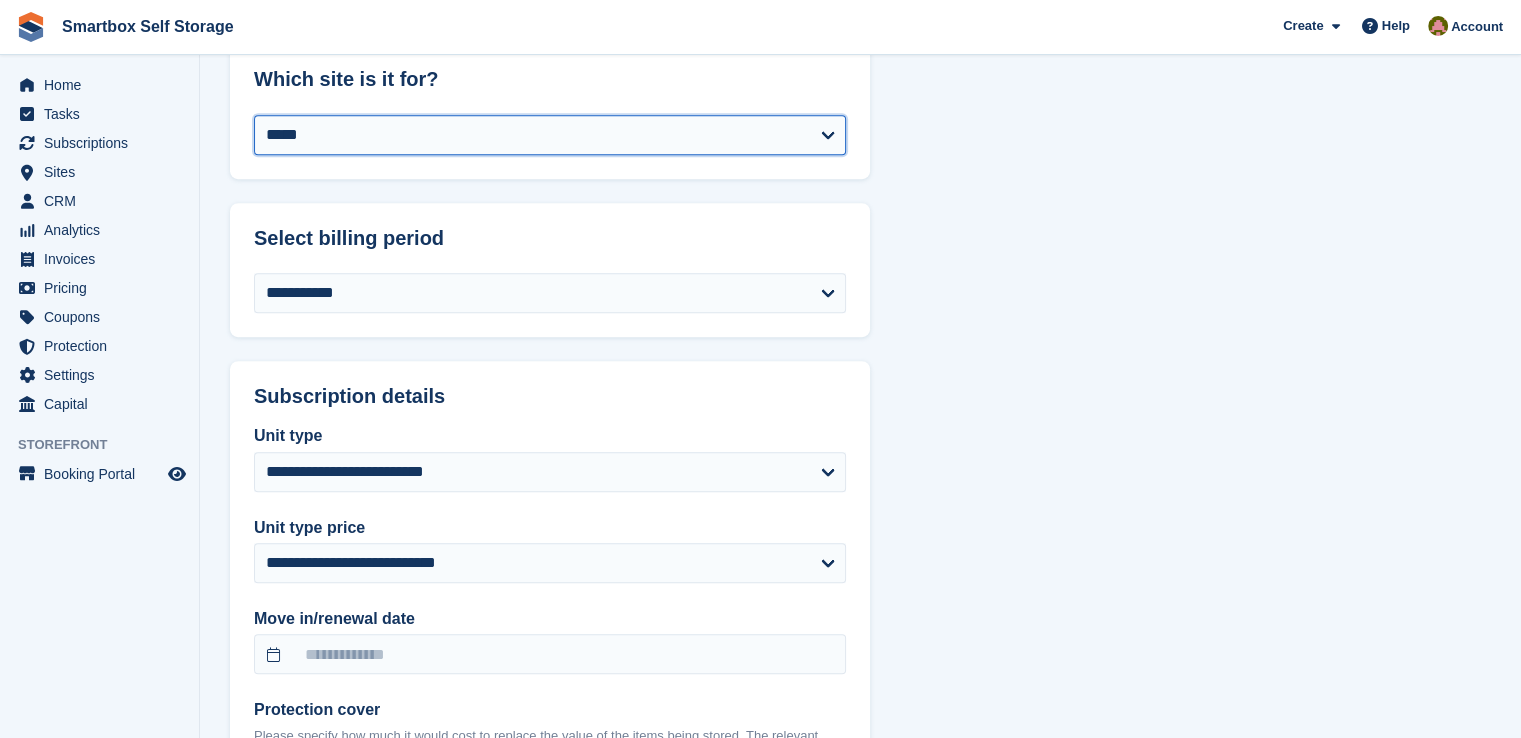 click on "**********" at bounding box center (550, 135) 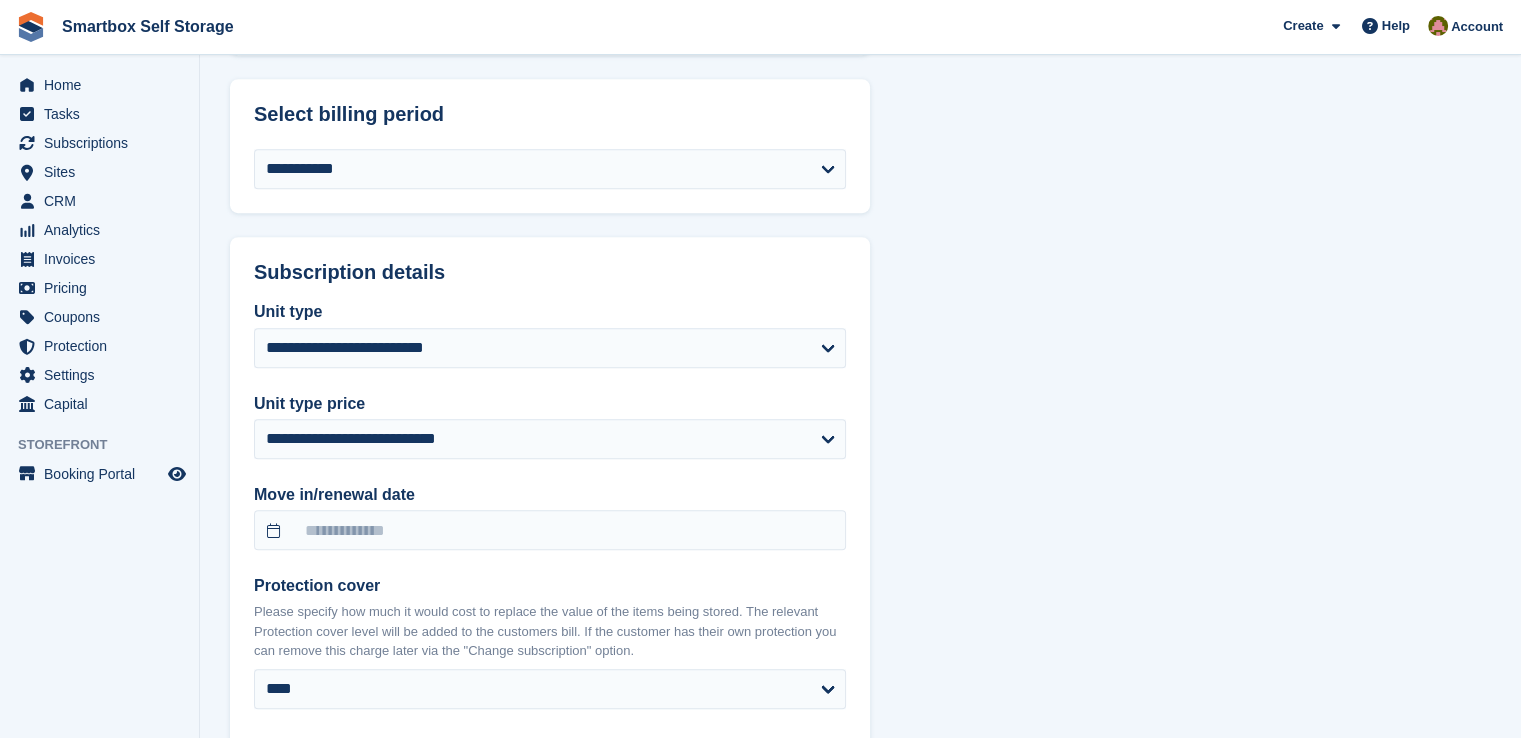 scroll, scrollTop: 1500, scrollLeft: 0, axis: vertical 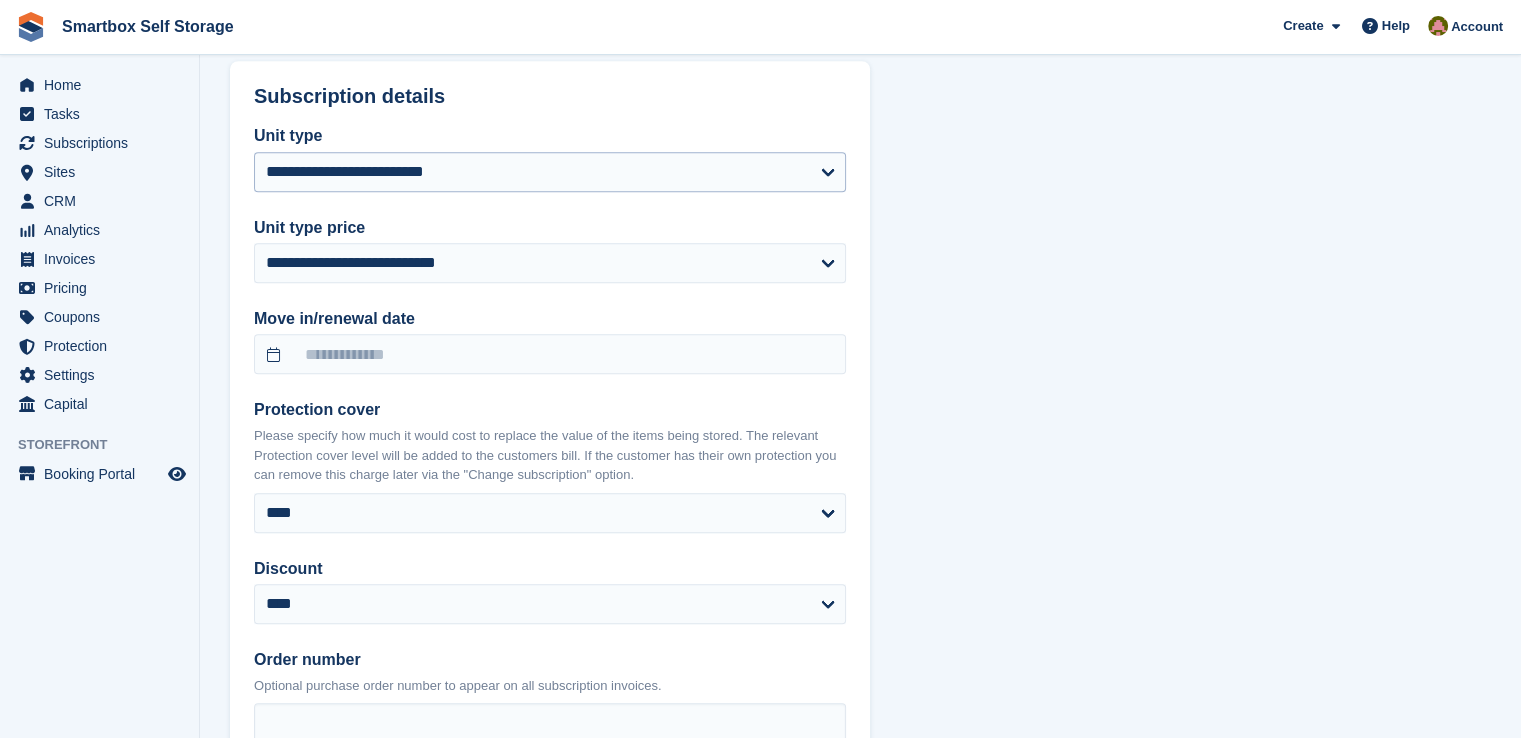select on "******" 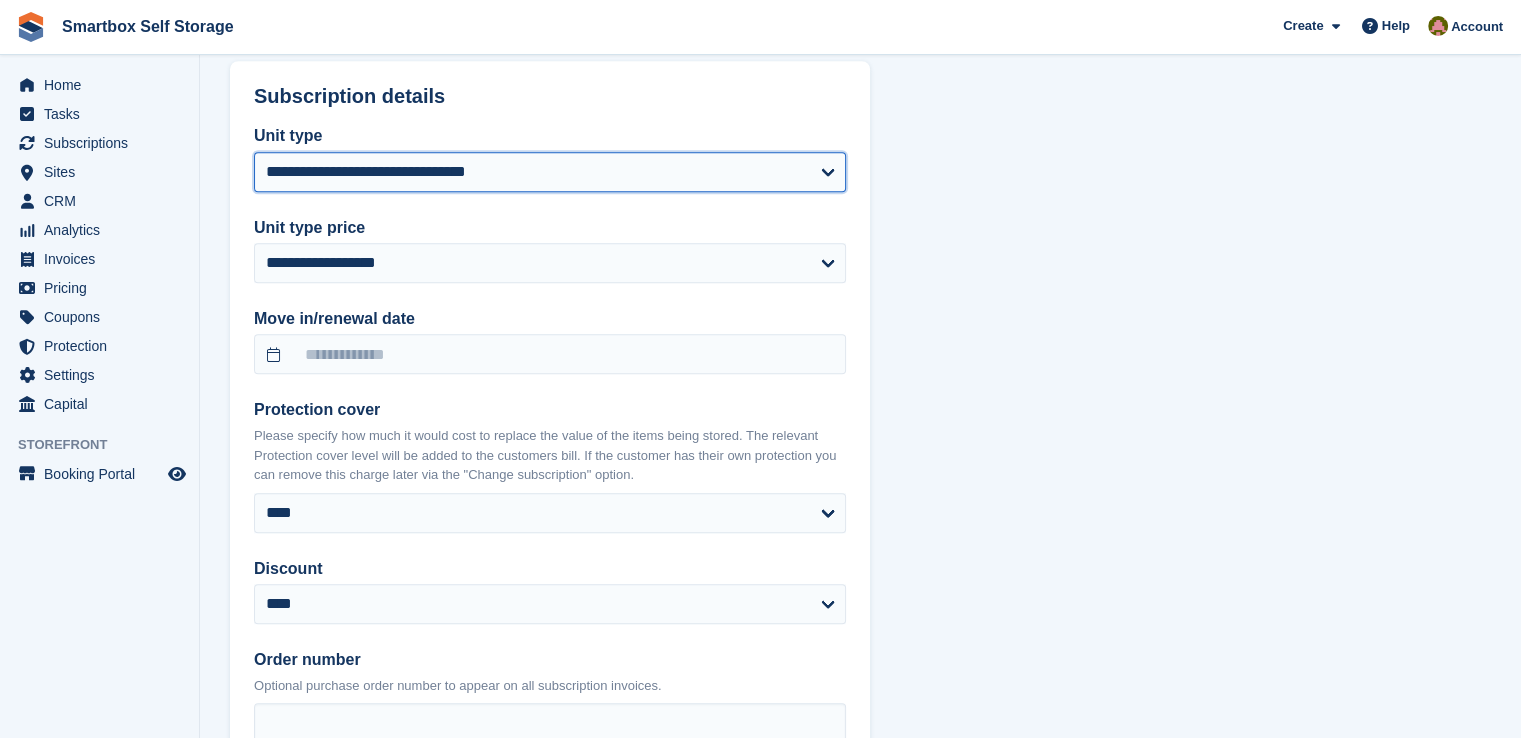 drag, startPoint x: 444, startPoint y: 180, endPoint x: 456, endPoint y: 188, distance: 14.422205 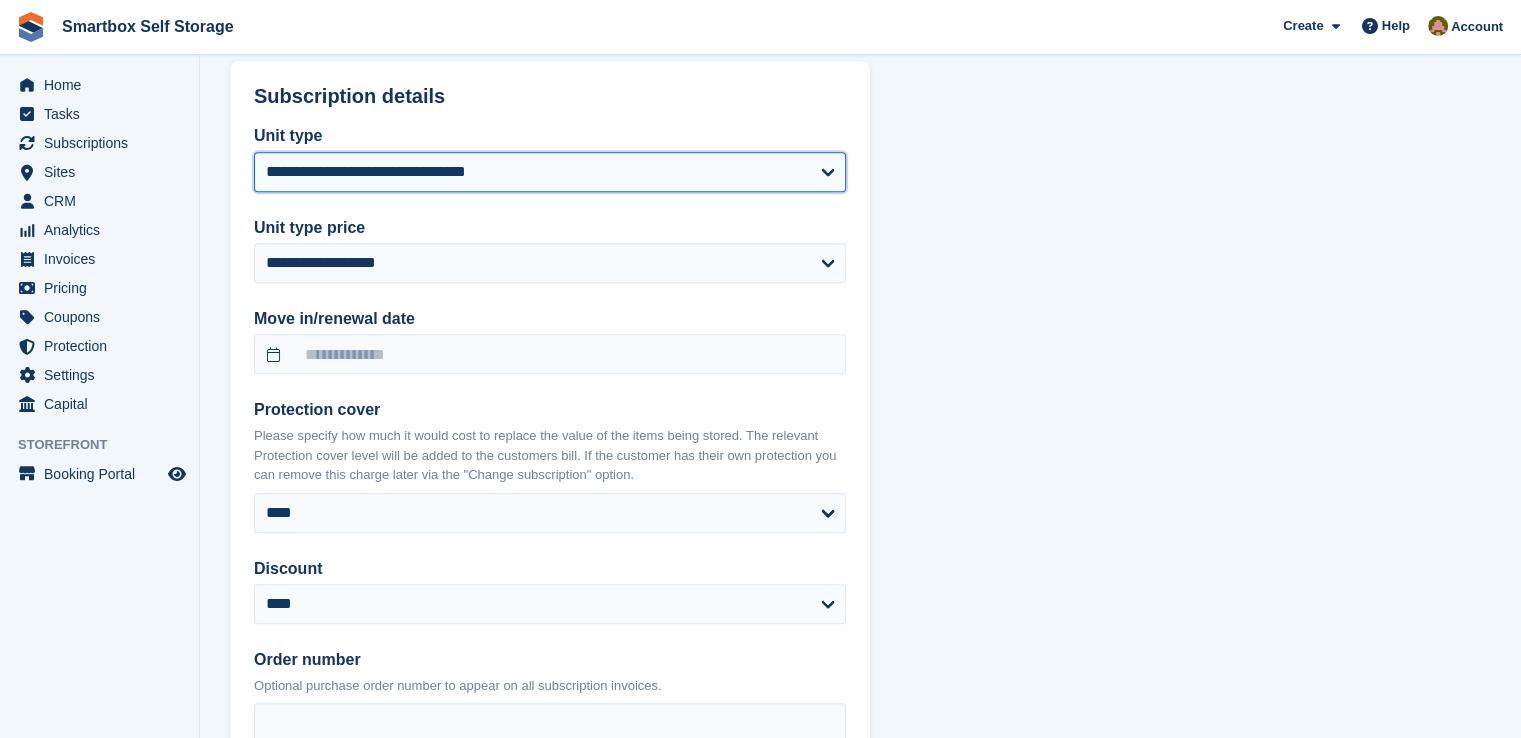 select on "******" 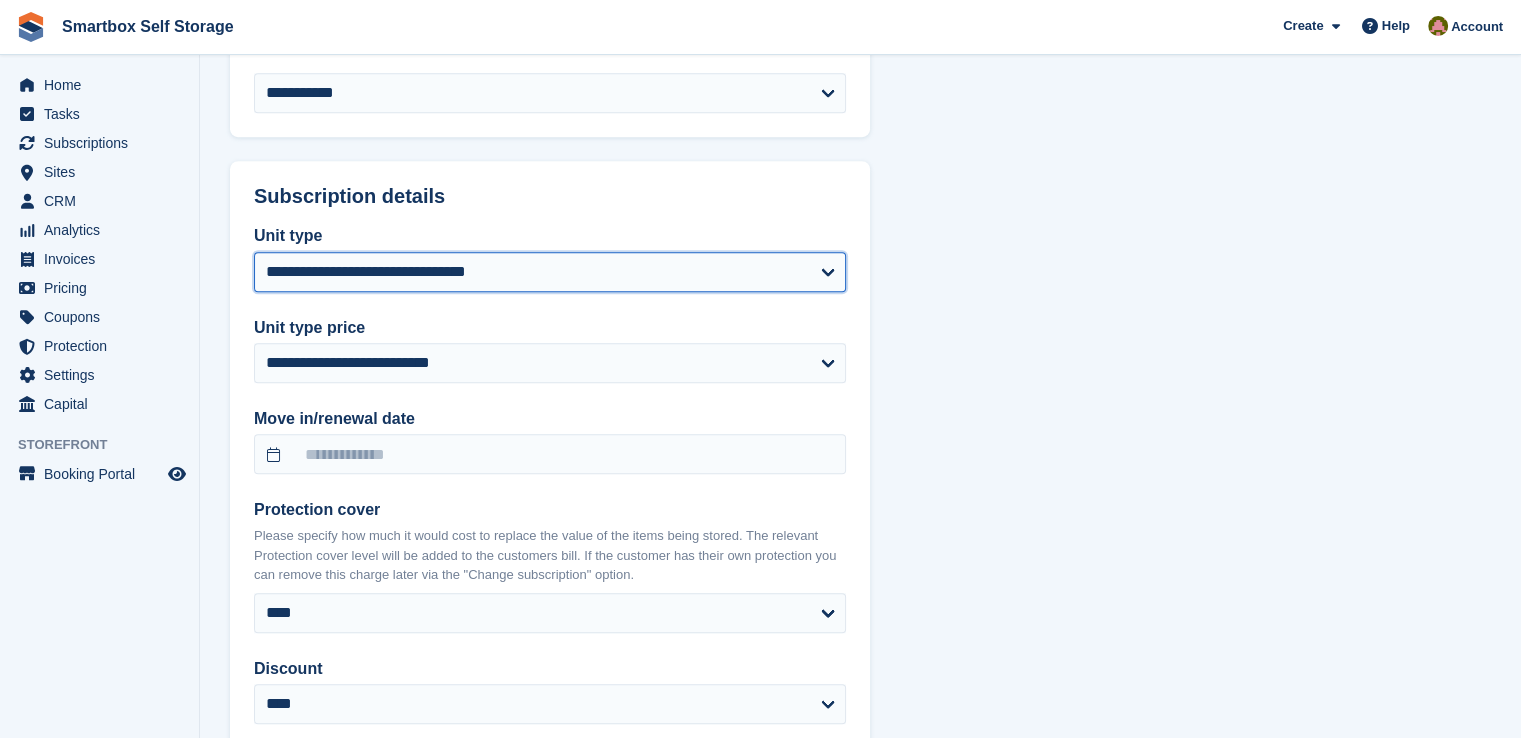 scroll, scrollTop: 1500, scrollLeft: 0, axis: vertical 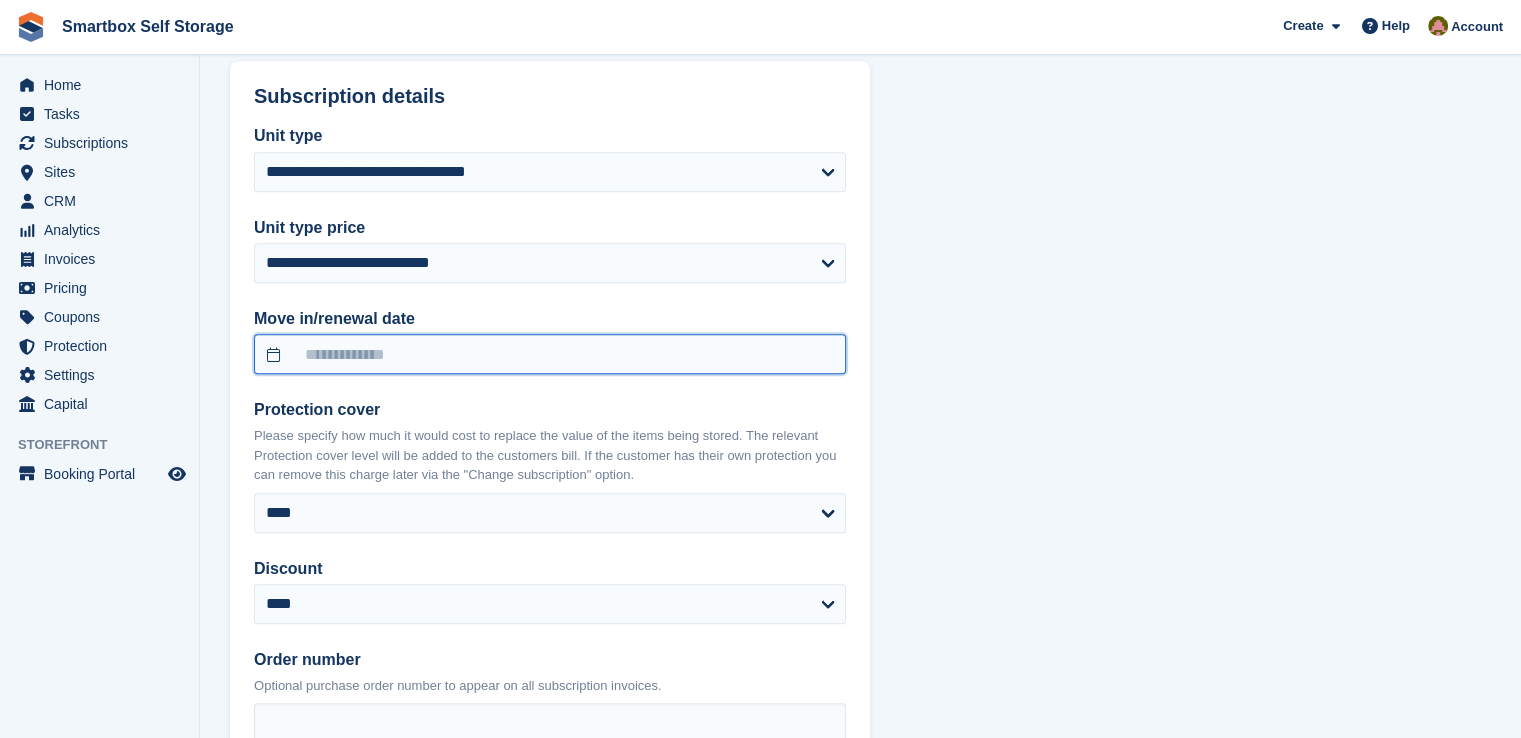 click at bounding box center [550, 354] 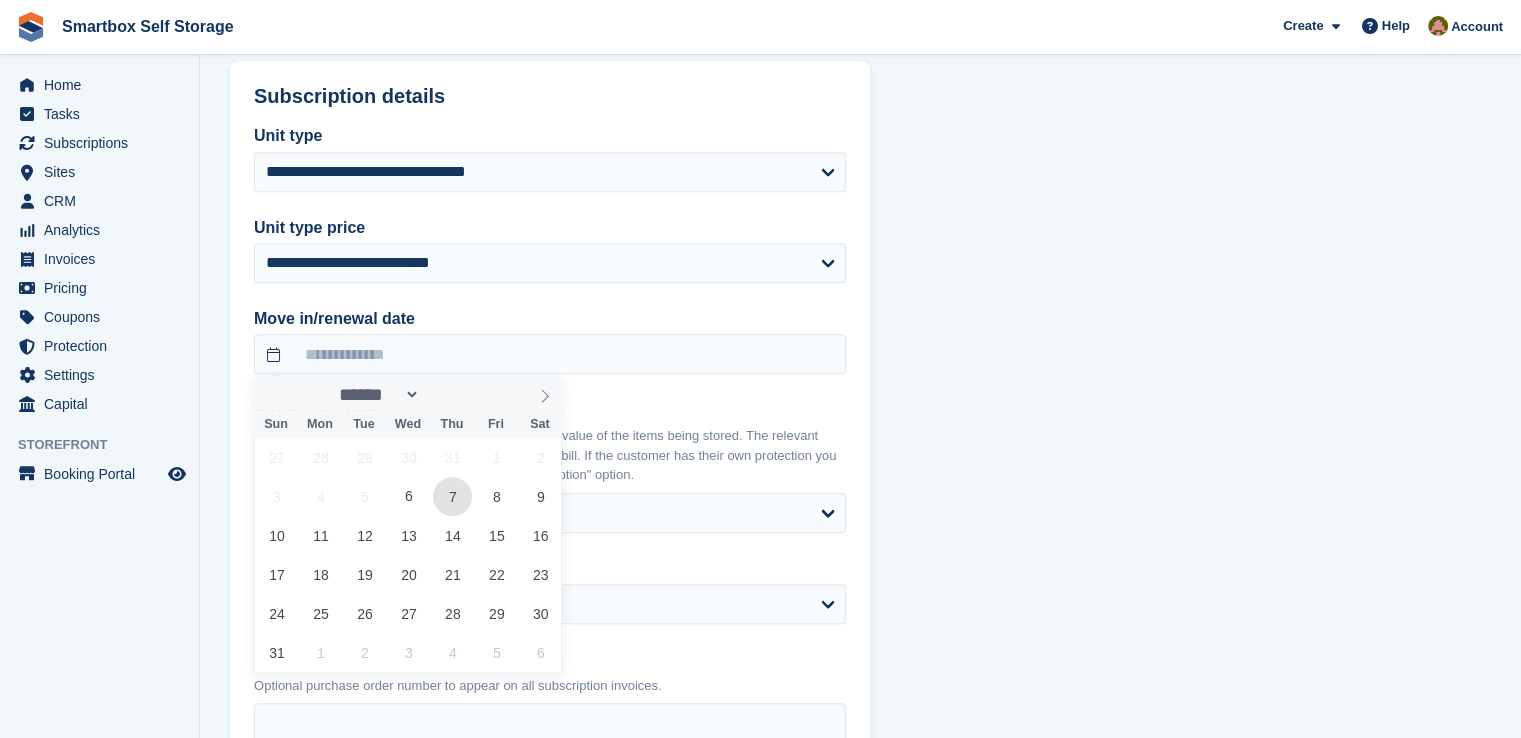 drag, startPoint x: 452, startPoint y: 493, endPoint x: 455, endPoint y: 453, distance: 40.112343 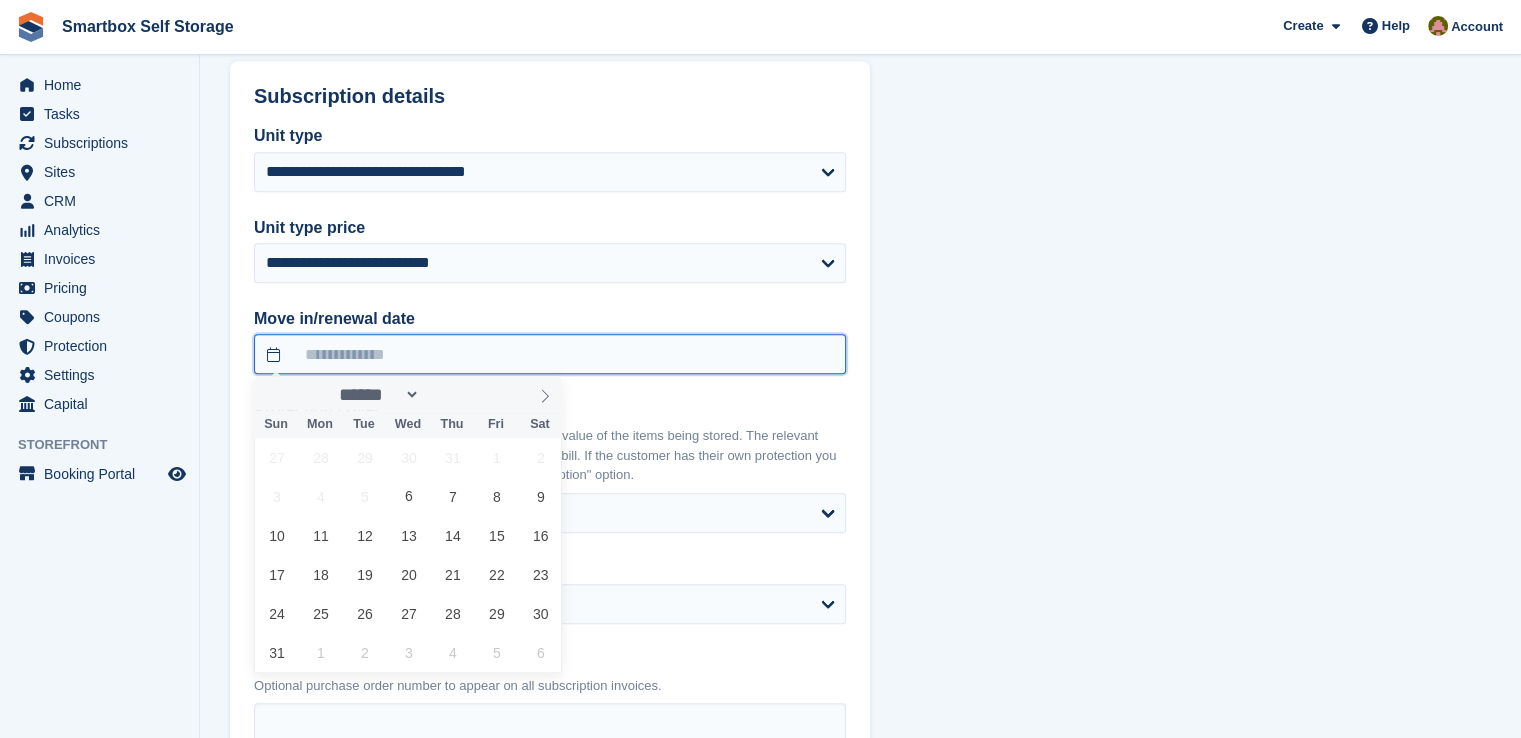 type on "**********" 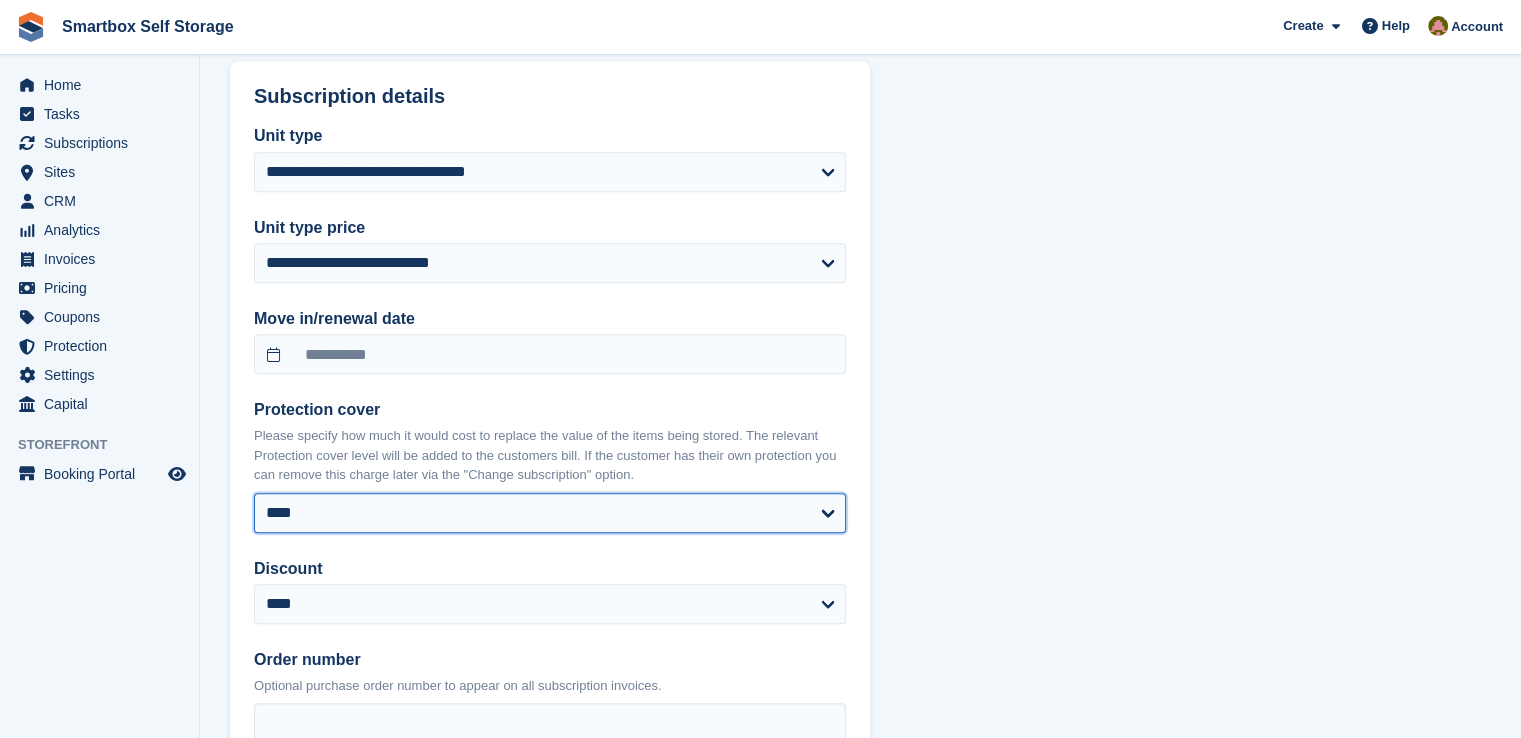 click on "****
******
******
******
******
******
*******
*******
*******
*******
*******
*******
*******
*******" at bounding box center (550, 513) 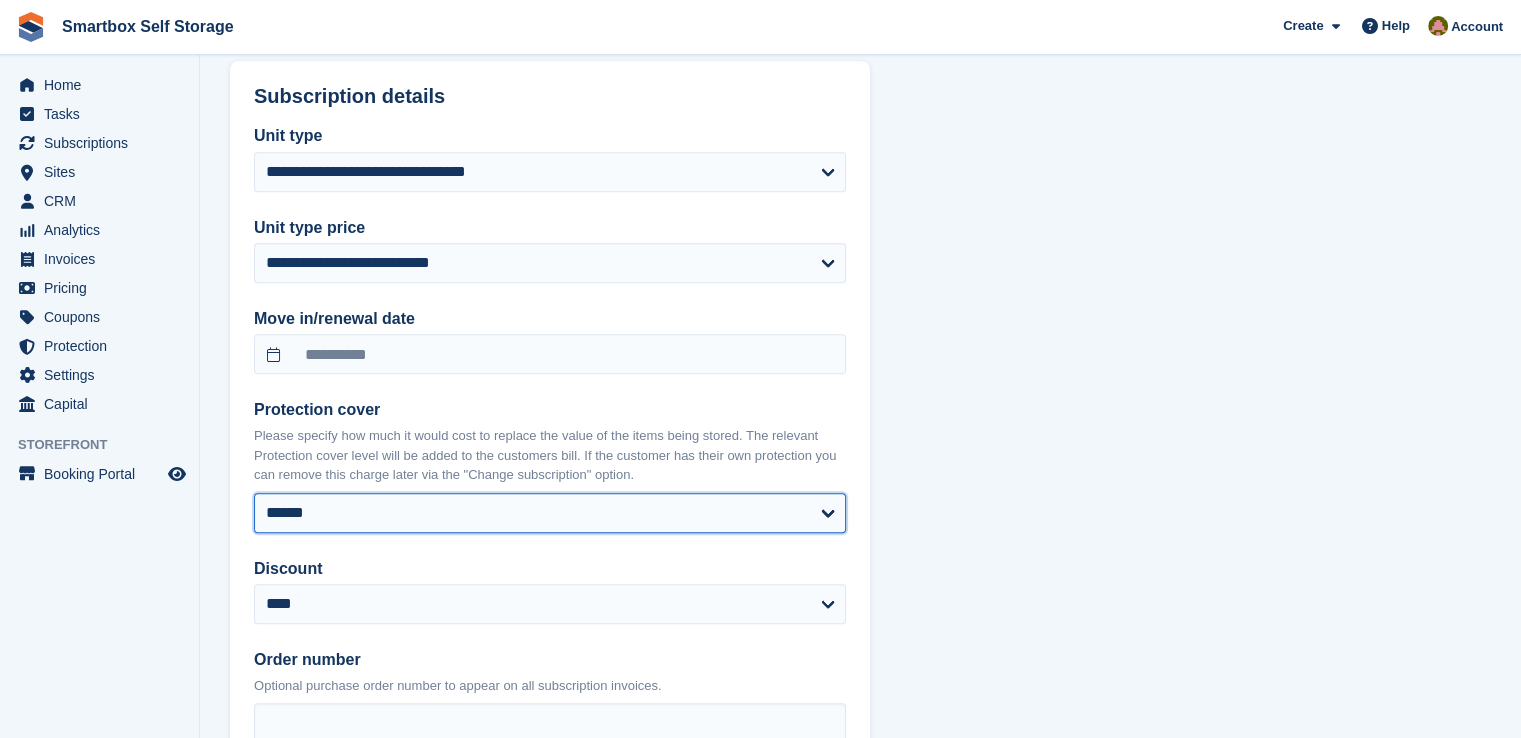click on "****
******
******
******
******
******
*******
*******
*******
*******
*******
*******
*******
*******" at bounding box center (550, 513) 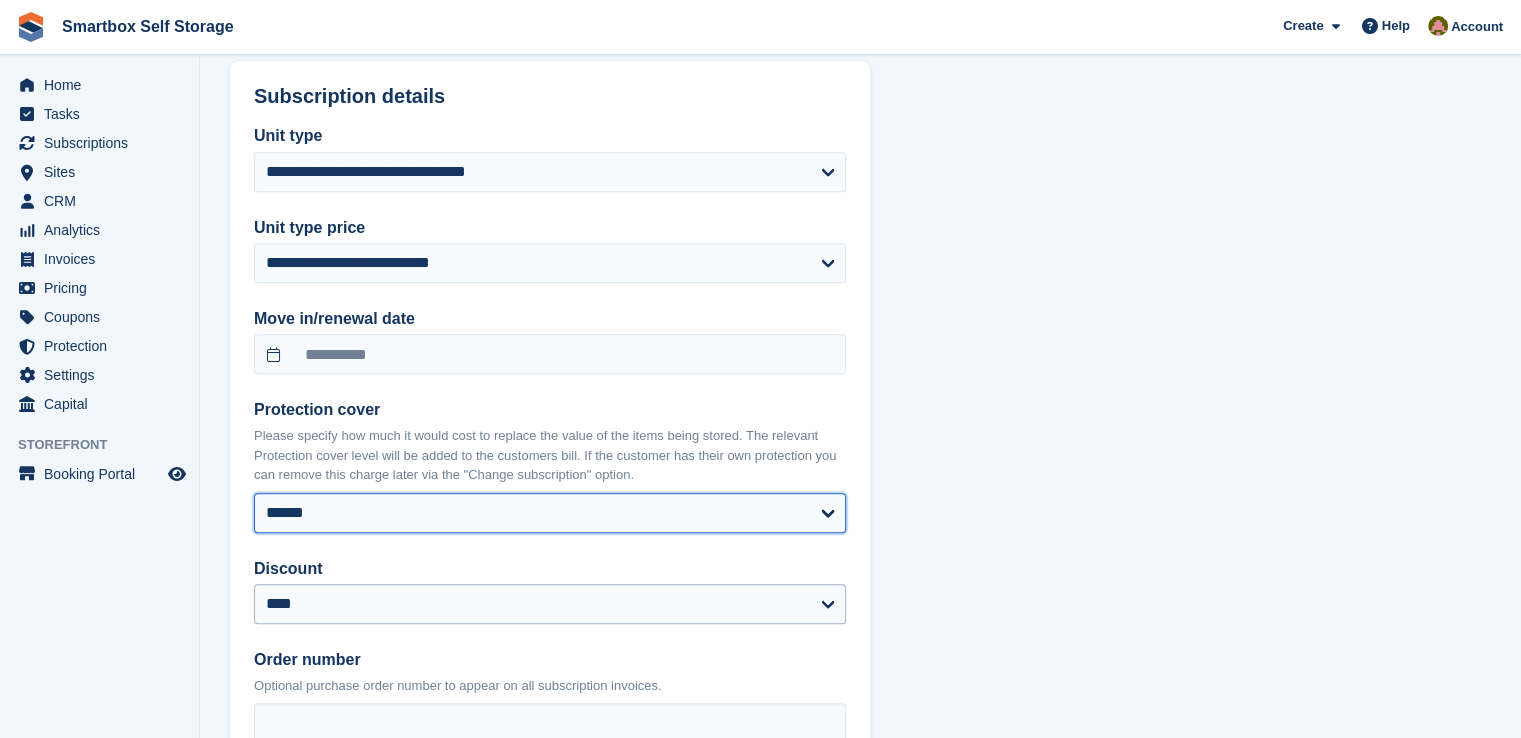 select on "******" 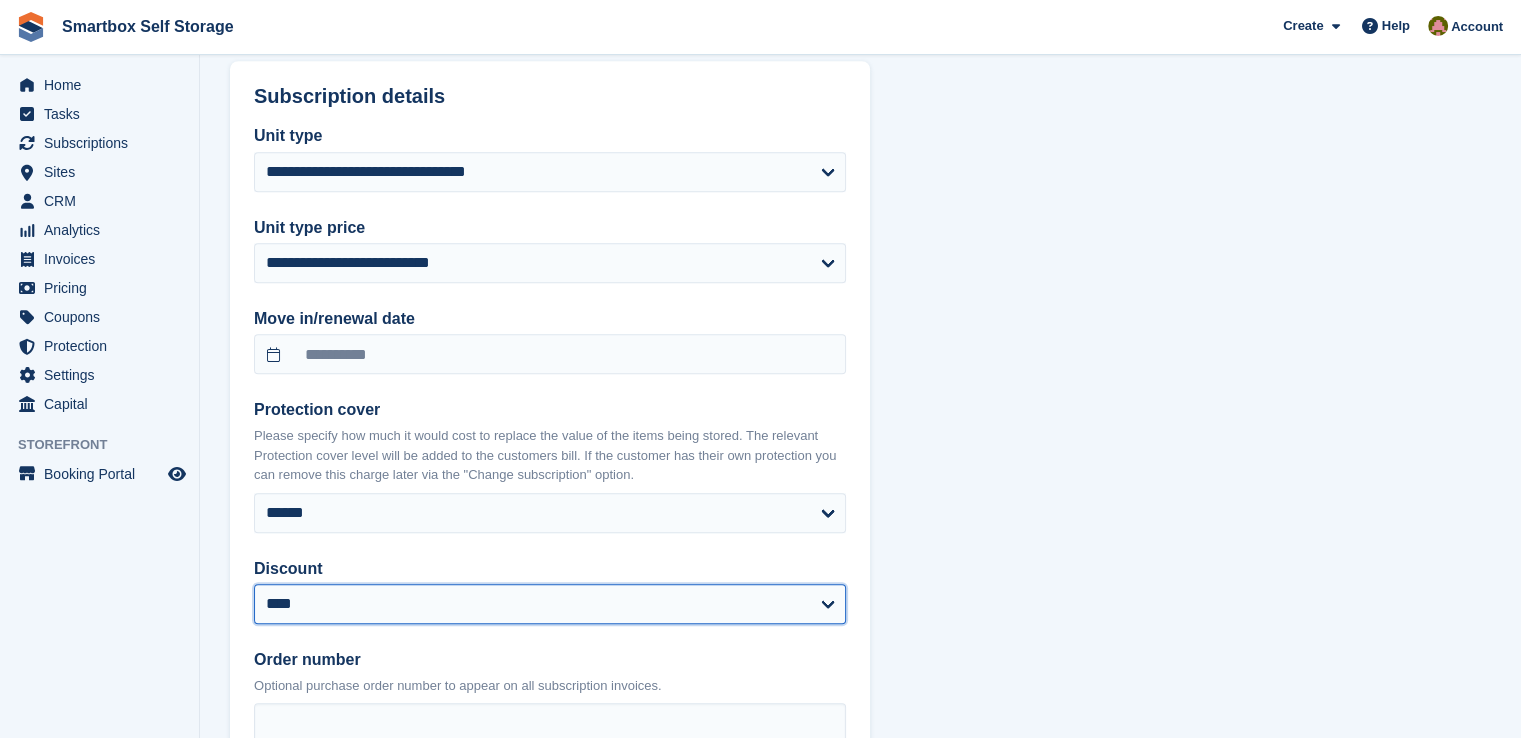 click on "**********" at bounding box center [550, 604] 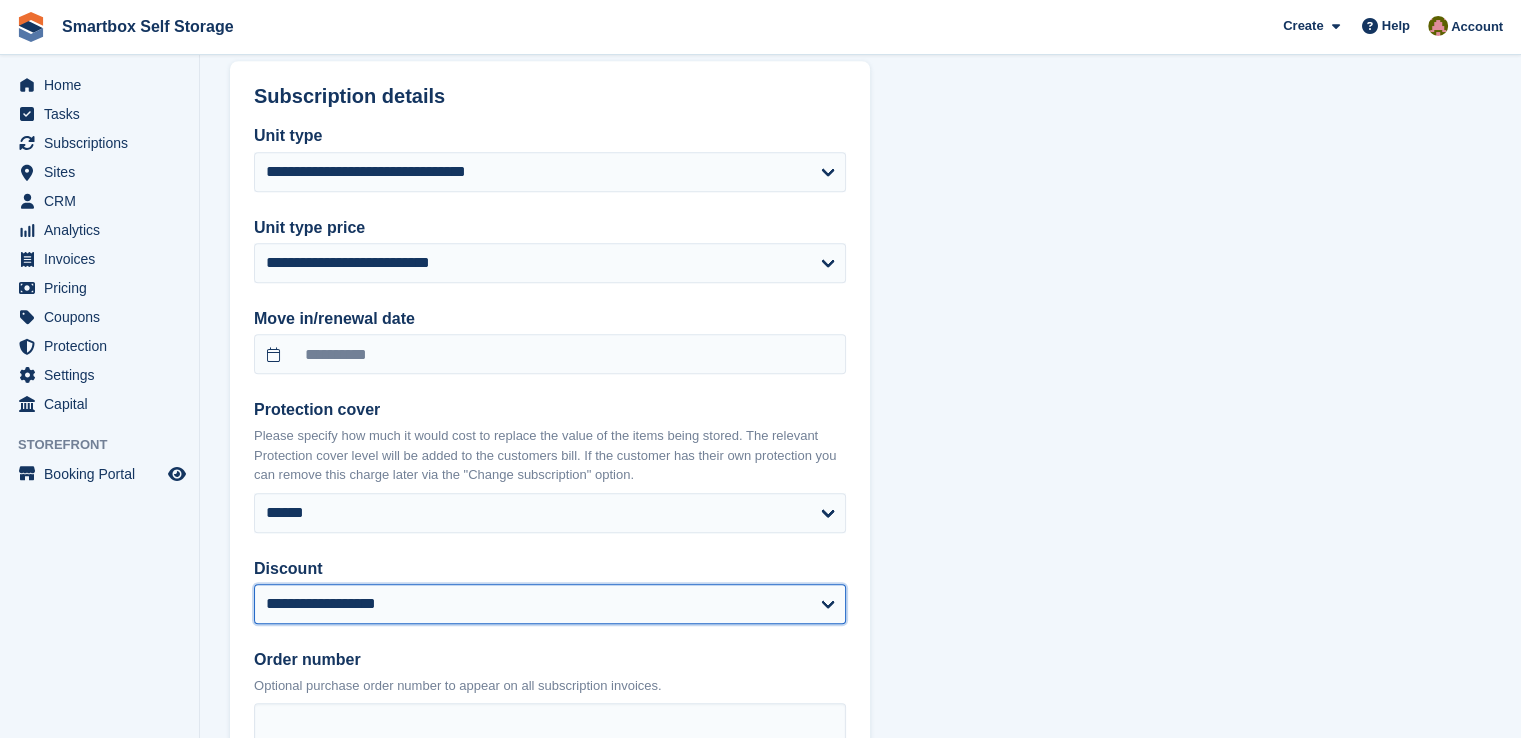 click on "**********" at bounding box center [550, 604] 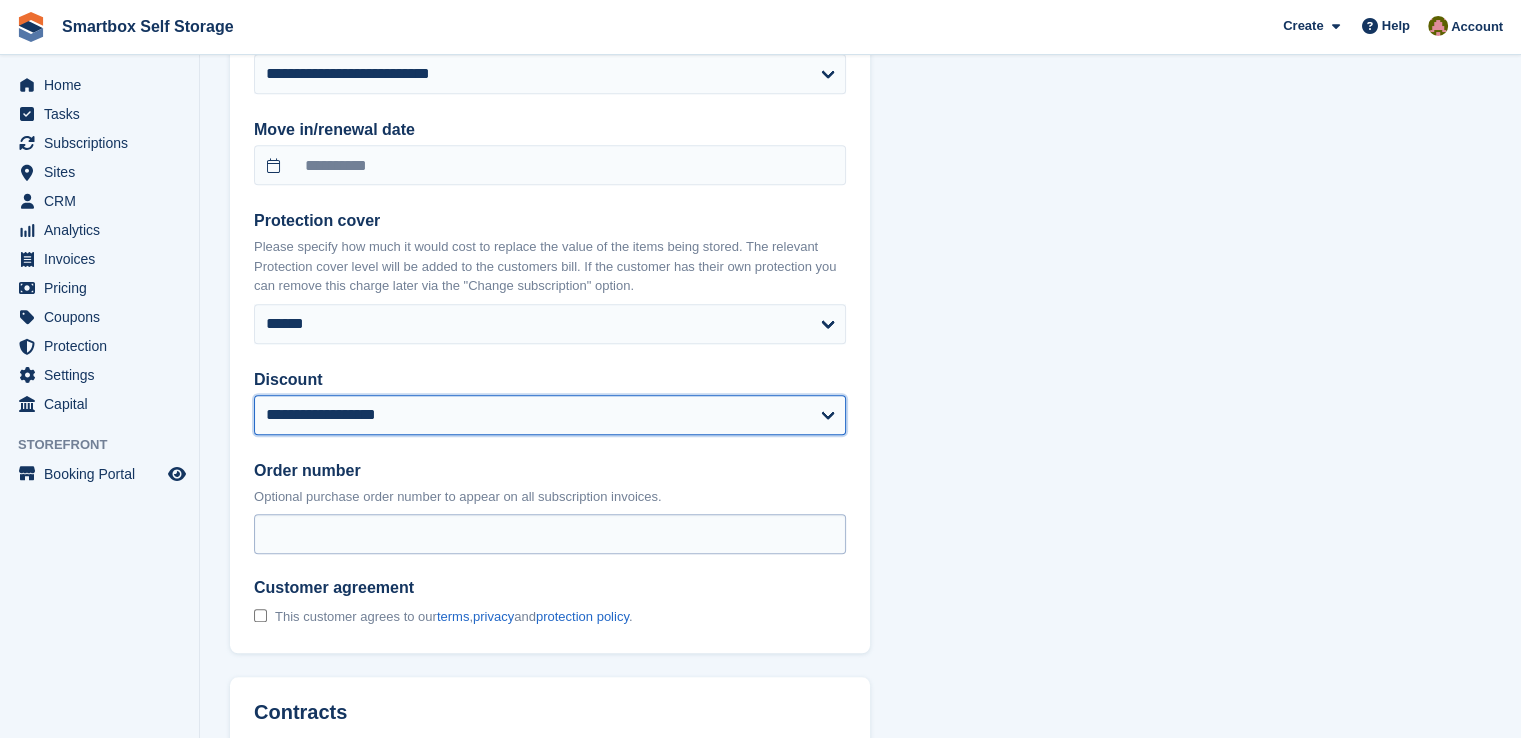 select on "******" 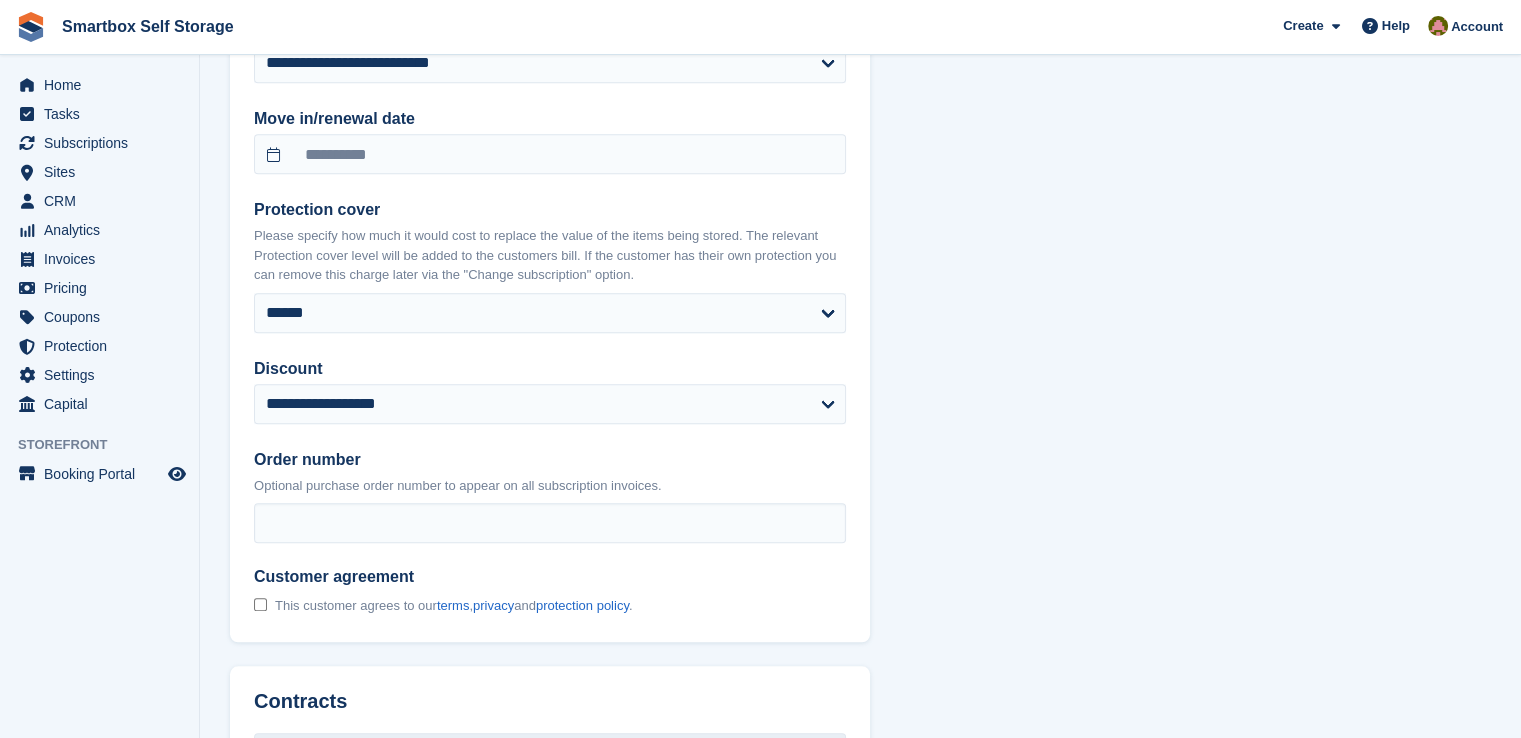 click on "This customer agrees to our  terms ,  privacy  and  protection policy ." at bounding box center (453, 606) 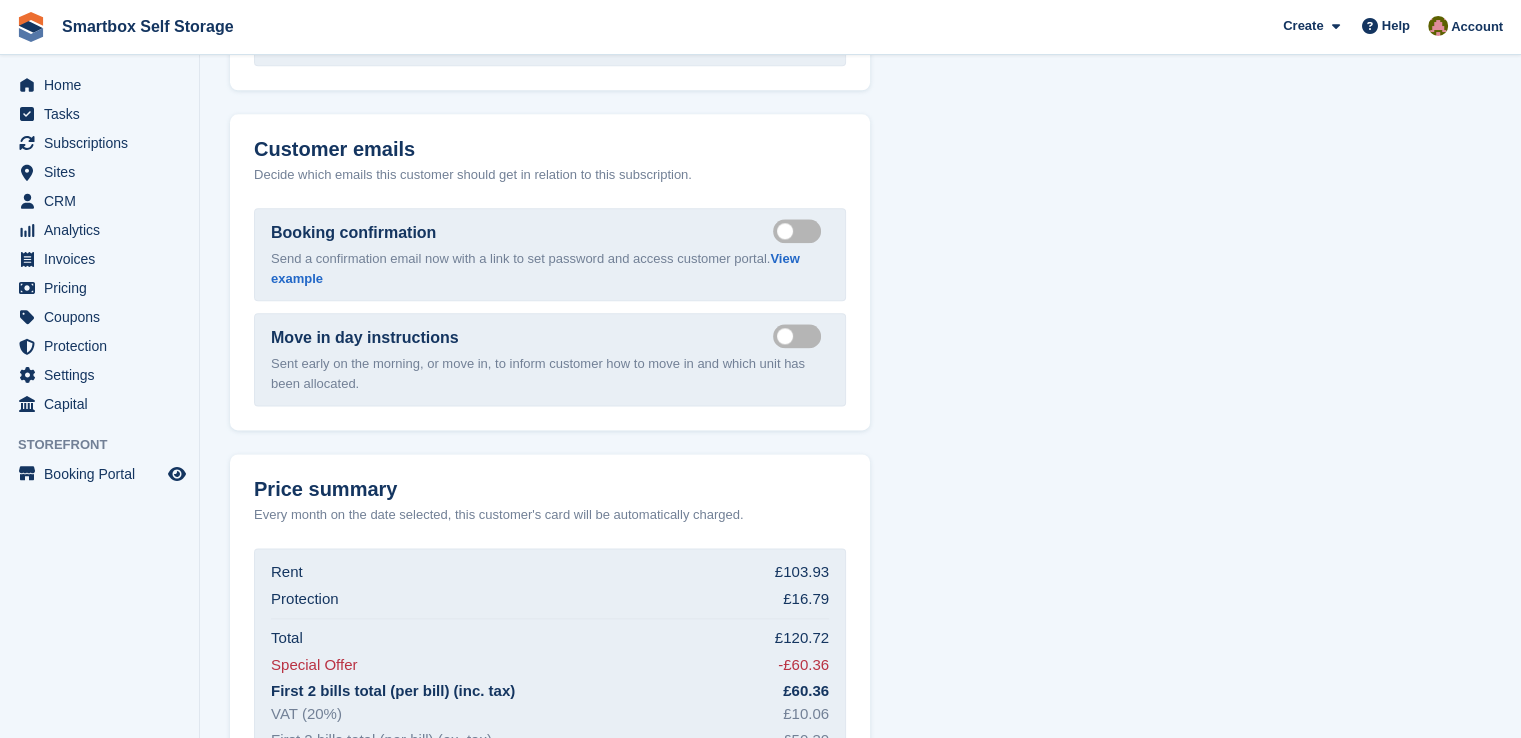 scroll, scrollTop: 2673, scrollLeft: 0, axis: vertical 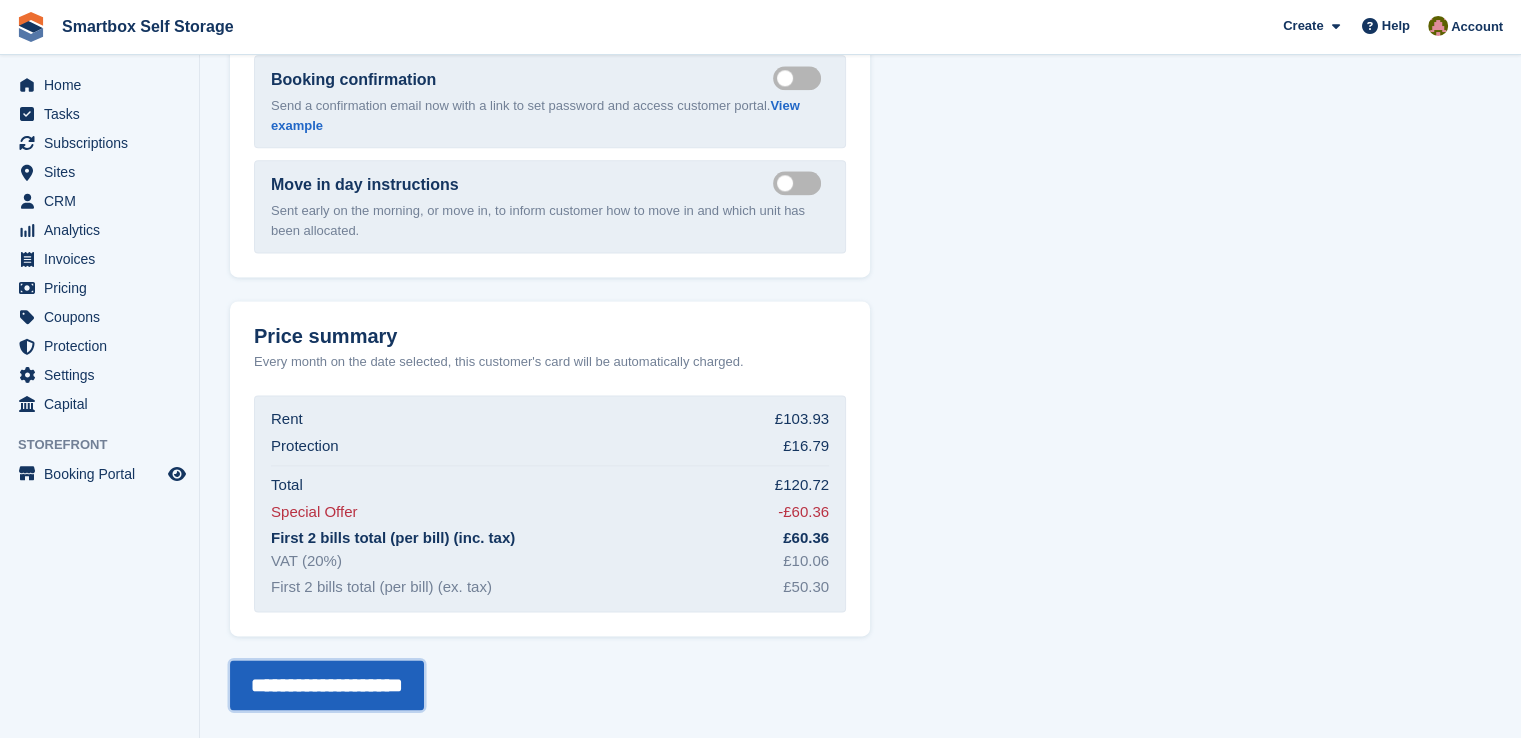 drag, startPoint x: 366, startPoint y: 681, endPoint x: 383, endPoint y: 660, distance: 27.018513 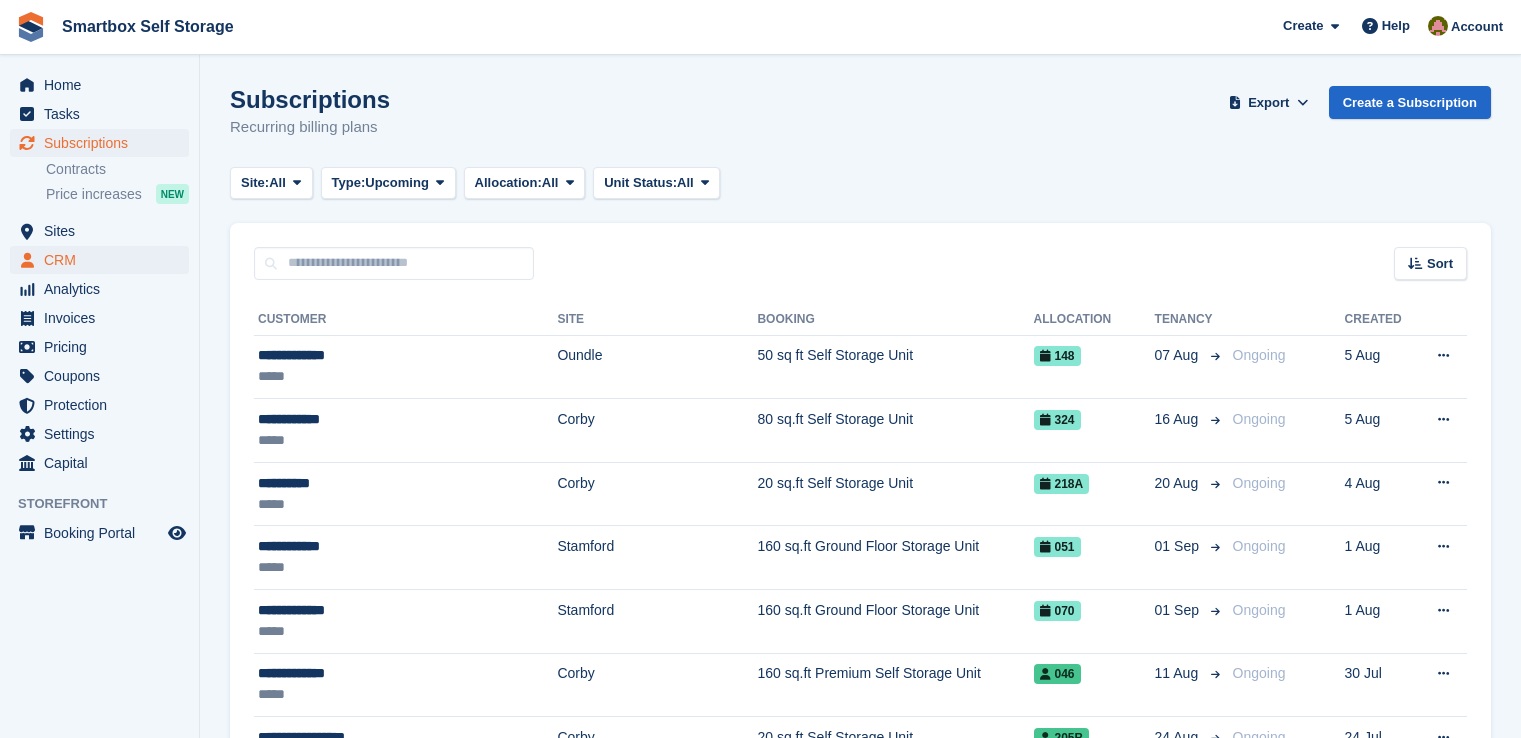 scroll, scrollTop: 0, scrollLeft: 0, axis: both 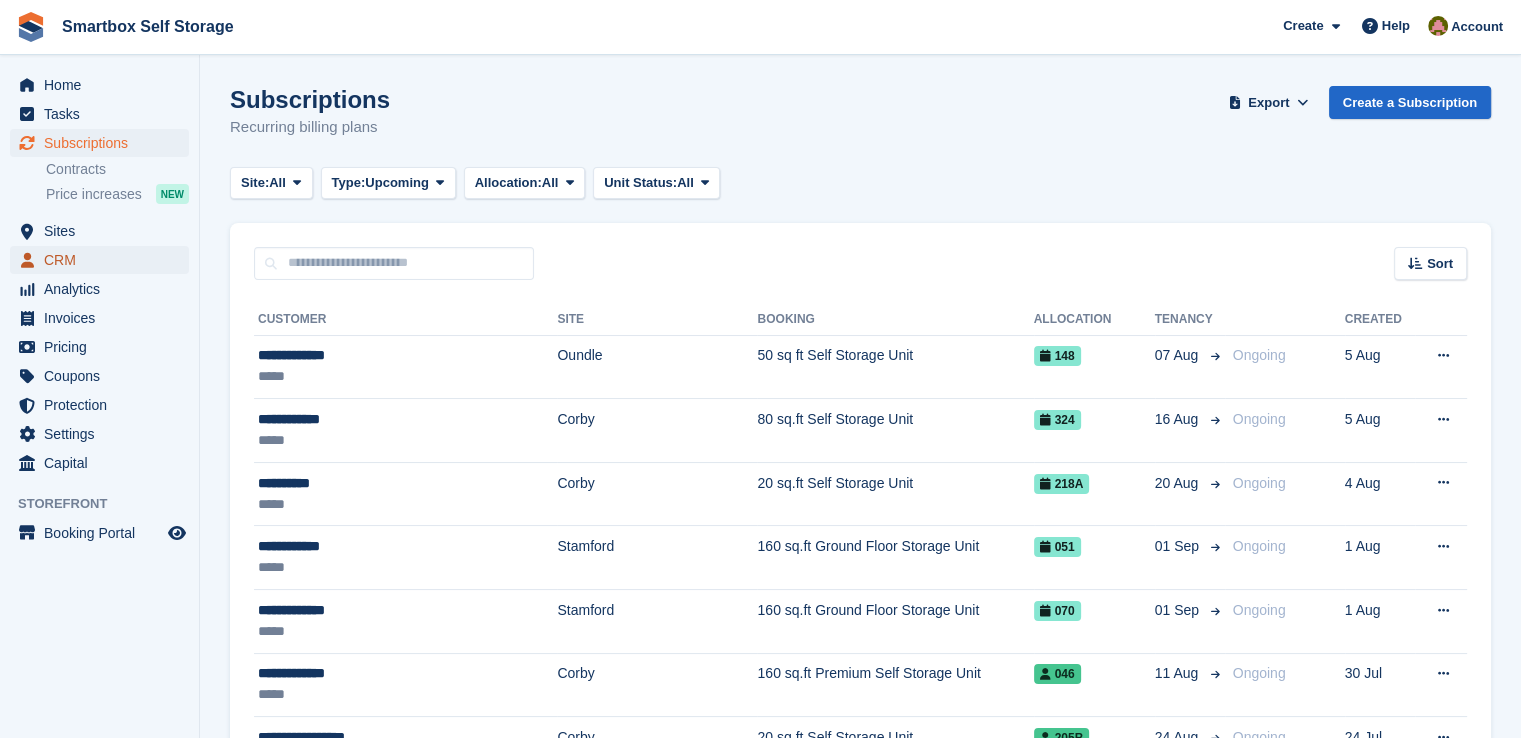 click on "CRM" at bounding box center [104, 260] 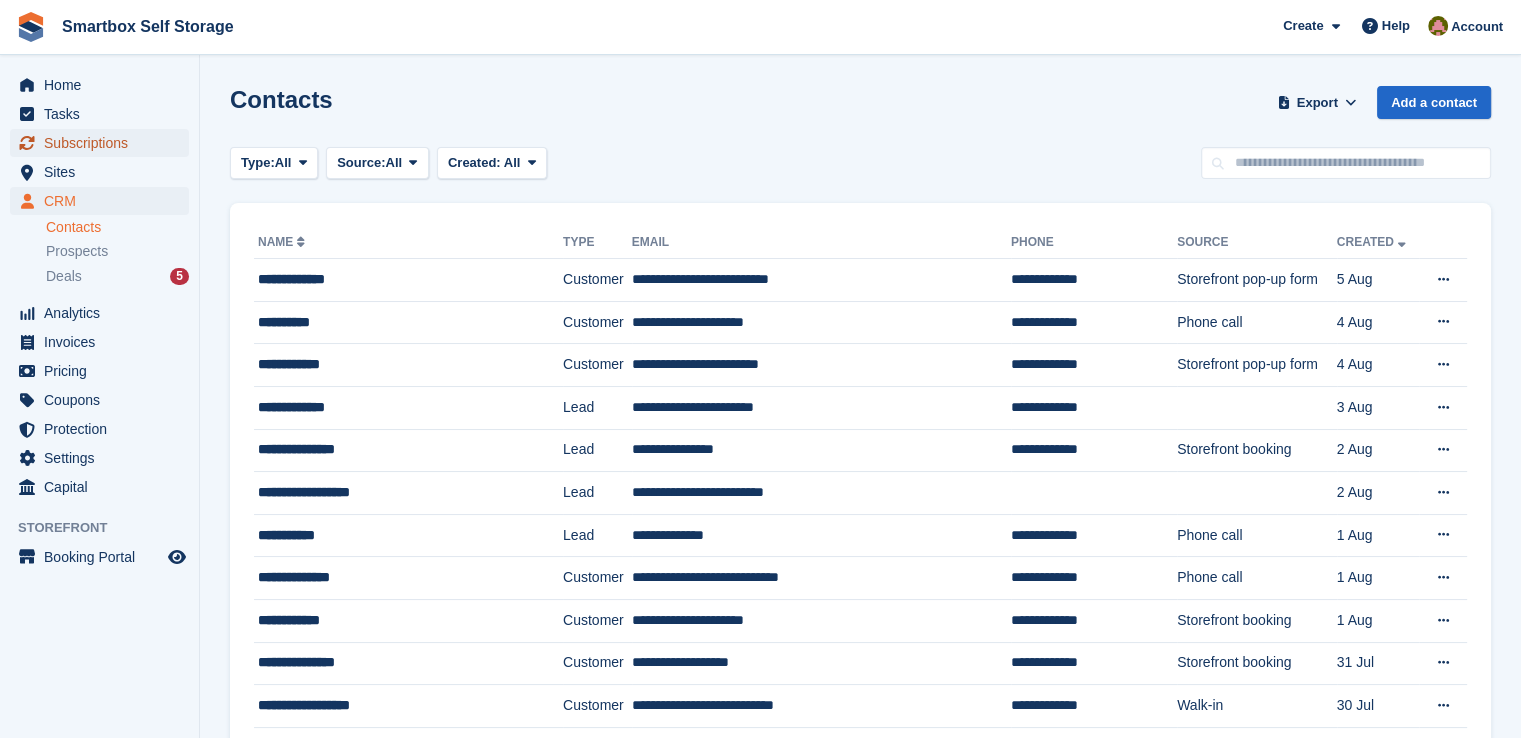 click on "Subscriptions" at bounding box center (104, 143) 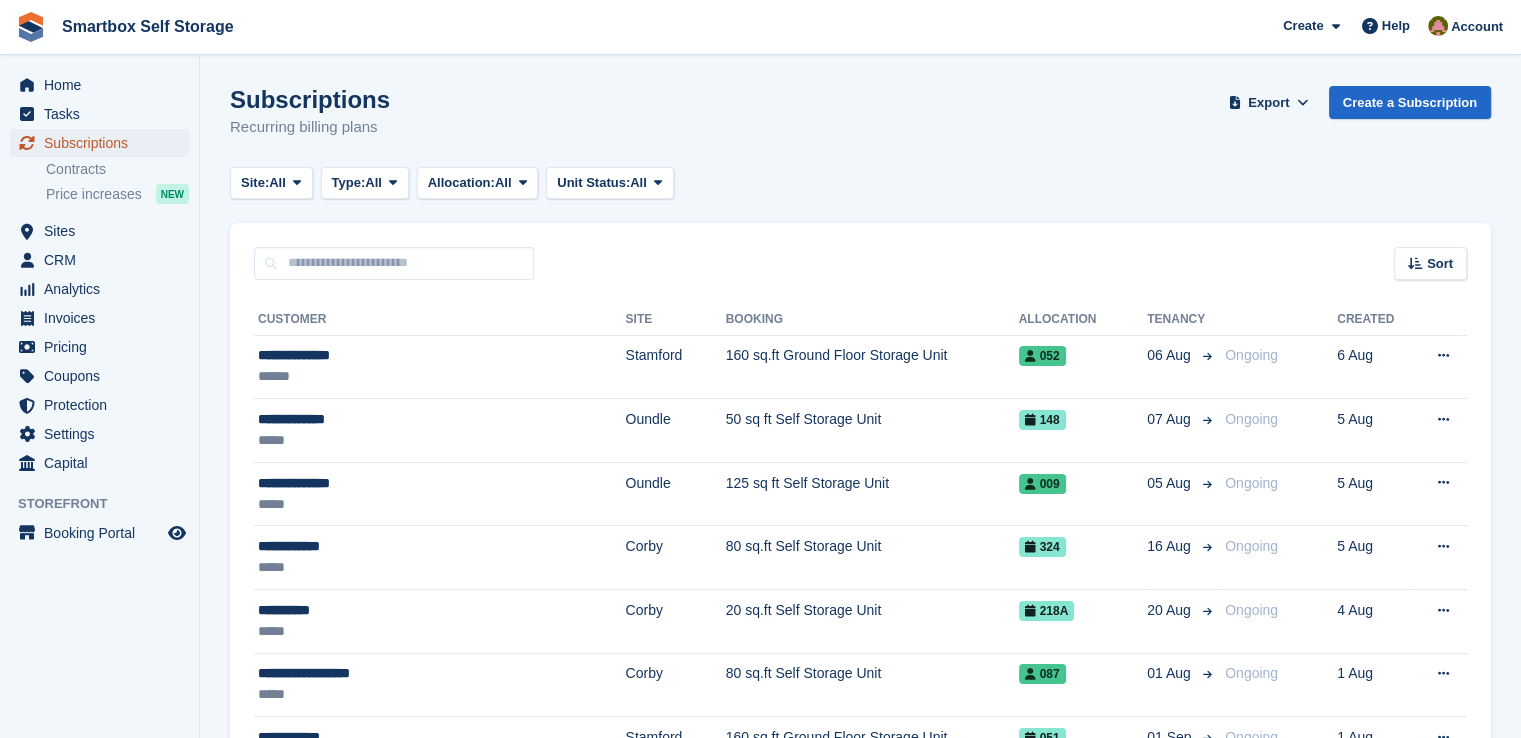 click on "Subscriptions" at bounding box center (104, 143) 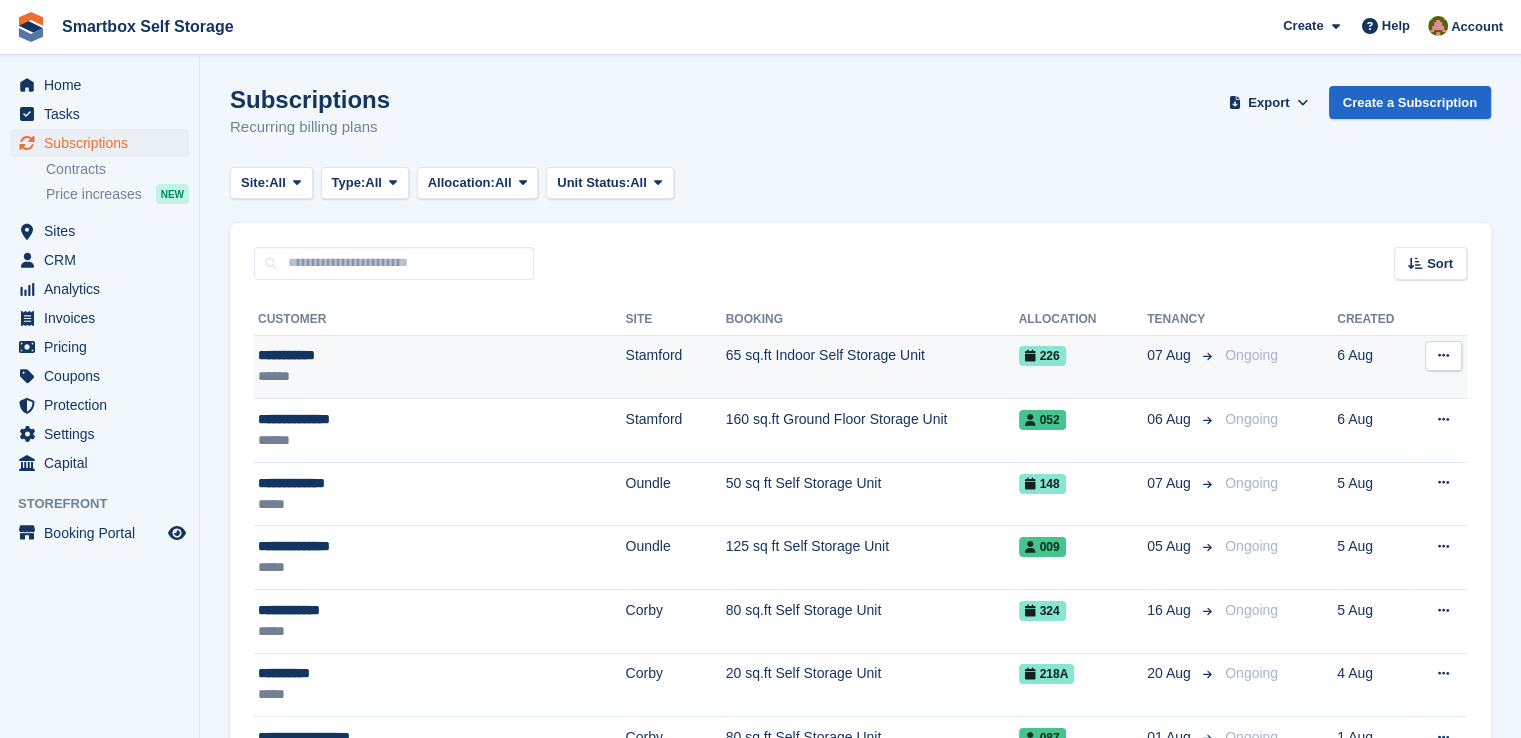 click on "**********" at bounding box center (397, 355) 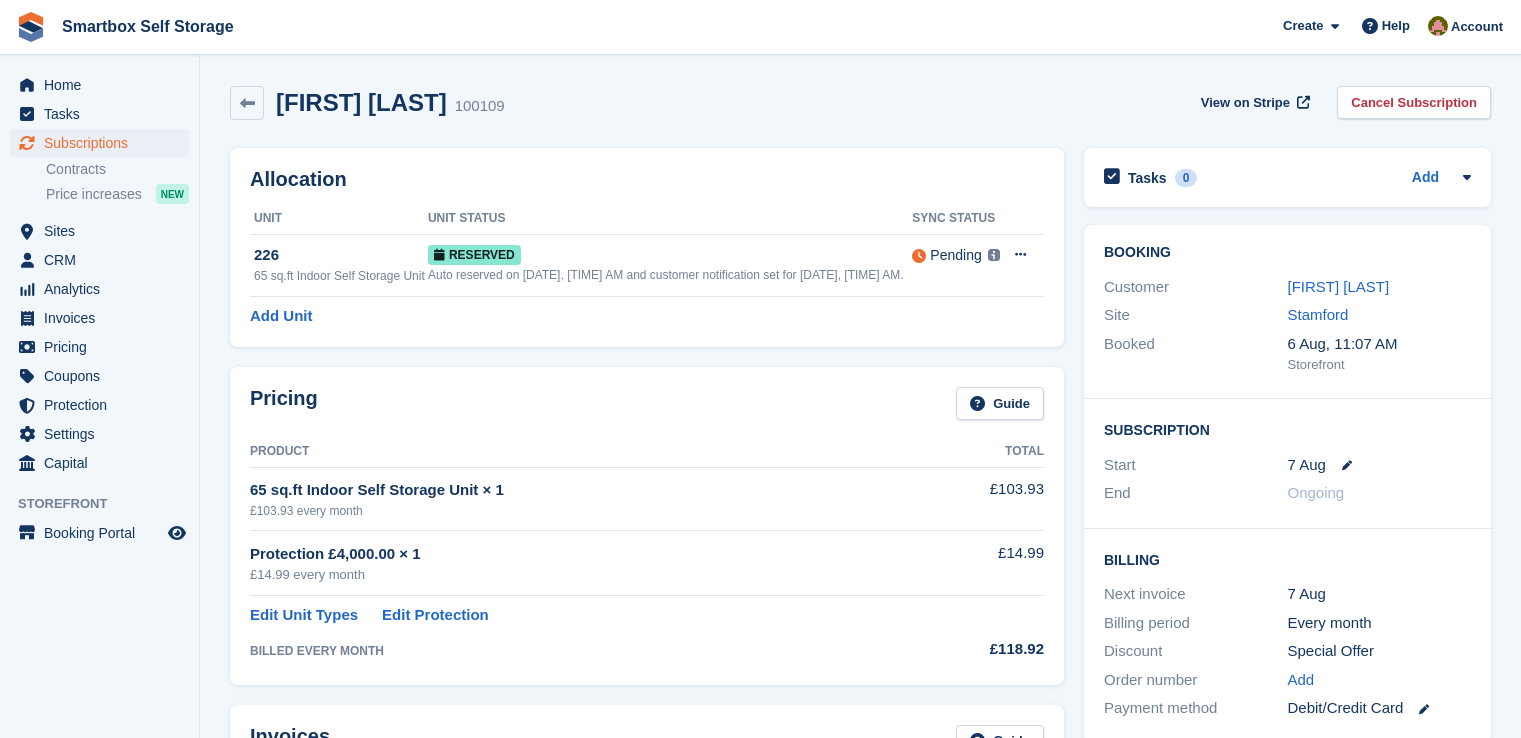 scroll, scrollTop: 0, scrollLeft: 0, axis: both 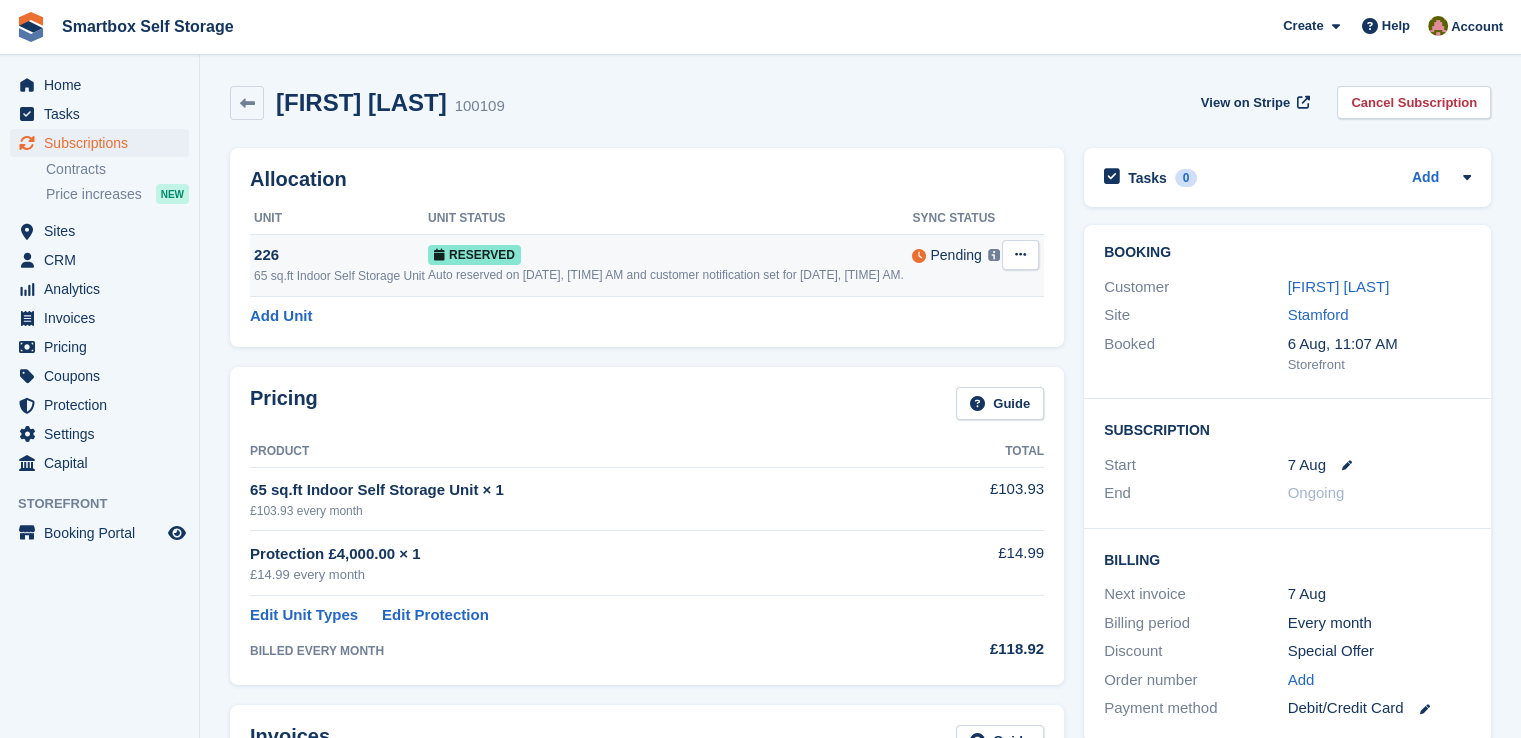 click at bounding box center [1020, 254] 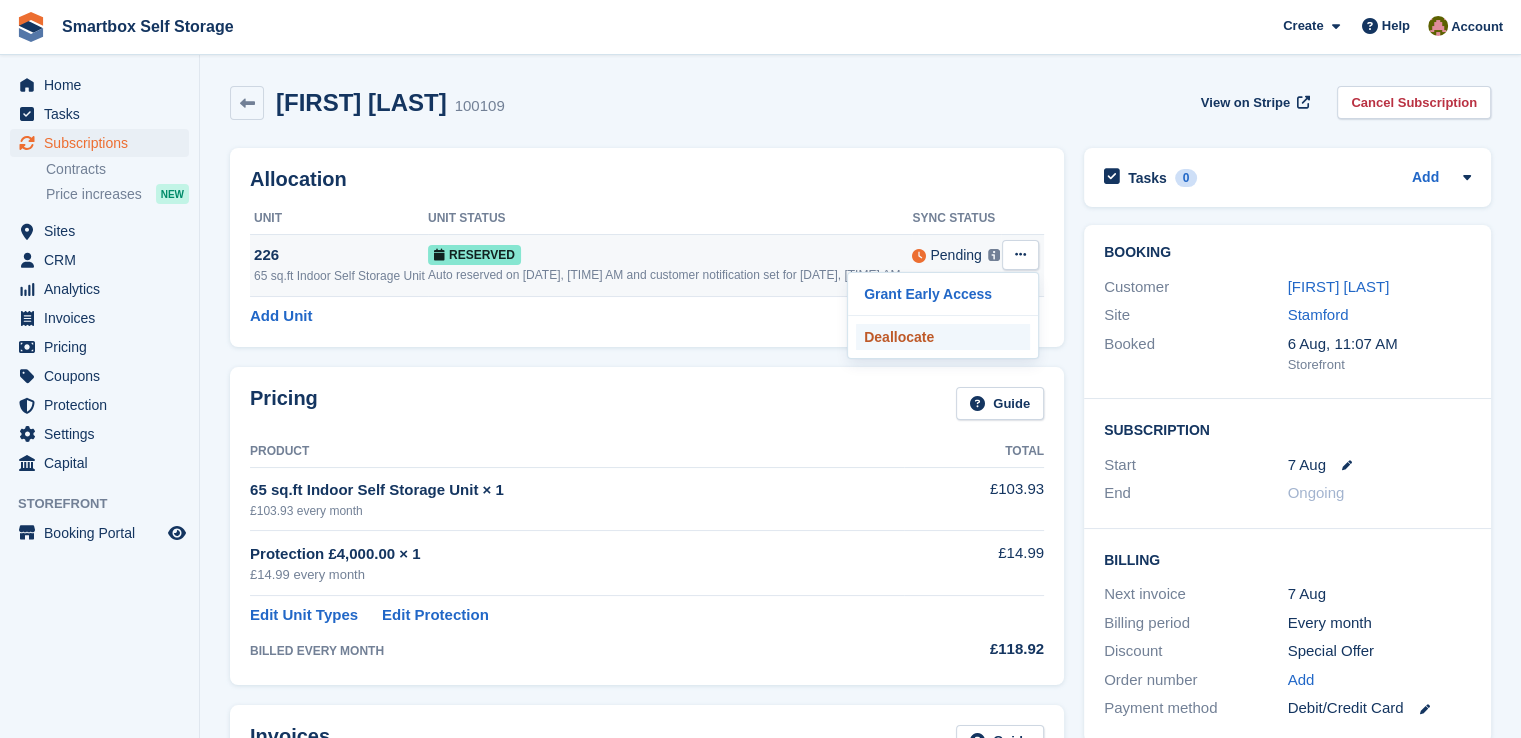click on "Deallocate" at bounding box center [943, 337] 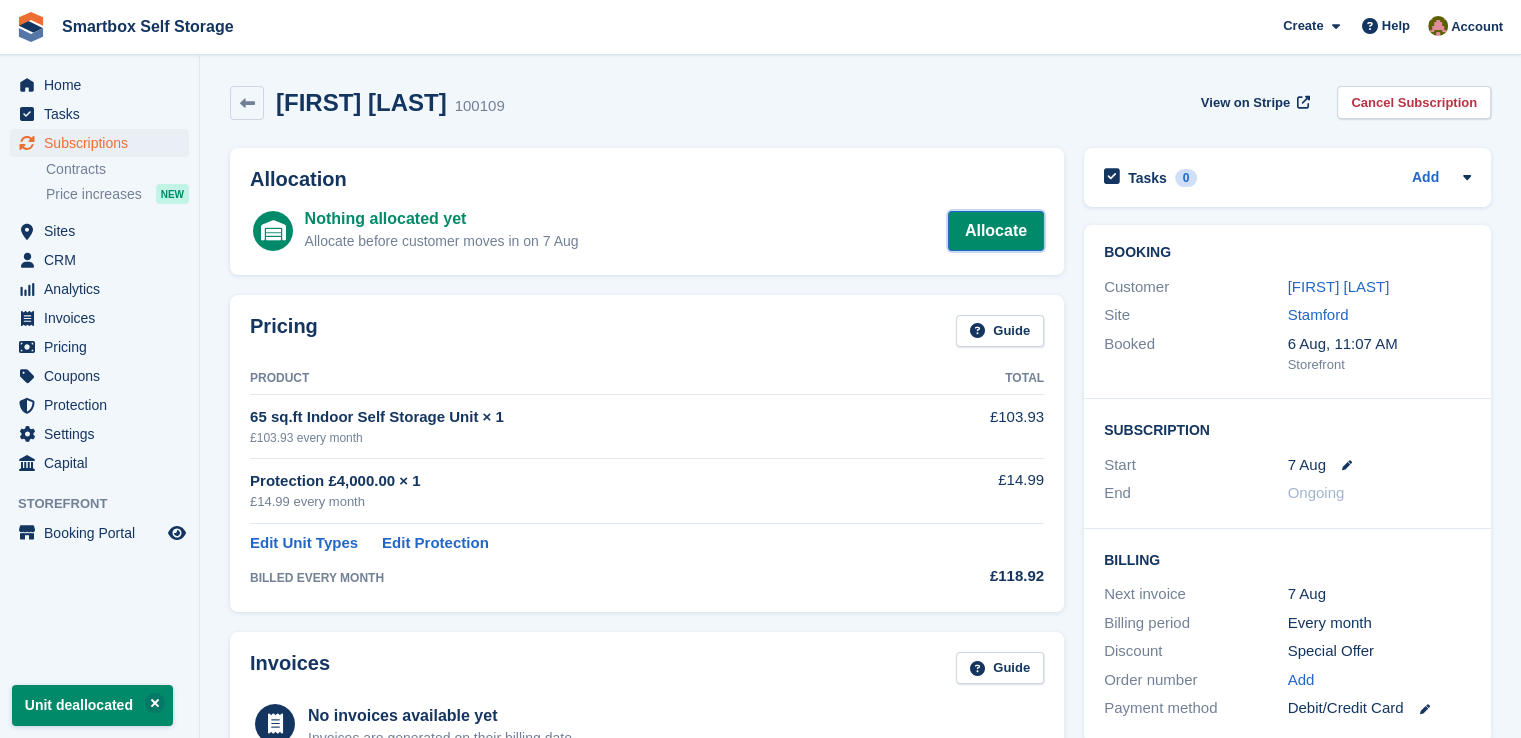 click on "Allocate" at bounding box center (996, 231) 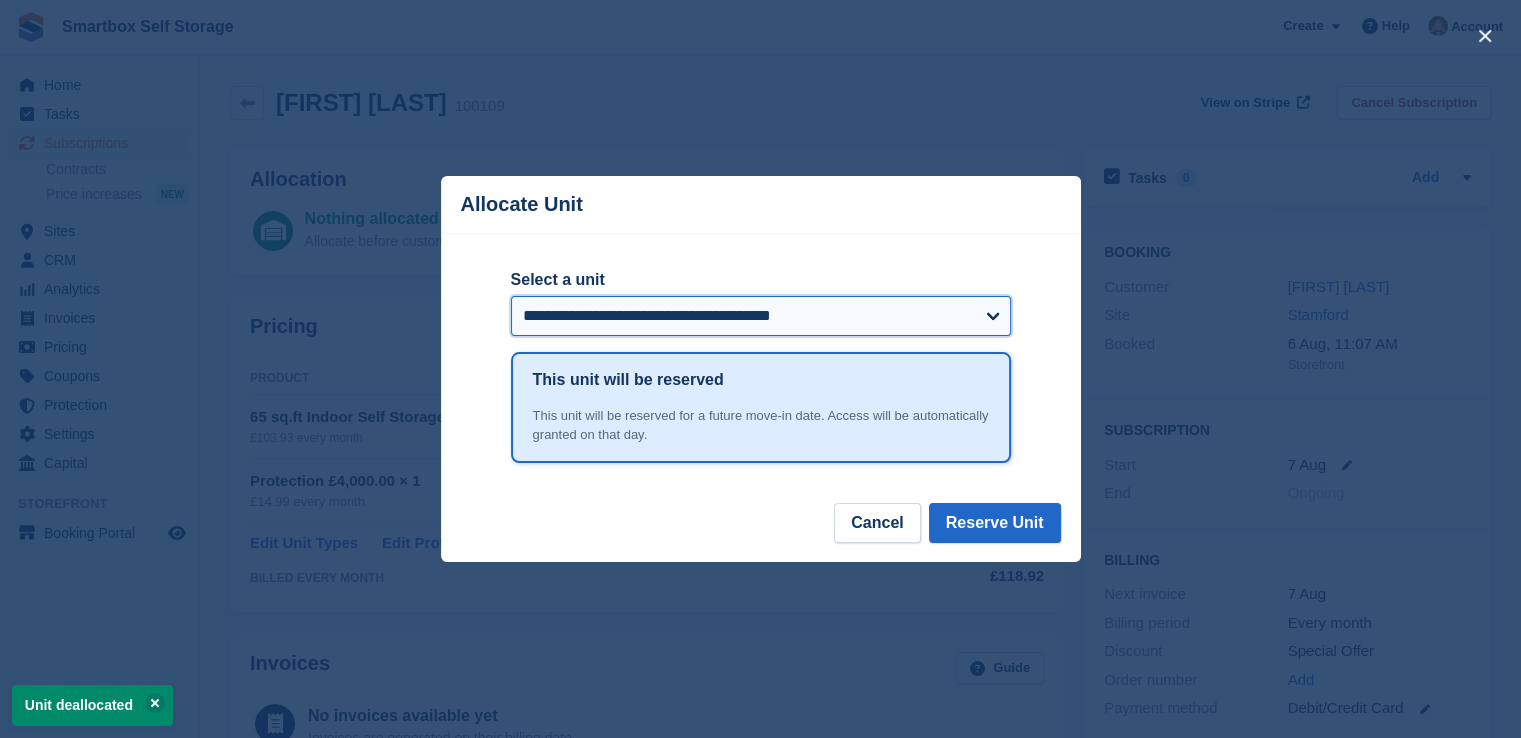 click on "**********" at bounding box center (761, 316) 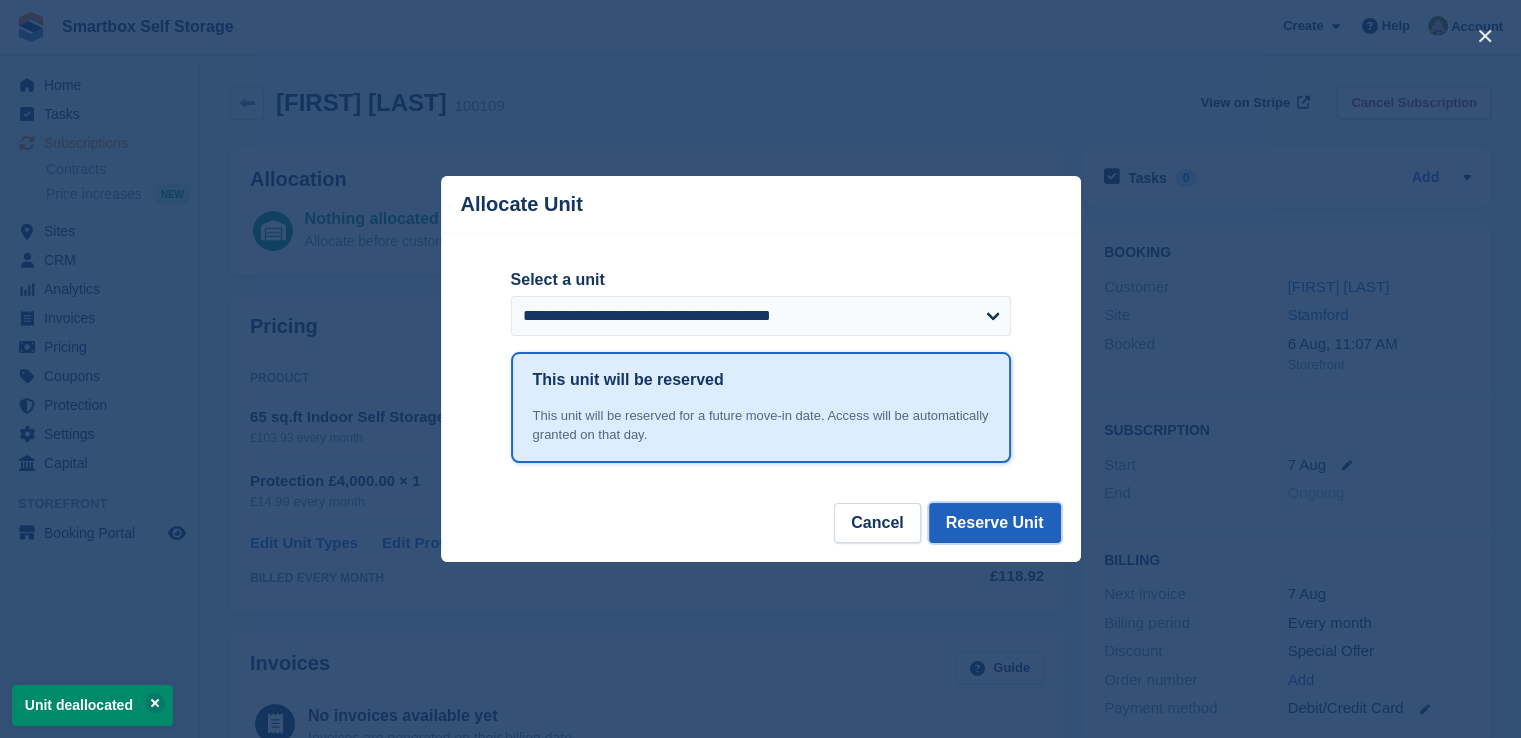 click on "Reserve Unit" at bounding box center (995, 523) 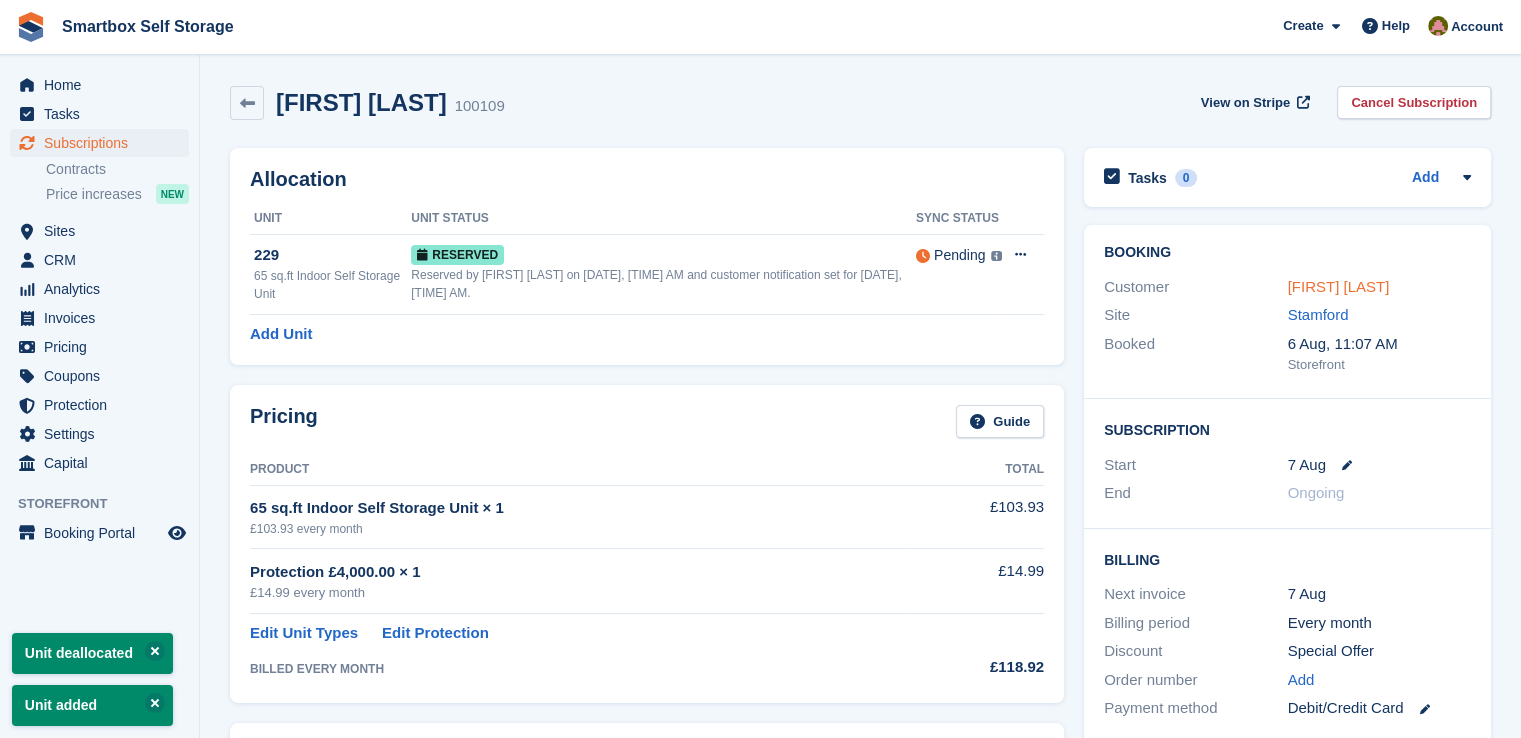 click on "[FIRST] [LAST]" at bounding box center (1339, 286) 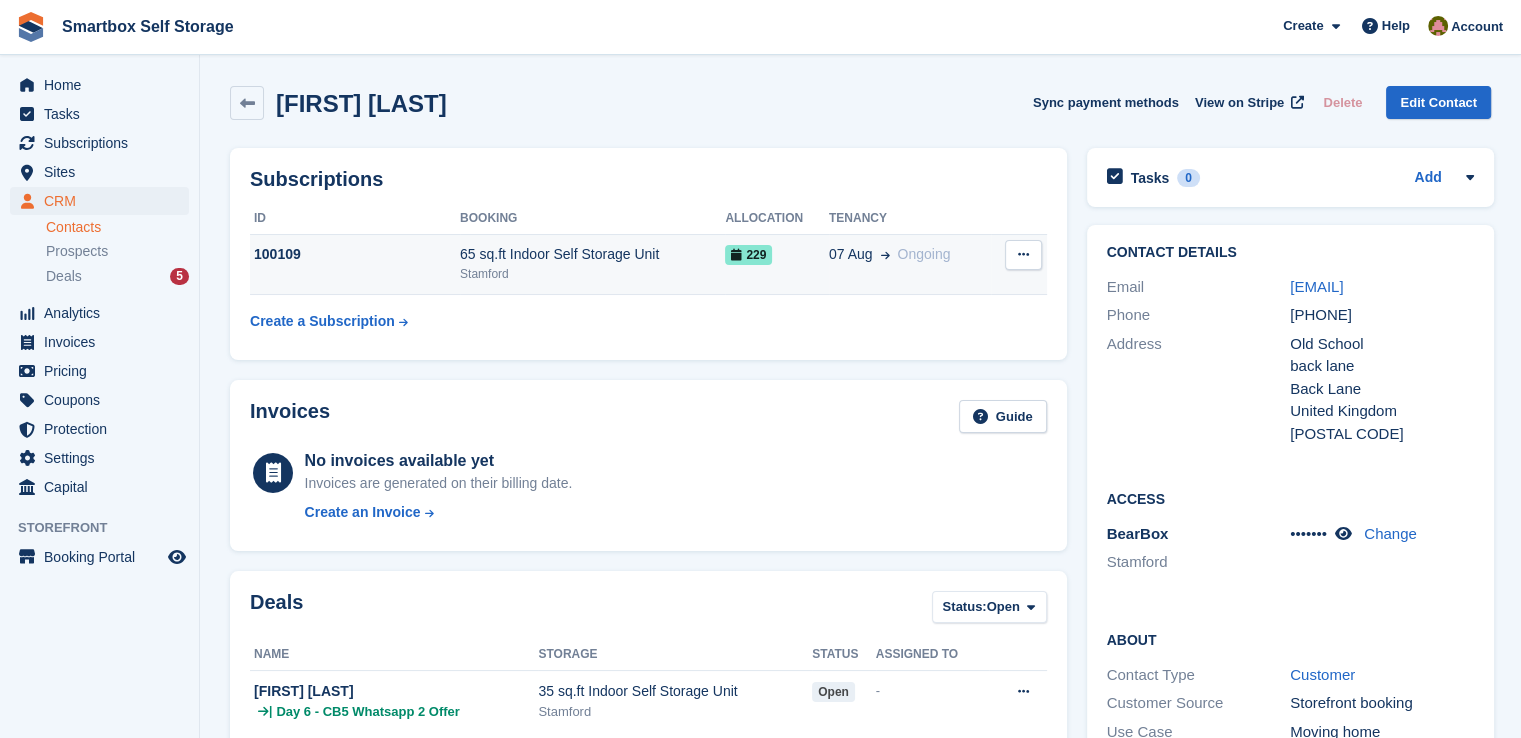 click on "65 sq.ft Indoor Self Storage Unit" at bounding box center (592, 254) 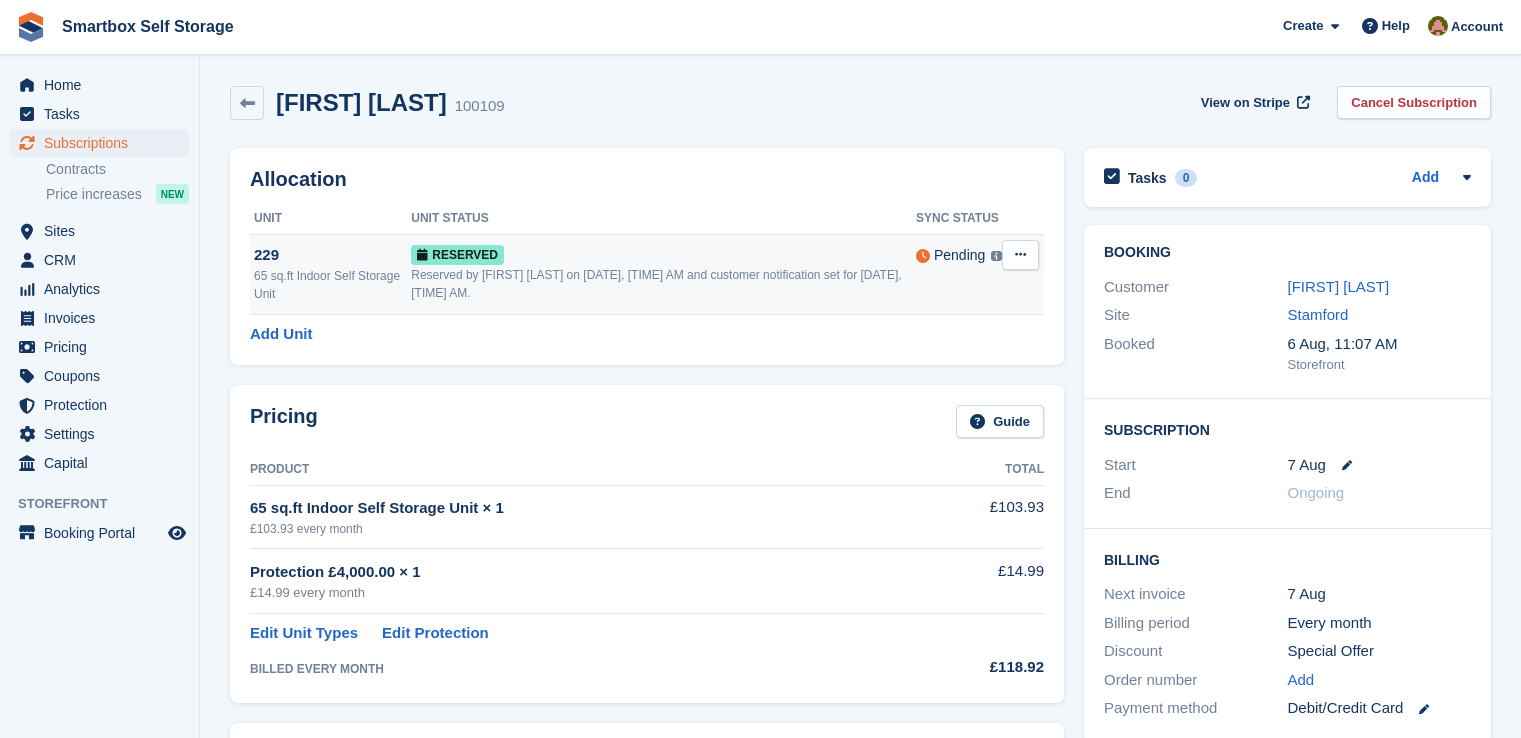 scroll, scrollTop: 0, scrollLeft: 0, axis: both 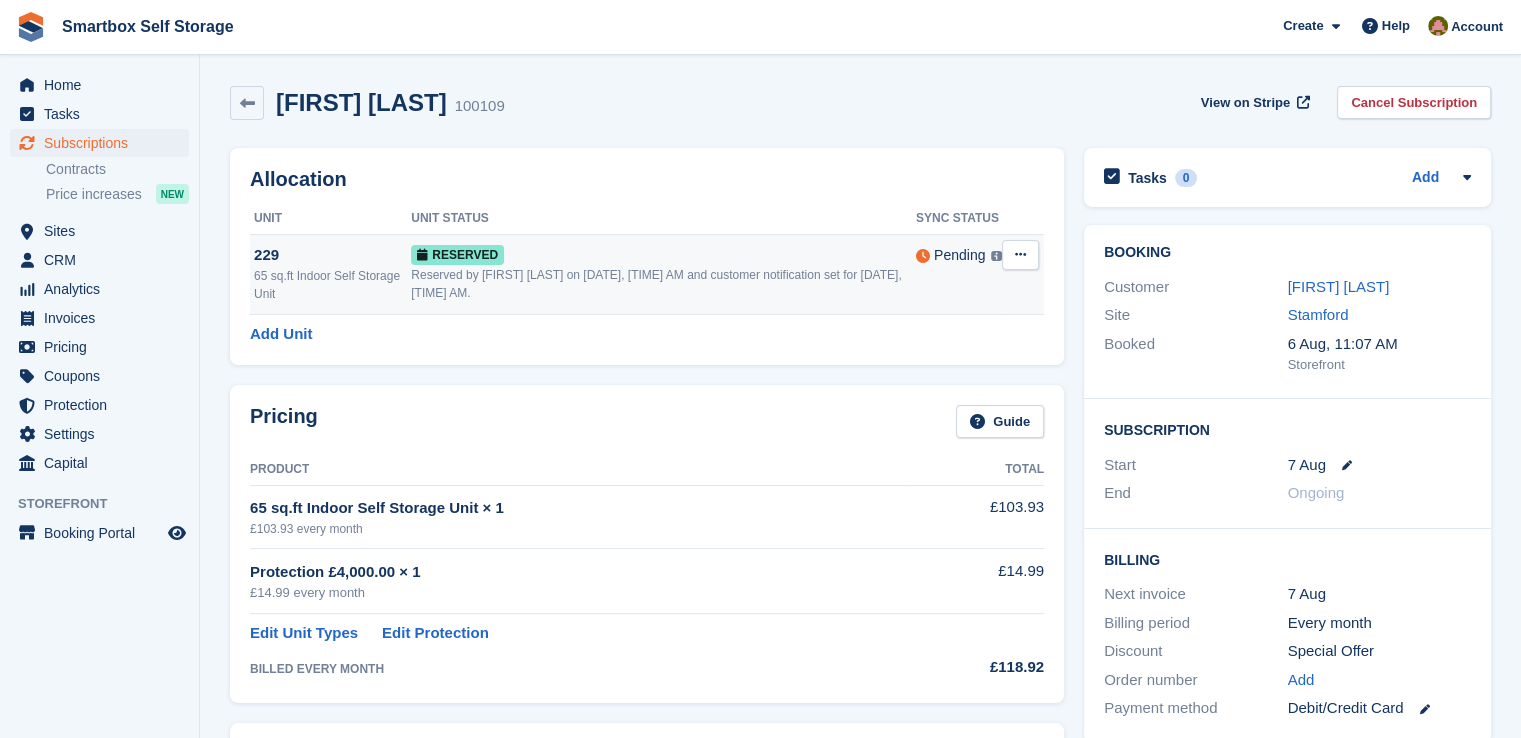 click on "Reserved" at bounding box center (663, 254) 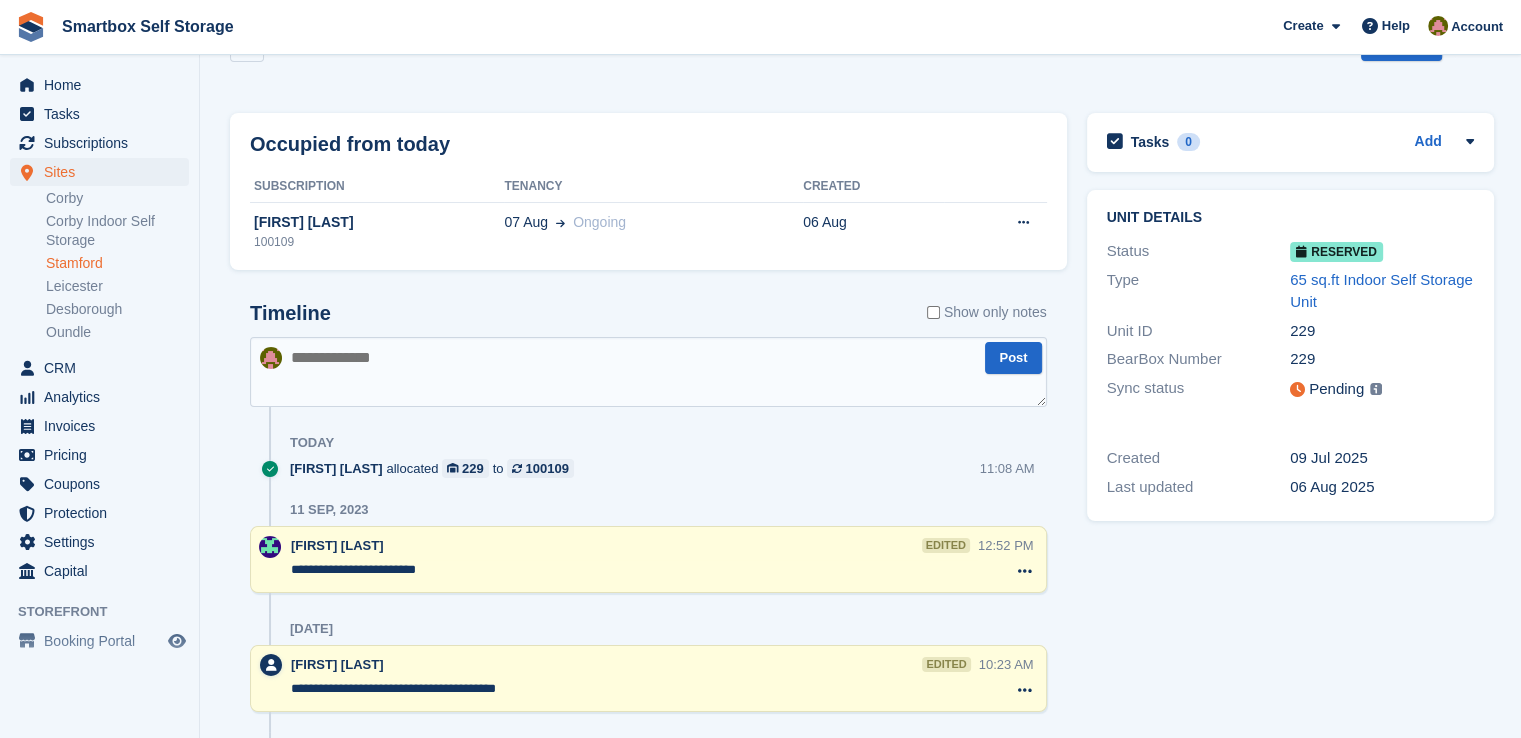 scroll, scrollTop: 0, scrollLeft: 0, axis: both 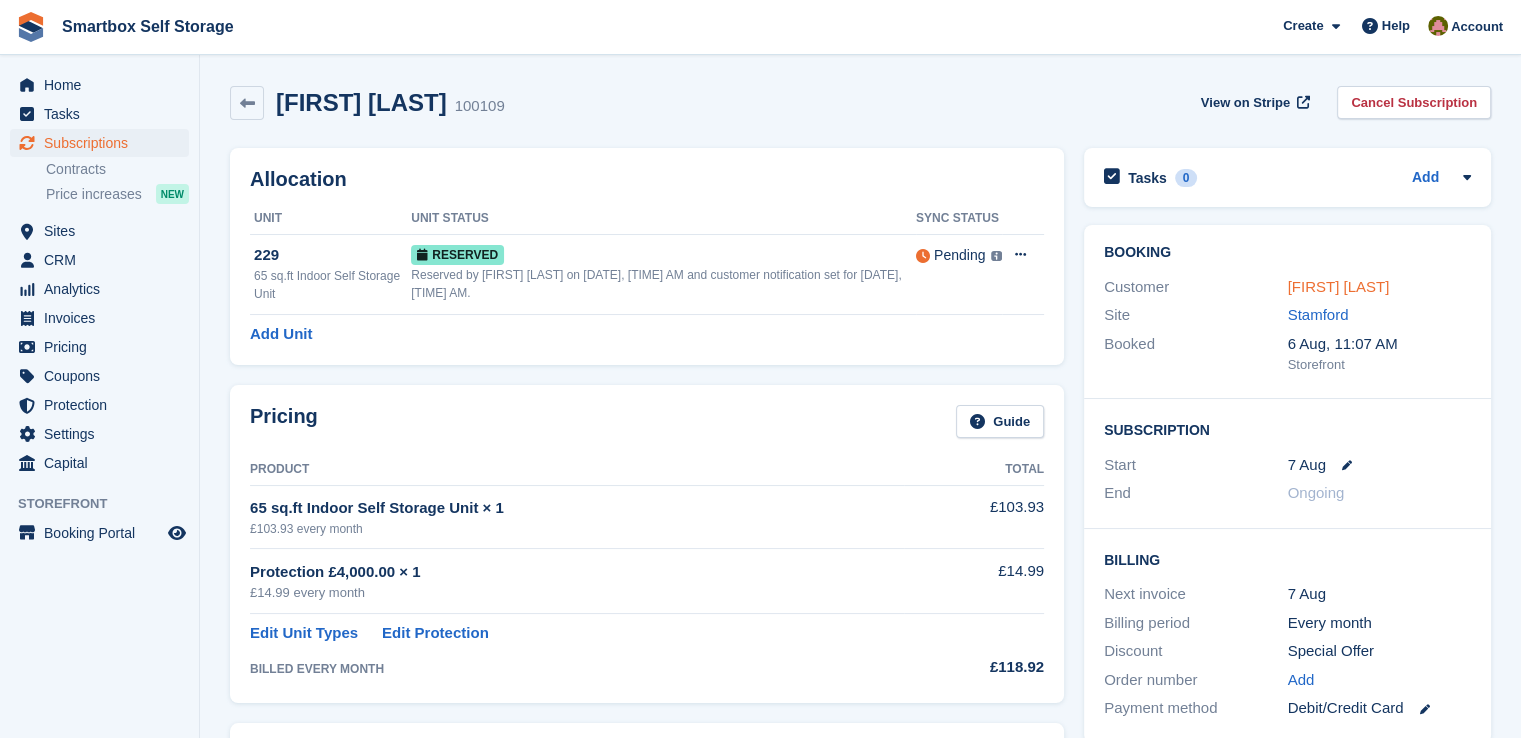 click on "[FIRST] [LAST]" at bounding box center [1339, 286] 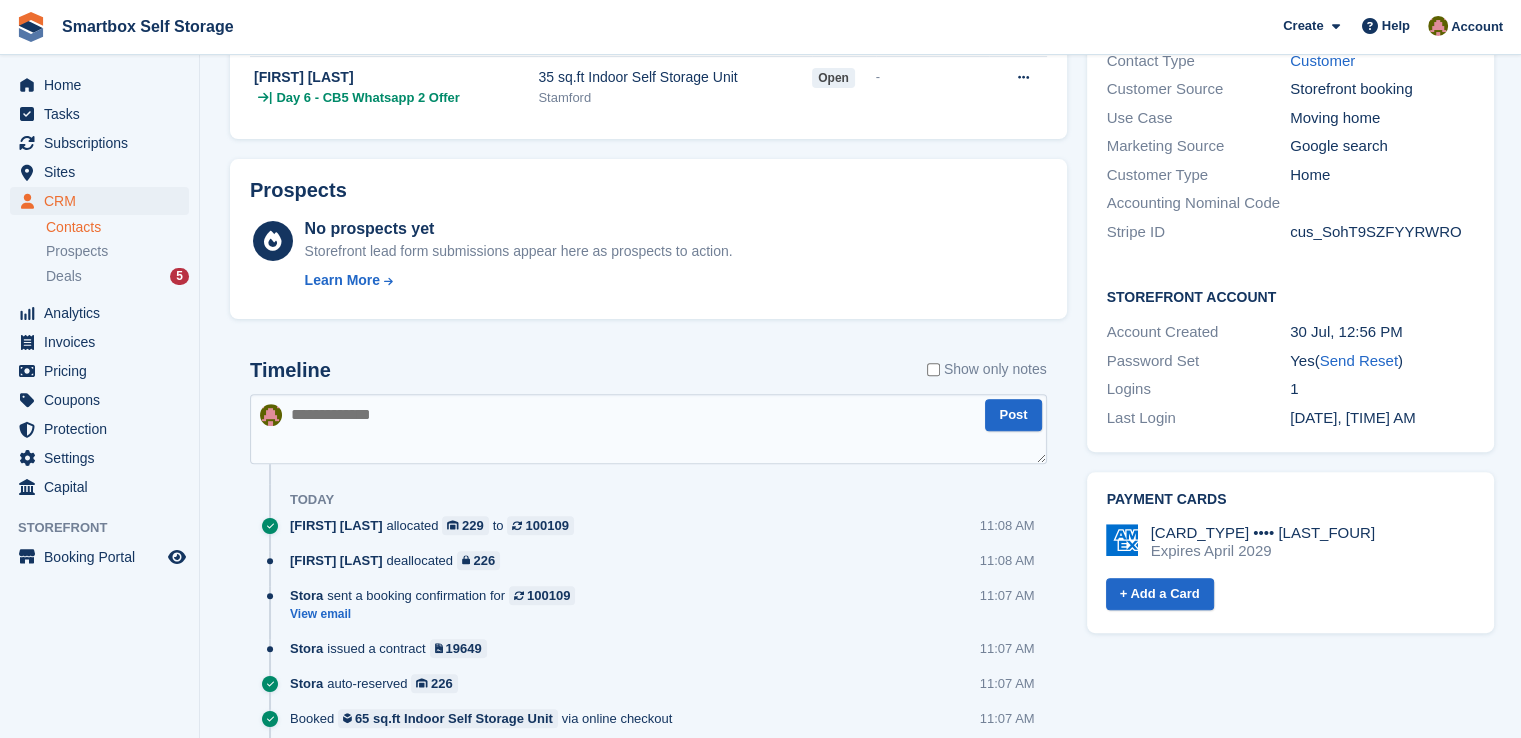 scroll, scrollTop: 700, scrollLeft: 0, axis: vertical 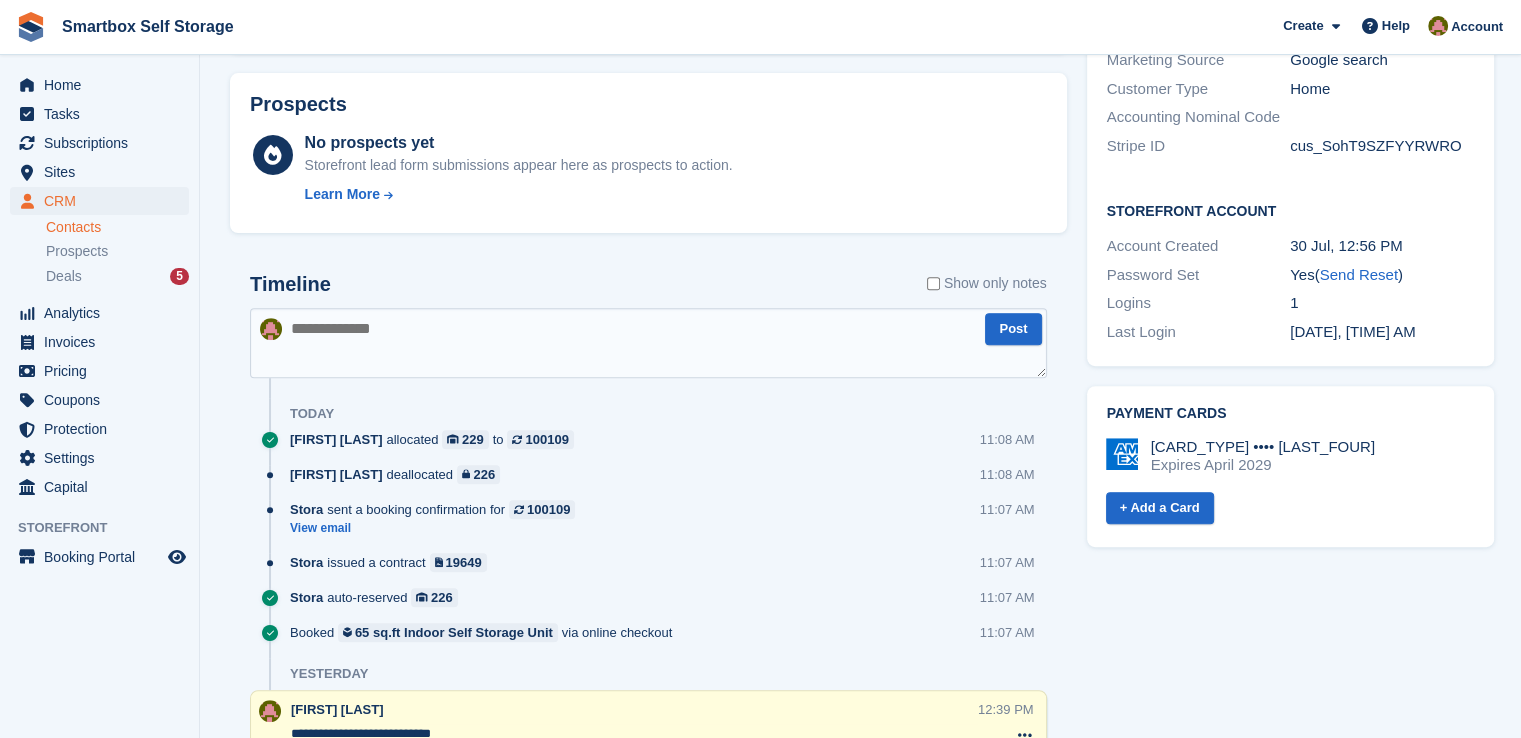 click at bounding box center (648, 343) 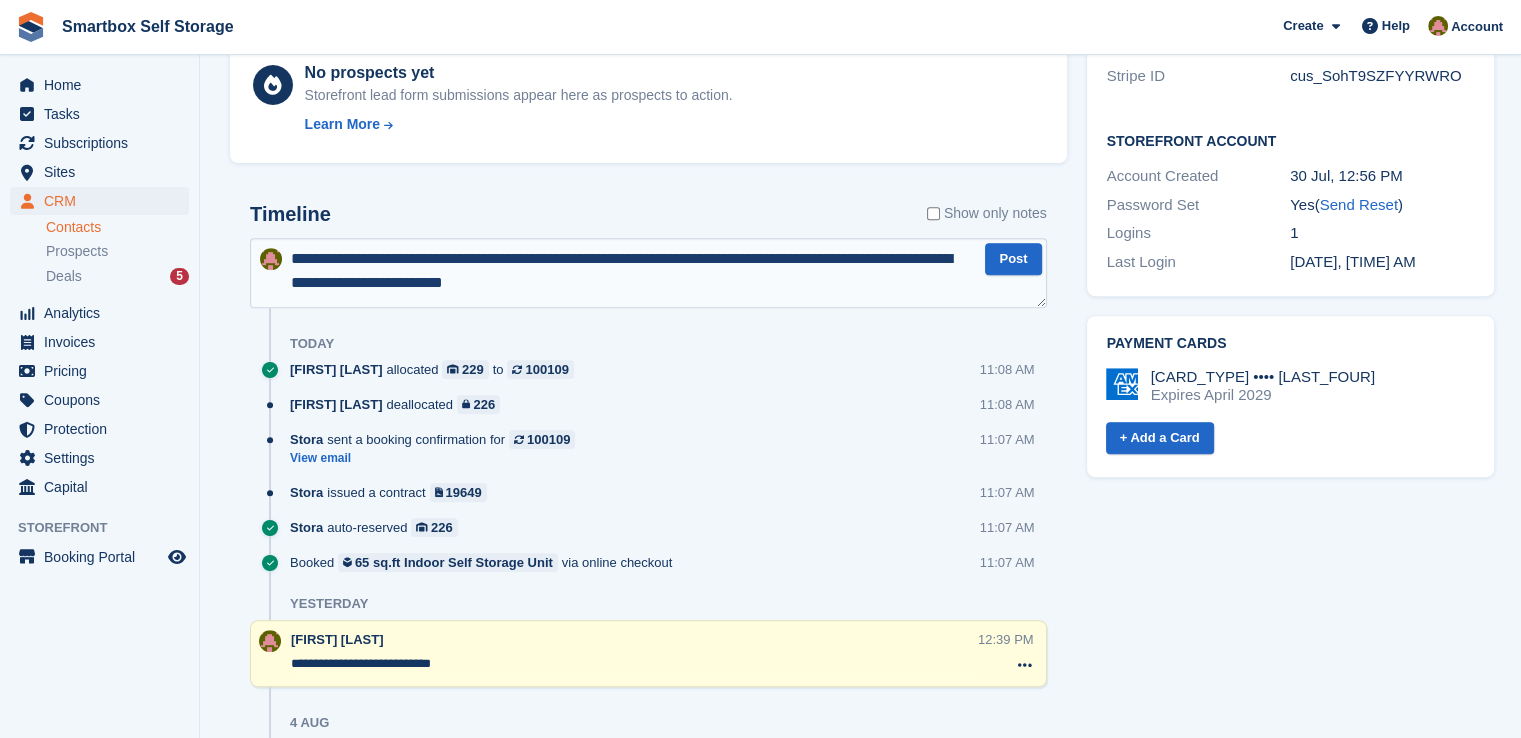 scroll, scrollTop: 800, scrollLeft: 0, axis: vertical 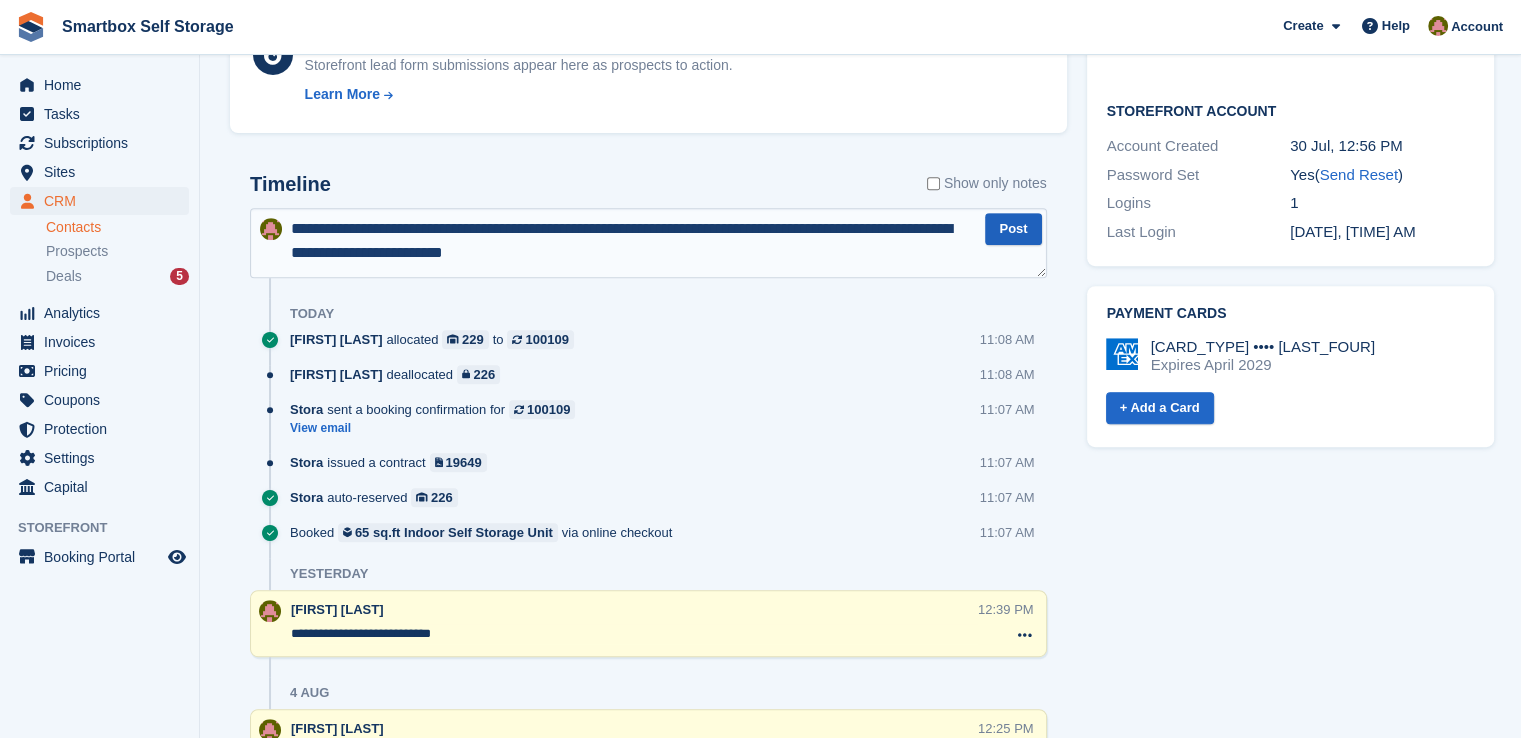 type on "**********" 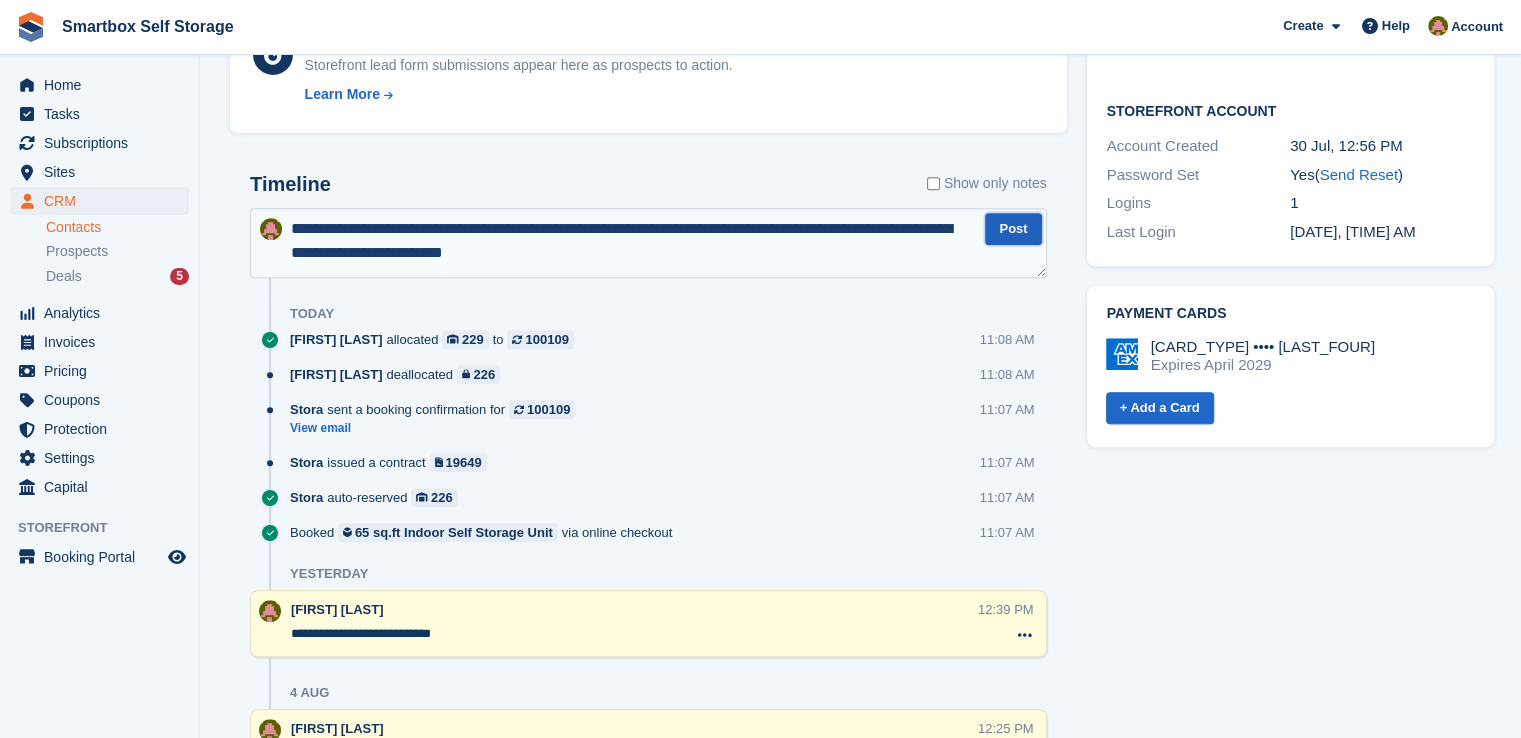 click on "Post" at bounding box center [1013, 229] 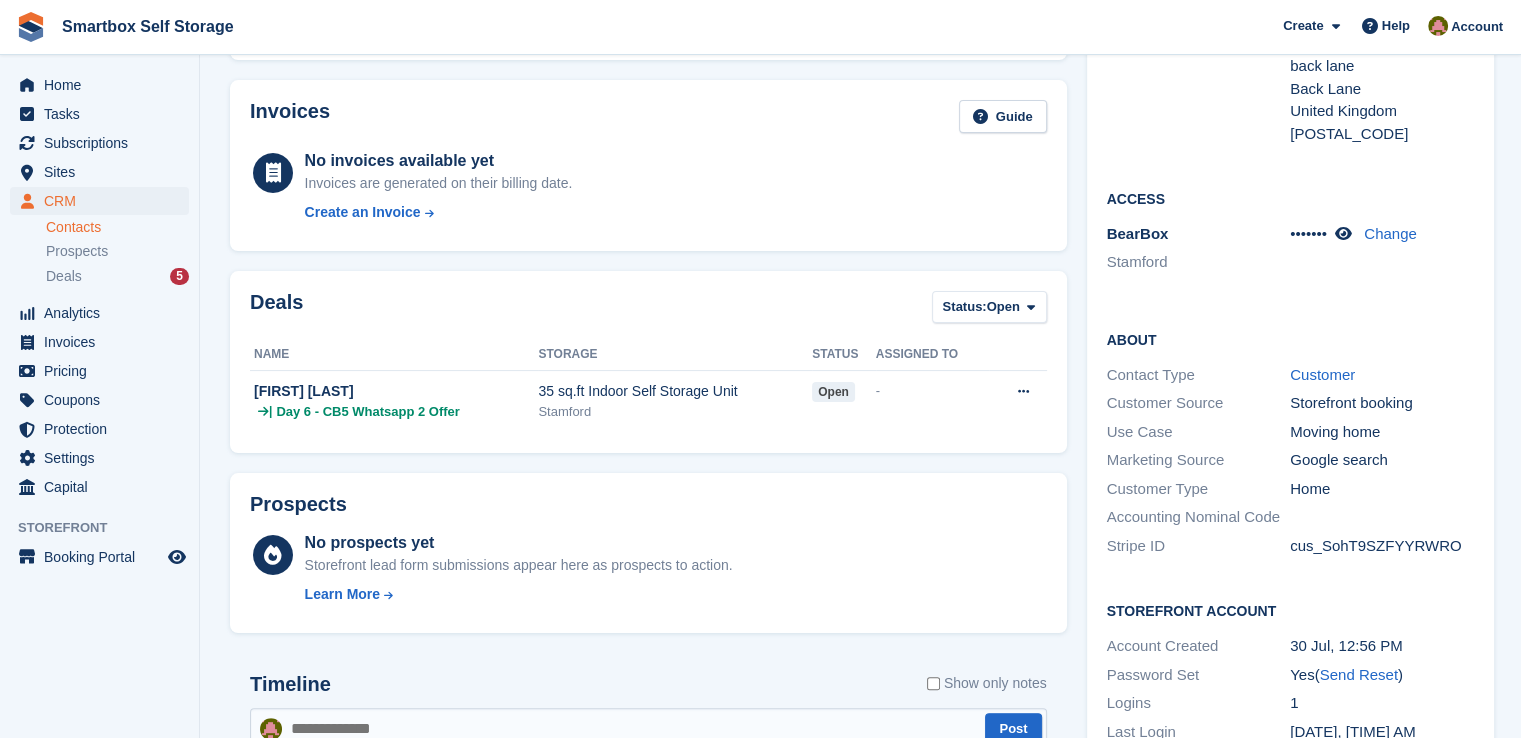 scroll, scrollTop: 0, scrollLeft: 0, axis: both 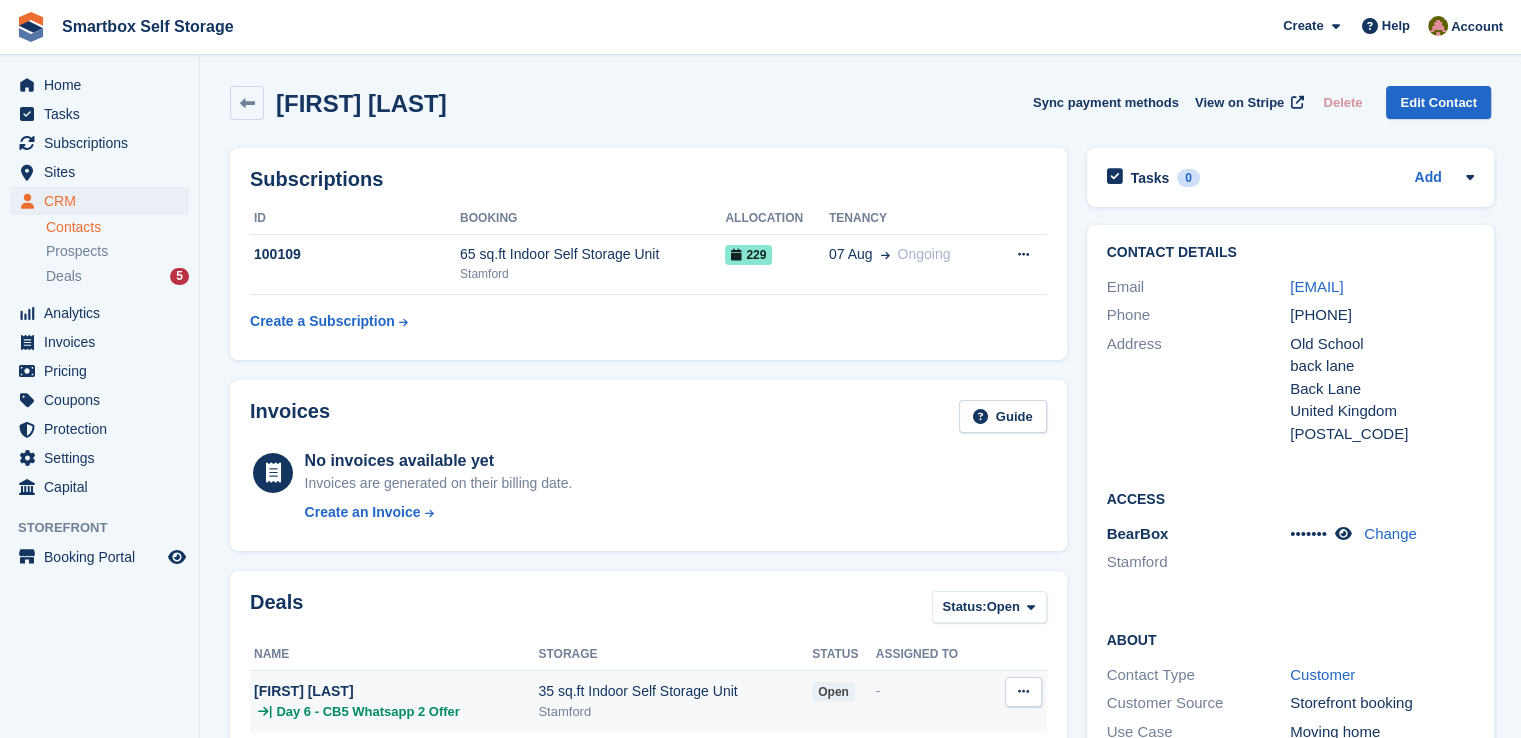 click on "Stamford" at bounding box center [675, 712] 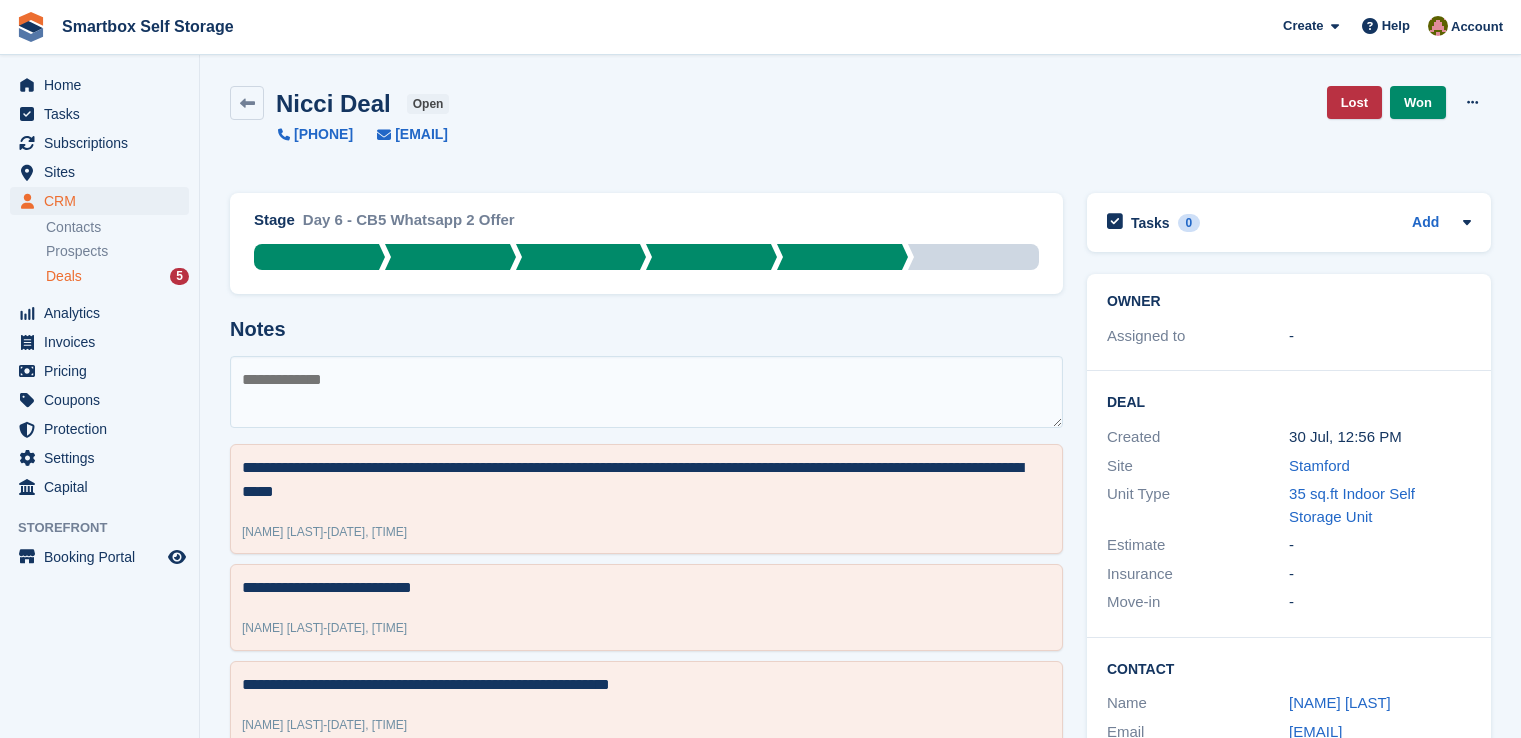 scroll, scrollTop: 0, scrollLeft: 0, axis: both 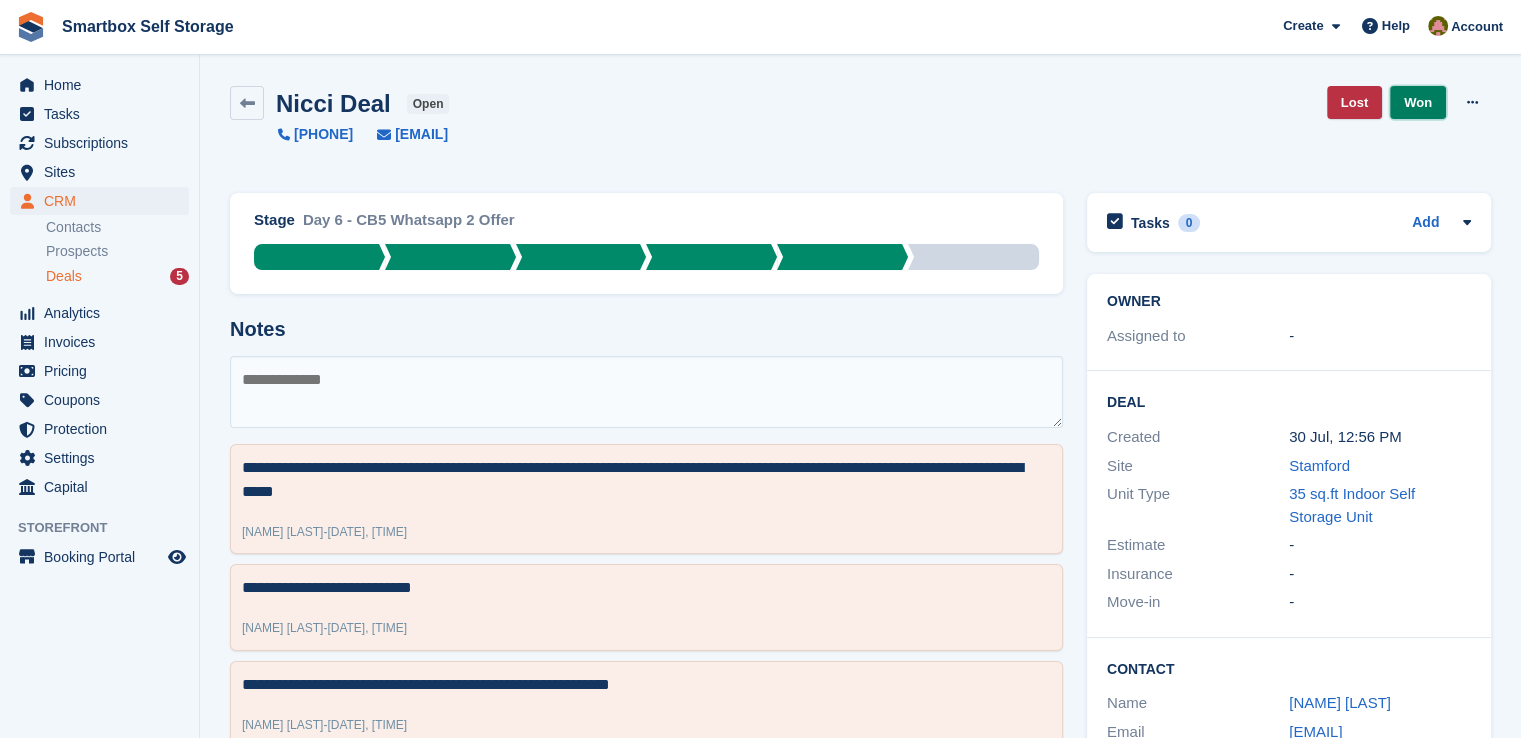 click on "Won" at bounding box center [1418, 102] 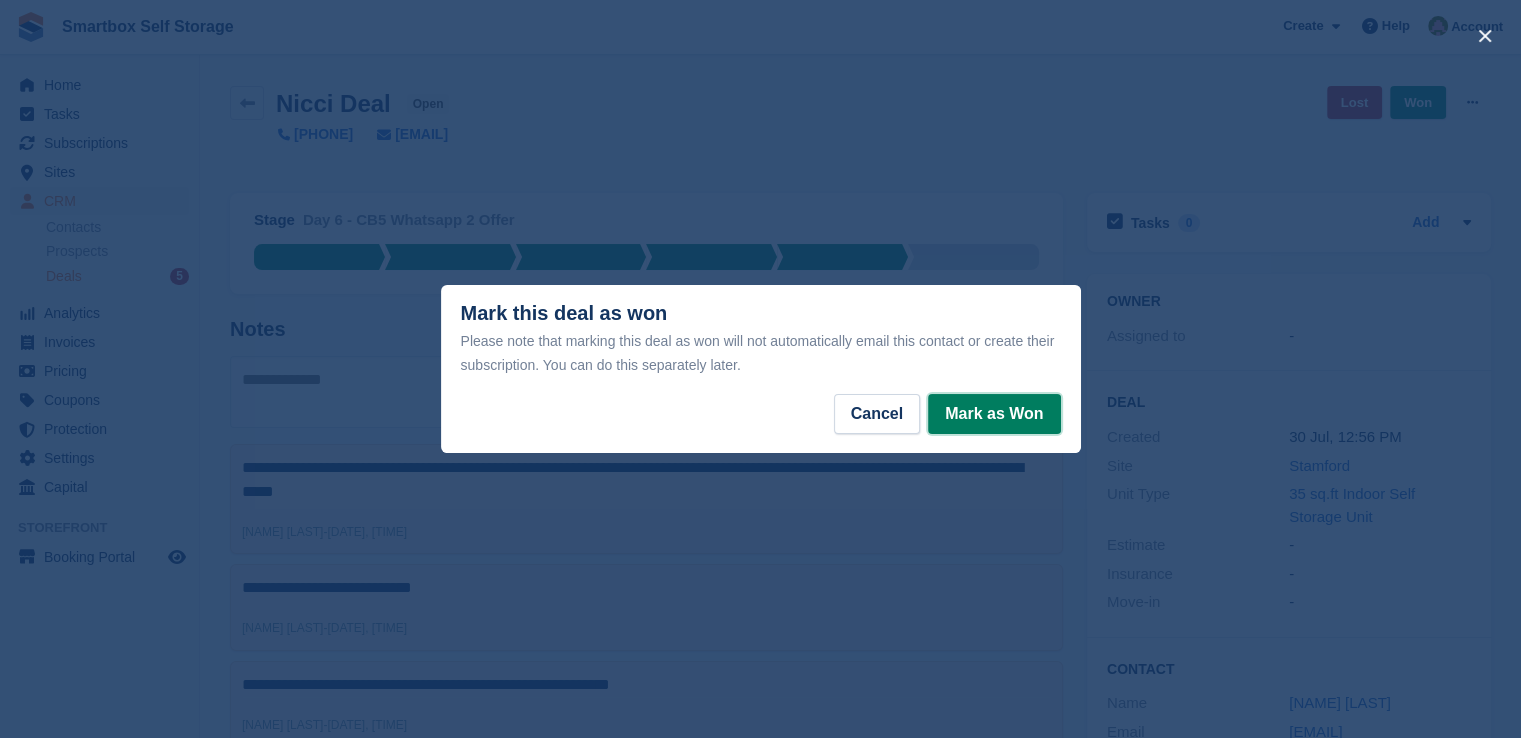click on "Mark as Won" at bounding box center [994, 414] 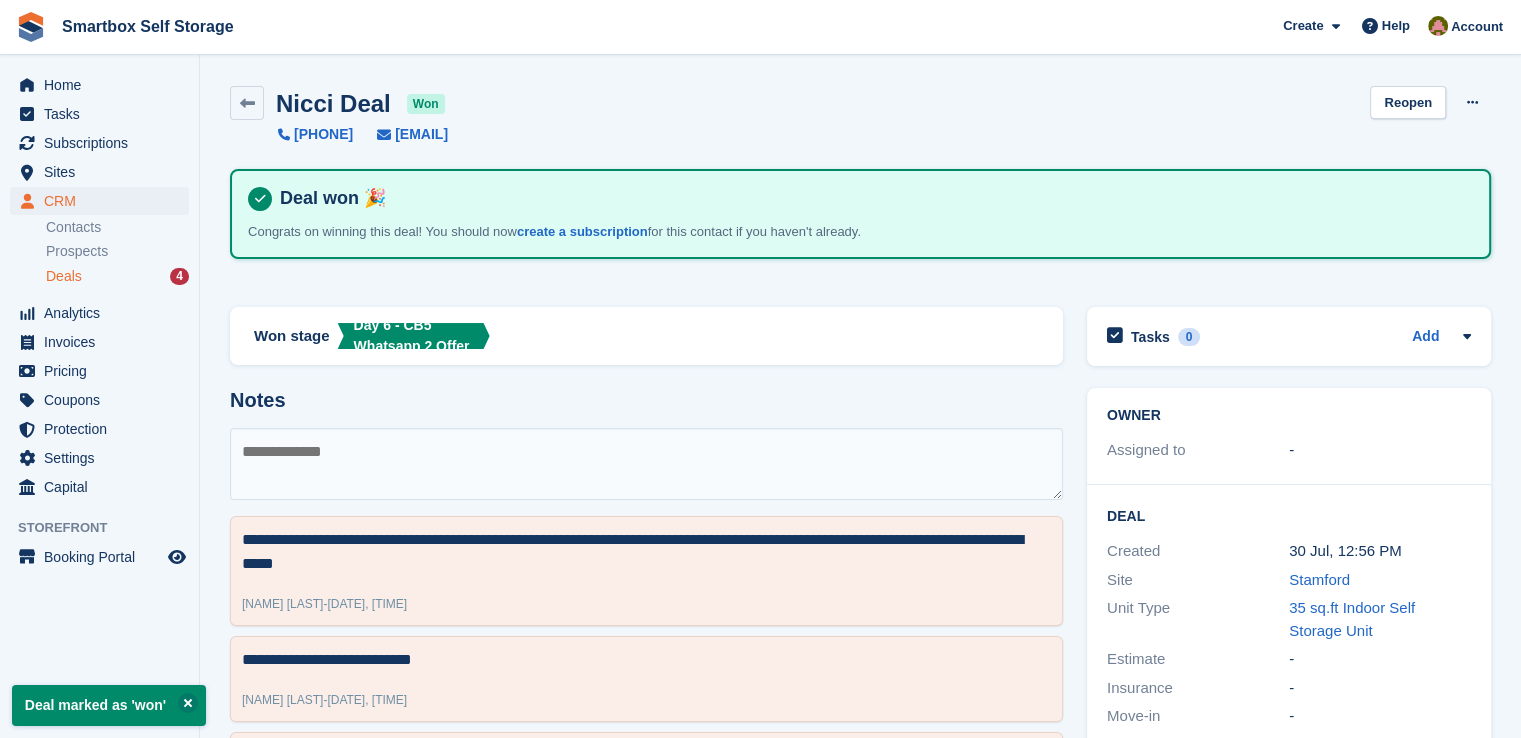 click on "Deals" at bounding box center [64, 276] 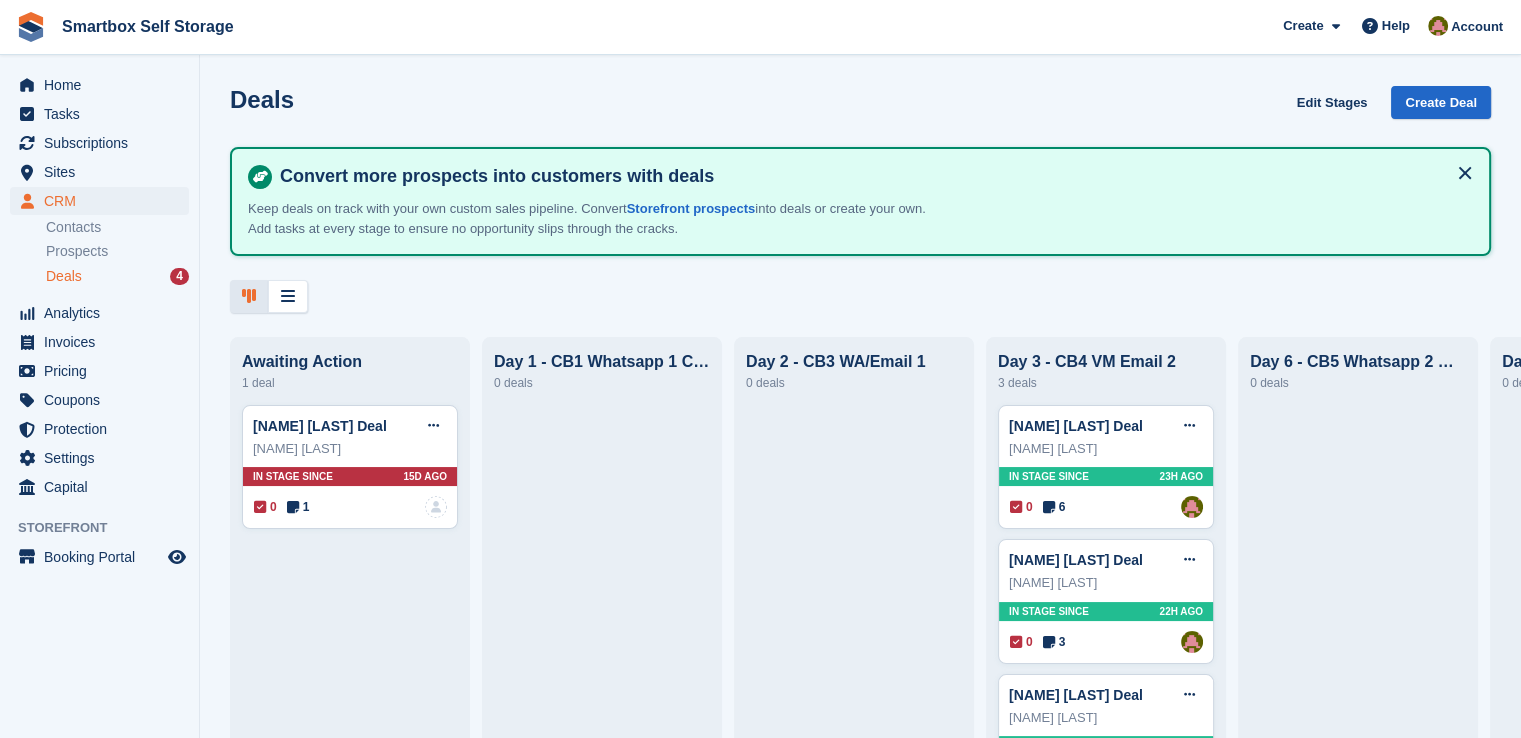 scroll, scrollTop: 104, scrollLeft: 0, axis: vertical 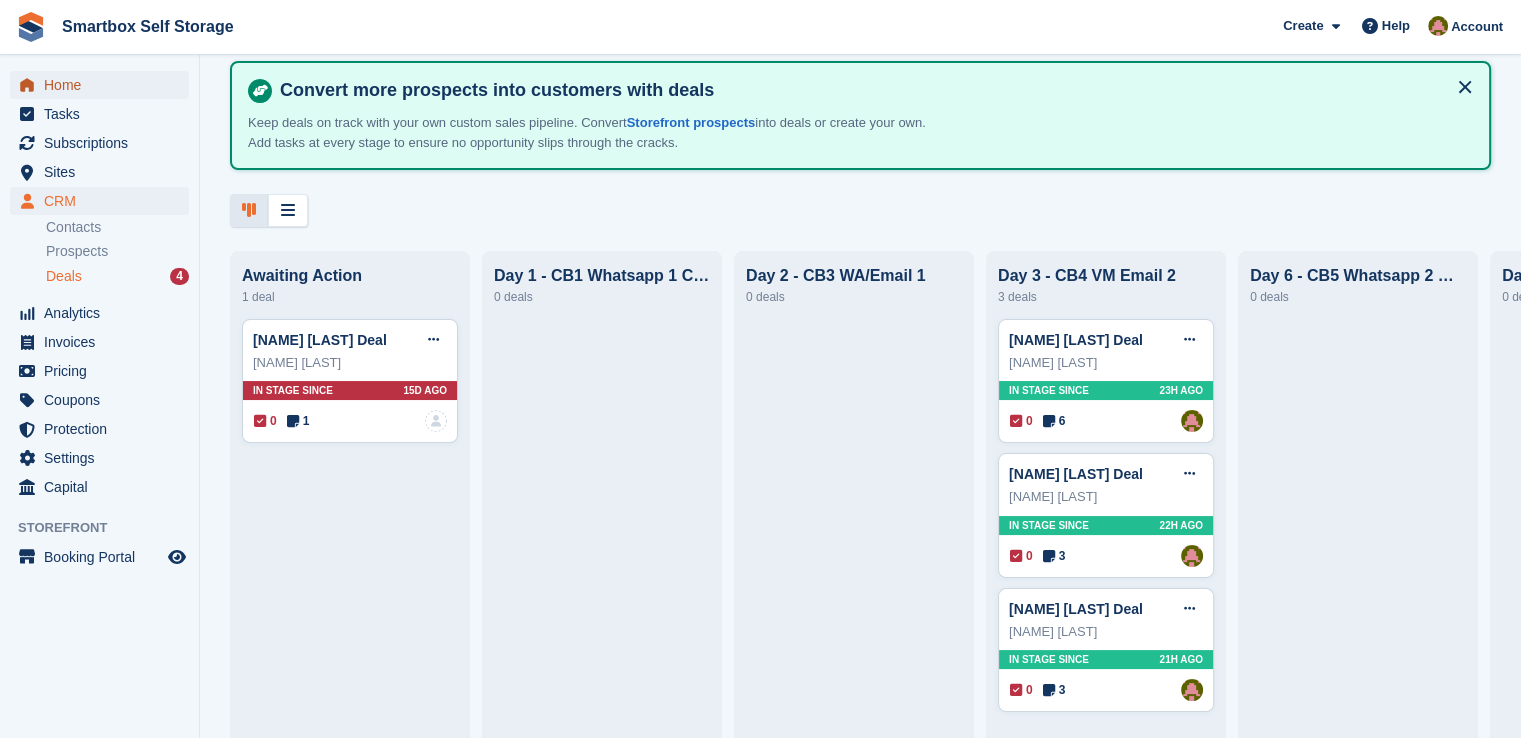 click on "Home" at bounding box center (104, 85) 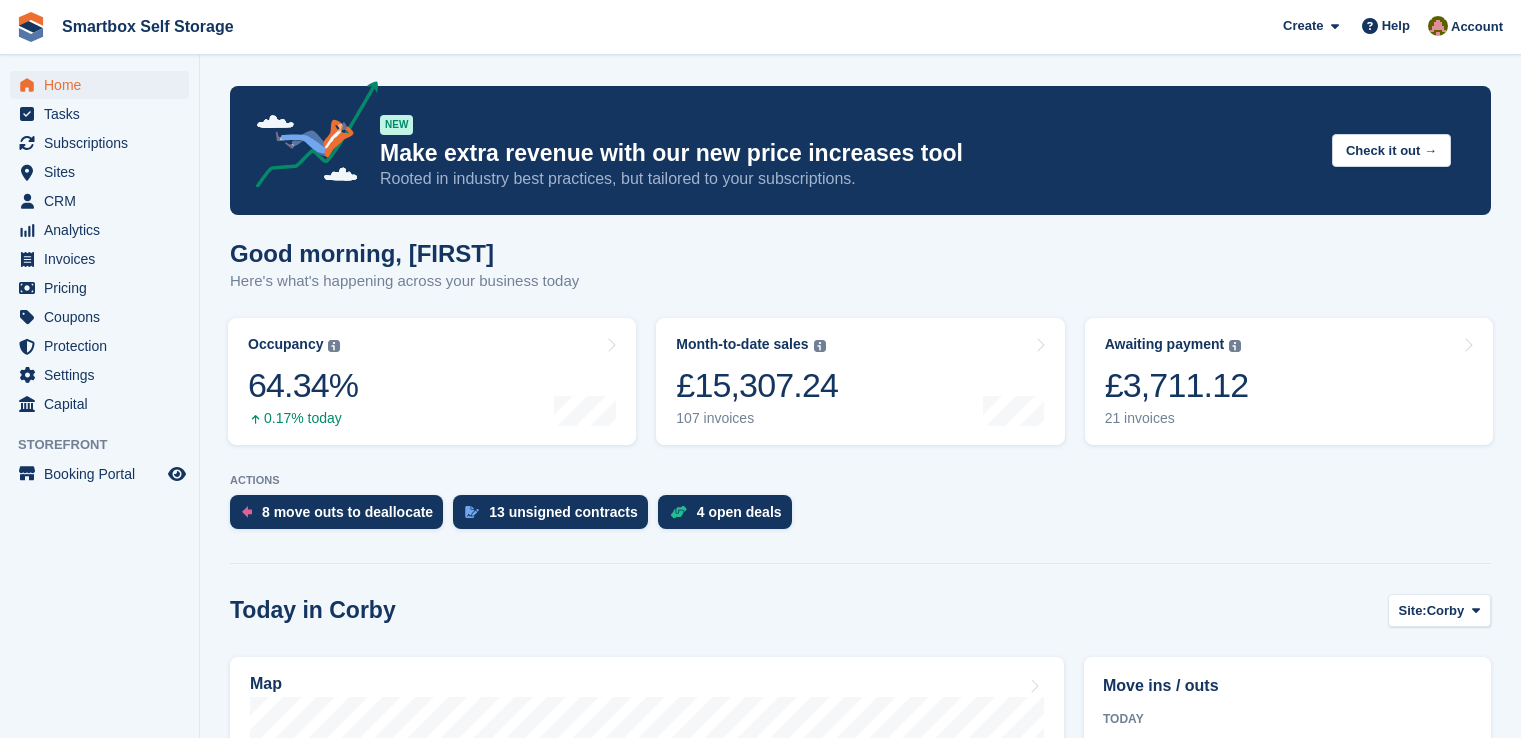 scroll, scrollTop: 0, scrollLeft: 0, axis: both 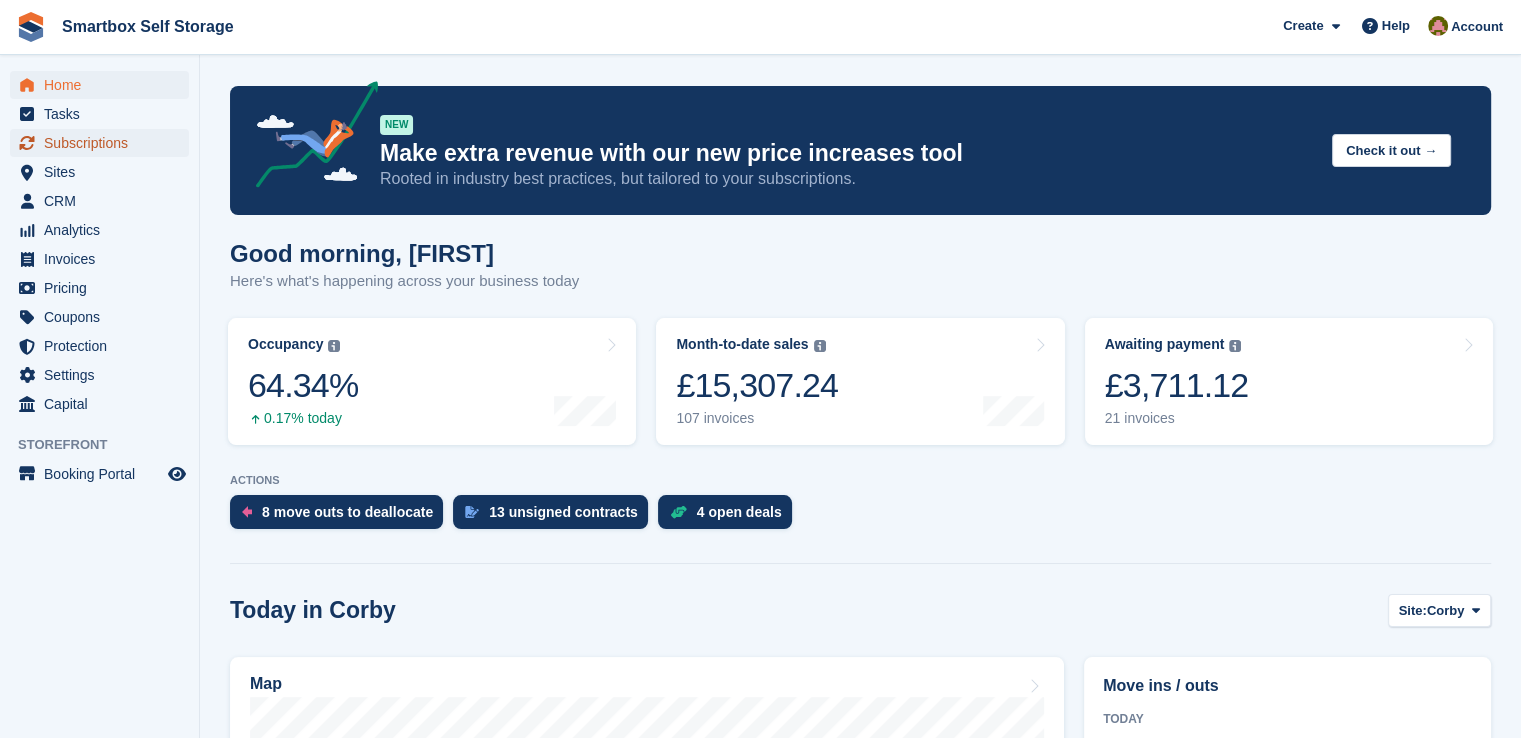 click on "Subscriptions" at bounding box center [104, 143] 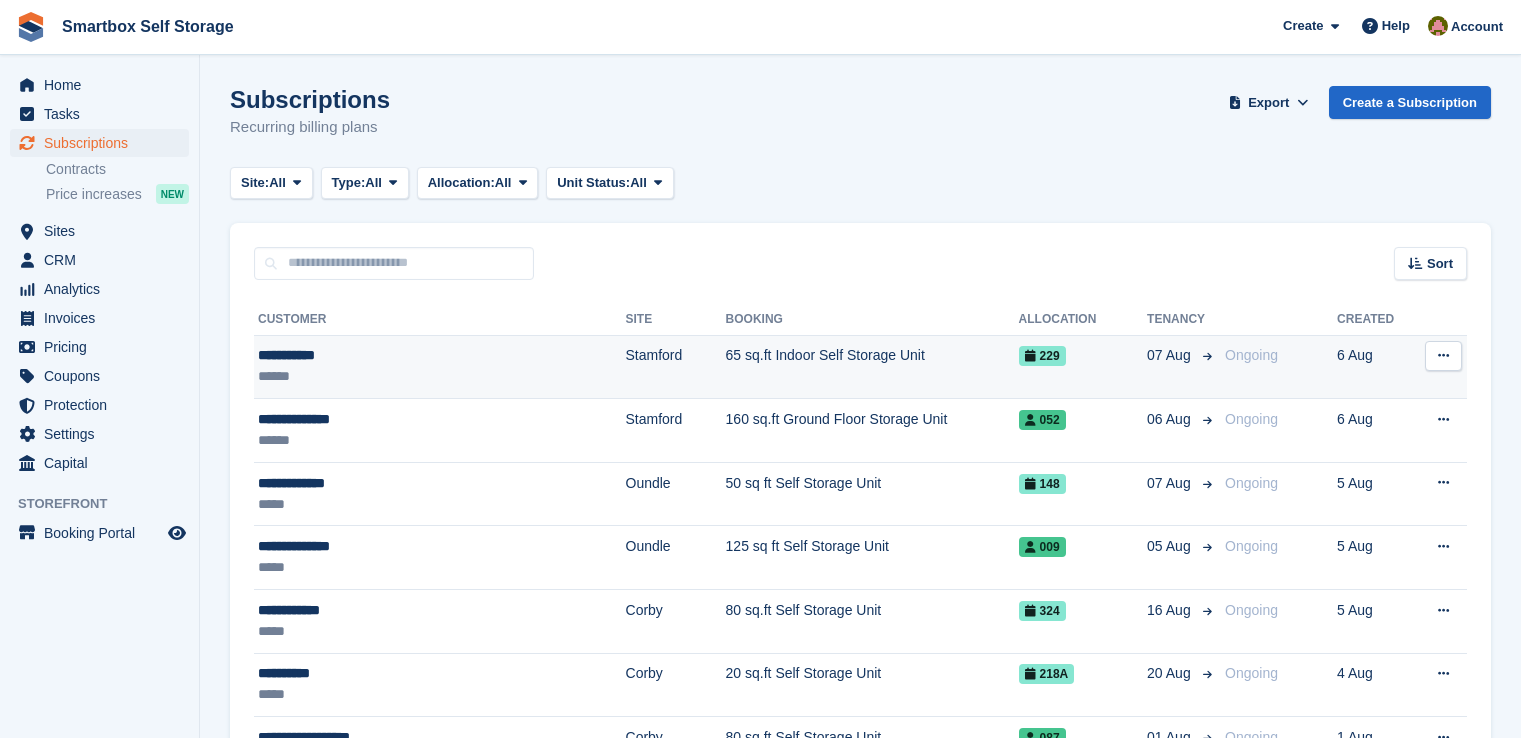 scroll, scrollTop: 0, scrollLeft: 0, axis: both 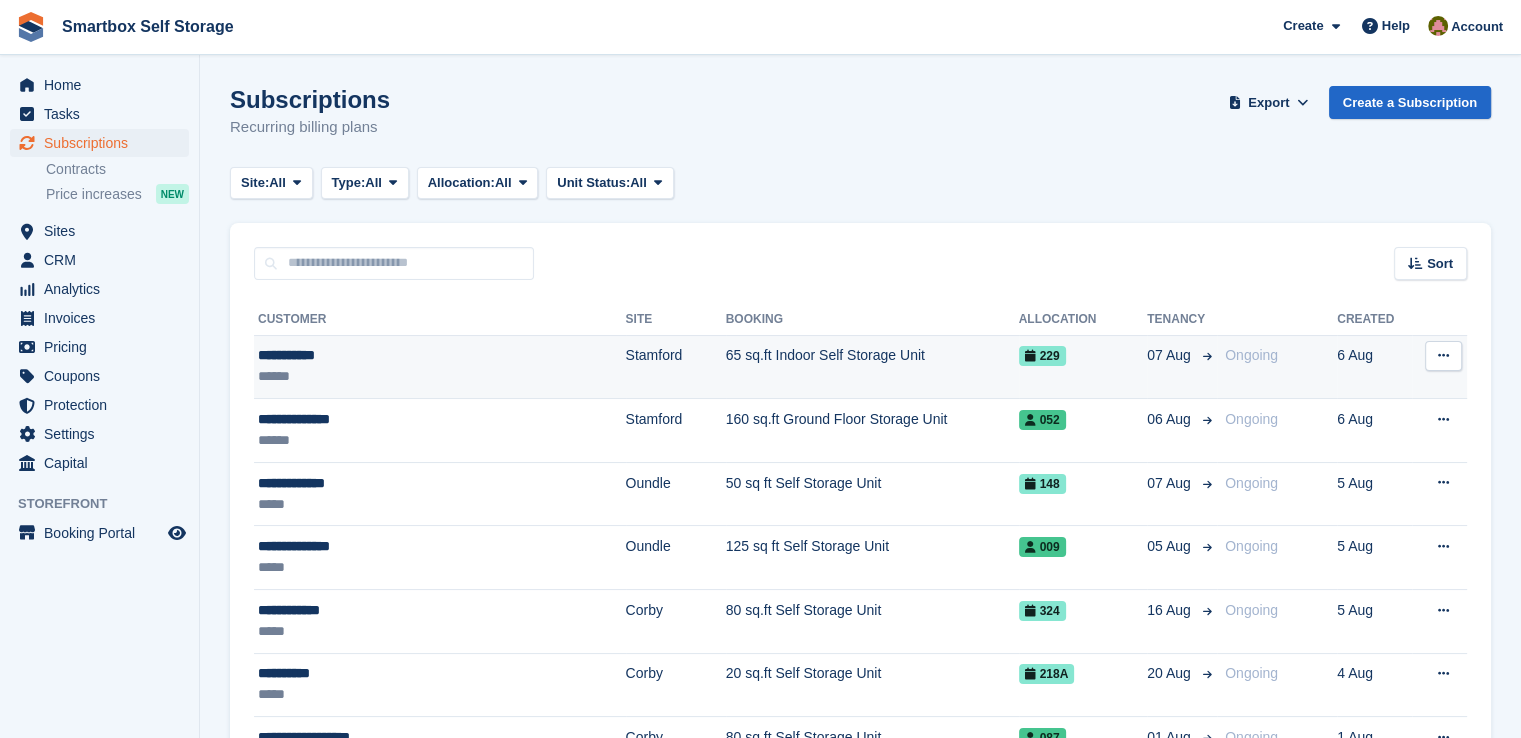 click on "******" at bounding box center (397, 376) 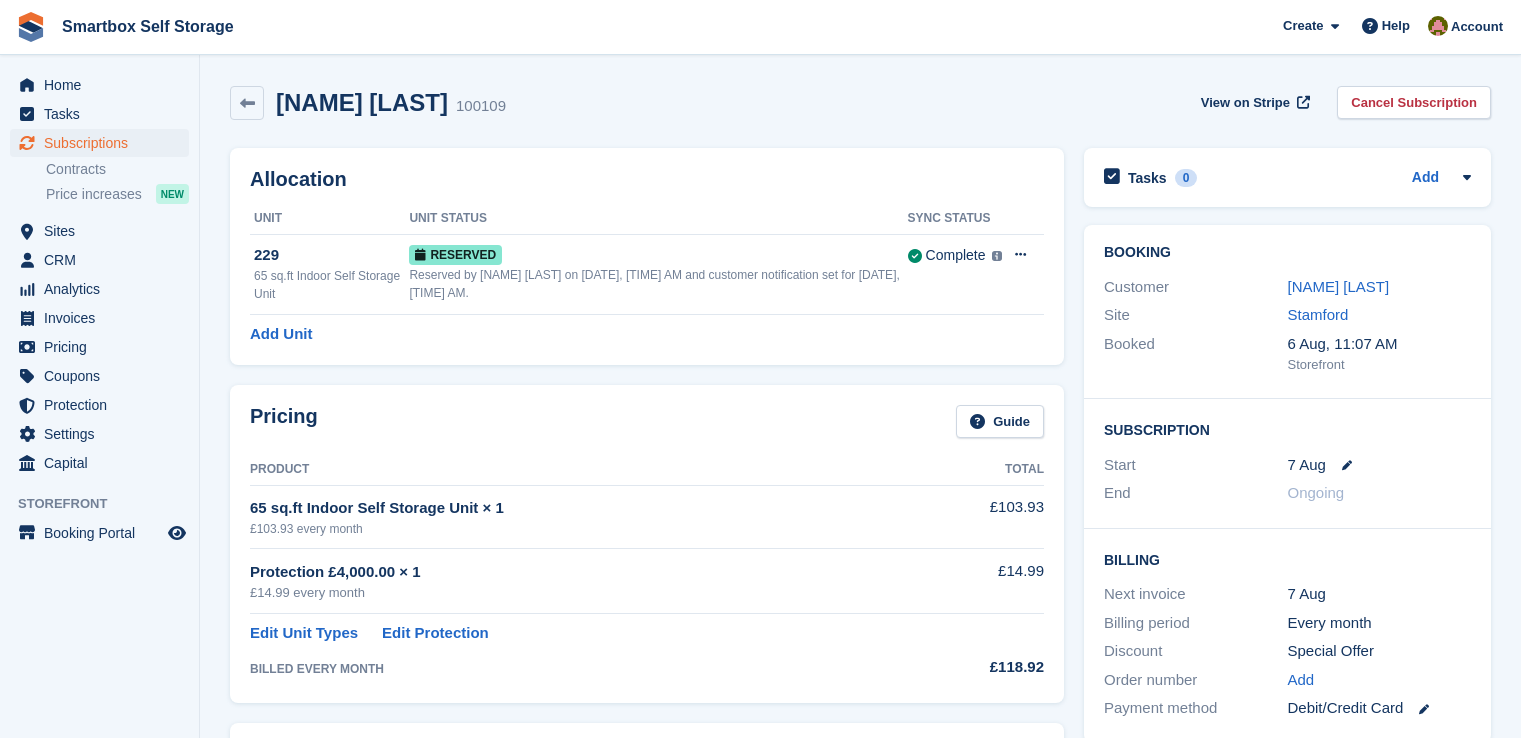scroll, scrollTop: 0, scrollLeft: 0, axis: both 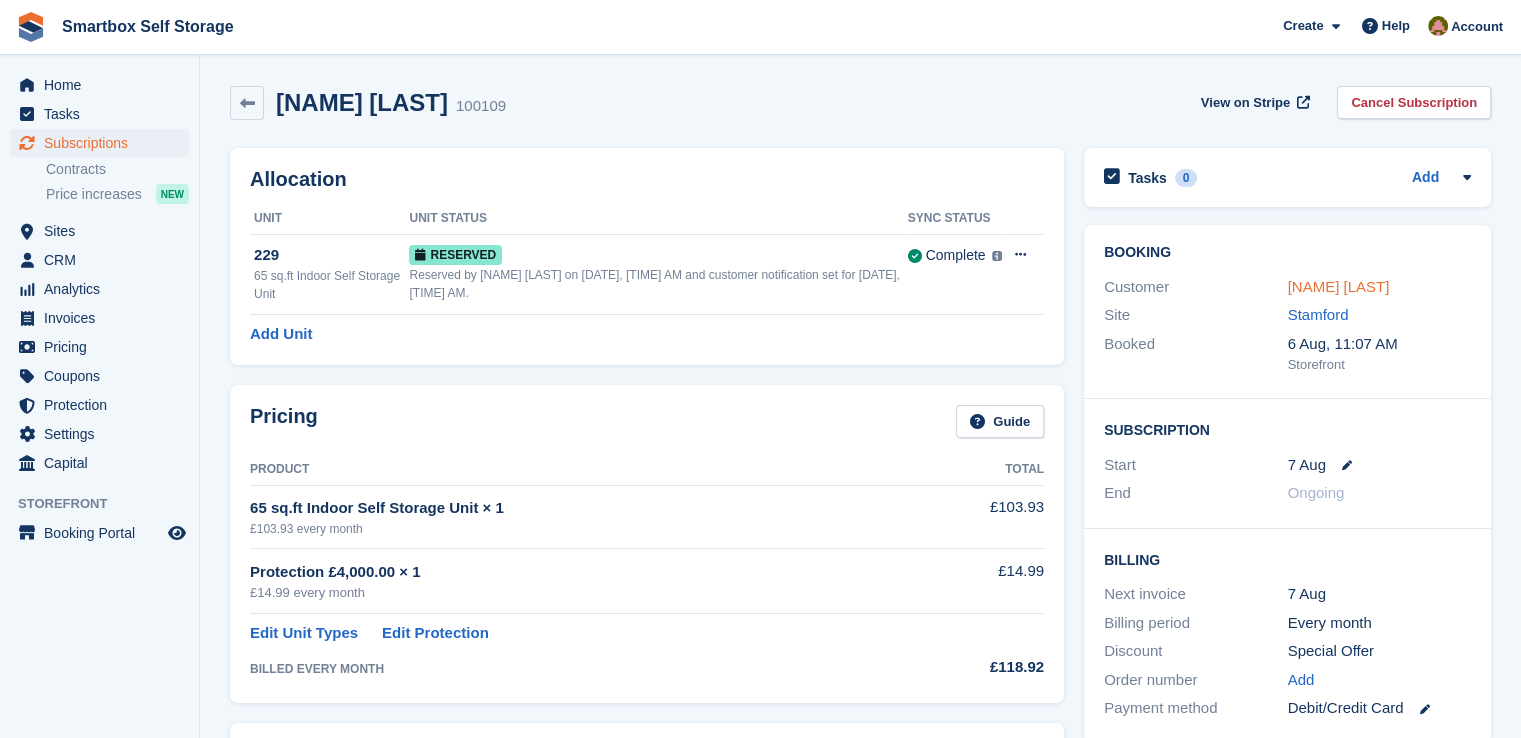 click on "[NAME] [LAST]" at bounding box center (1339, 286) 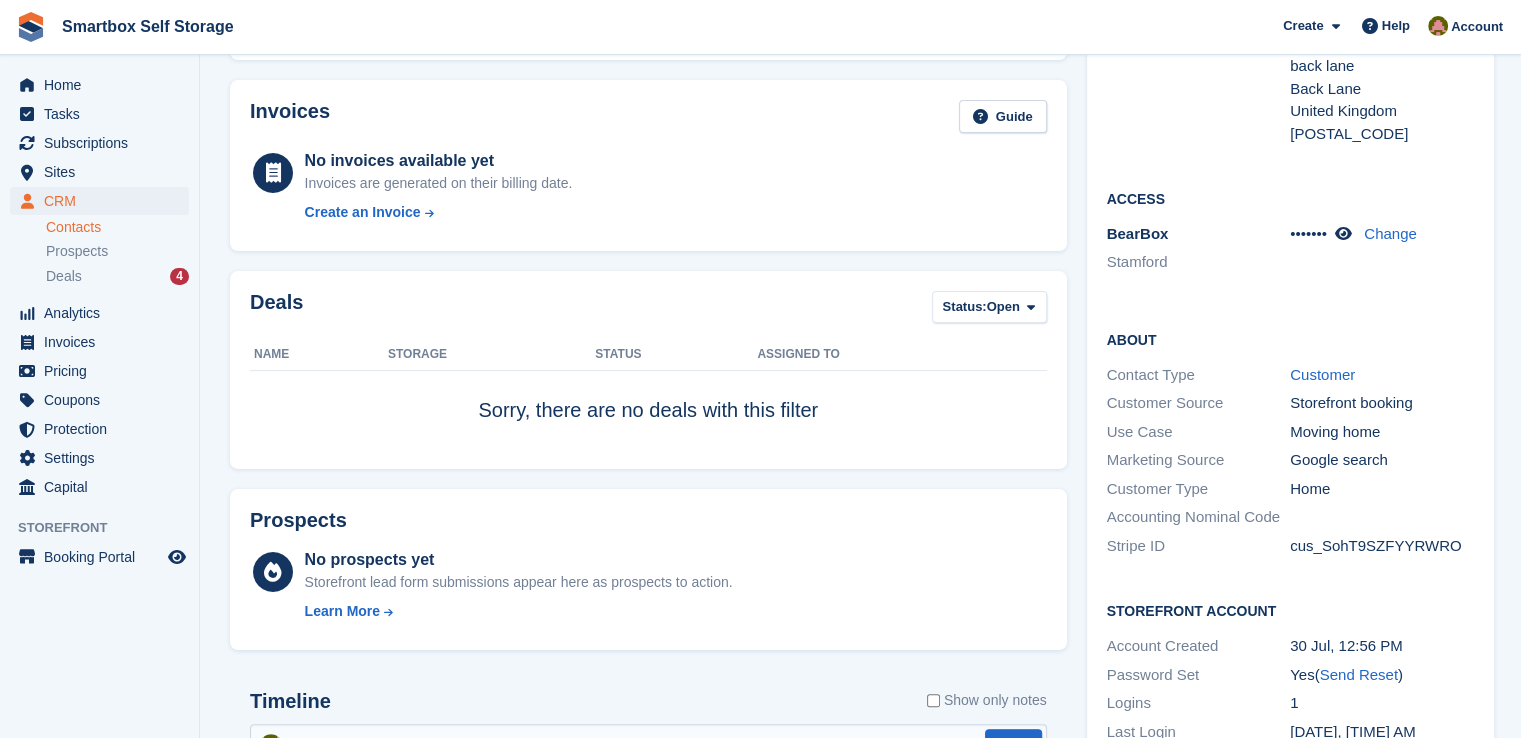 scroll, scrollTop: 800, scrollLeft: 0, axis: vertical 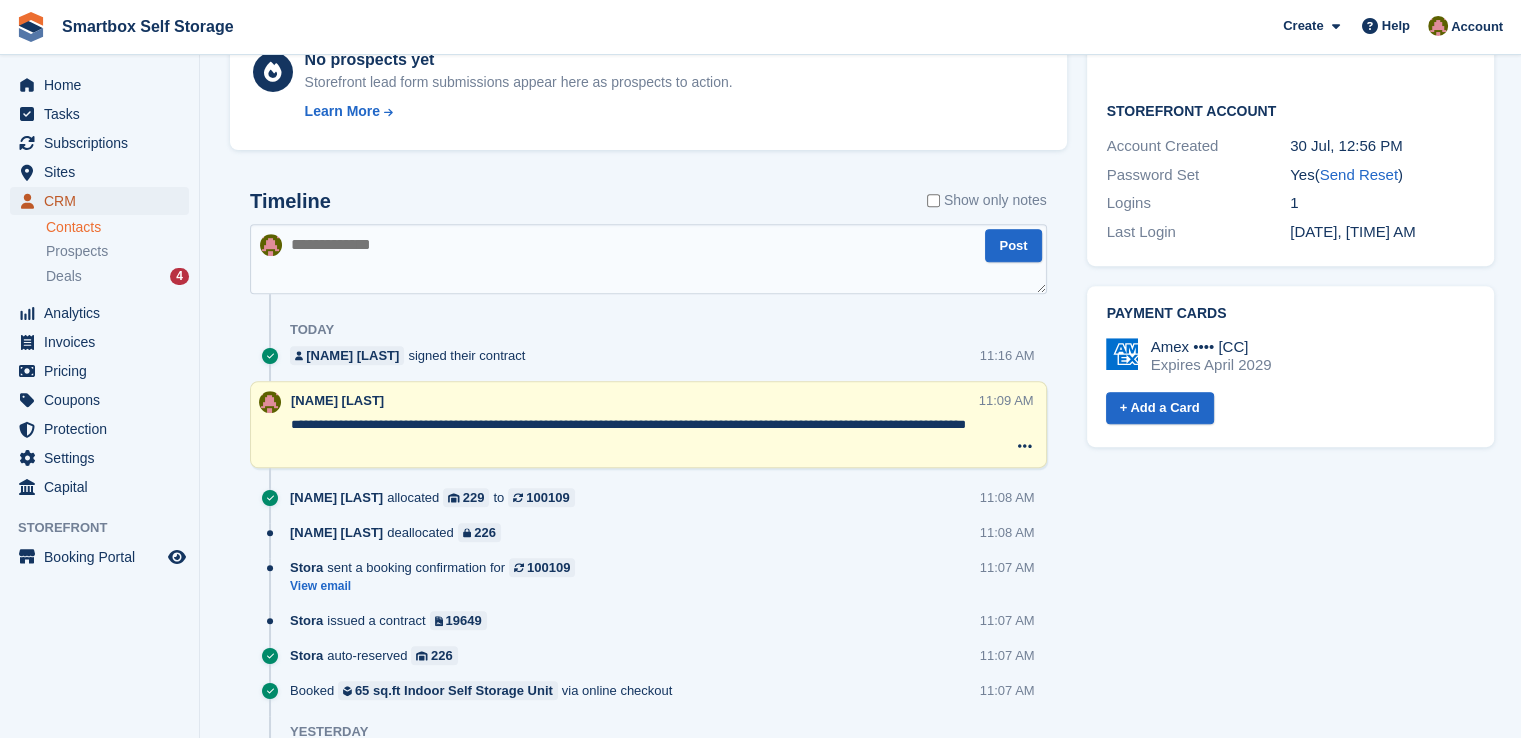 drag, startPoint x: 84, startPoint y: 192, endPoint x: 112, endPoint y: 189, distance: 28.160255 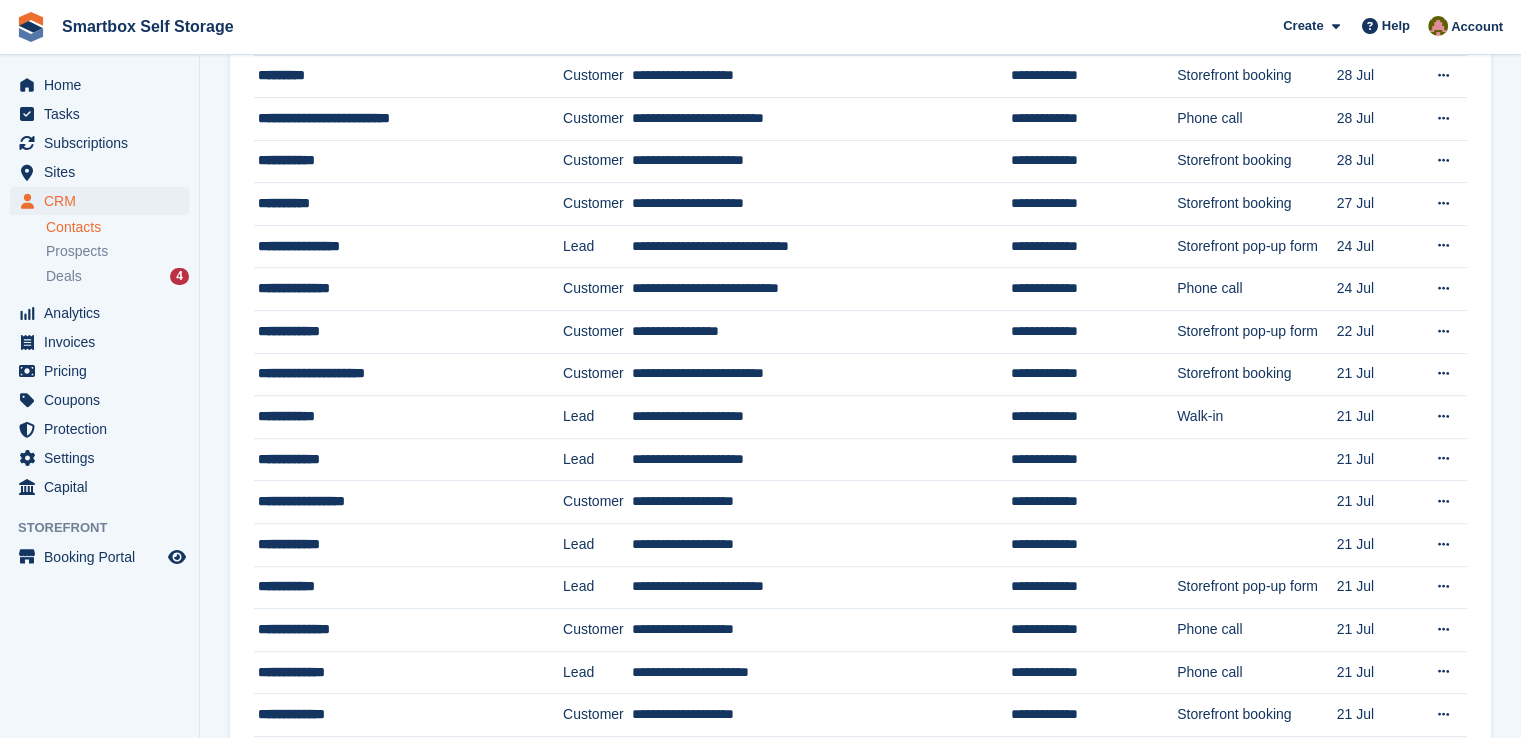 scroll, scrollTop: 0, scrollLeft: 0, axis: both 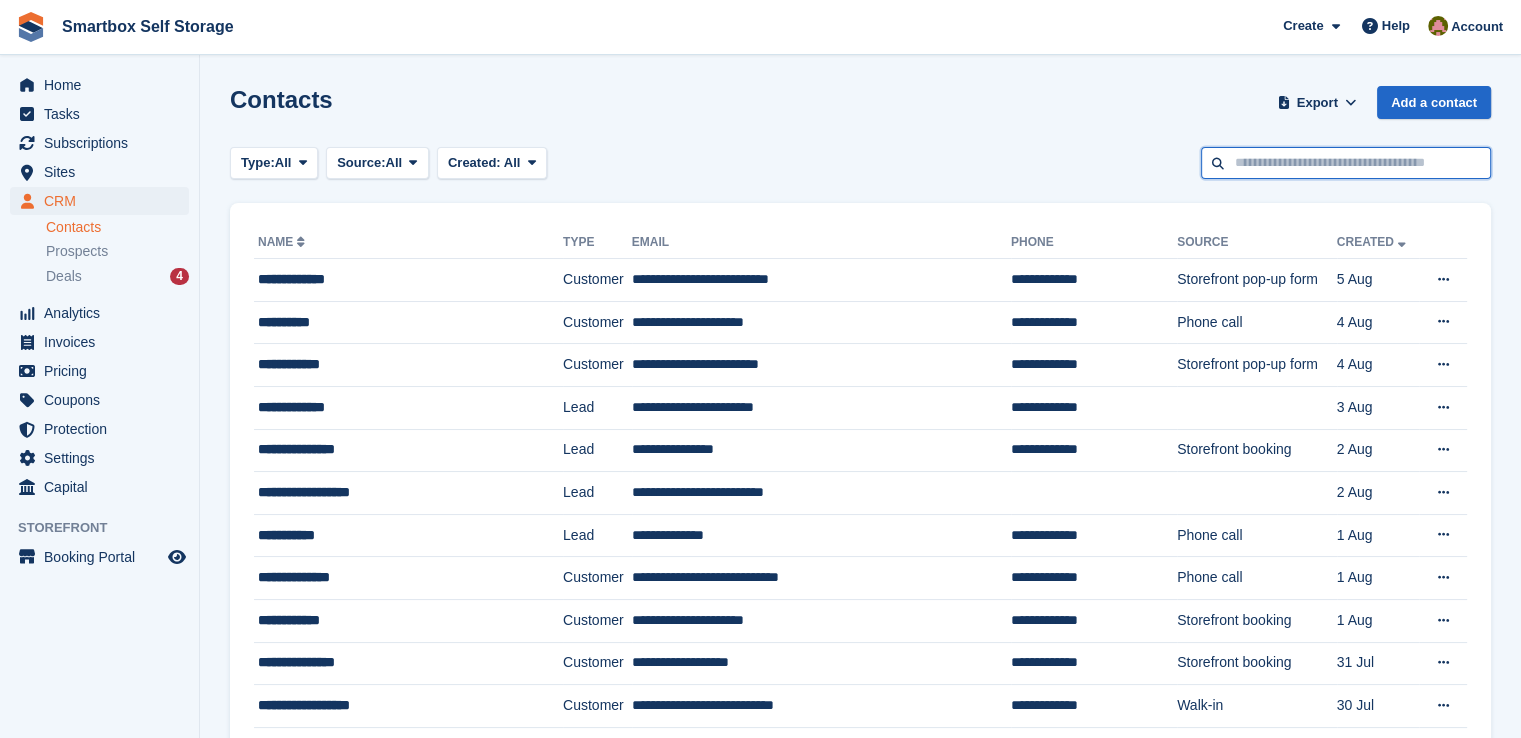 click at bounding box center [1346, 163] 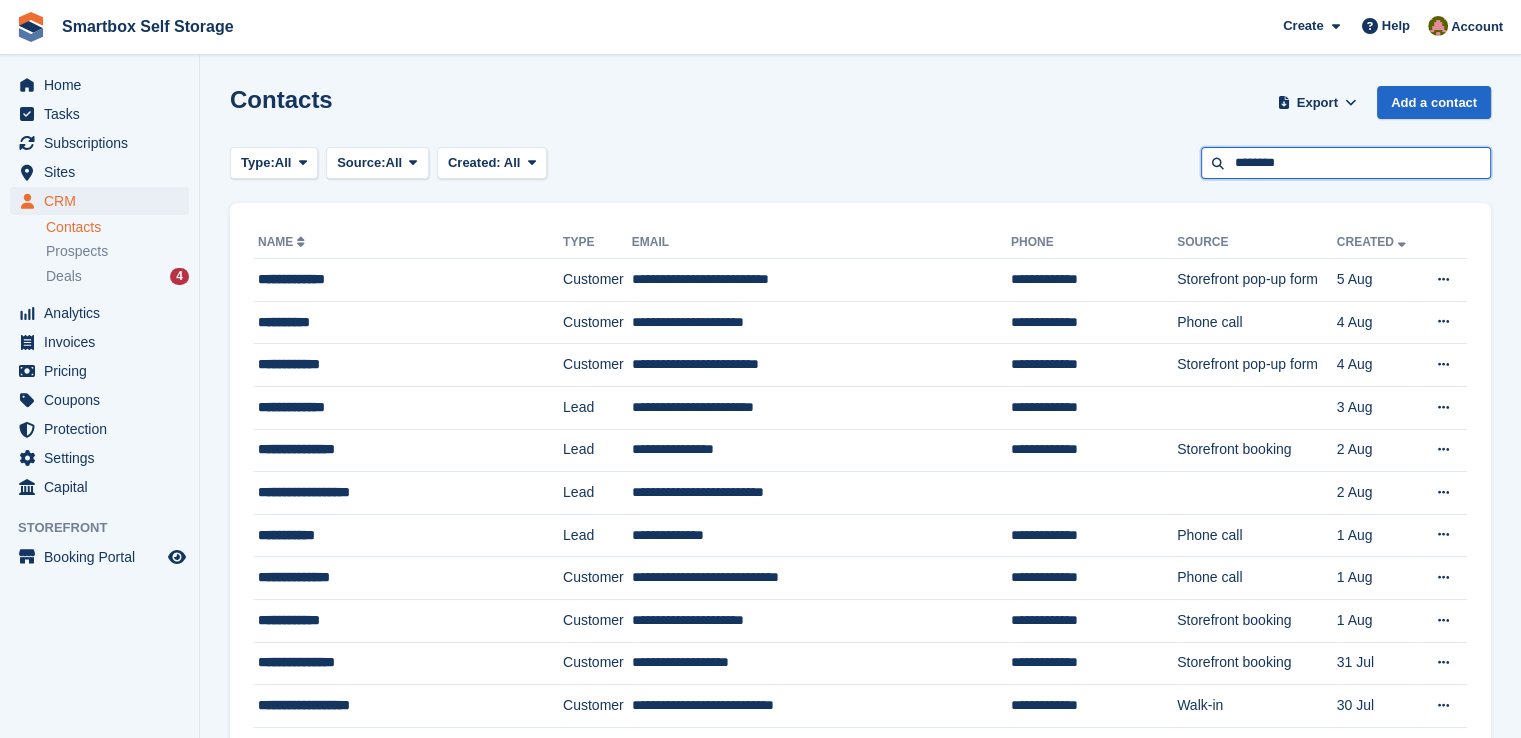 type on "********" 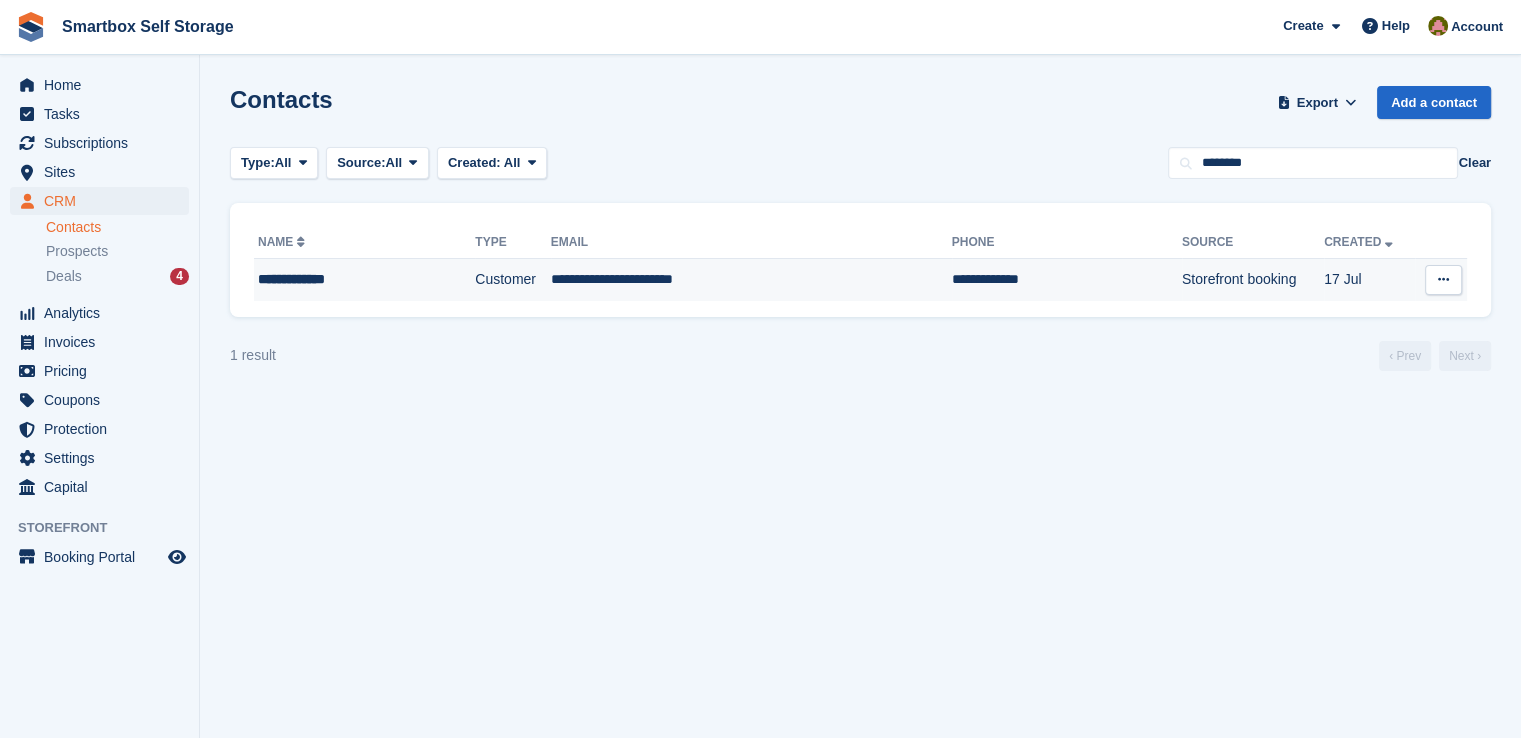click on "**********" at bounding box center [751, 280] 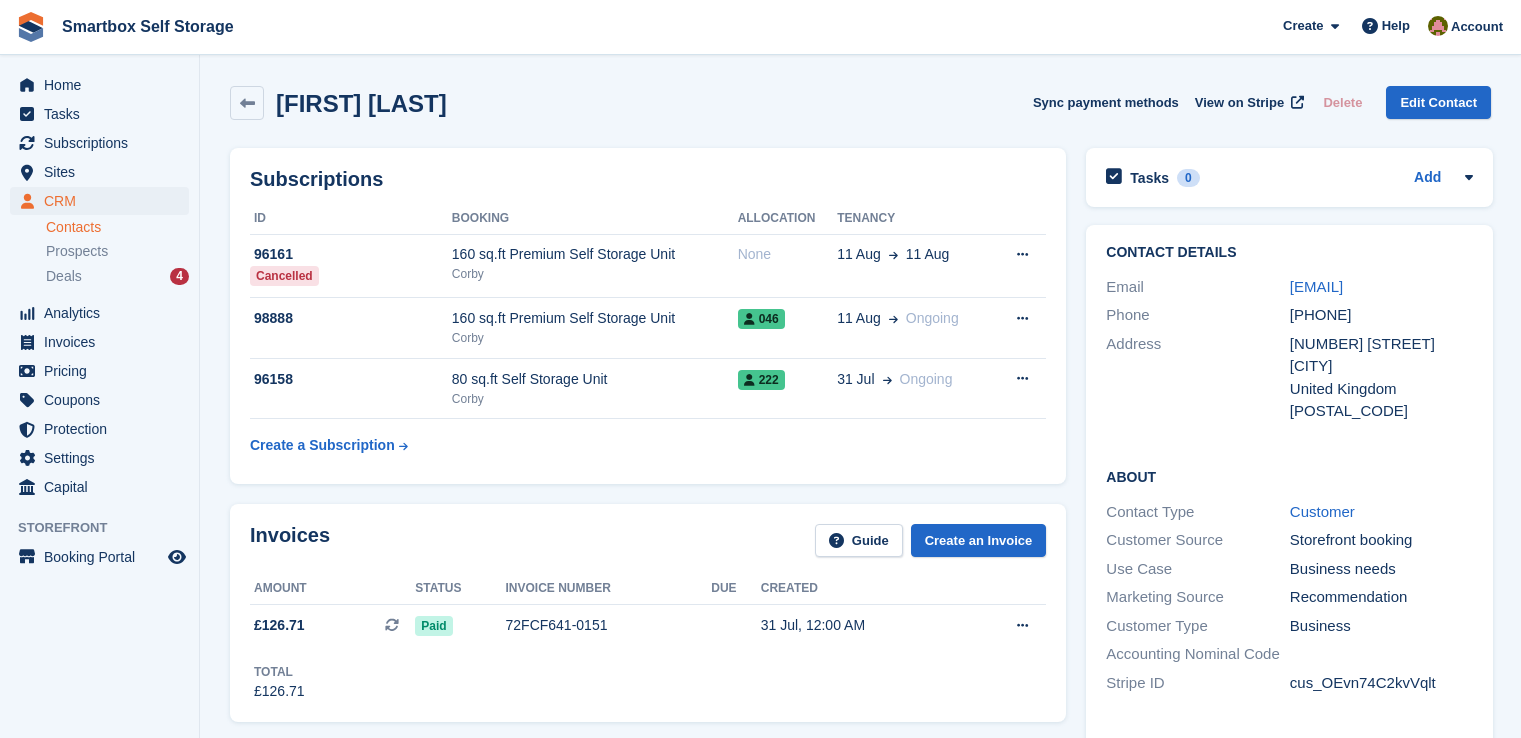 scroll, scrollTop: 0, scrollLeft: 0, axis: both 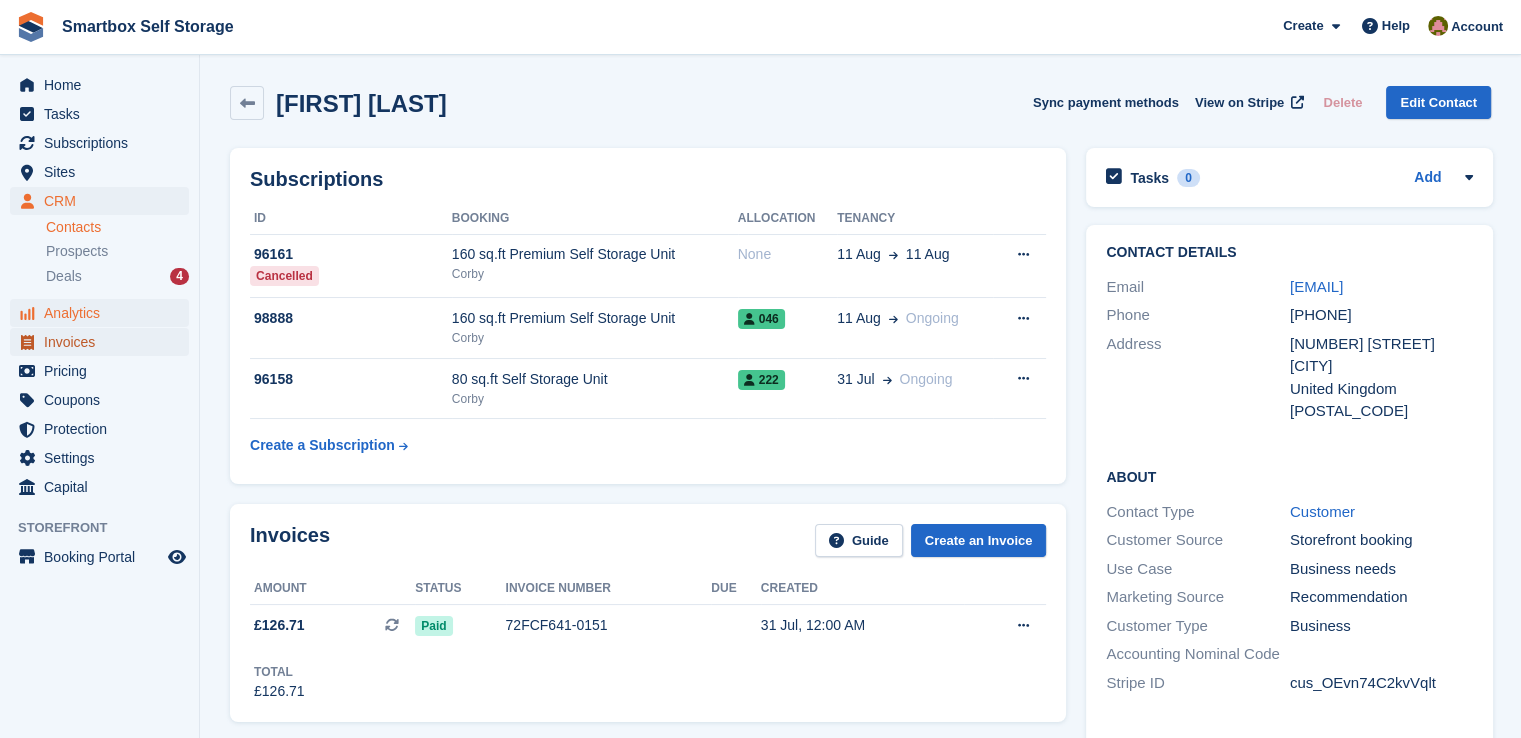 drag, startPoint x: 70, startPoint y: 337, endPoint x: 144, endPoint y: 303, distance: 81.437096 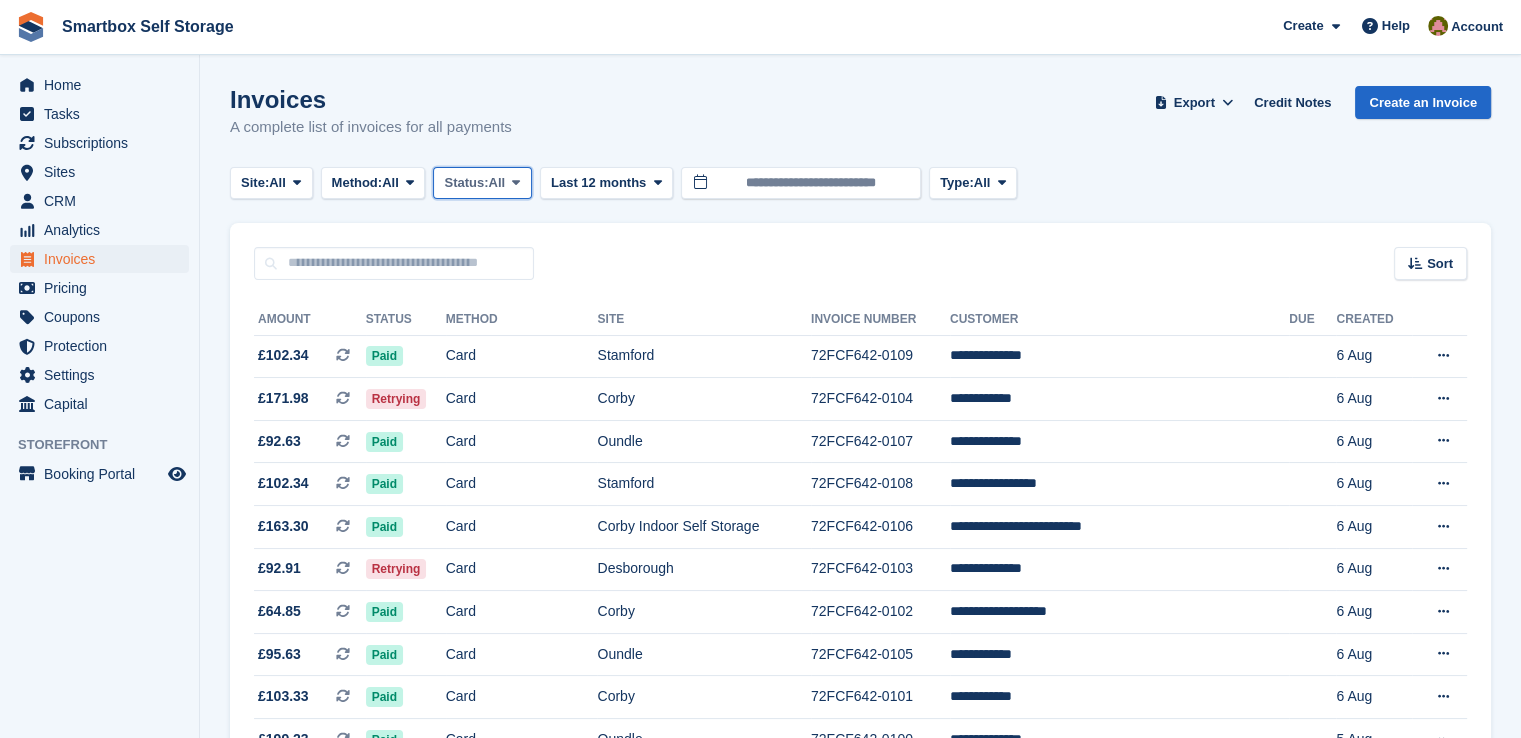 click on "Status:
All" at bounding box center [482, 183] 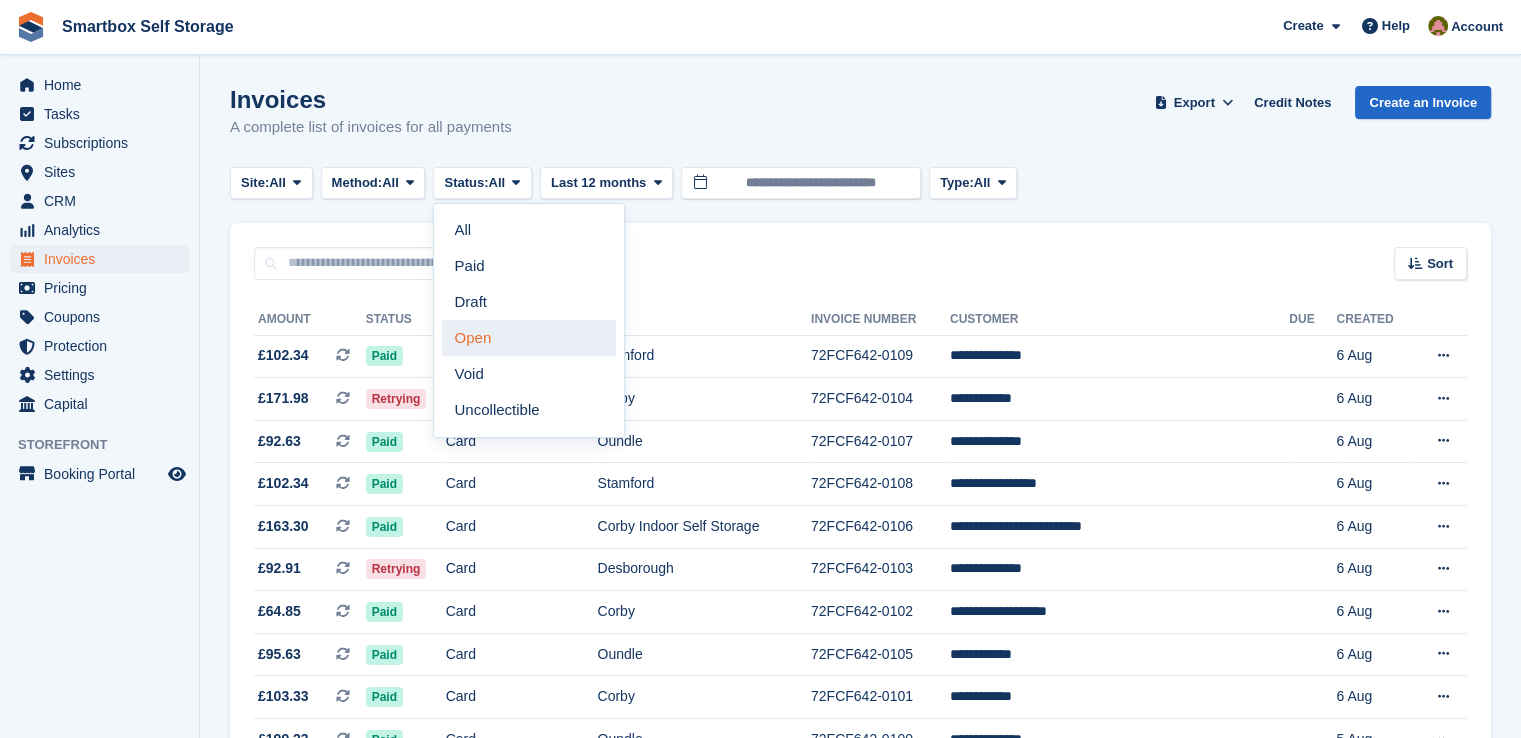 click on "Open" at bounding box center [529, 338] 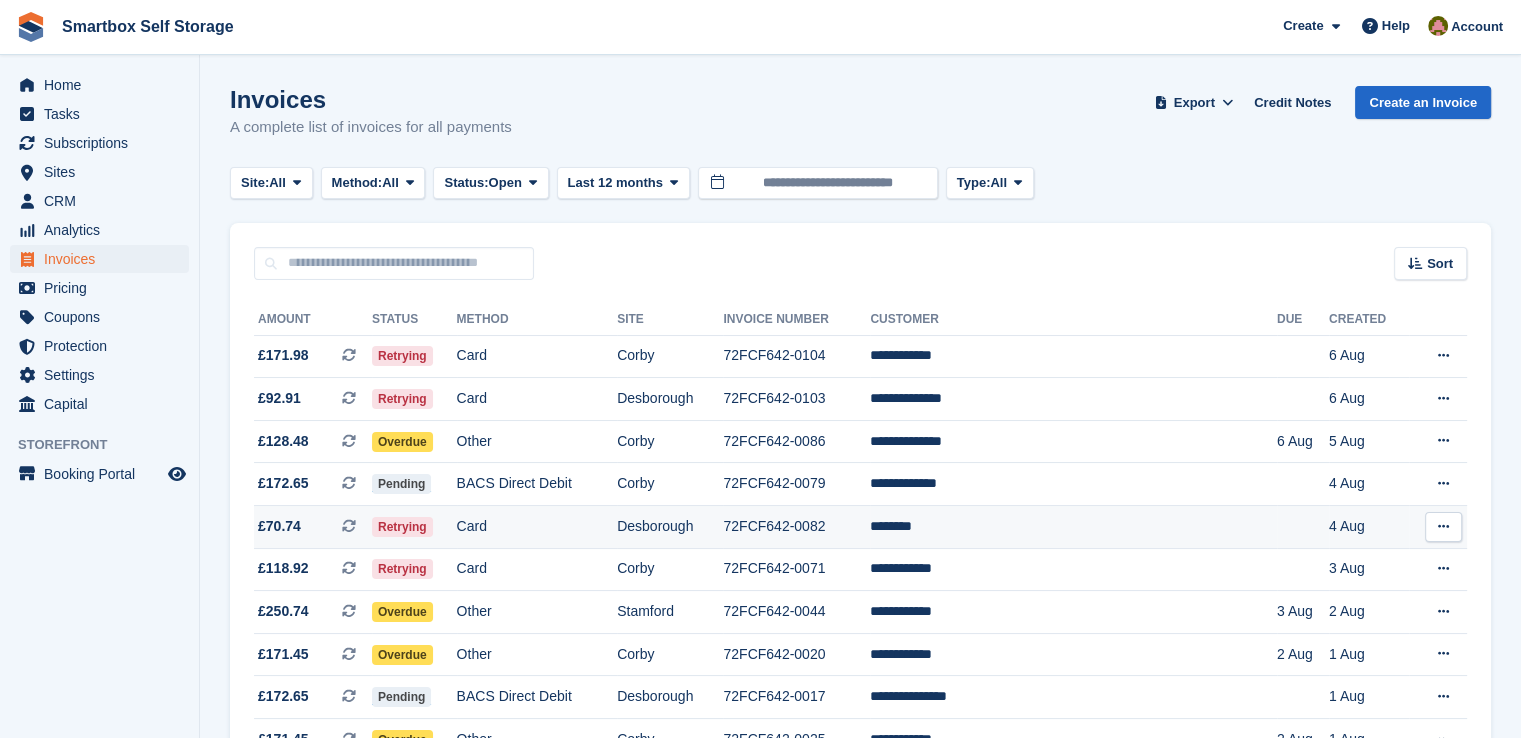 click on "********" at bounding box center (1073, 527) 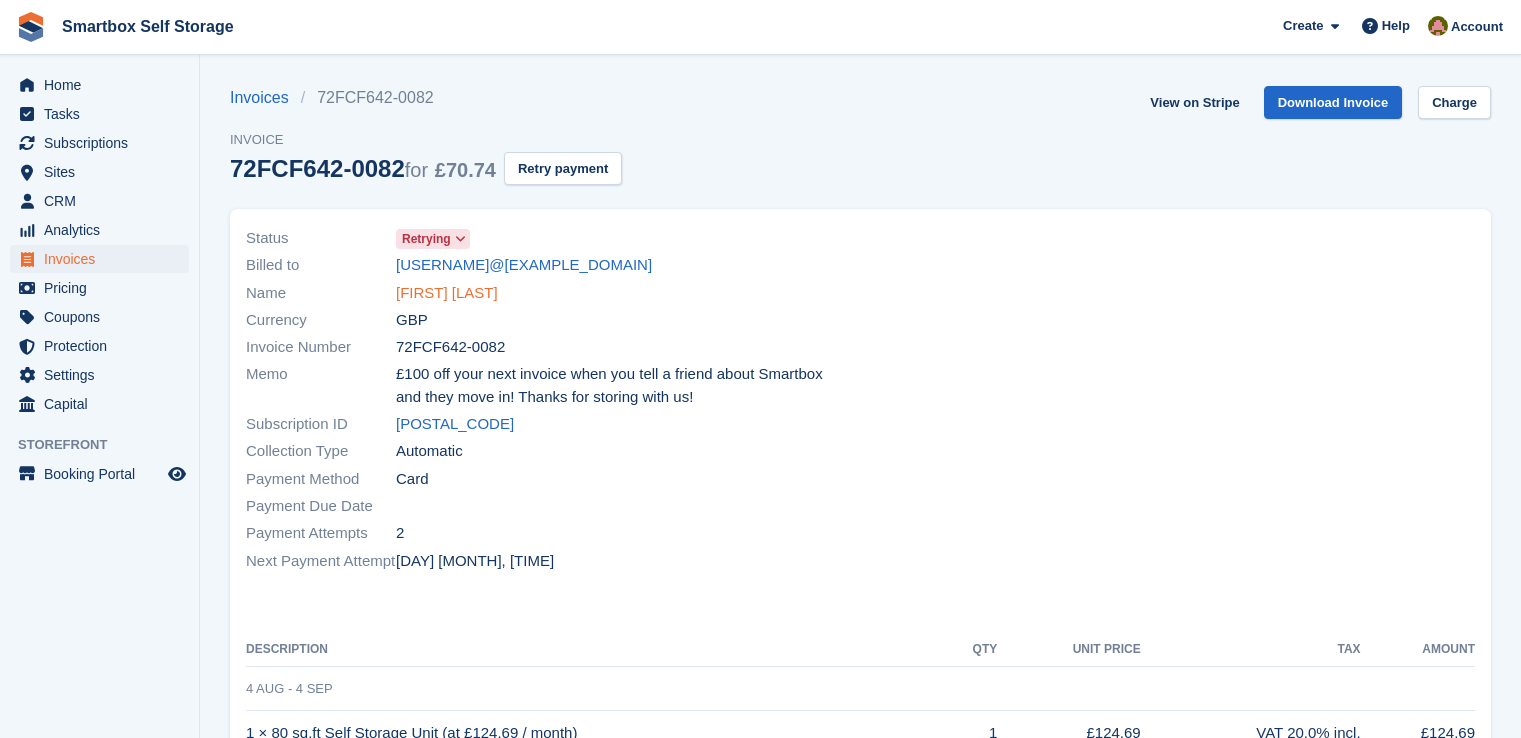 scroll, scrollTop: 0, scrollLeft: 0, axis: both 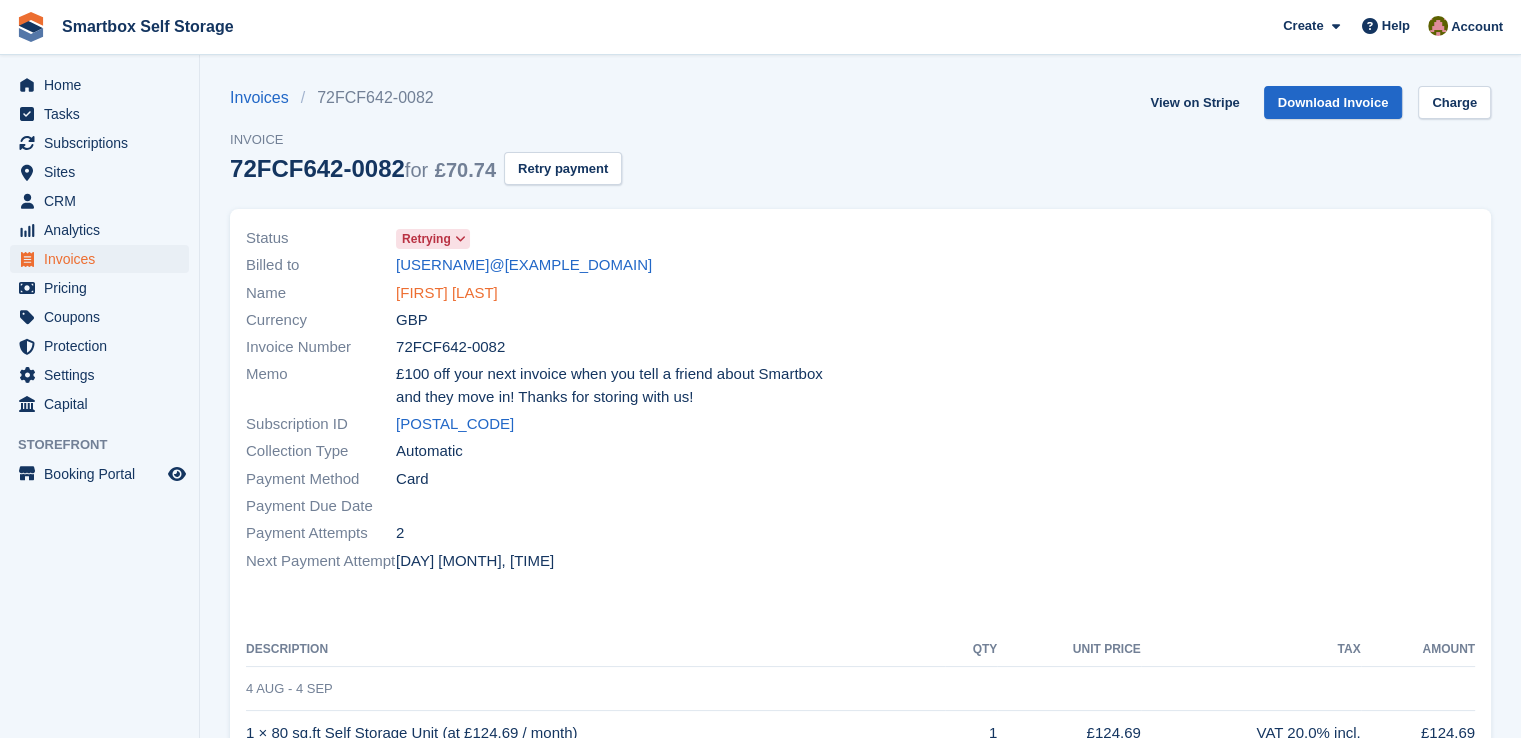 click on "[FIRST] [LAST]" at bounding box center [447, 293] 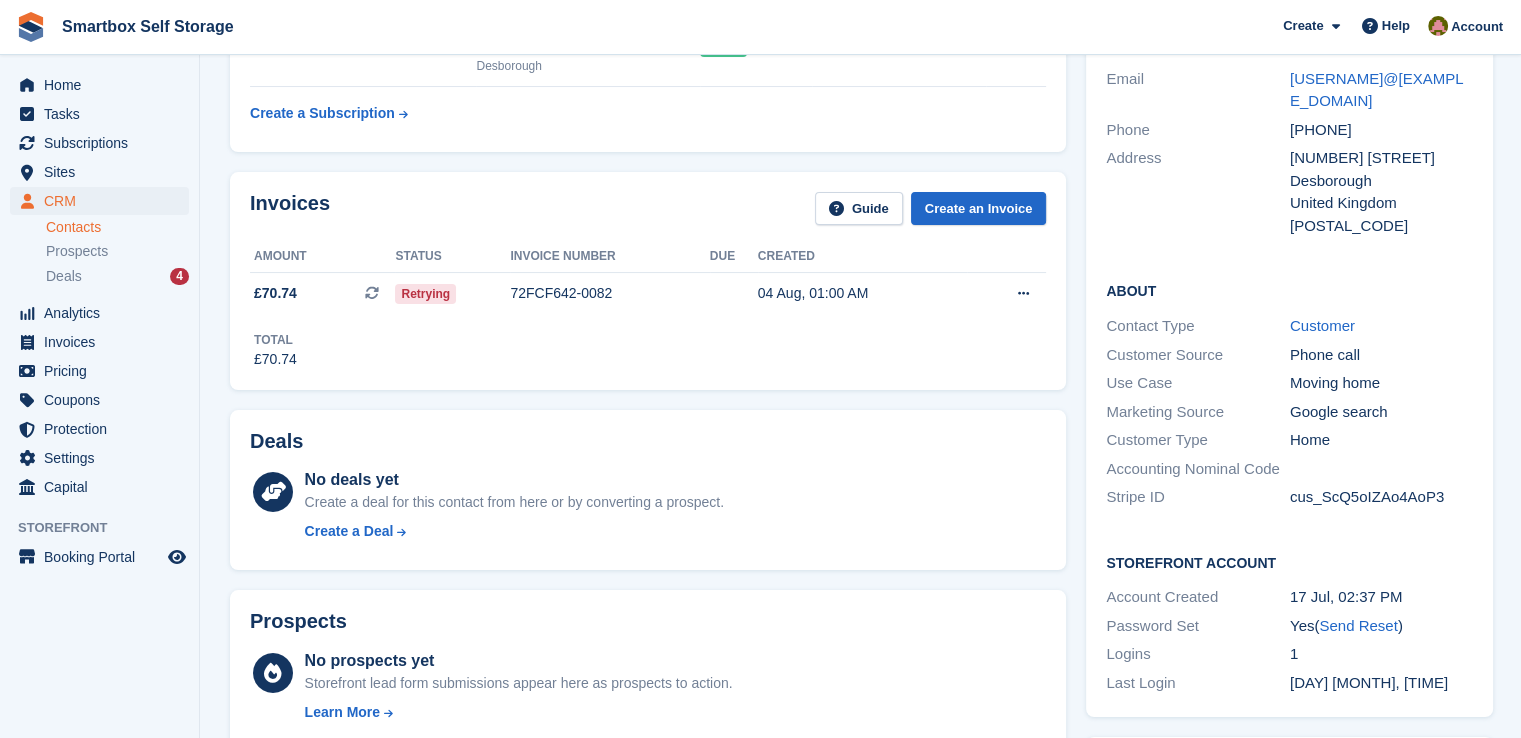 scroll, scrollTop: 189, scrollLeft: 0, axis: vertical 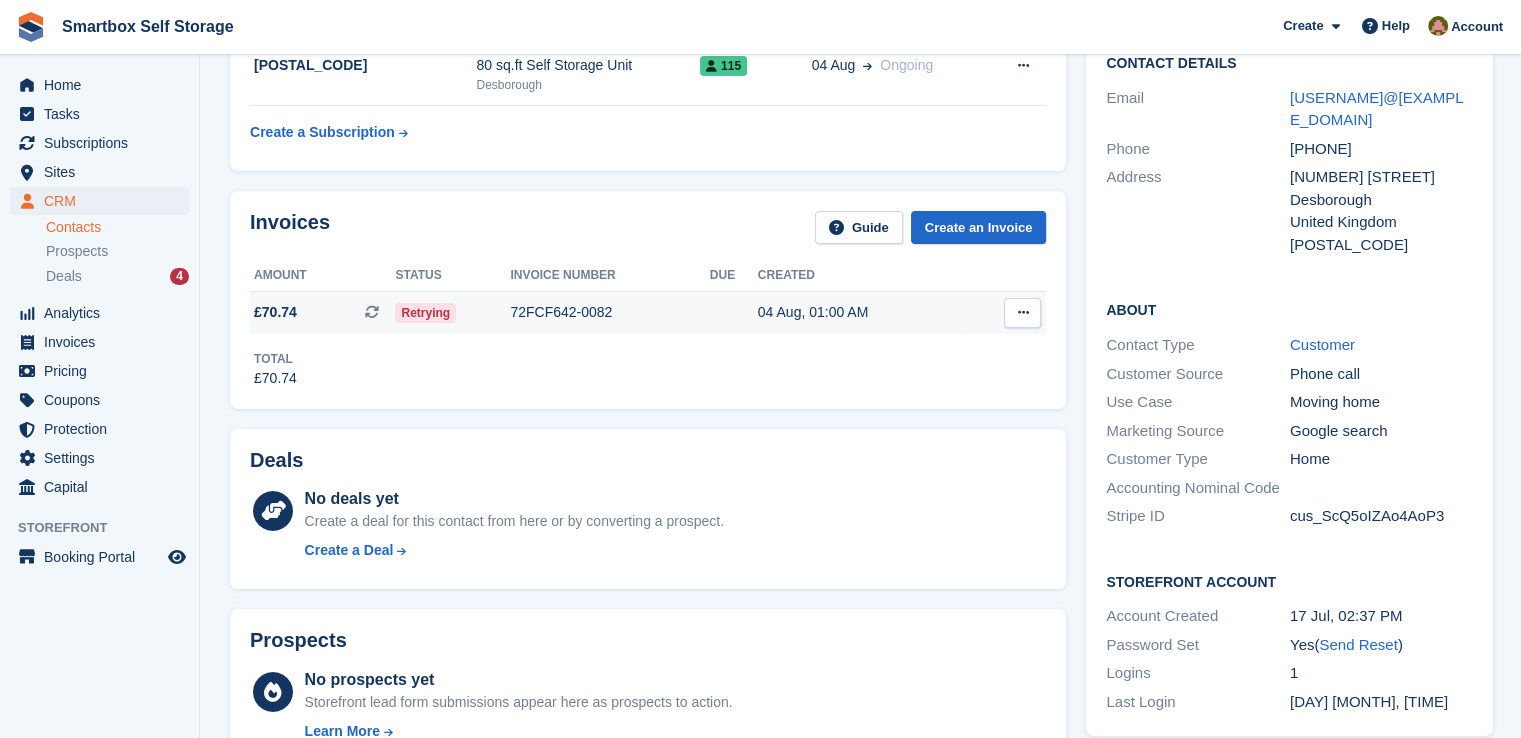 click on "72FCF642-0082" at bounding box center [609, 312] 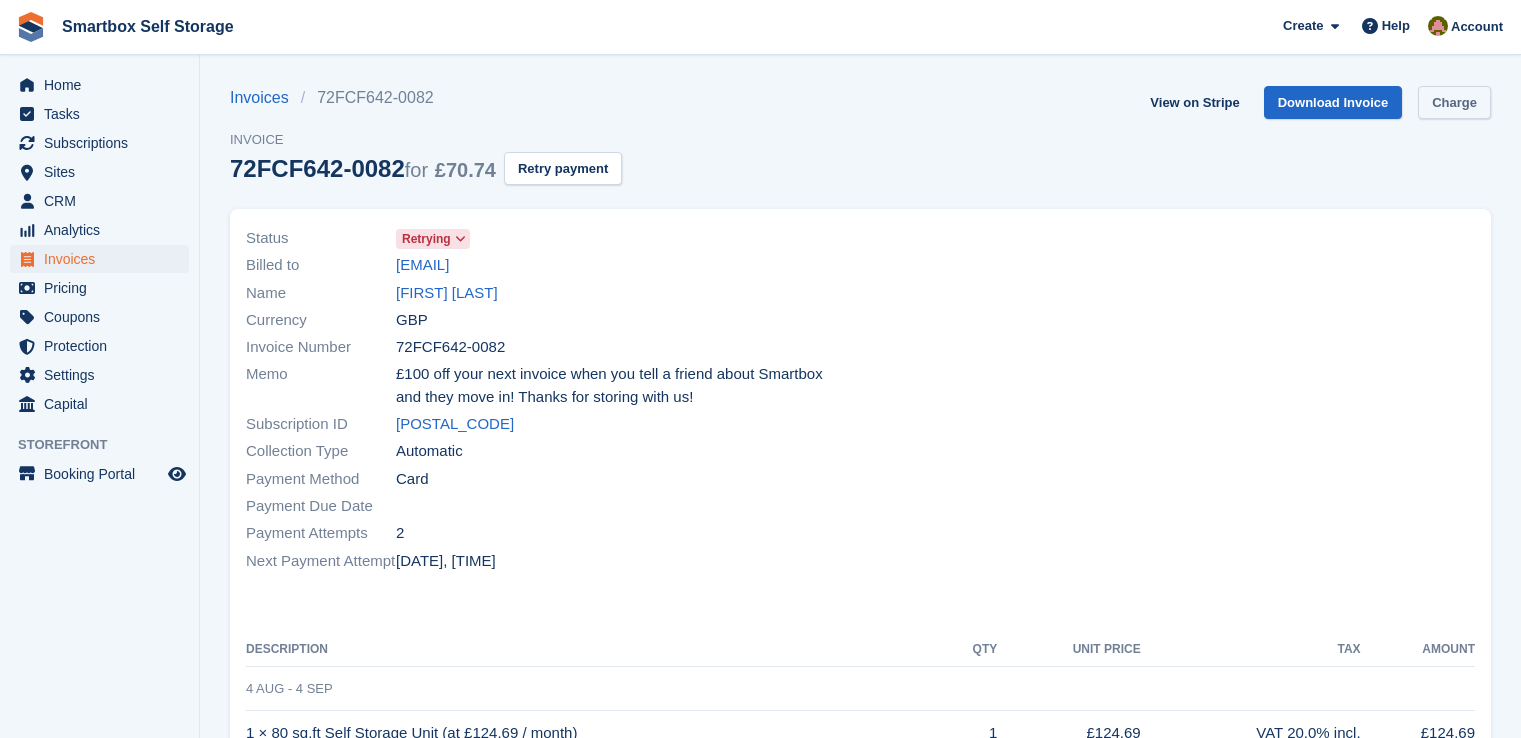 scroll, scrollTop: 0, scrollLeft: 0, axis: both 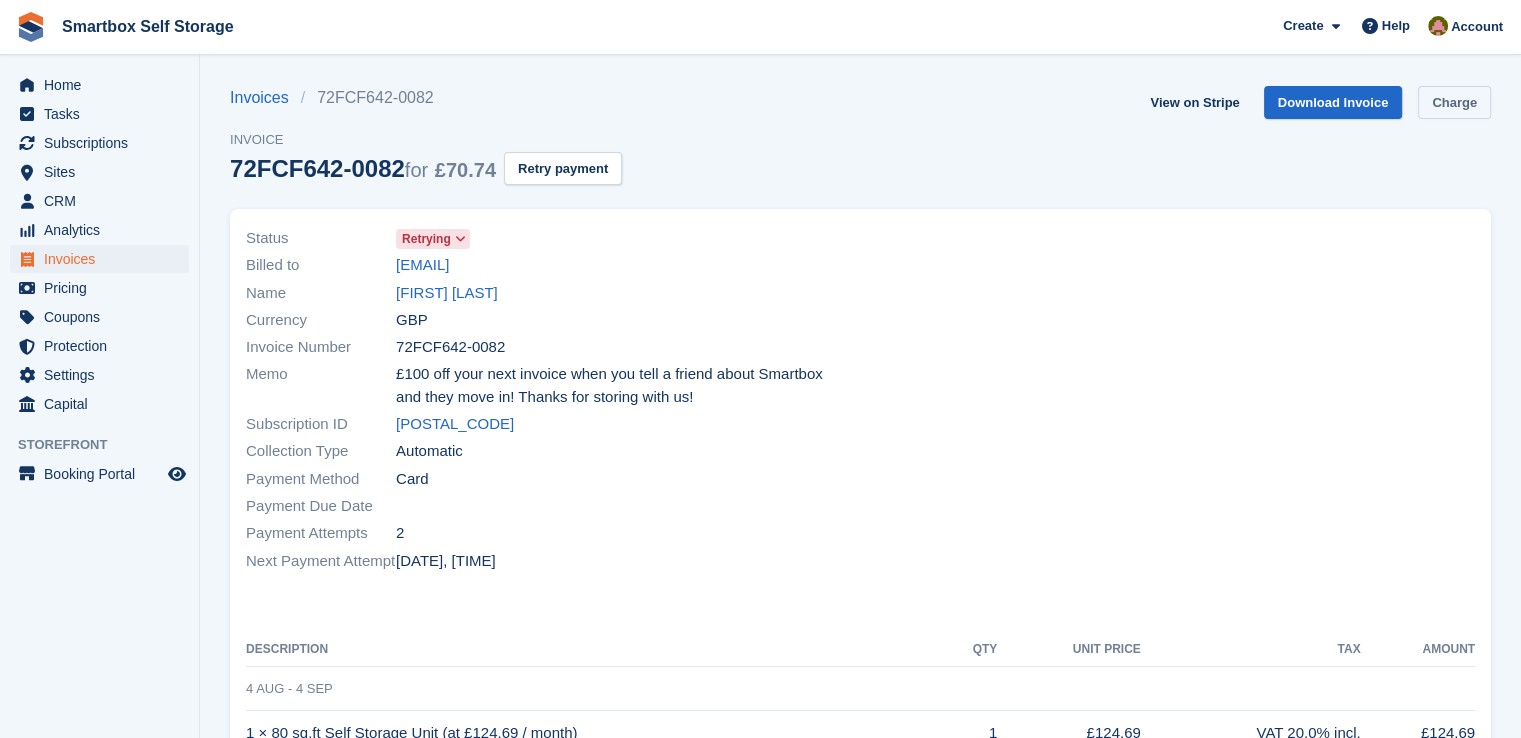 click on "Charge" at bounding box center (1454, 102) 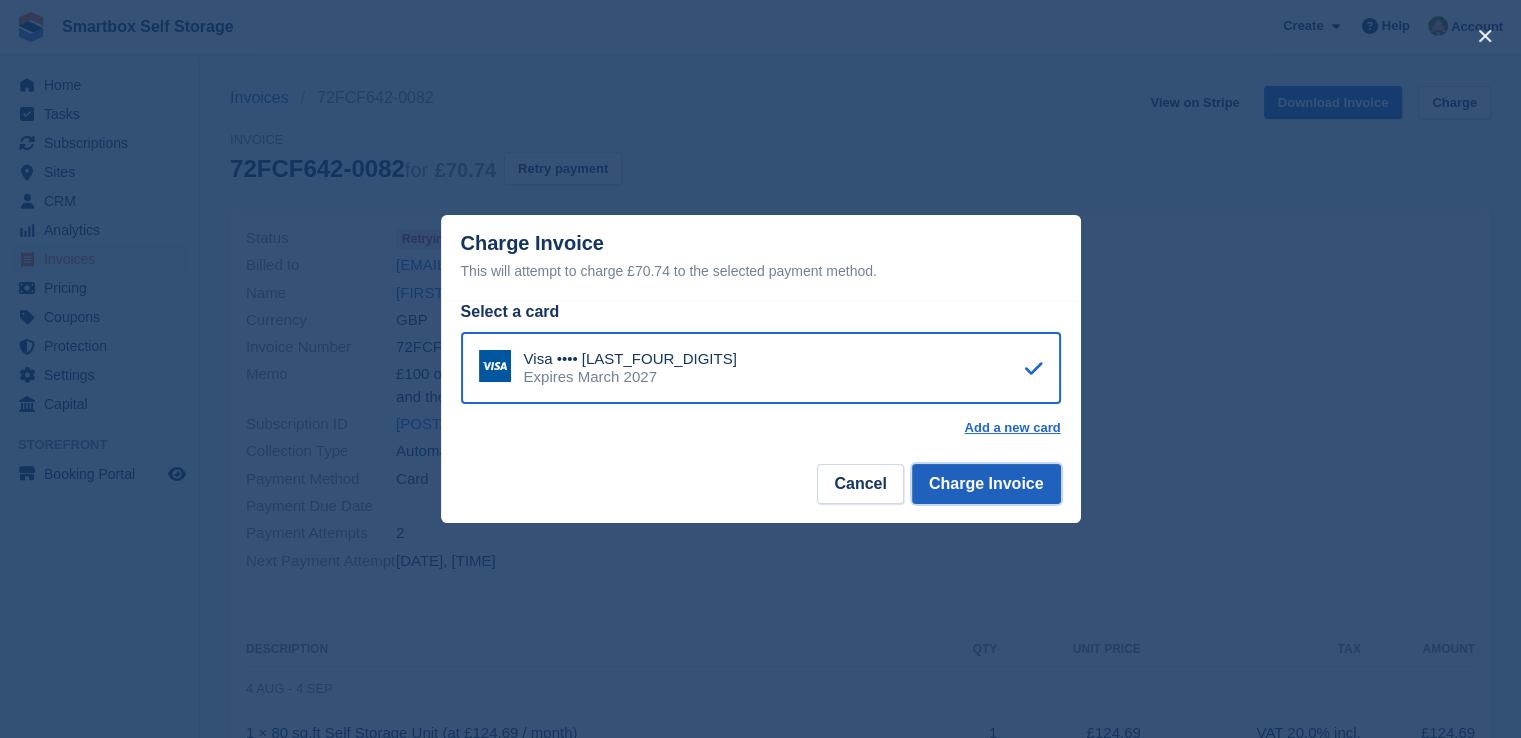 click on "Charge Invoice" at bounding box center (986, 484) 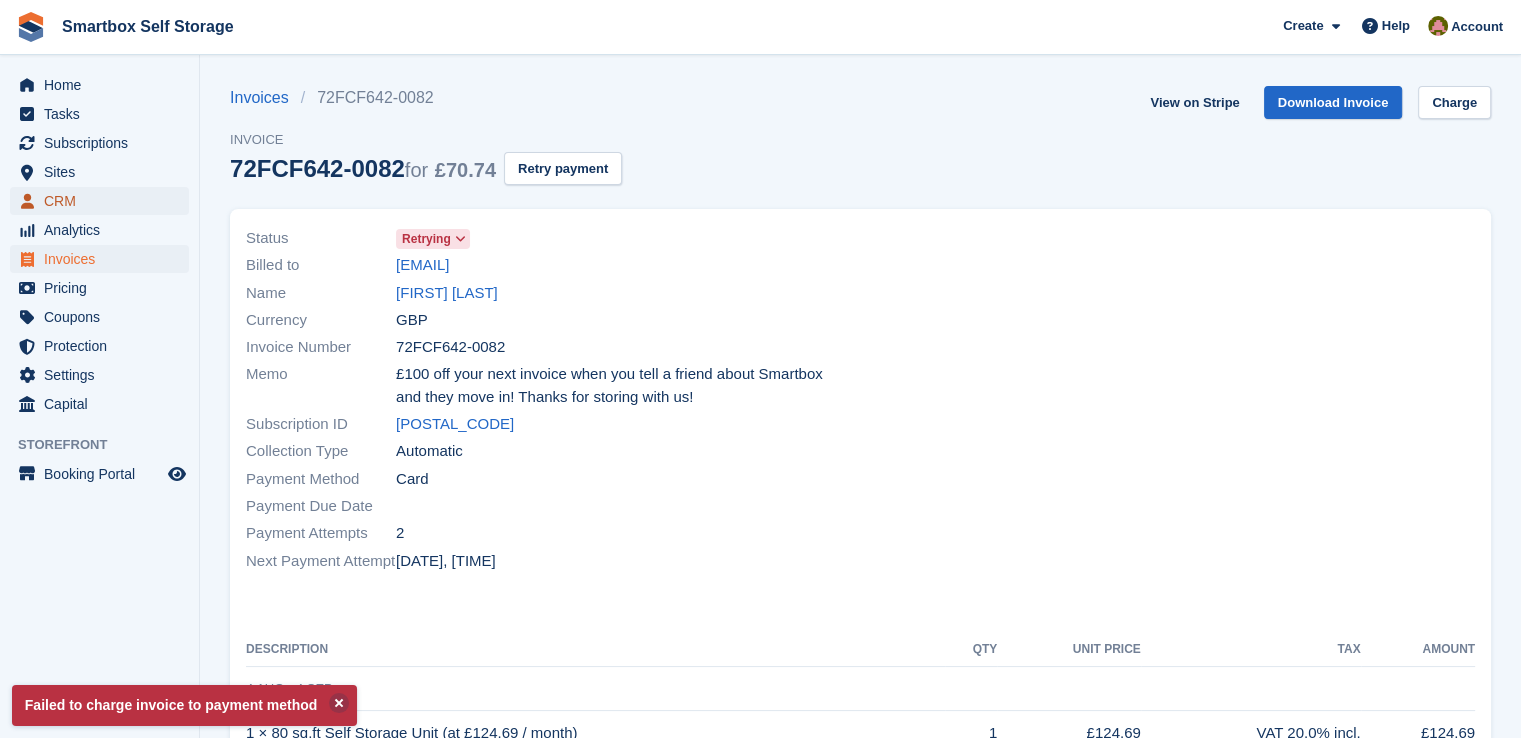click on "CRM" at bounding box center [104, 201] 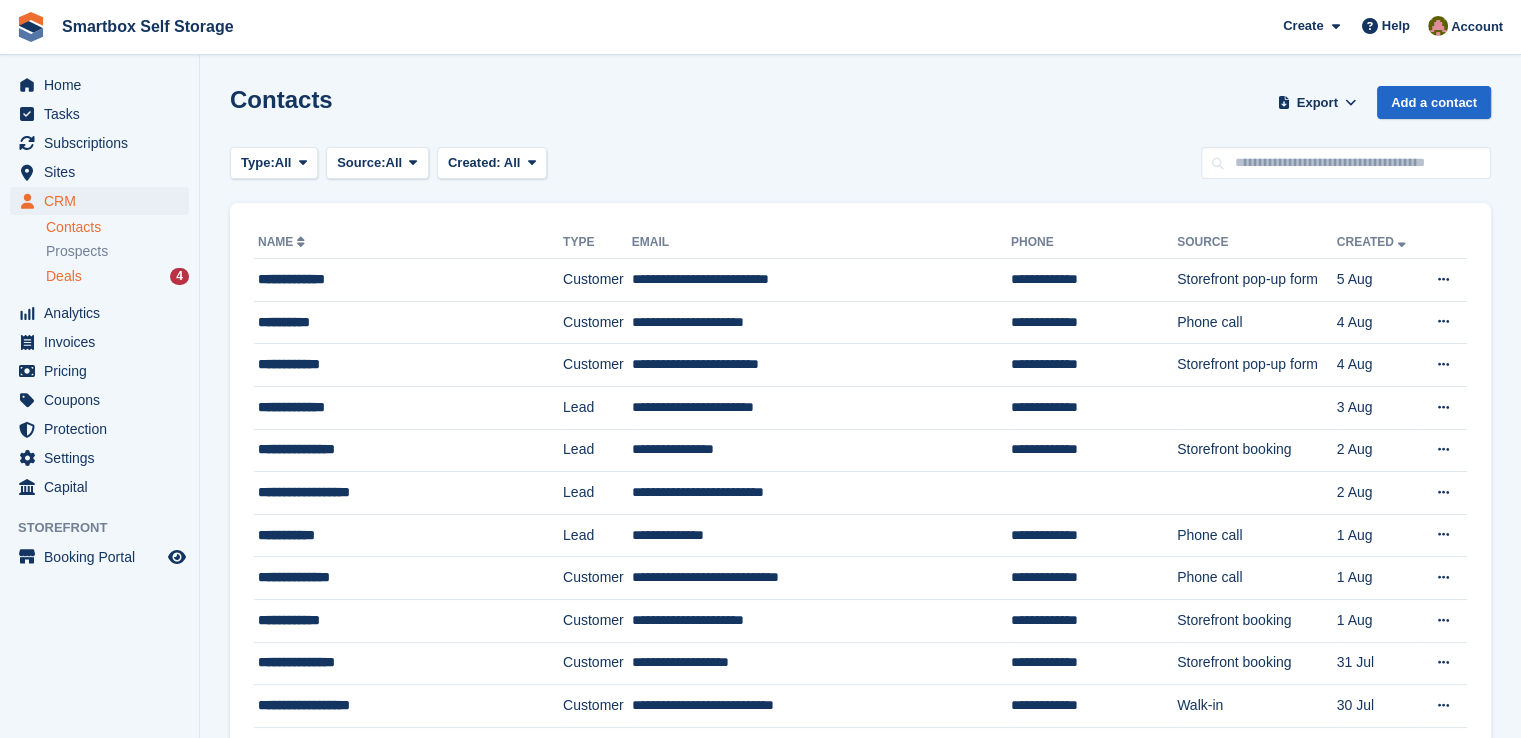 click on "Deals" at bounding box center [64, 276] 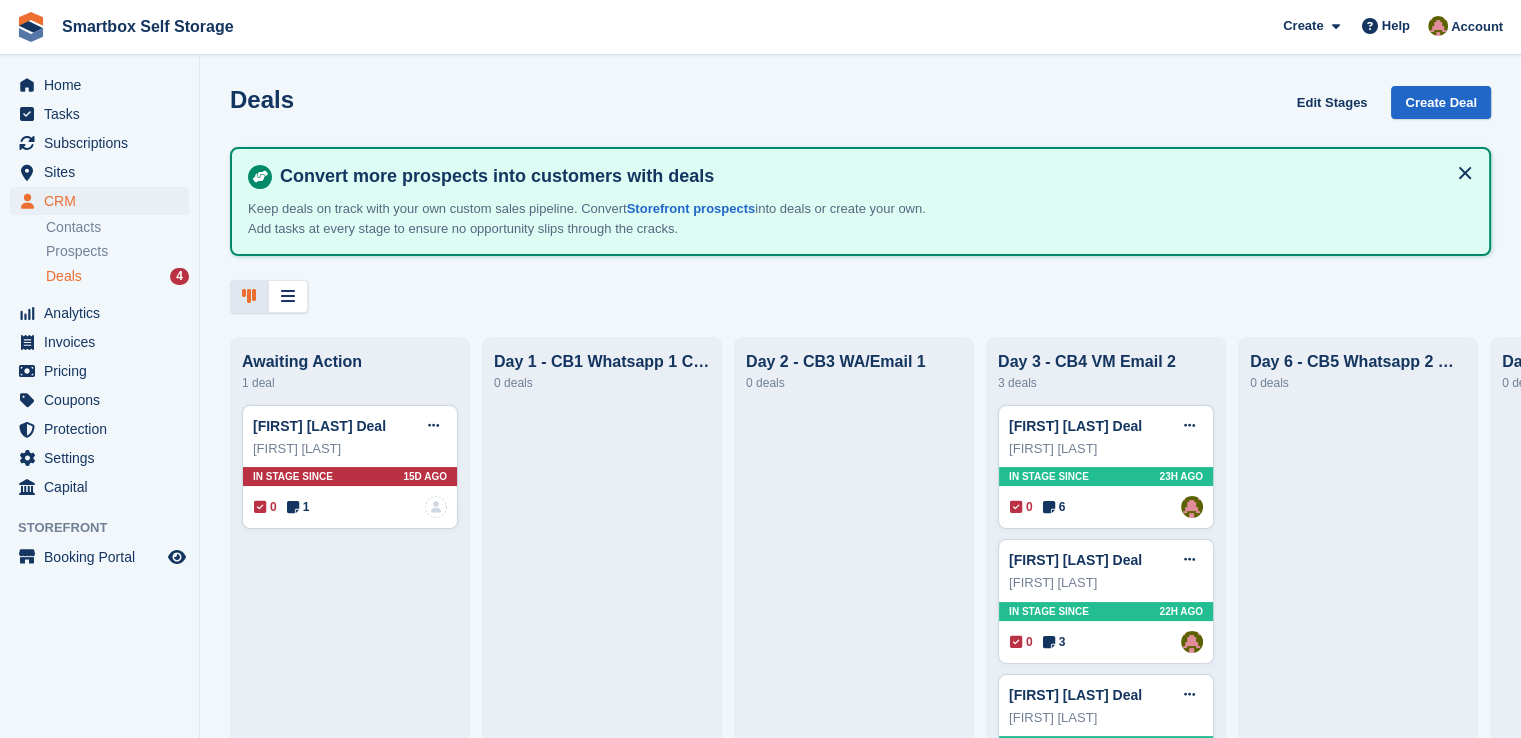 click on "Deals" at bounding box center [64, 276] 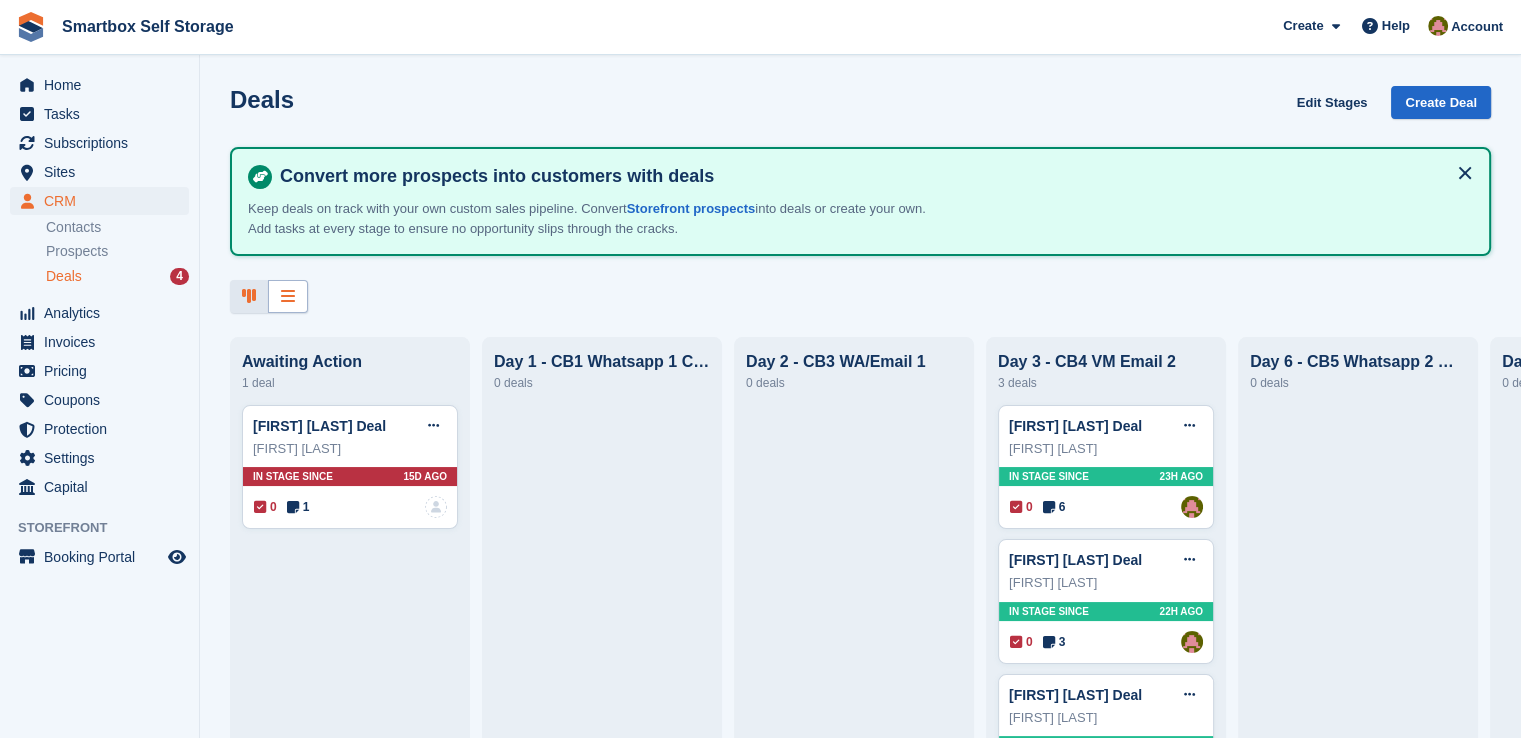click at bounding box center (288, 296) 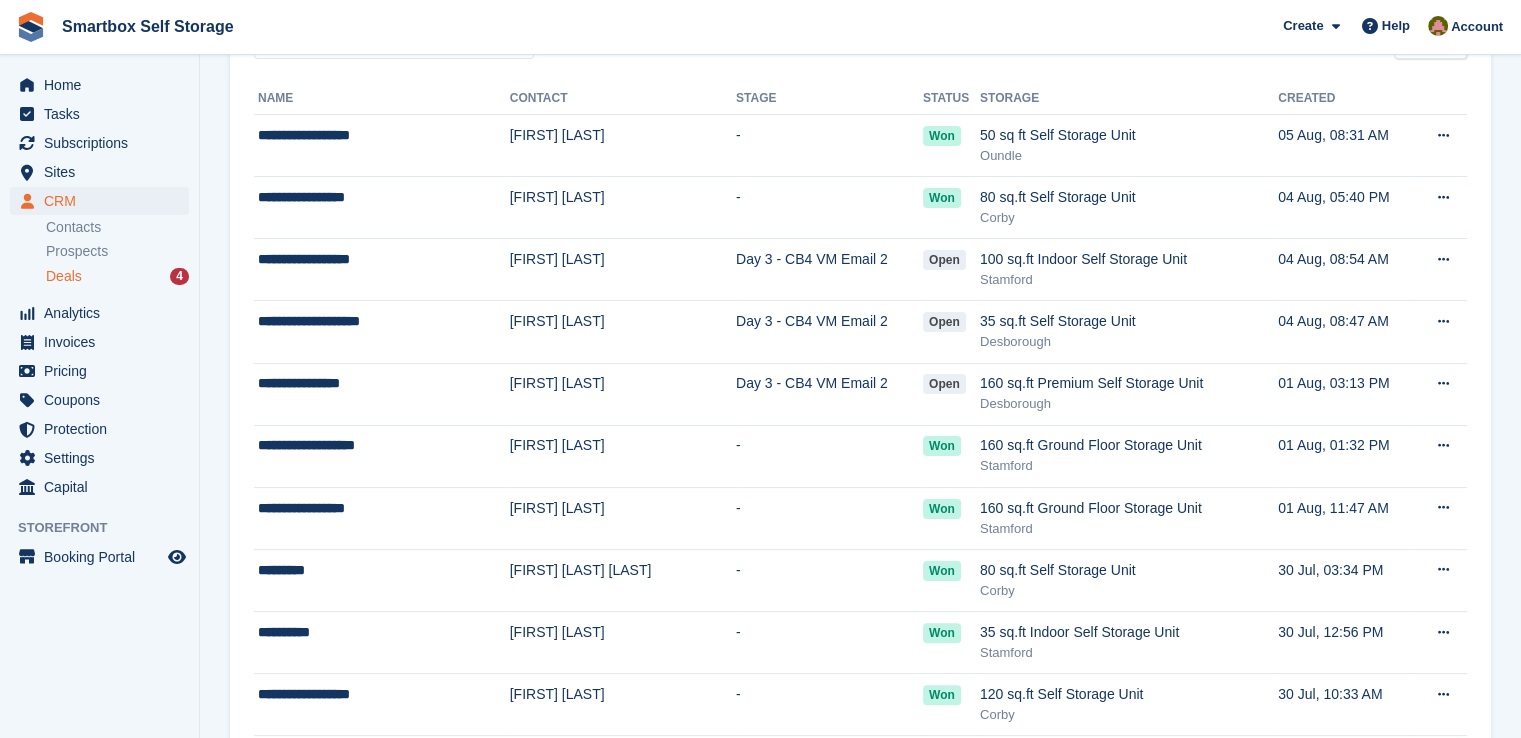 scroll, scrollTop: 300, scrollLeft: 0, axis: vertical 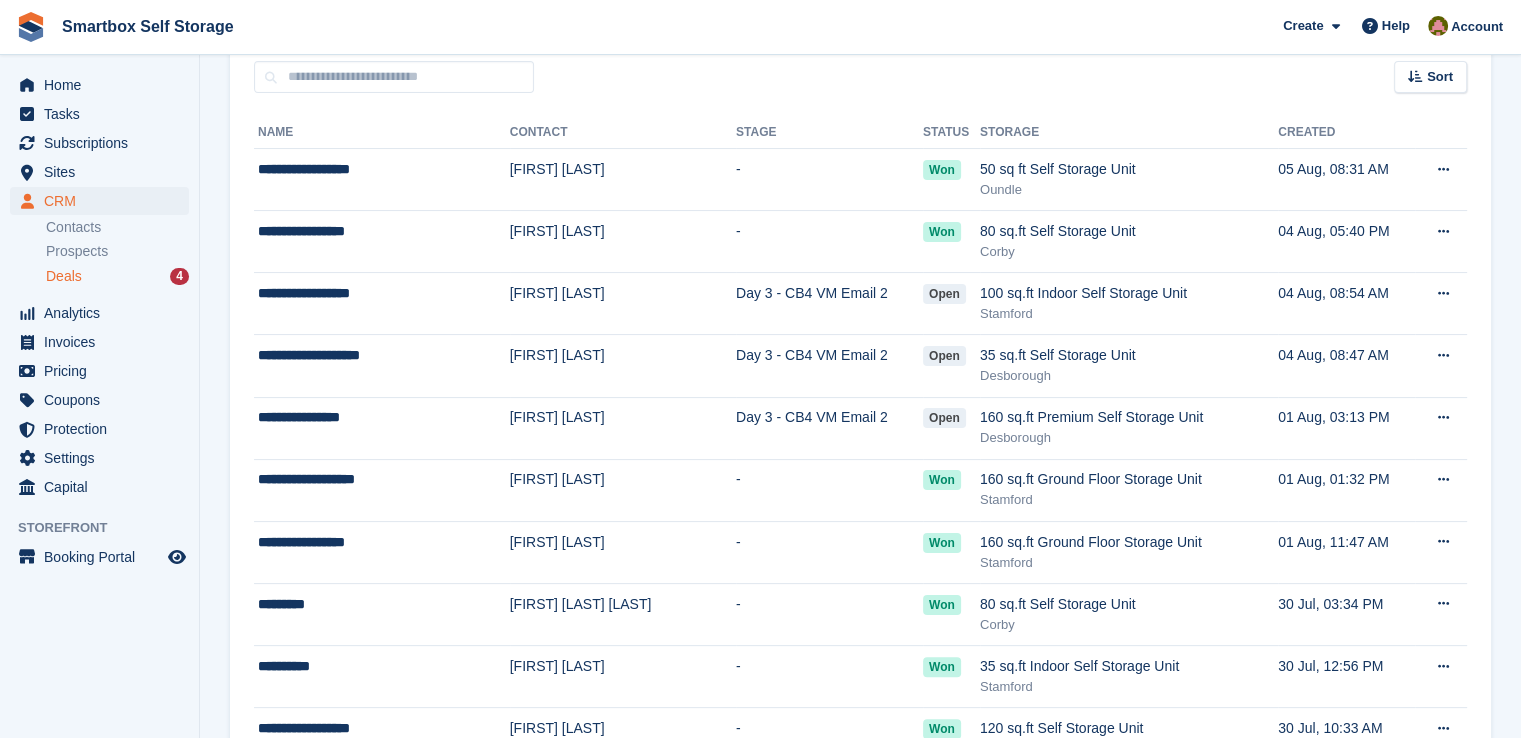 click on "Deals
4" at bounding box center (117, 276) 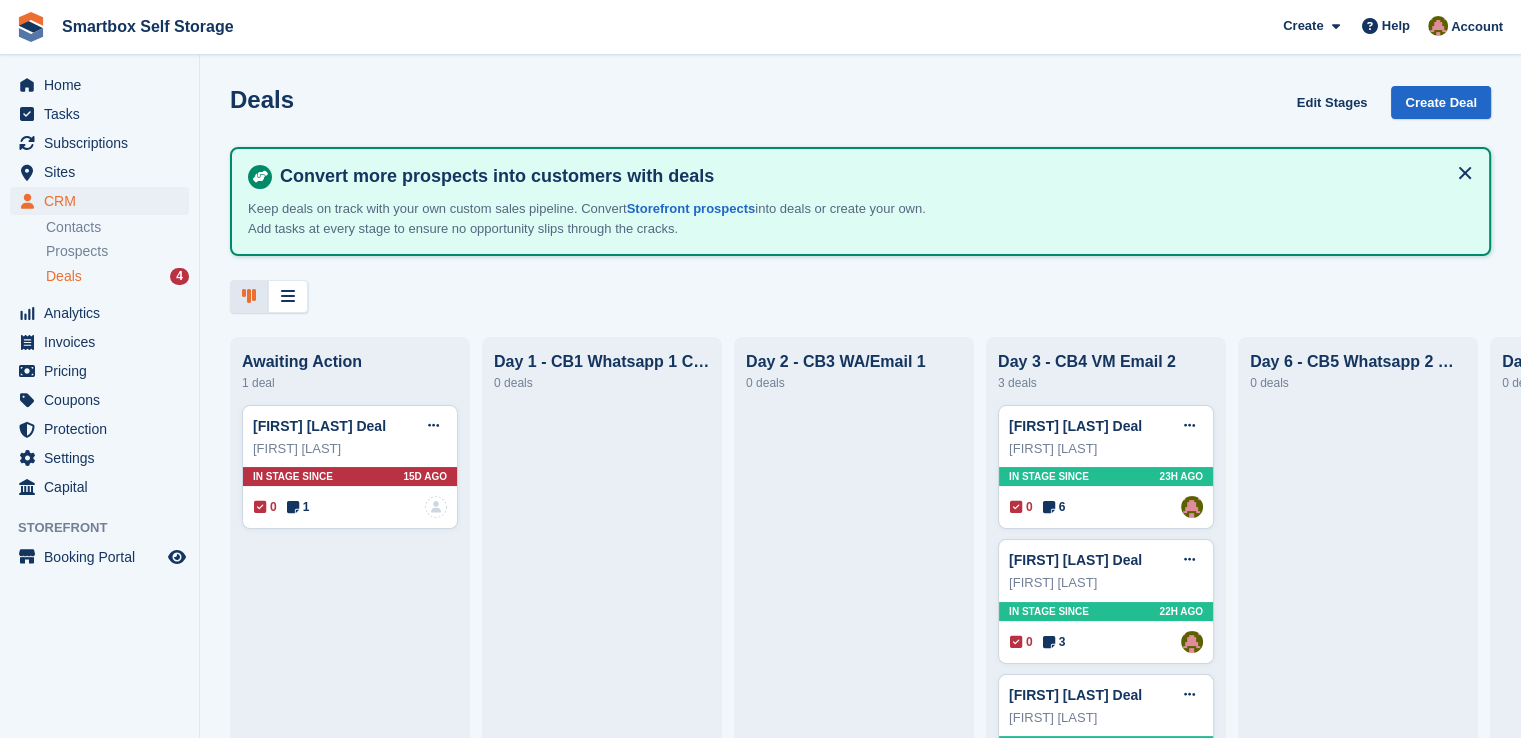 scroll, scrollTop: 0, scrollLeft: 0, axis: both 